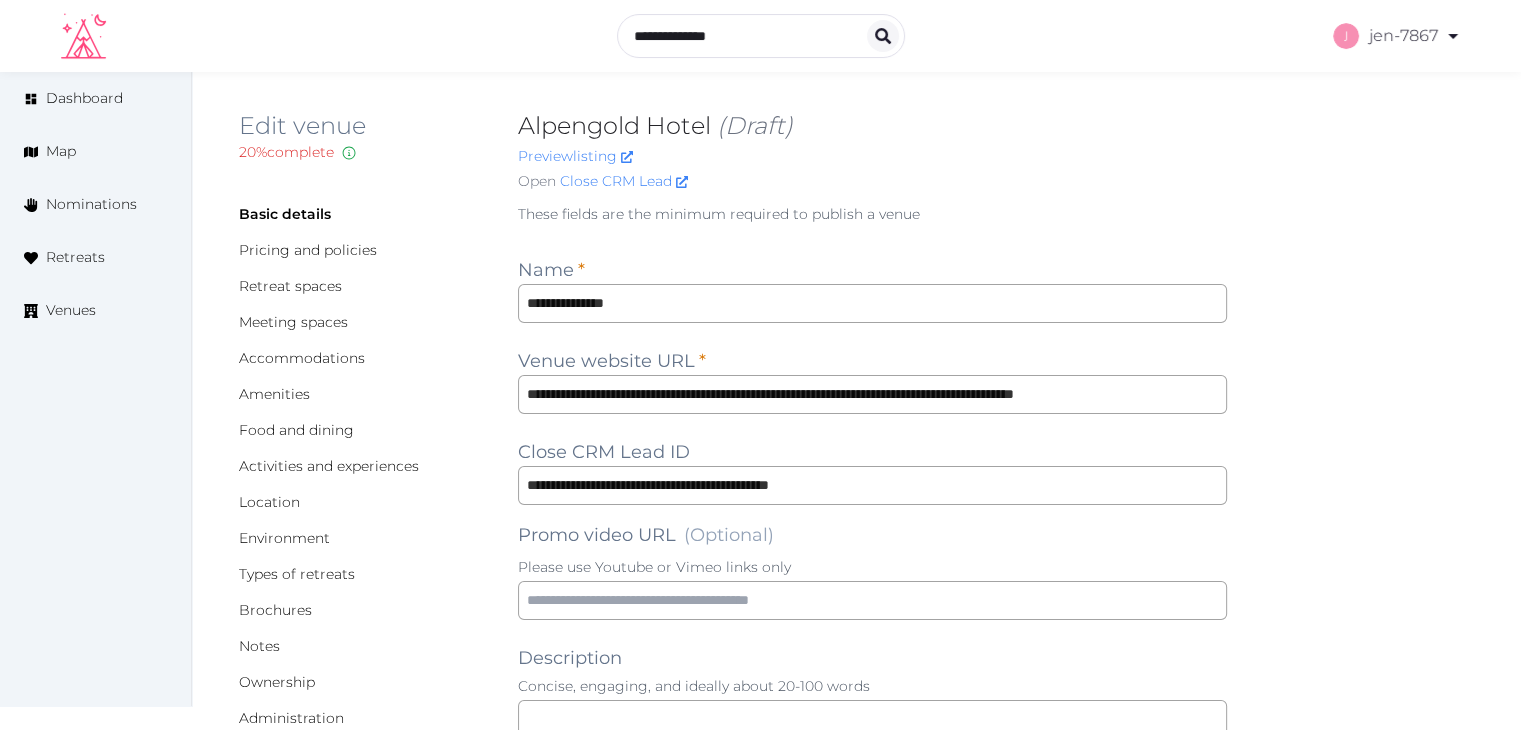 scroll, scrollTop: 0, scrollLeft: 0, axis: both 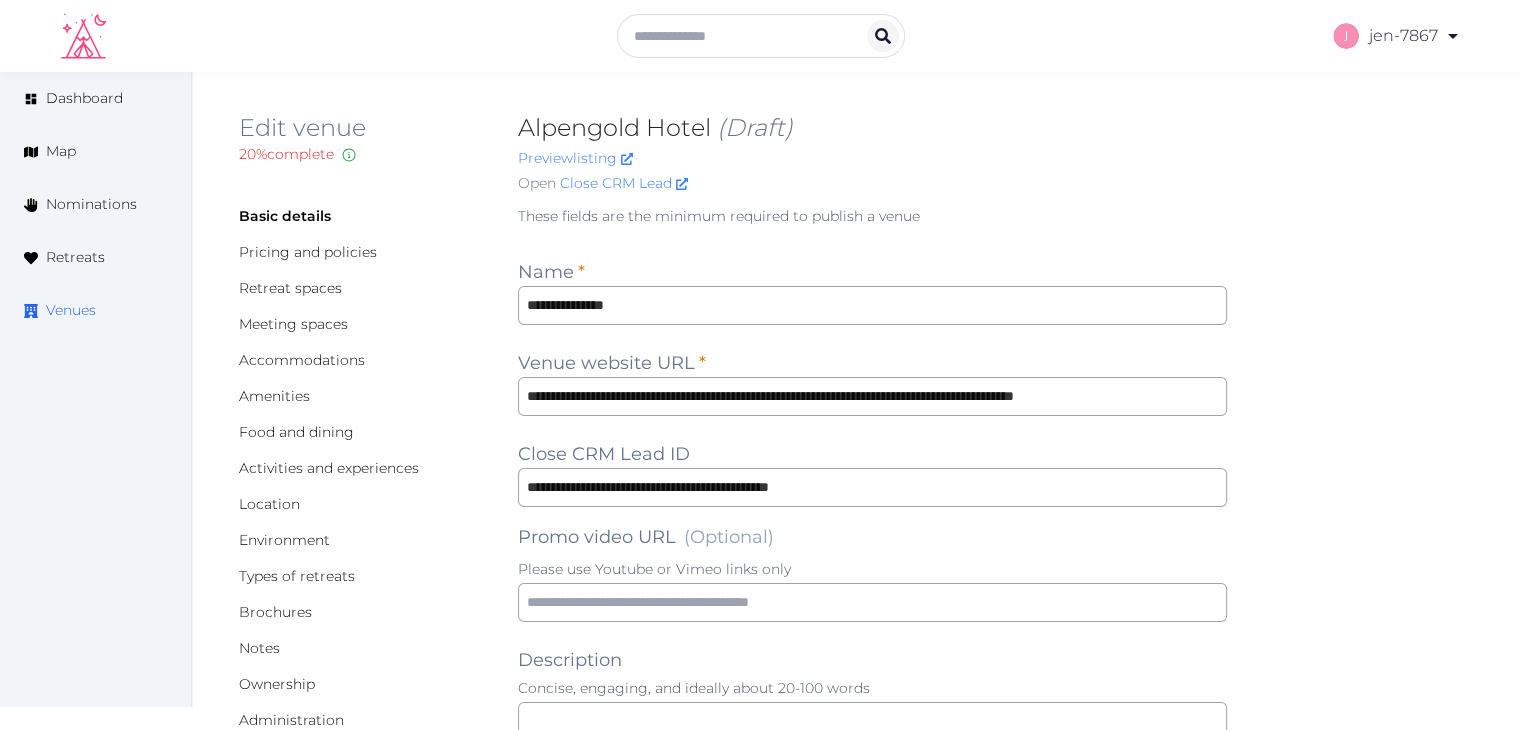click on "Venues" at bounding box center (71, 310) 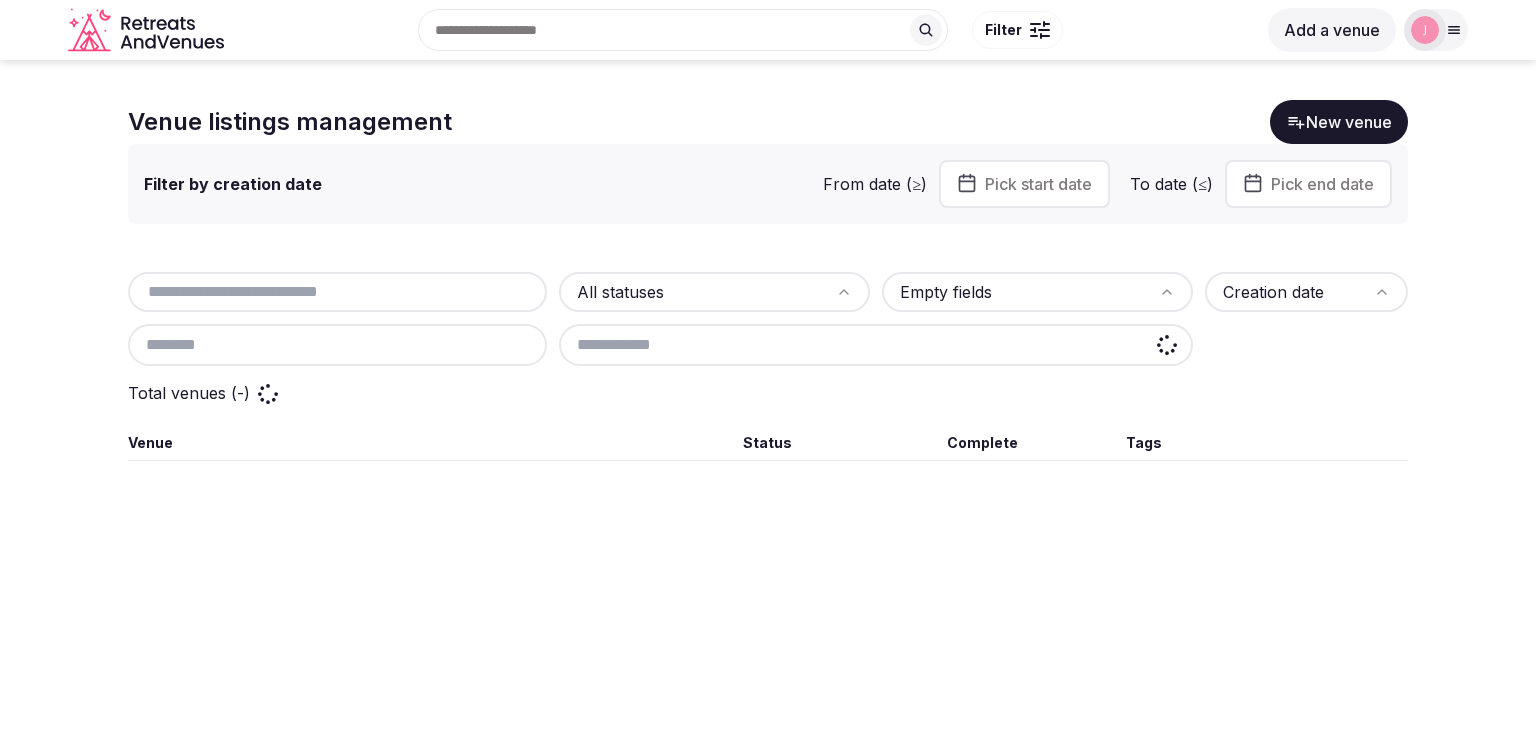 scroll, scrollTop: 0, scrollLeft: 0, axis: both 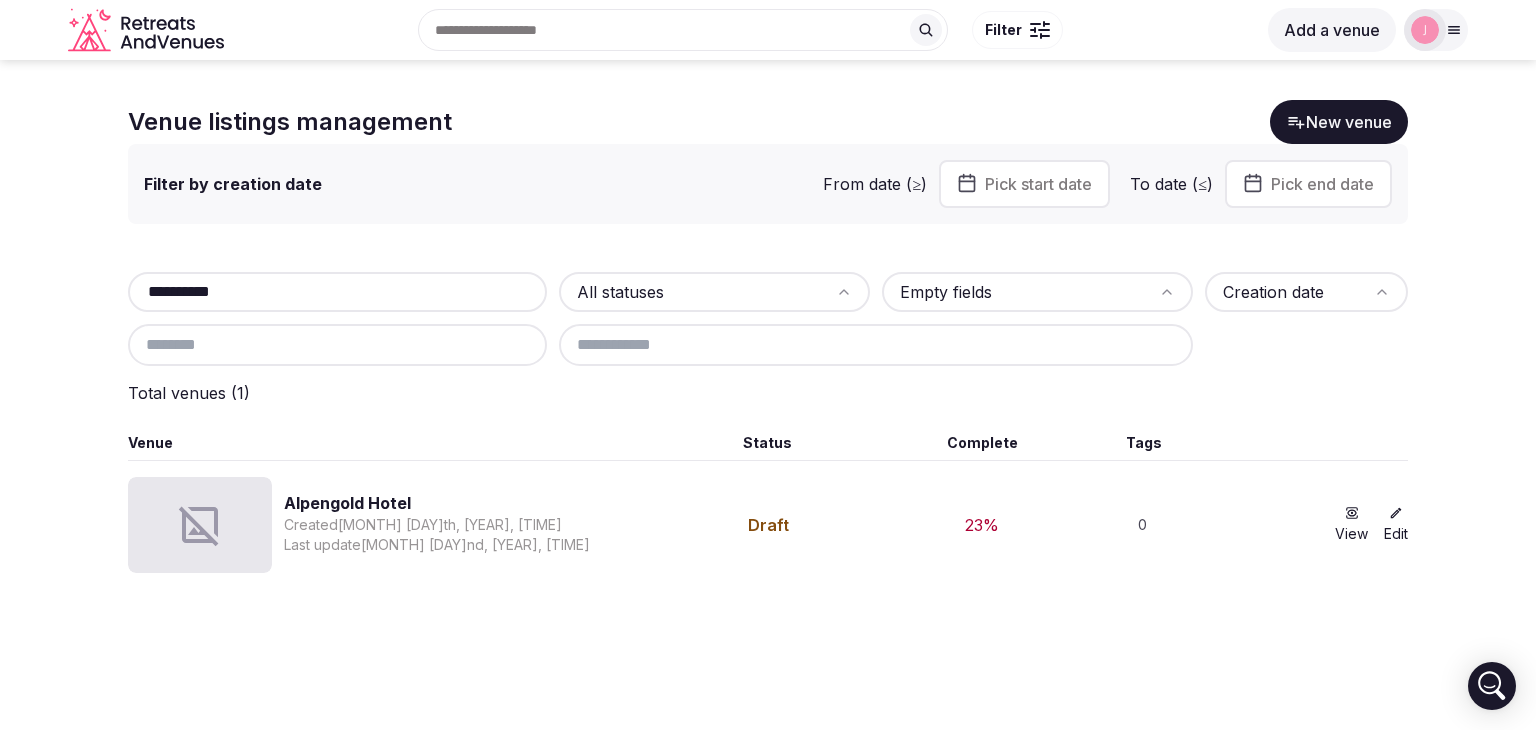type on "*********" 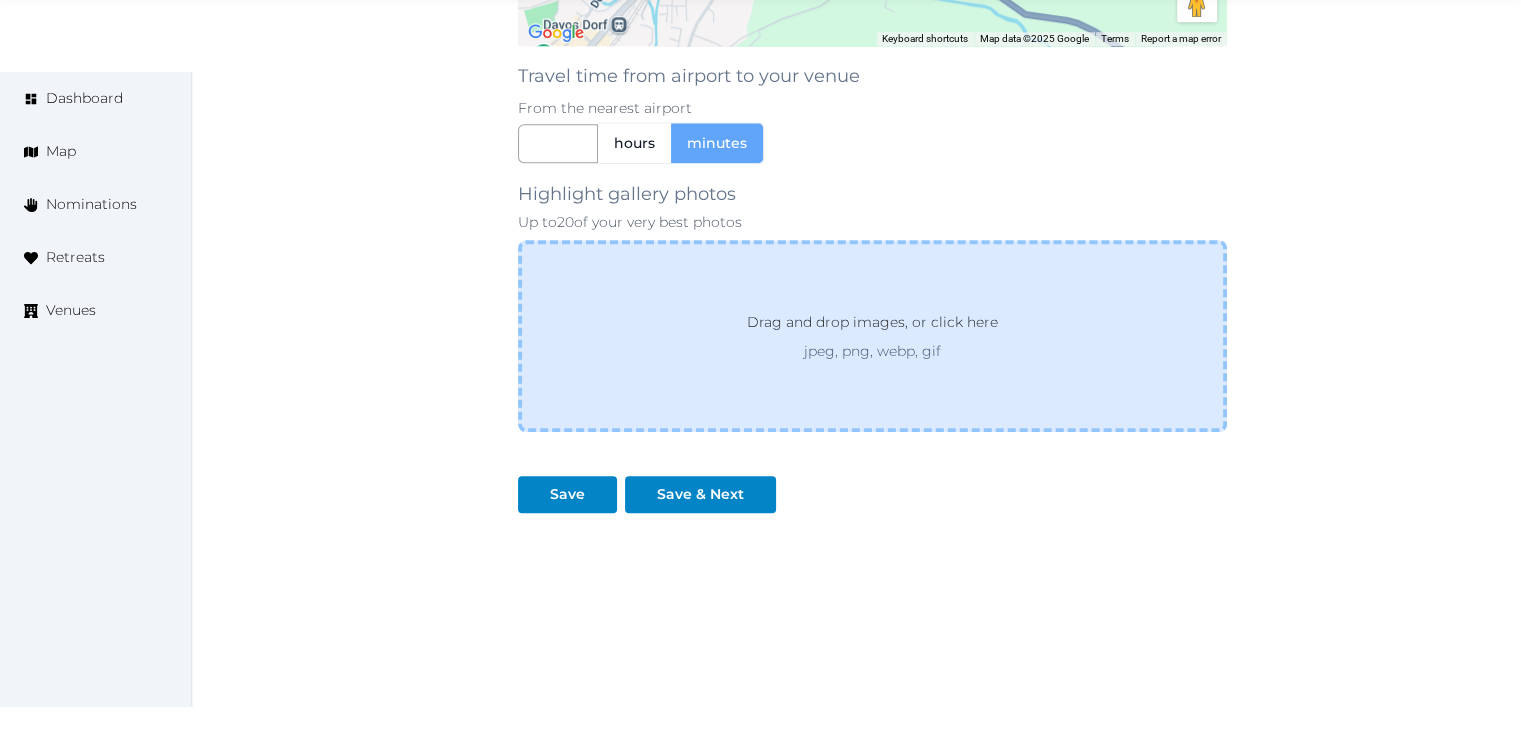 scroll, scrollTop: 1874, scrollLeft: 0, axis: vertical 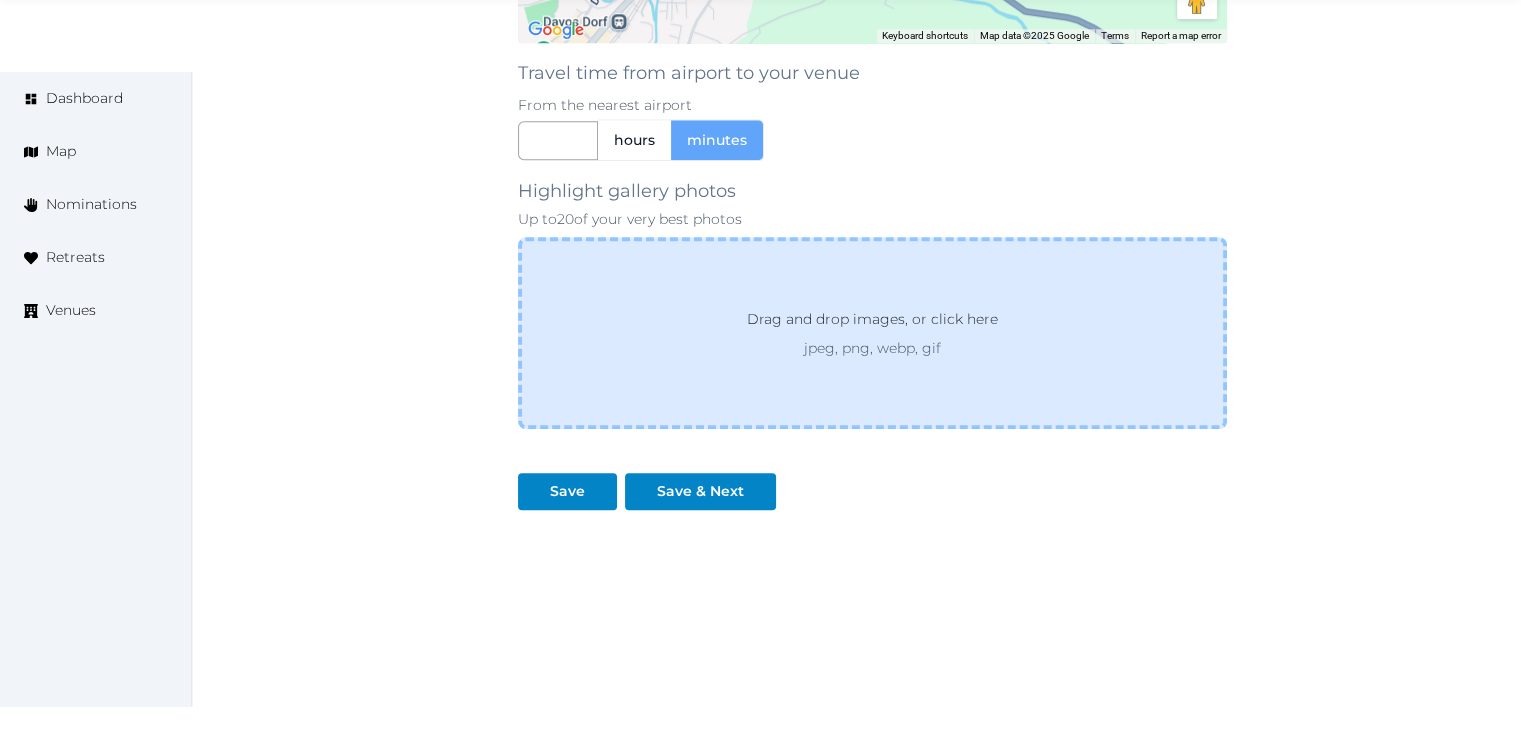click on "Drag and drop images, or click here" at bounding box center (872, 323) 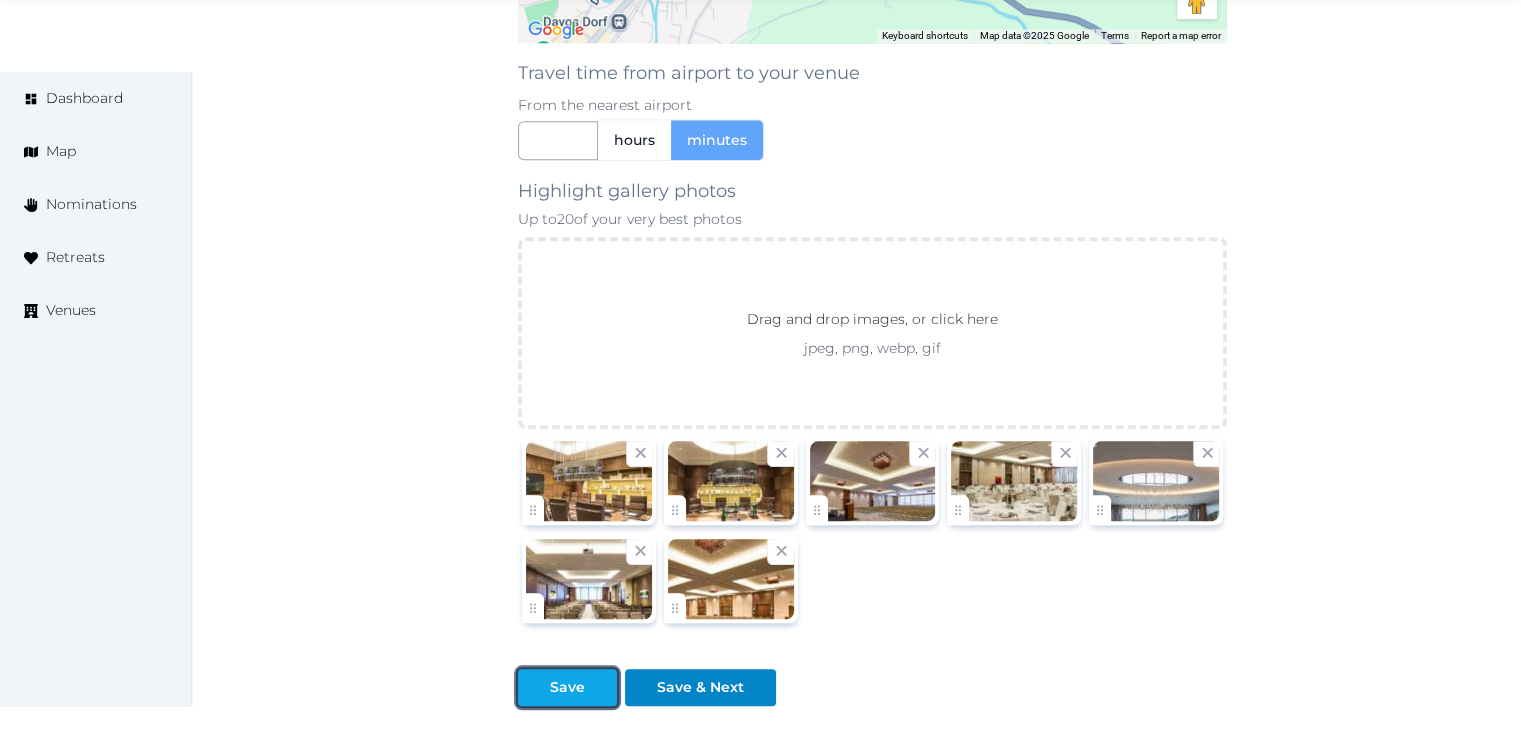 click on "Save" at bounding box center (567, 687) 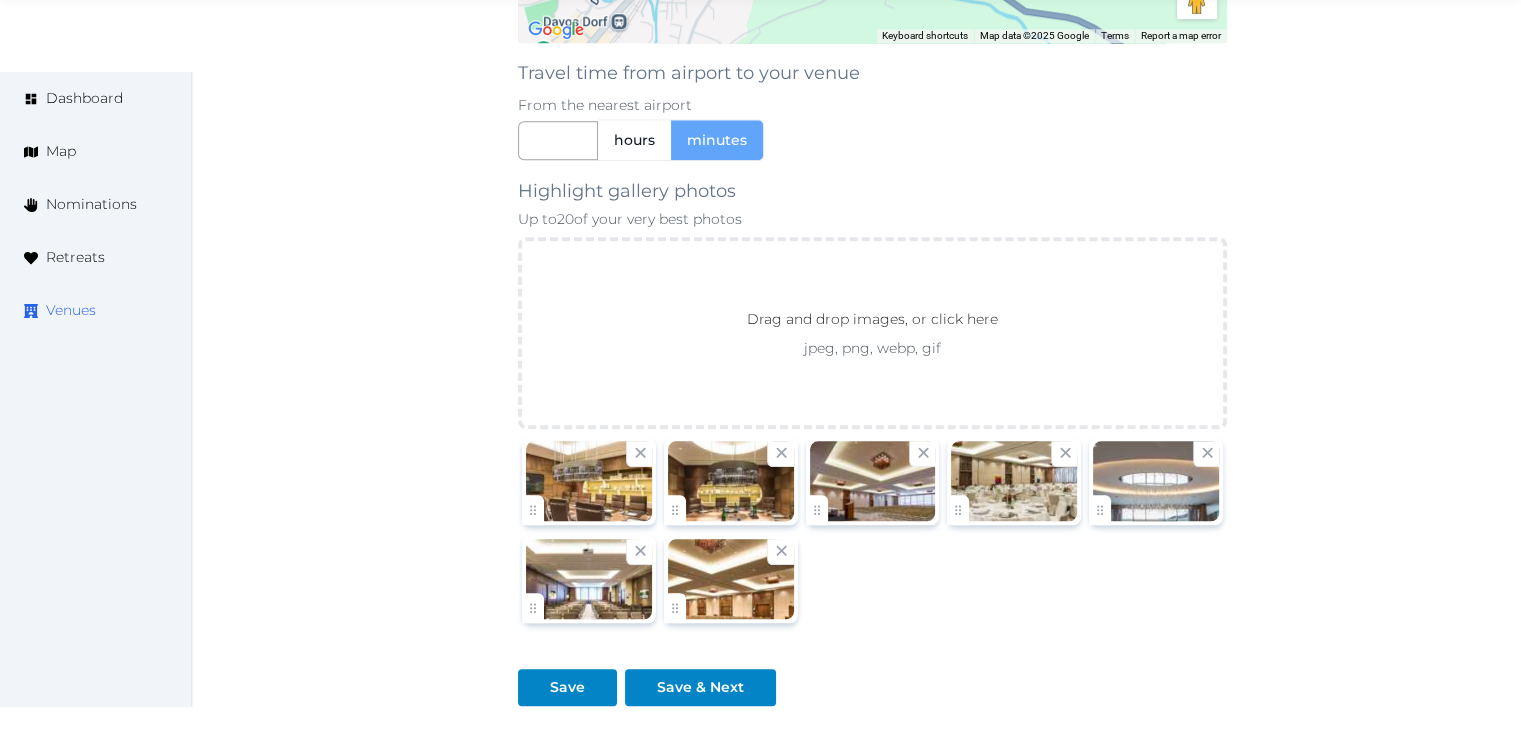 click on "Venues" at bounding box center (71, 310) 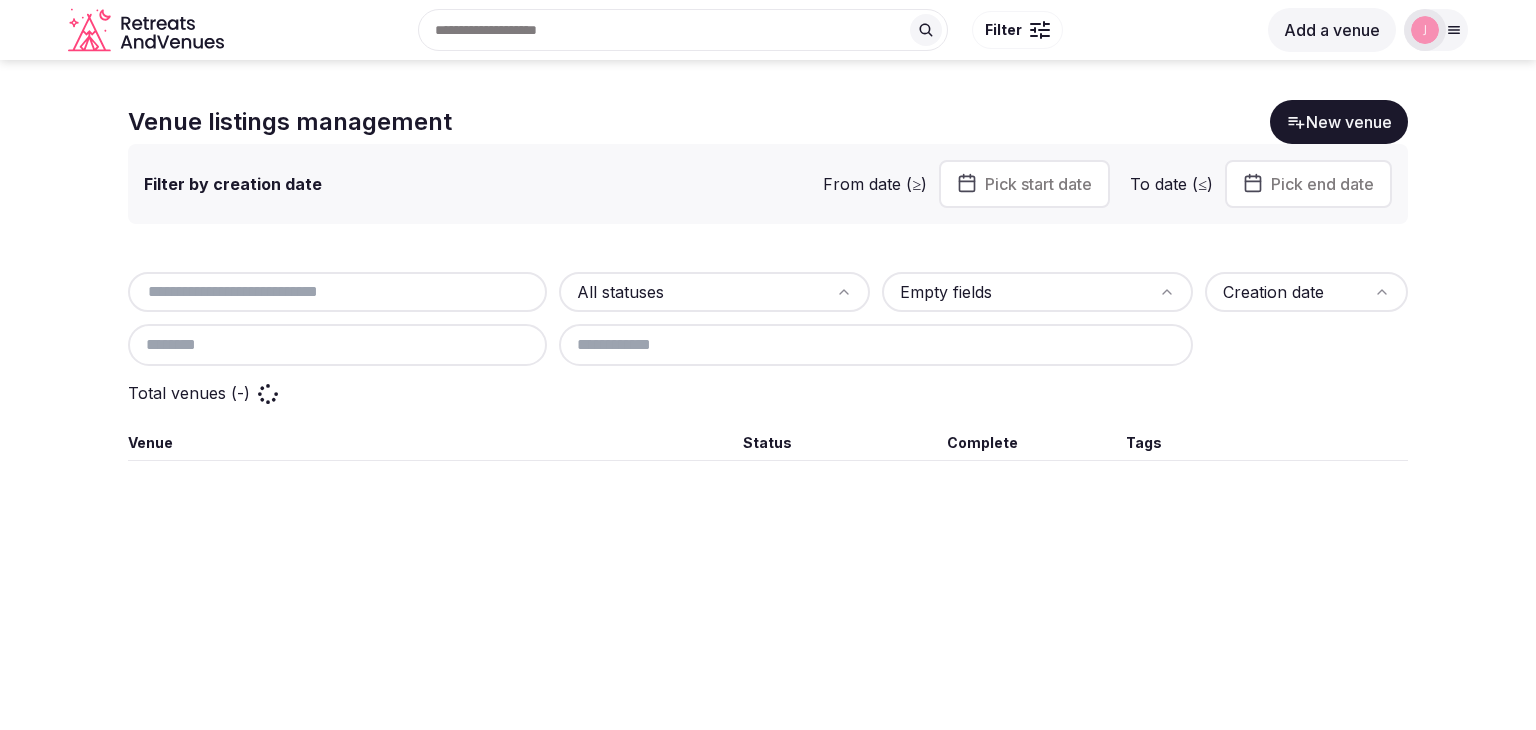 scroll, scrollTop: 0, scrollLeft: 0, axis: both 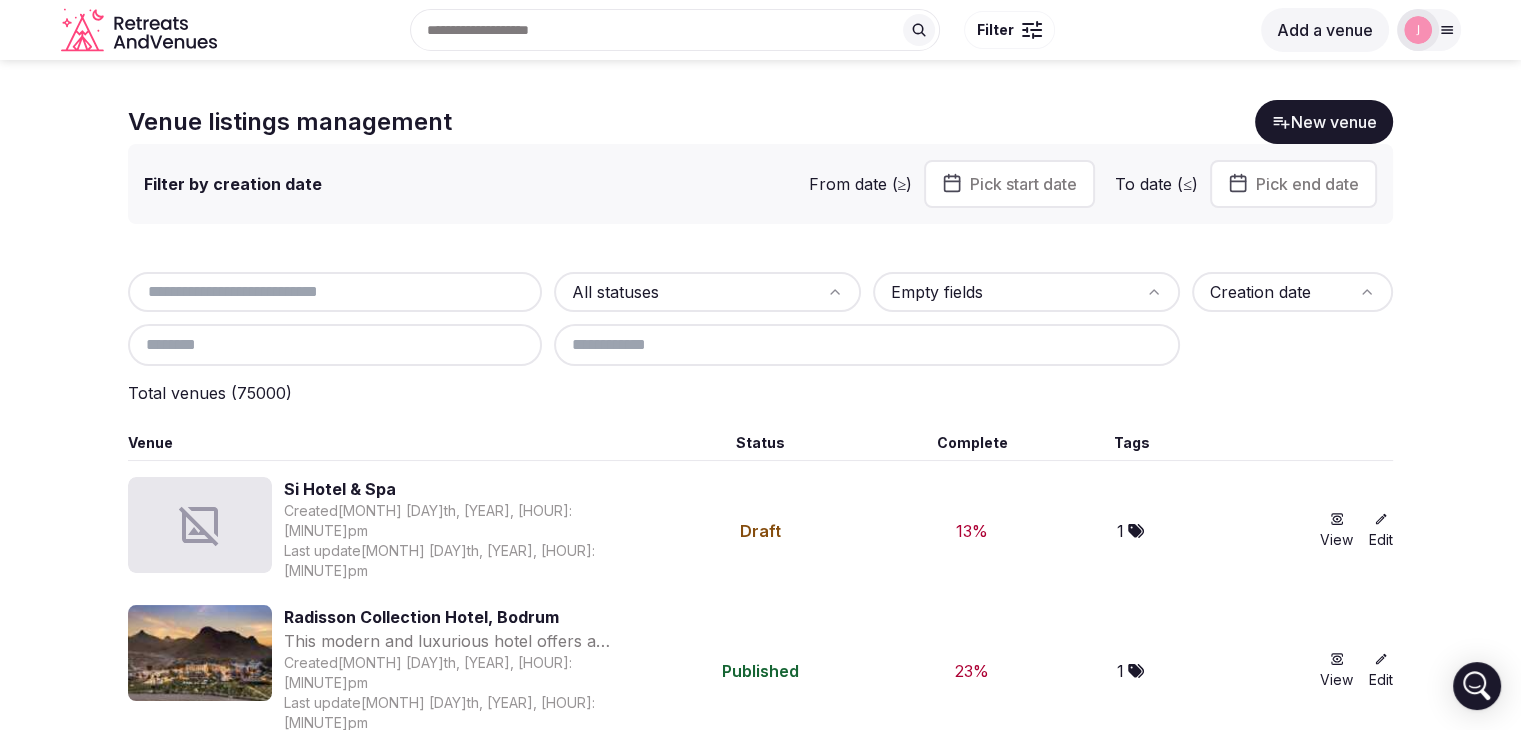 click at bounding box center (335, 292) 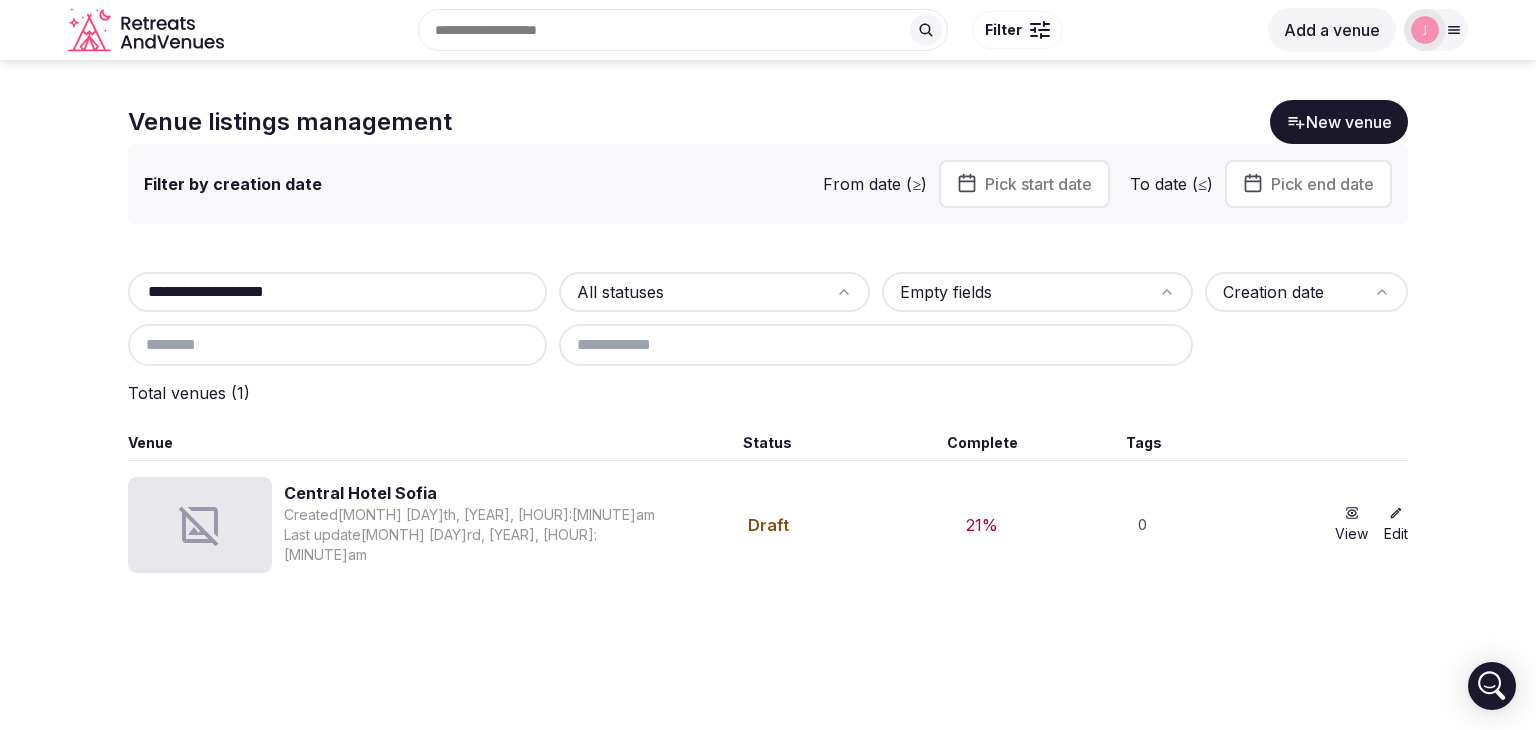 type on "**********" 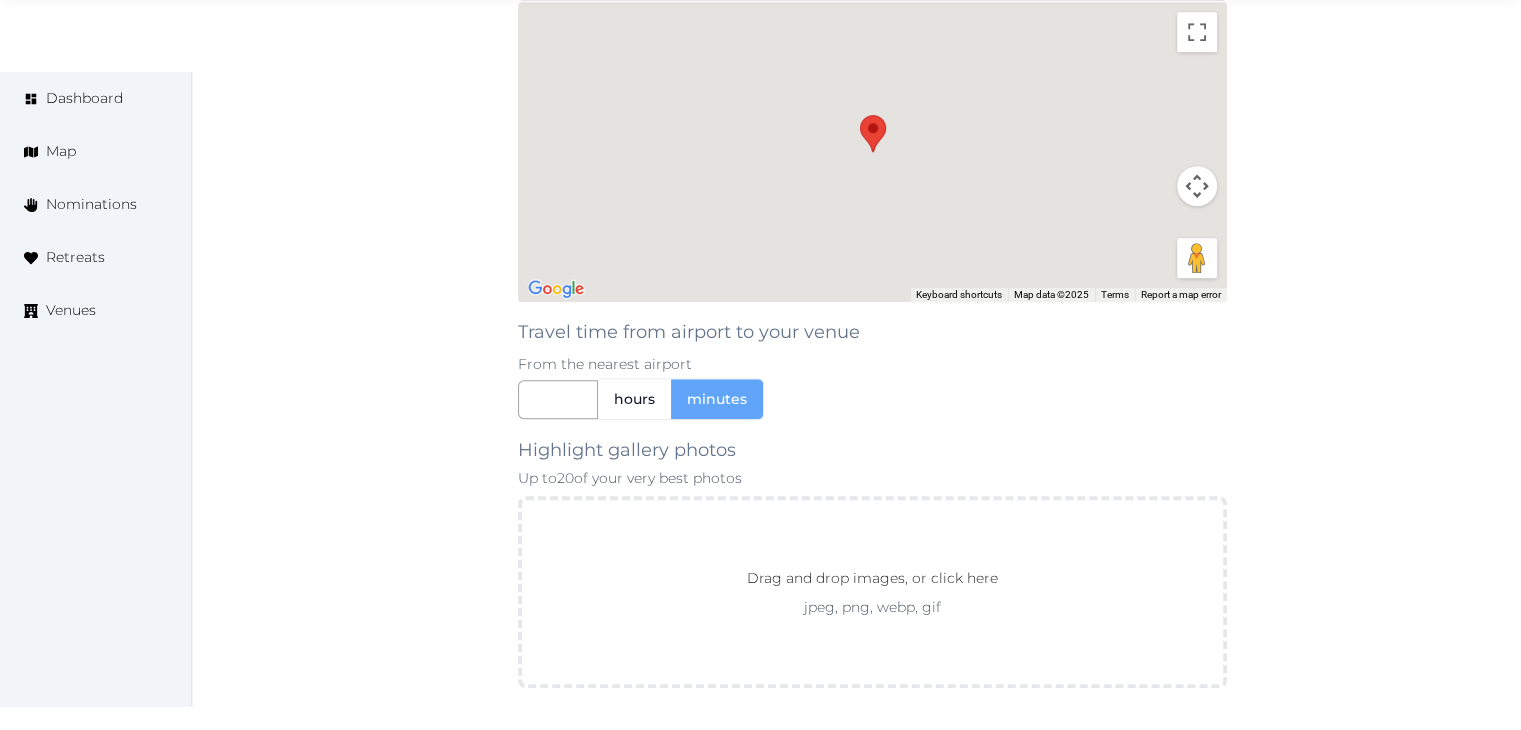scroll, scrollTop: 1760, scrollLeft: 0, axis: vertical 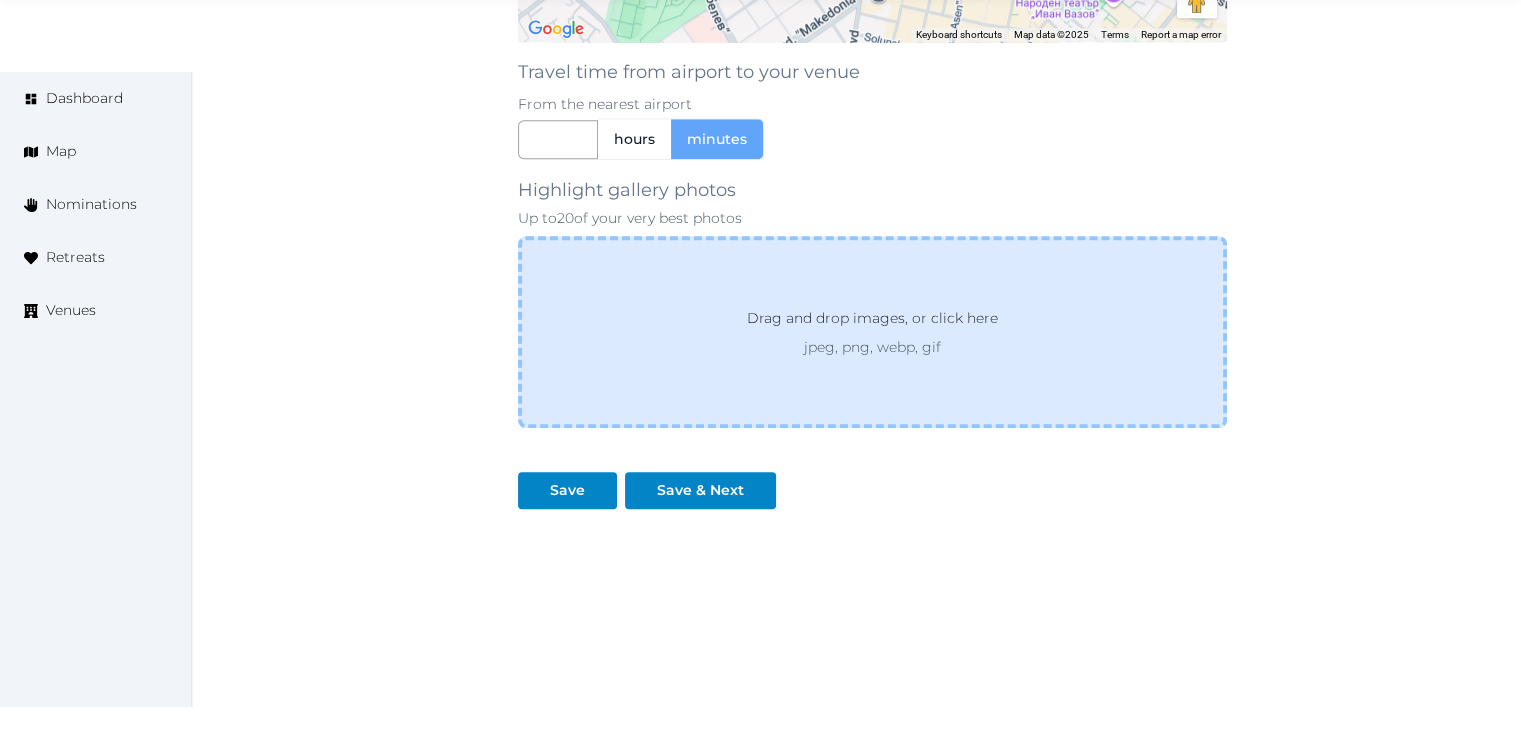 click on "Drag and drop images, or click here jpeg, png, webp, gif" at bounding box center [872, 332] 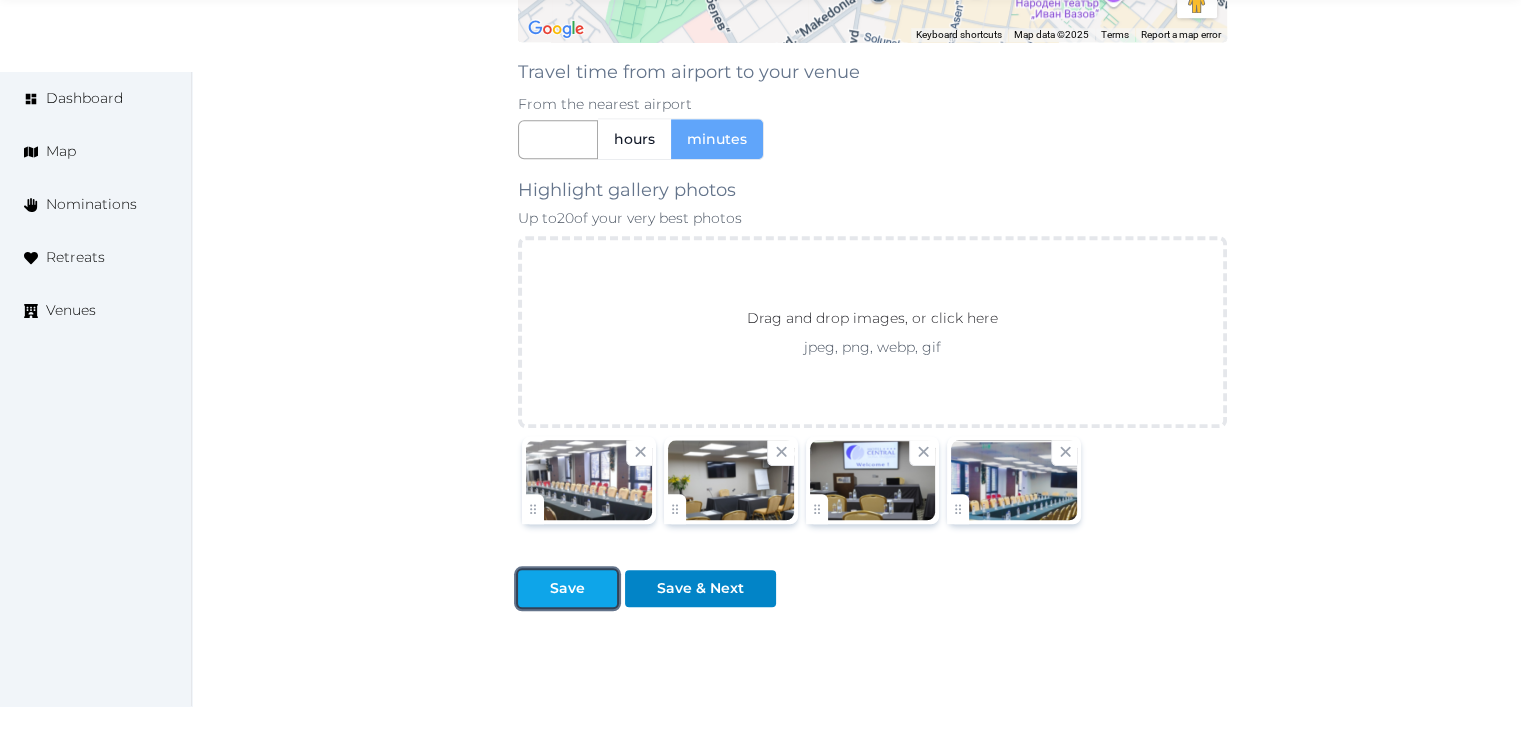 click on "Save" at bounding box center [567, 588] 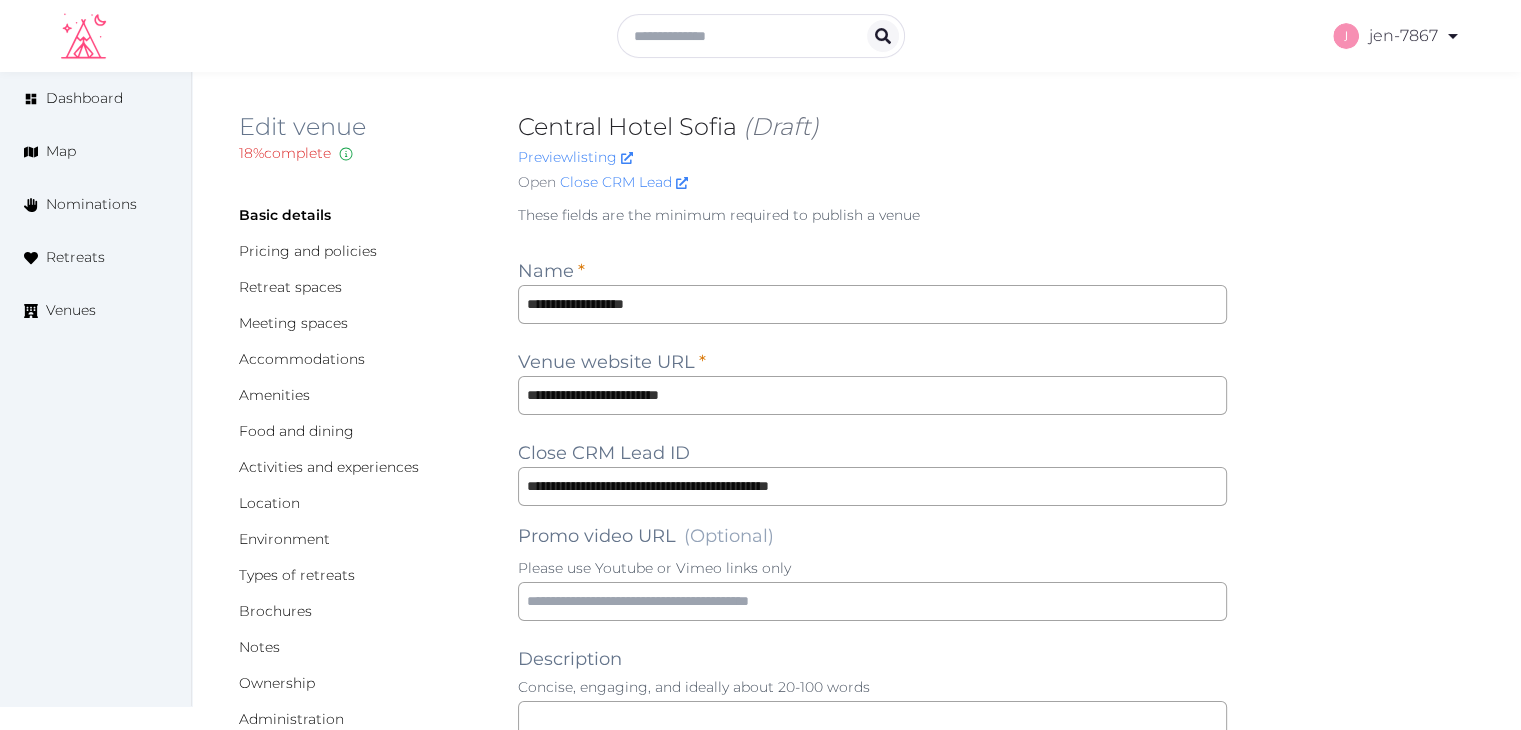 scroll, scrollTop: 0, scrollLeft: 0, axis: both 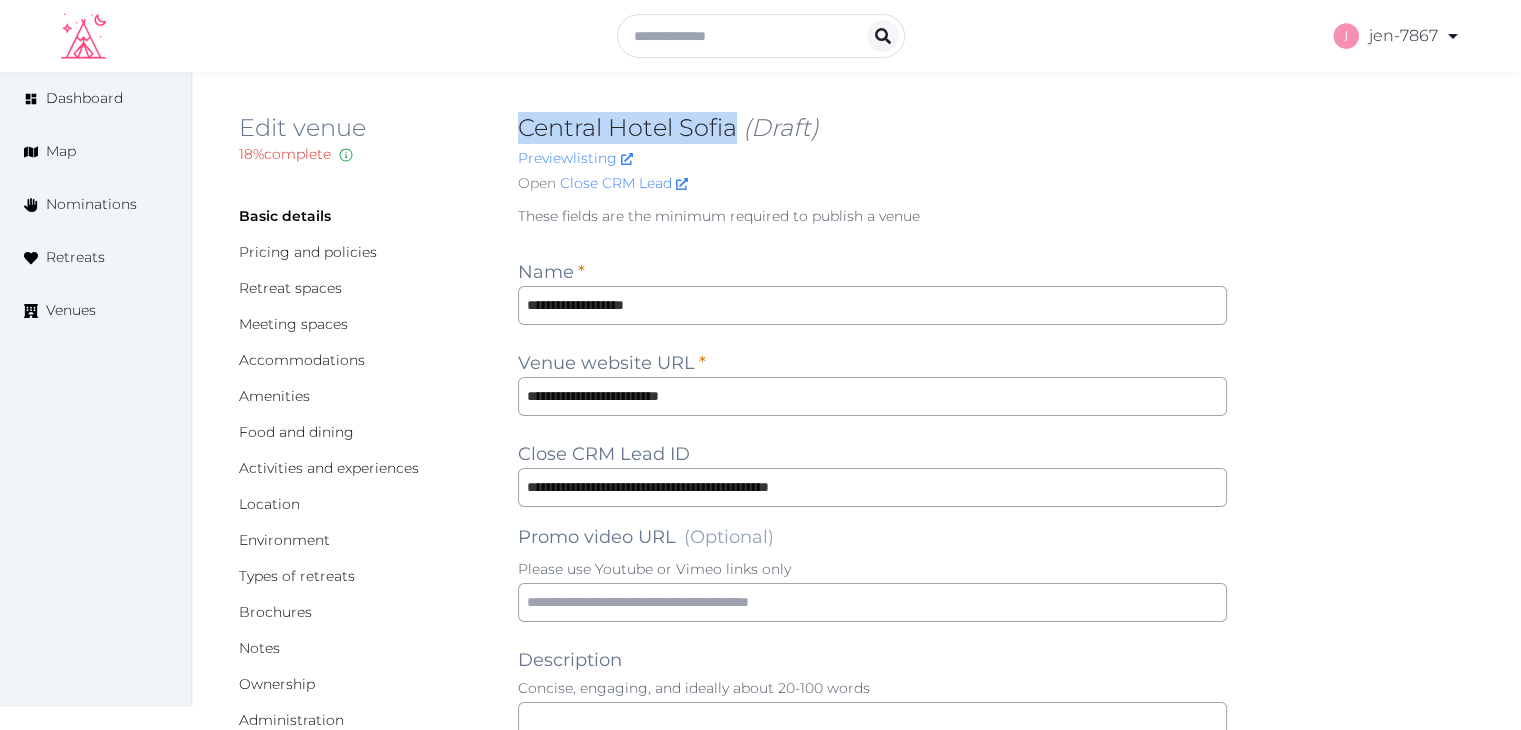 drag, startPoint x: 740, startPoint y: 130, endPoint x: 524, endPoint y: 134, distance: 216.03703 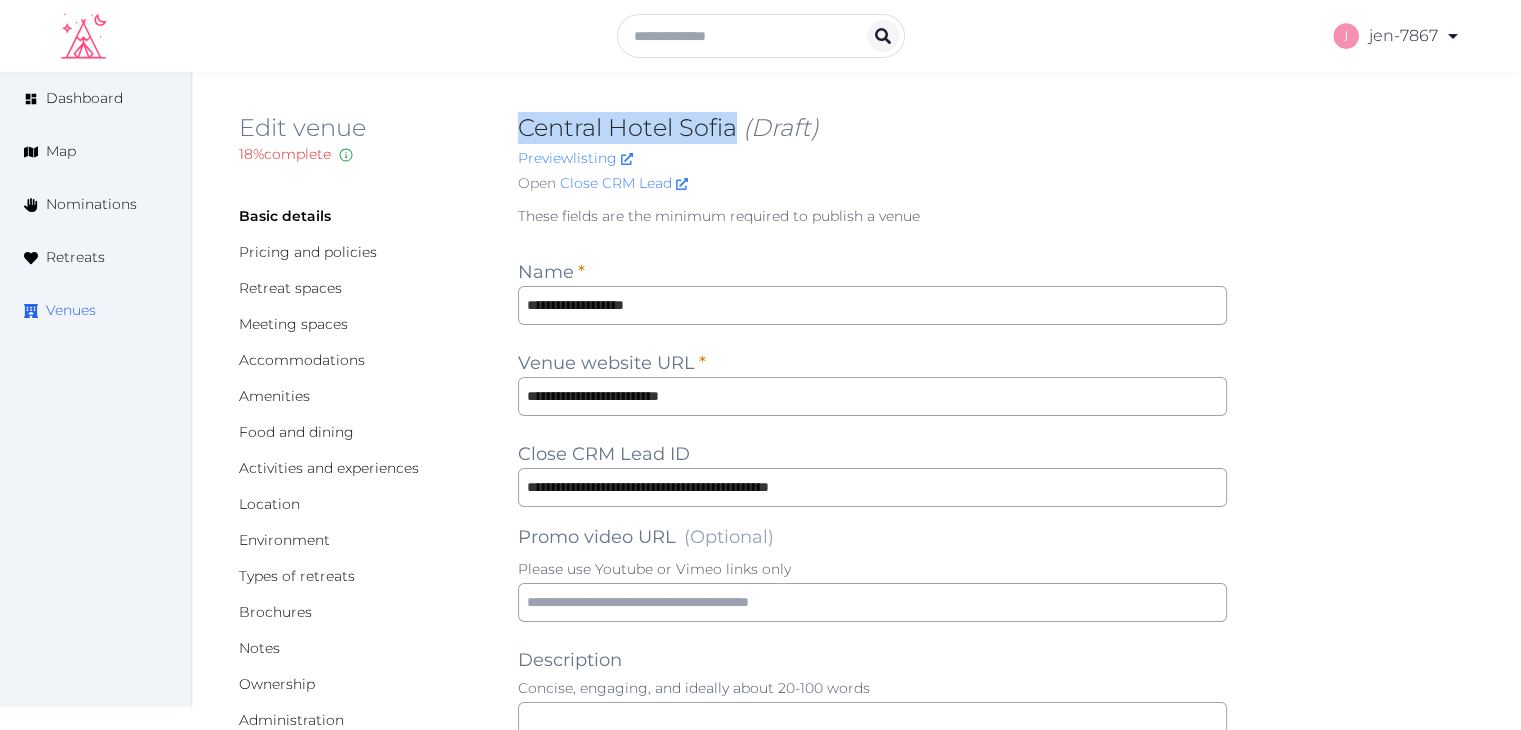 click on "Venues" at bounding box center [71, 310] 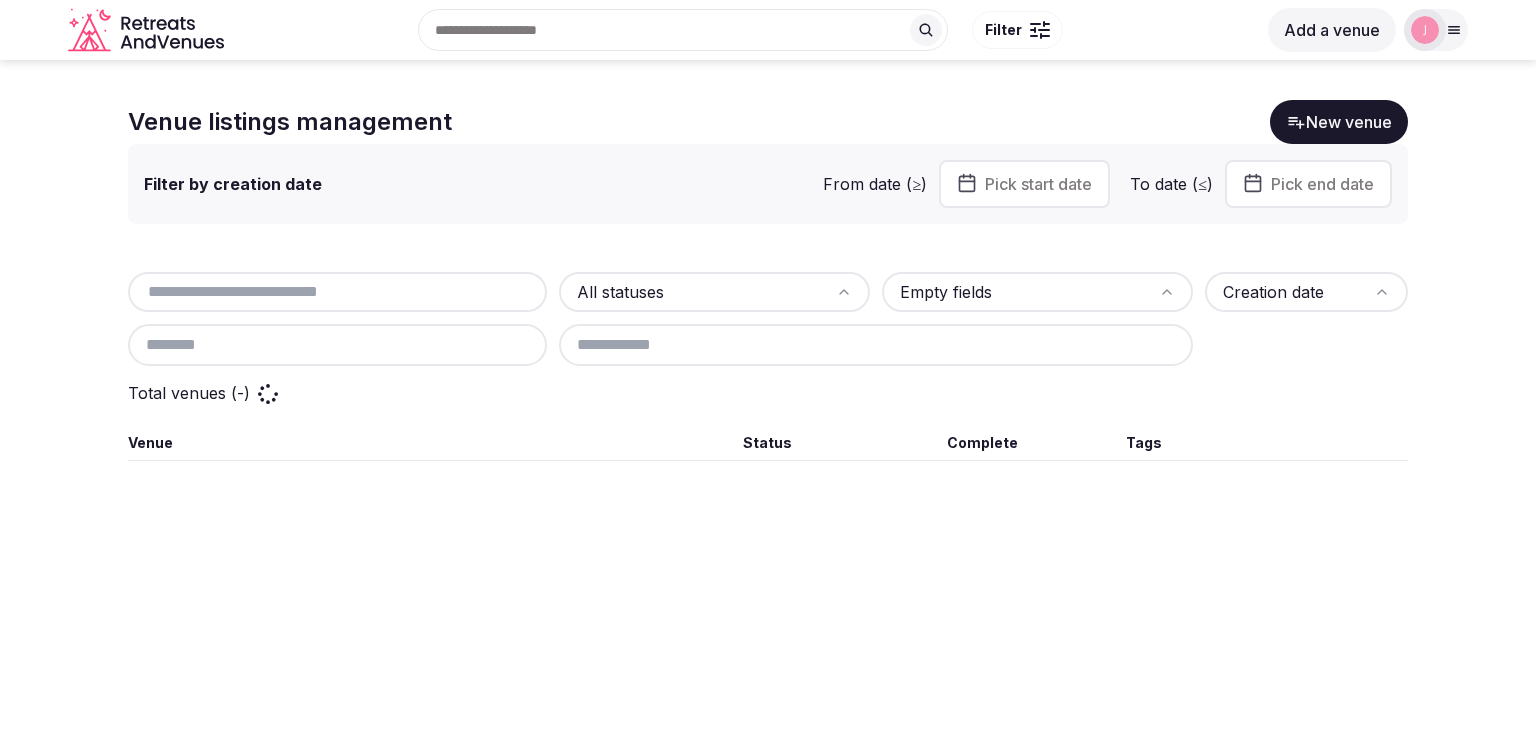 scroll, scrollTop: 0, scrollLeft: 0, axis: both 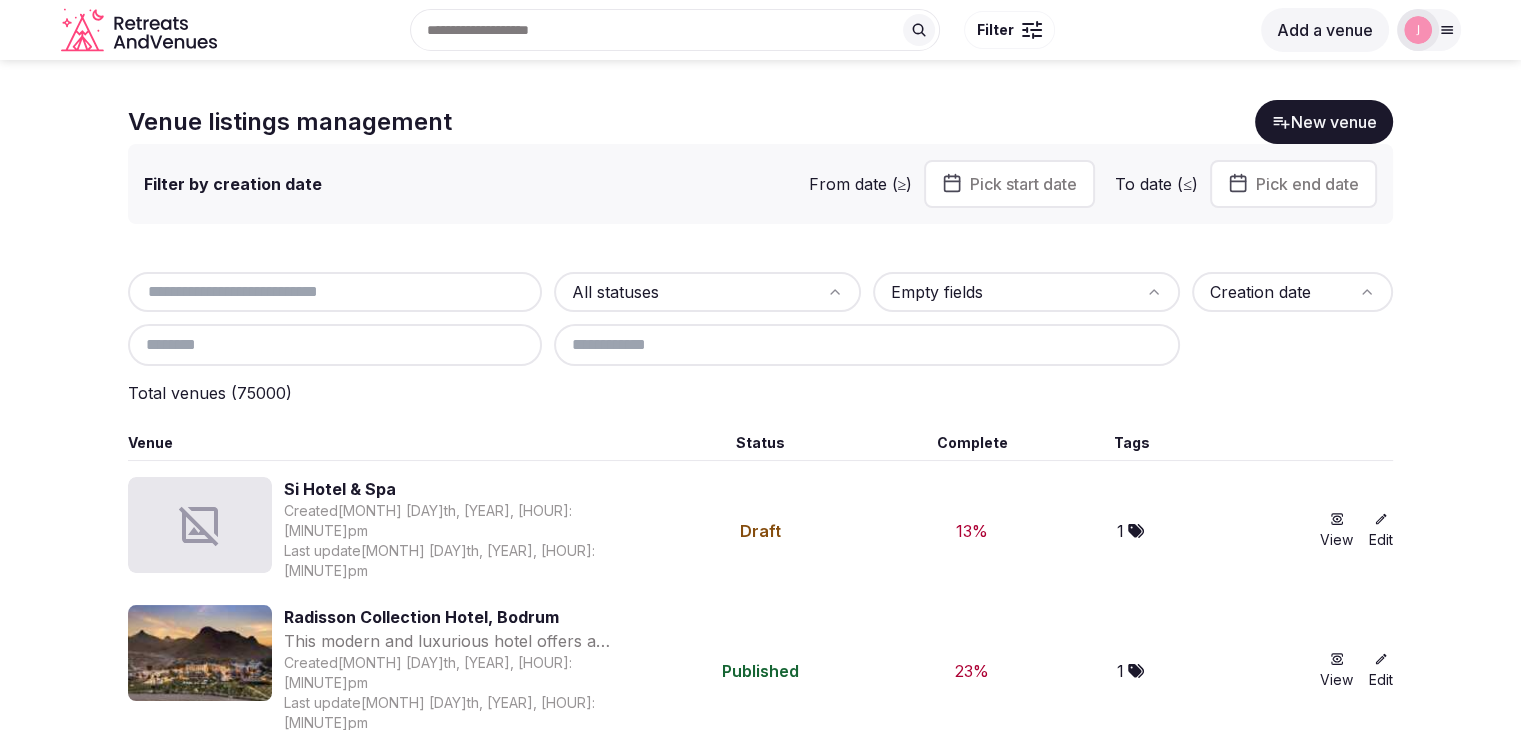 click at bounding box center (335, 292) 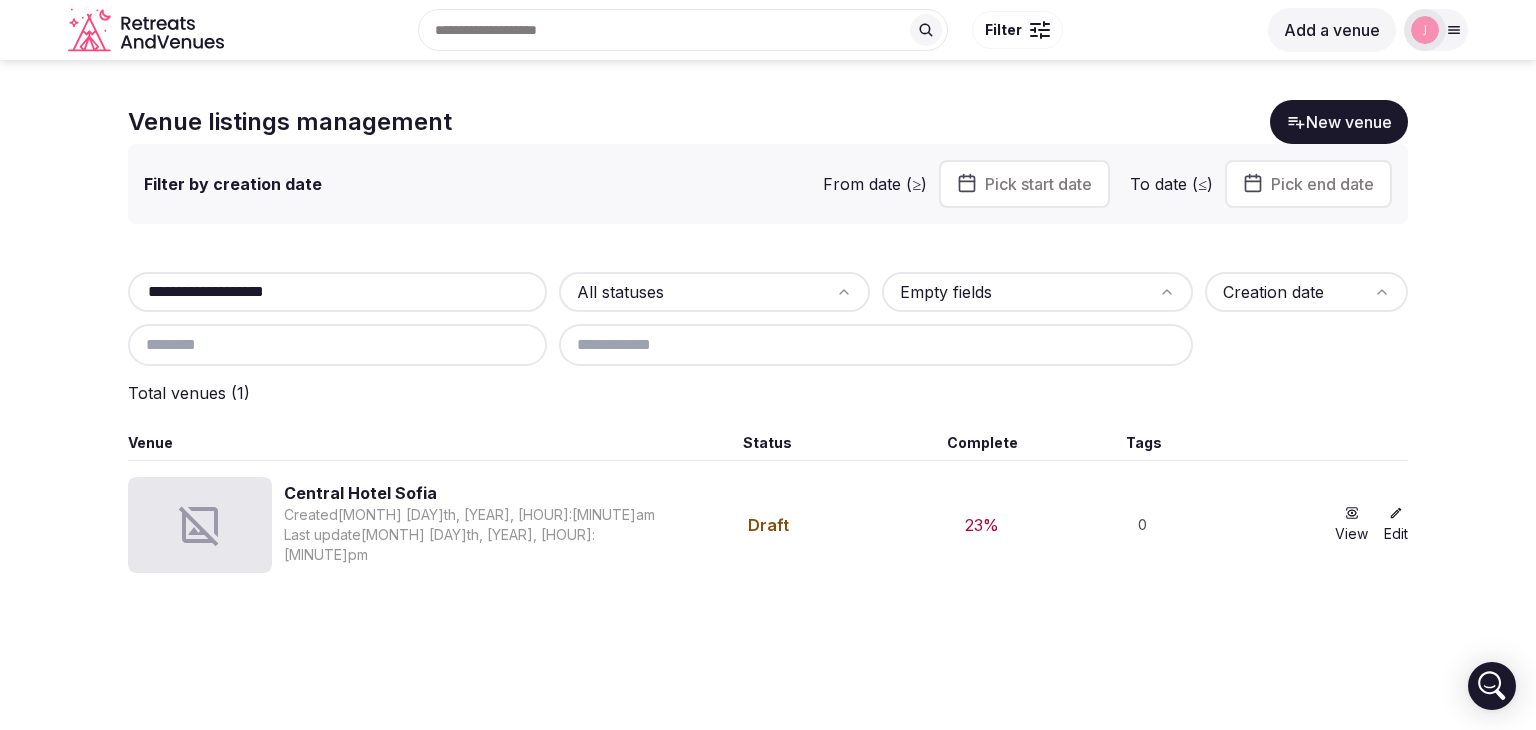 drag, startPoint x: 332, startPoint y: 293, endPoint x: 140, endPoint y: 291, distance: 192.01042 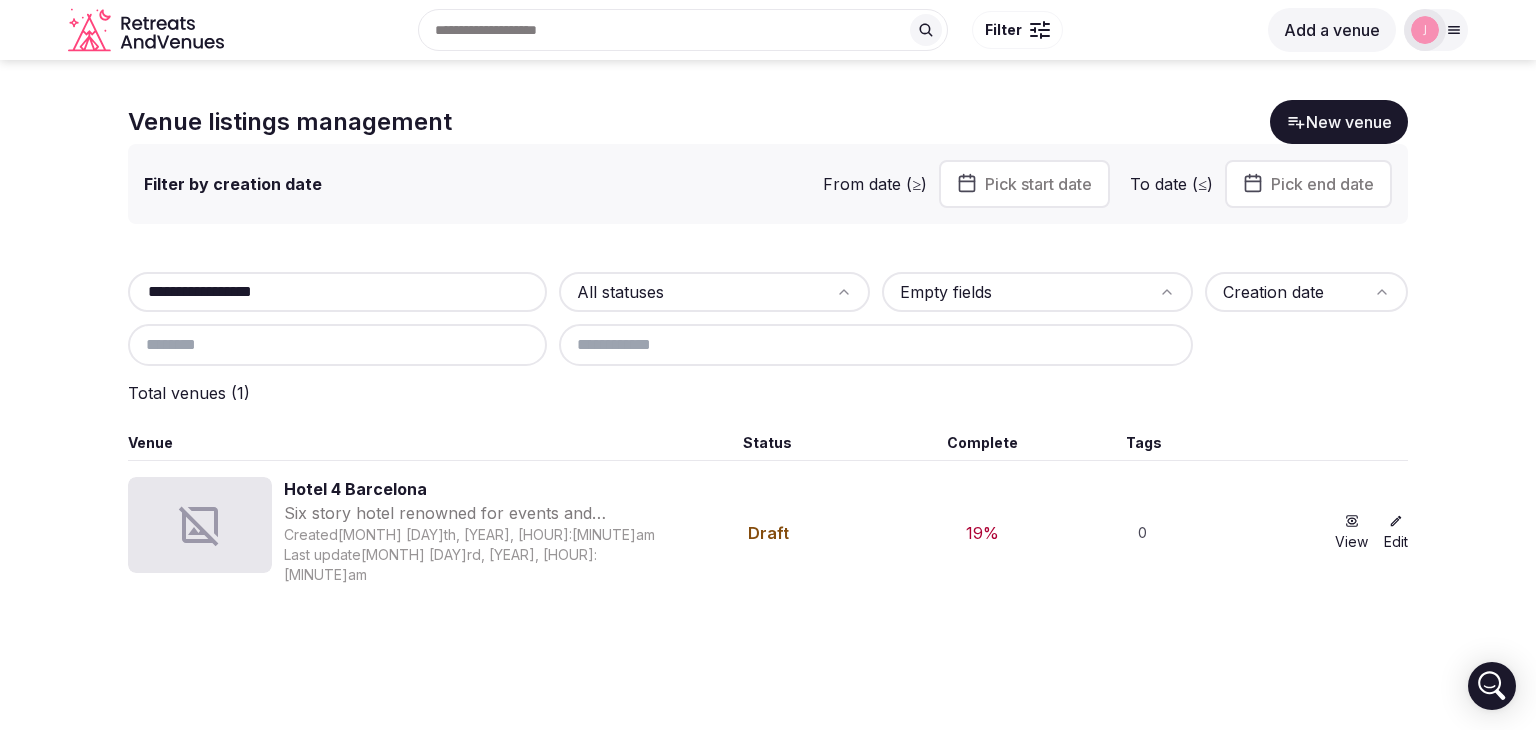 type on "**********" 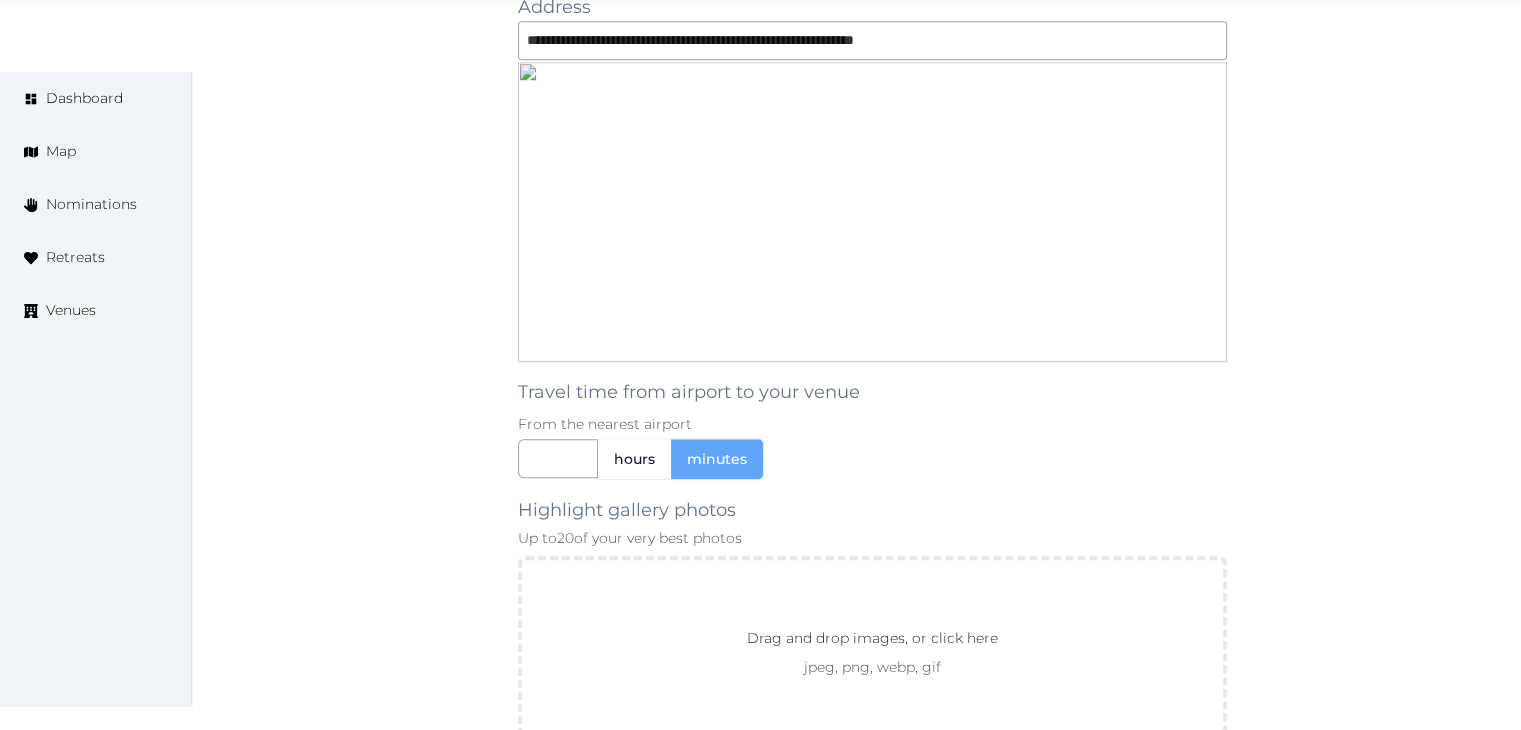 scroll, scrollTop: 1874, scrollLeft: 0, axis: vertical 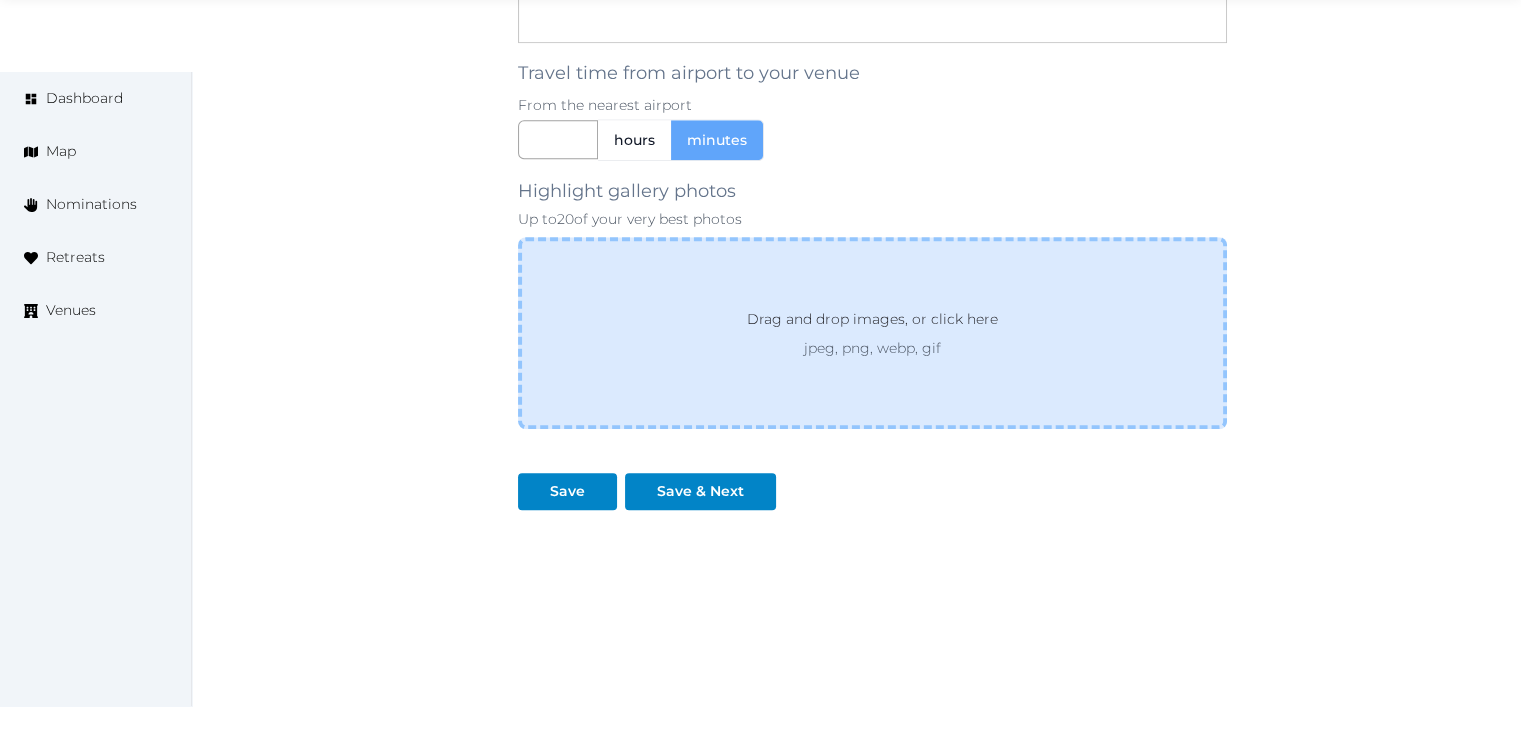 click on "Drag and drop images, or click here jpeg, png, webp, gif" at bounding box center (872, 333) 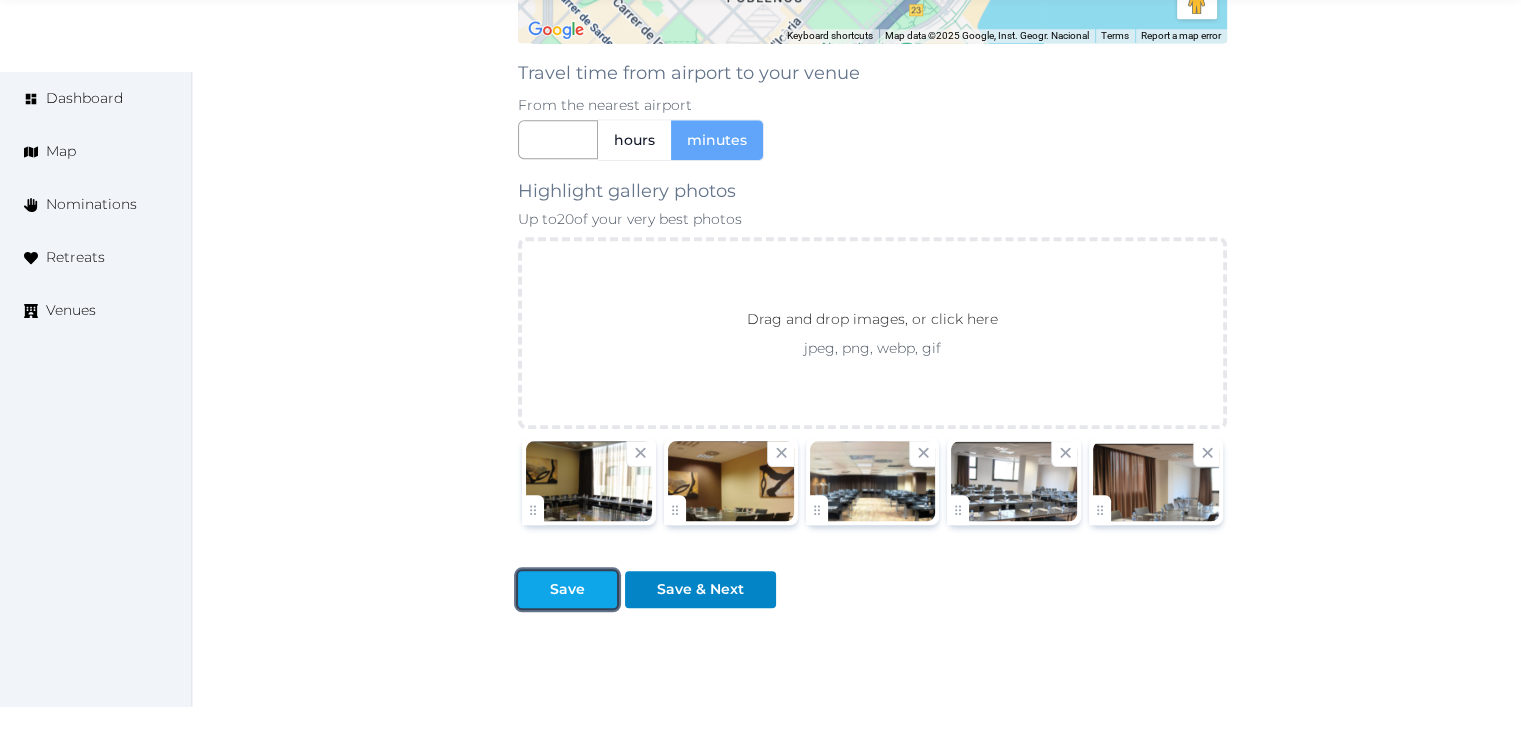click on "Save" at bounding box center [567, 589] 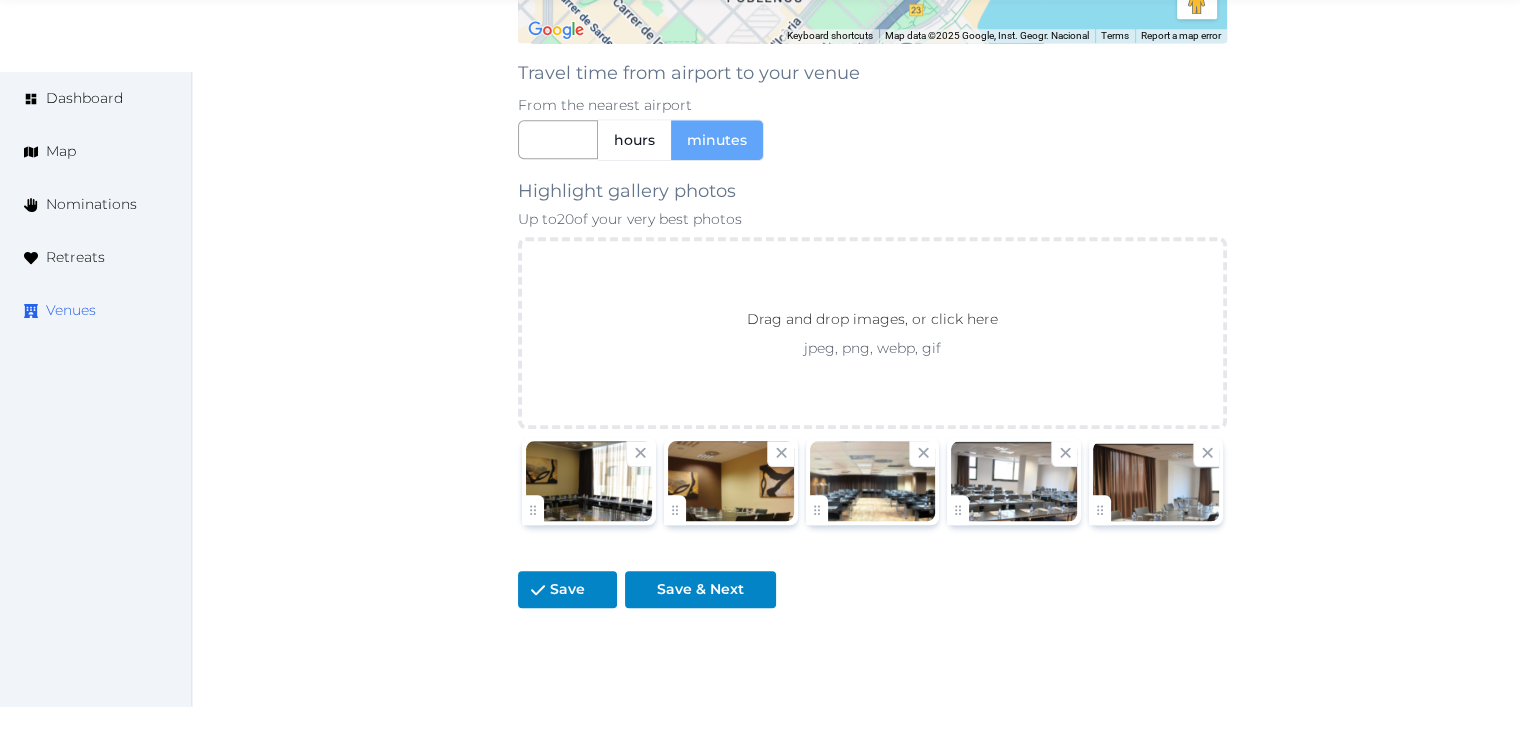 click on "Venues" at bounding box center [71, 310] 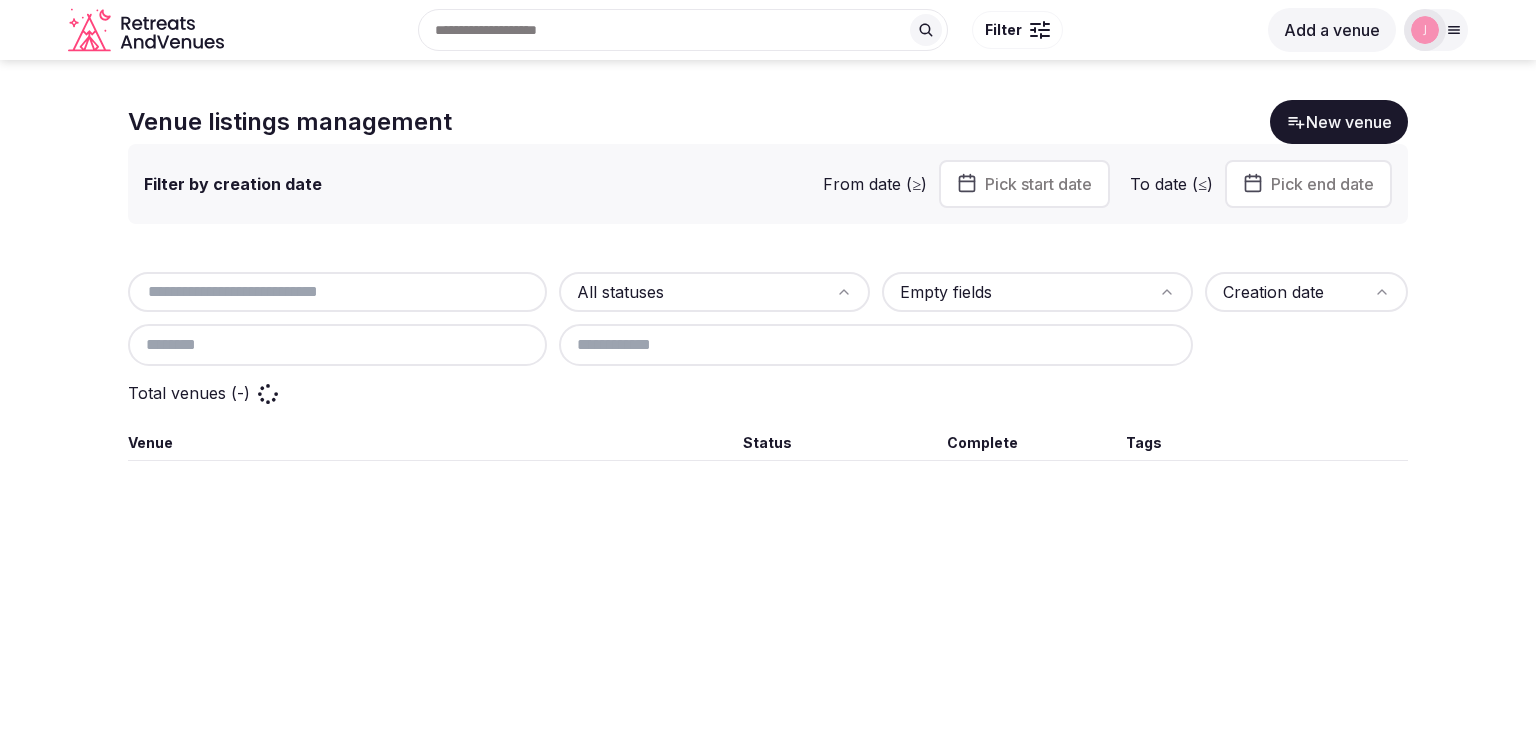 scroll, scrollTop: 0, scrollLeft: 0, axis: both 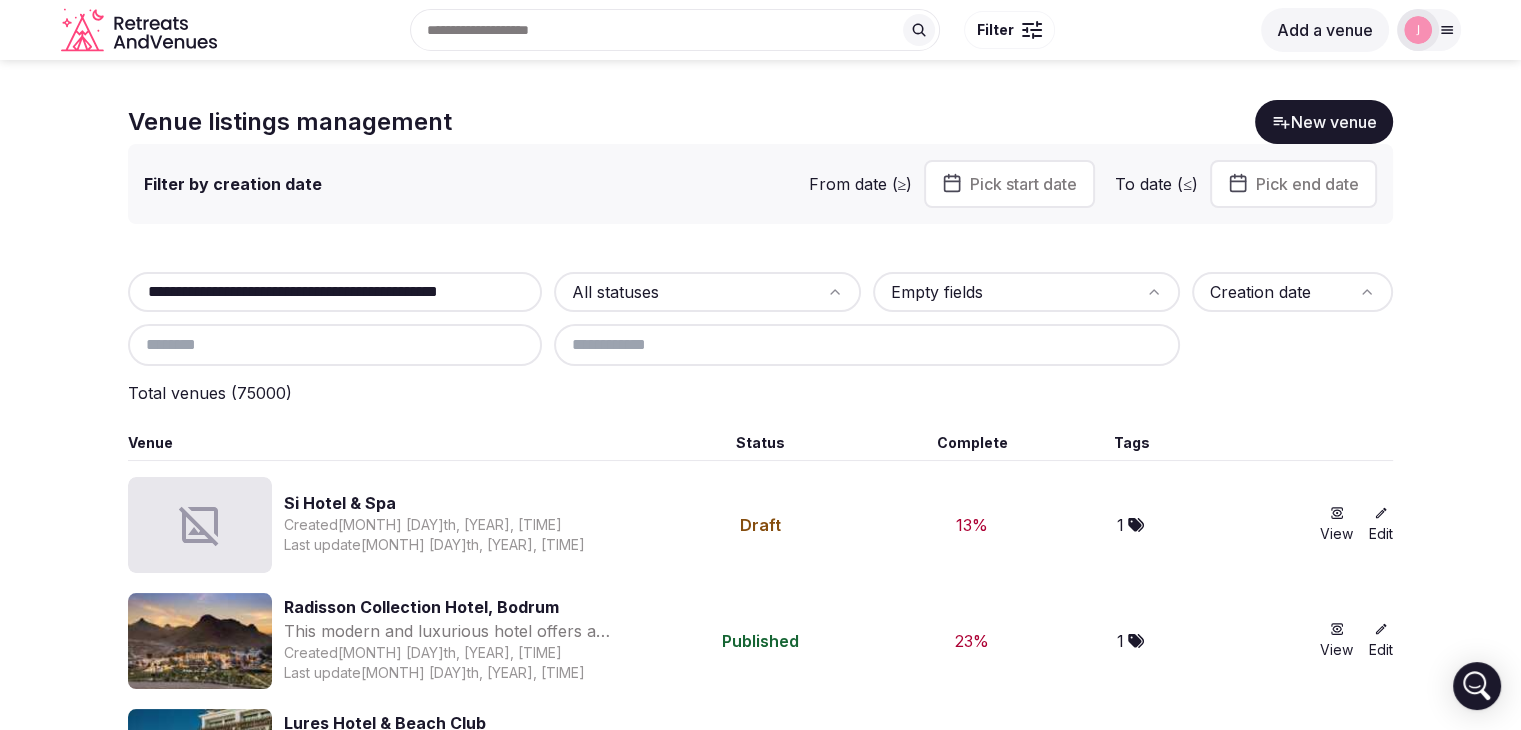 click on "**********" at bounding box center [335, 292] 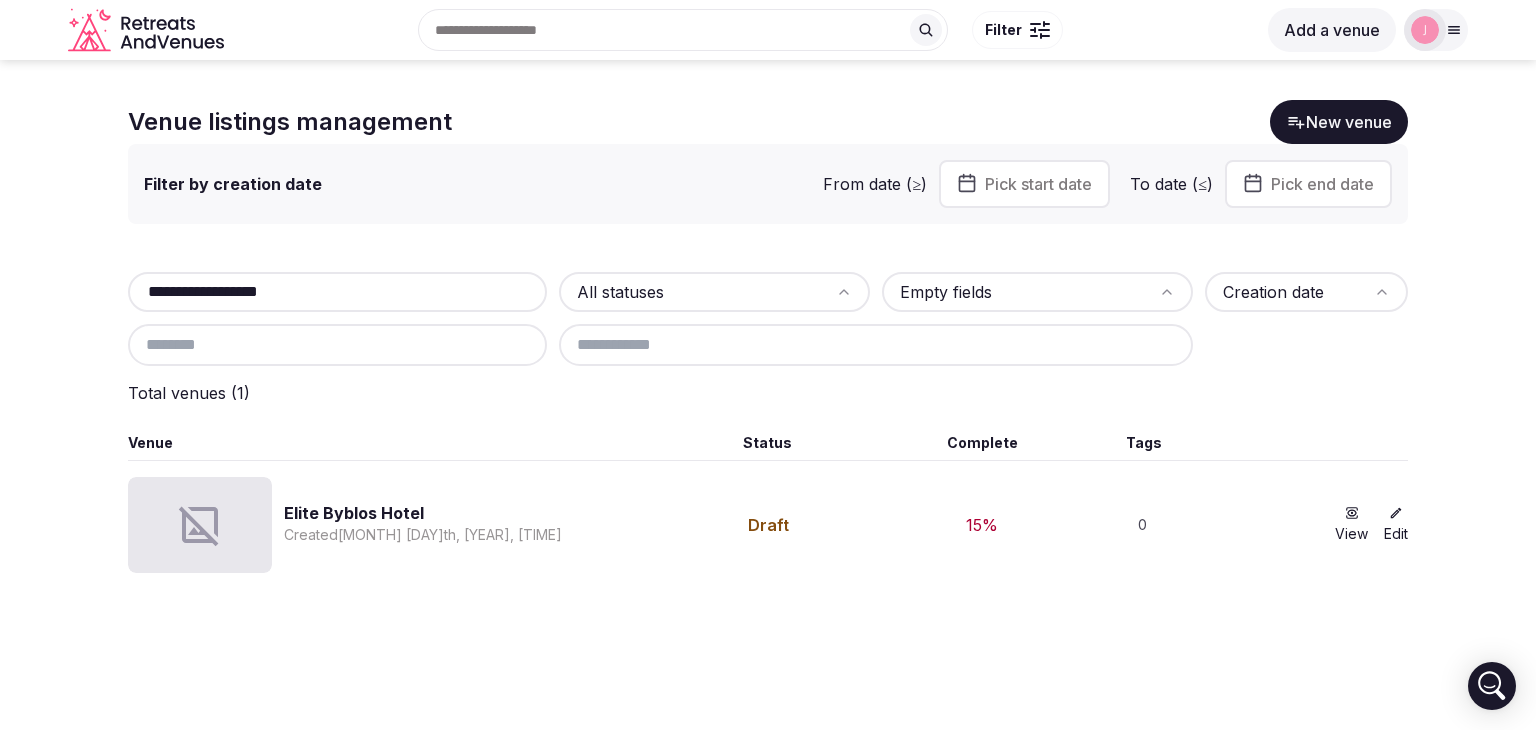 type on "**********" 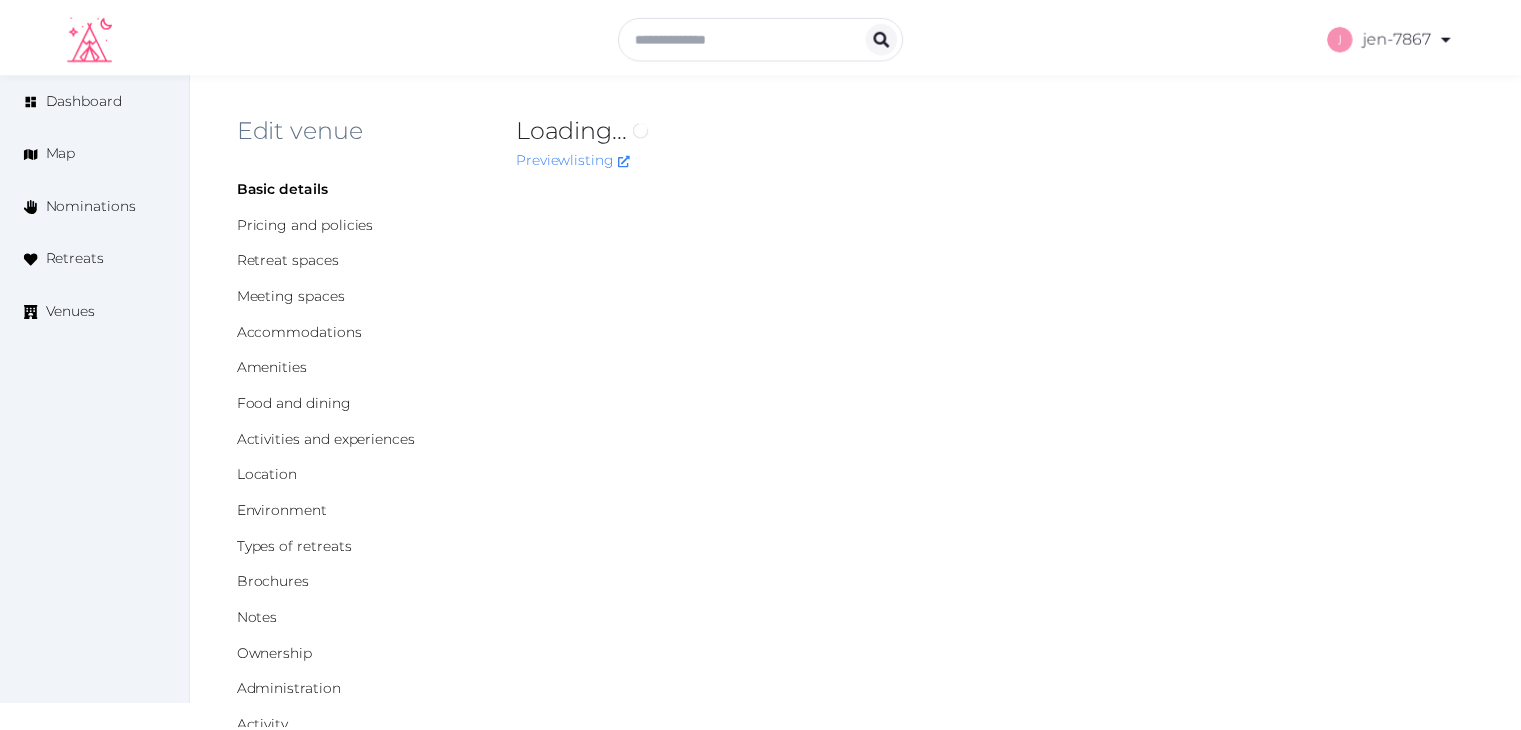 scroll, scrollTop: 0, scrollLeft: 0, axis: both 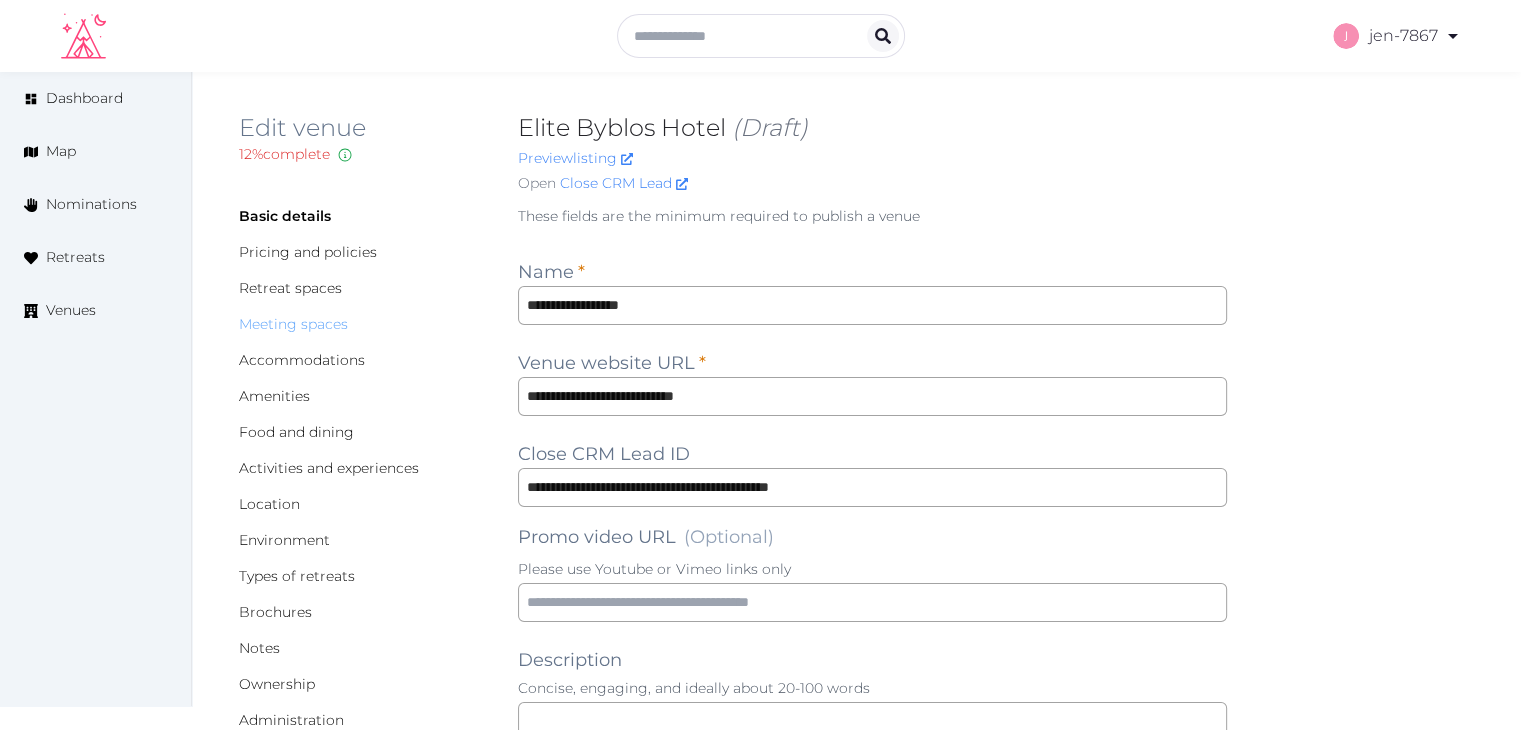 click on "Meeting spaces" at bounding box center [293, 324] 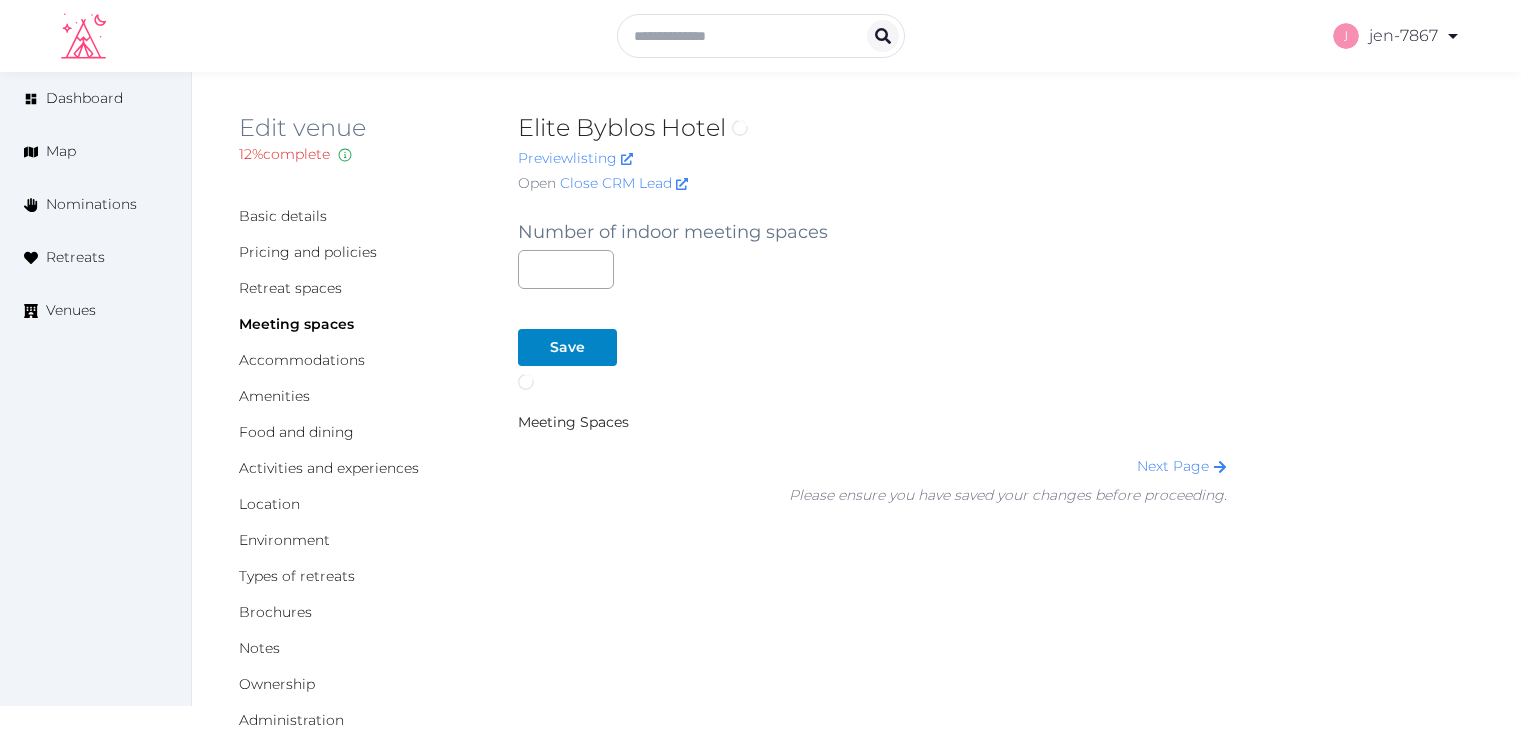 scroll, scrollTop: 0, scrollLeft: 0, axis: both 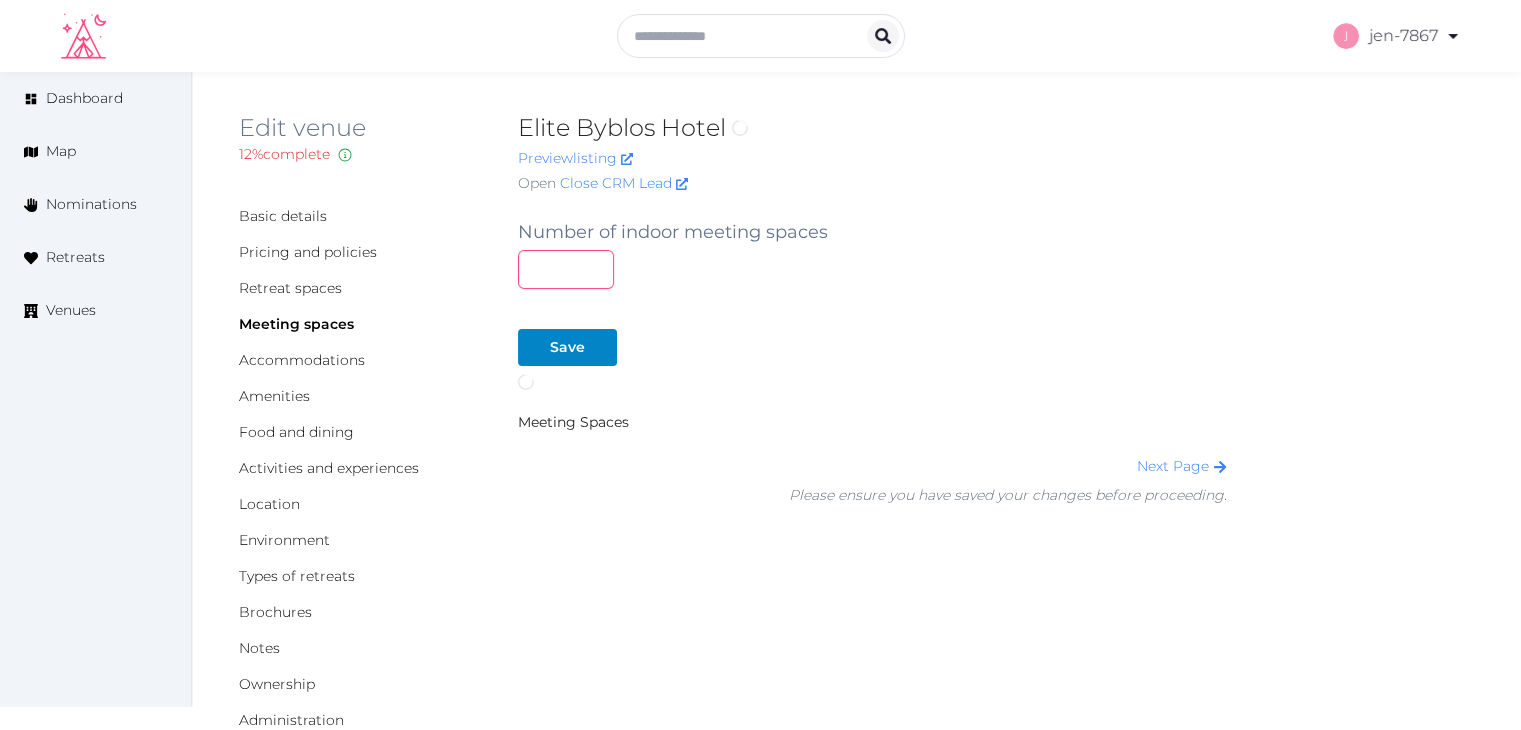 click at bounding box center [566, 269] 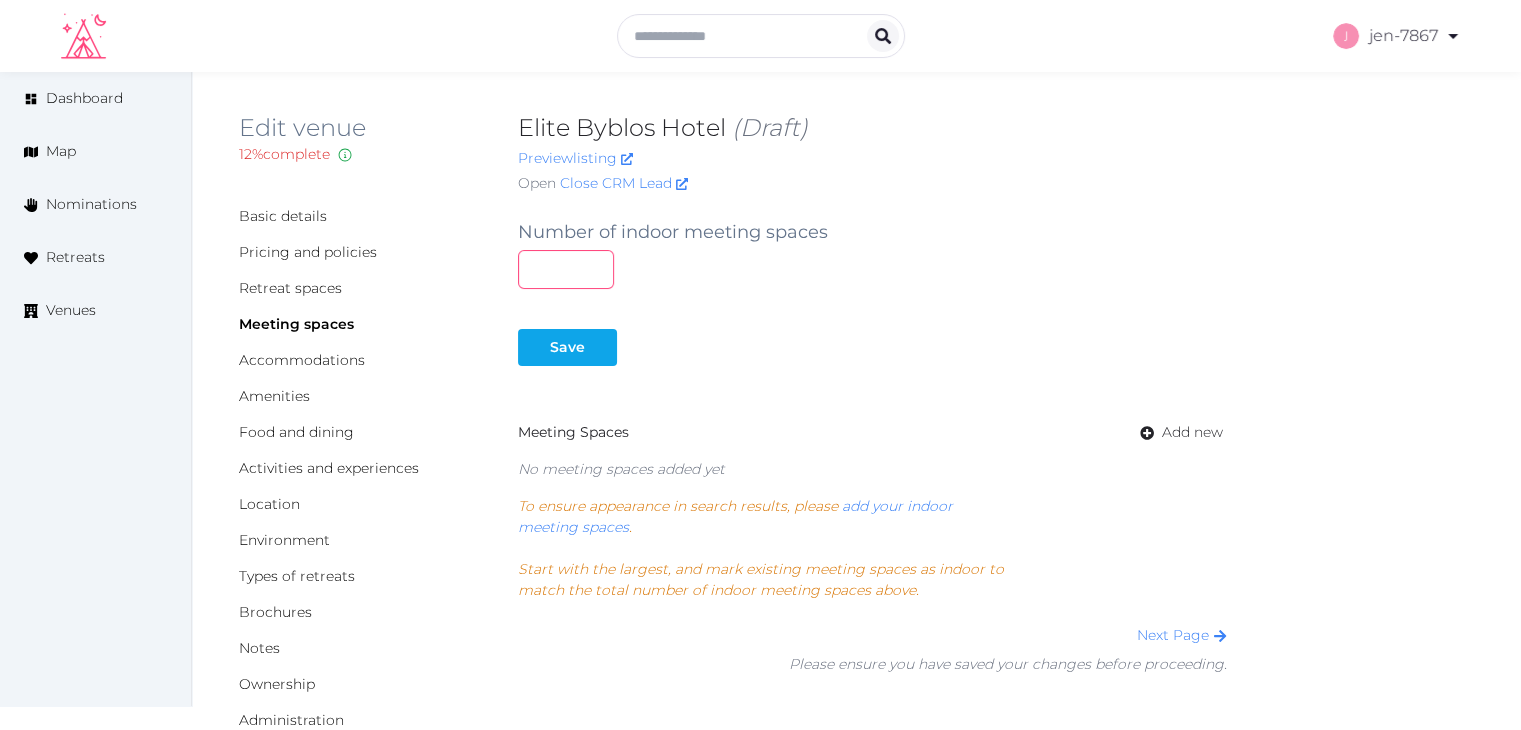 type on "*" 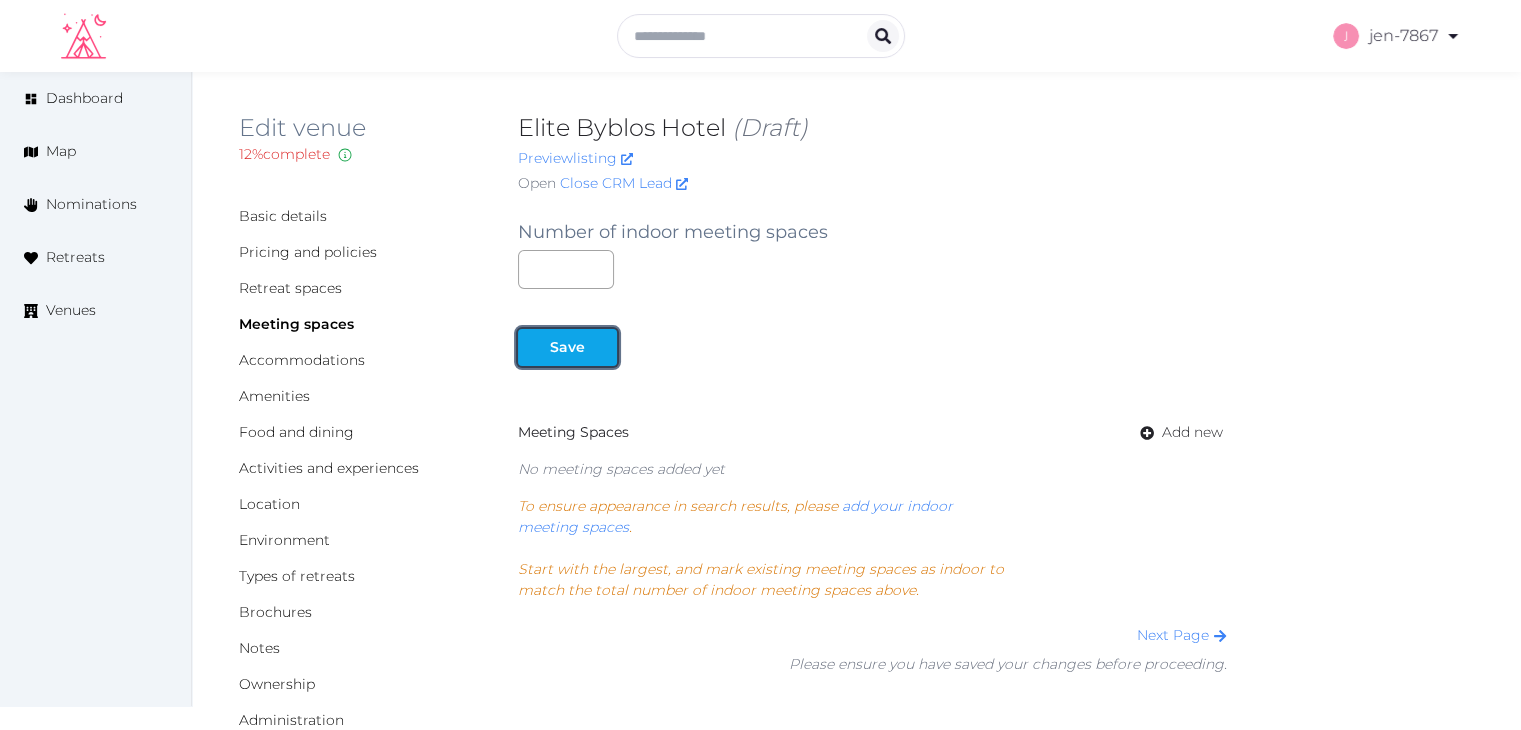click at bounding box center [601, 347] 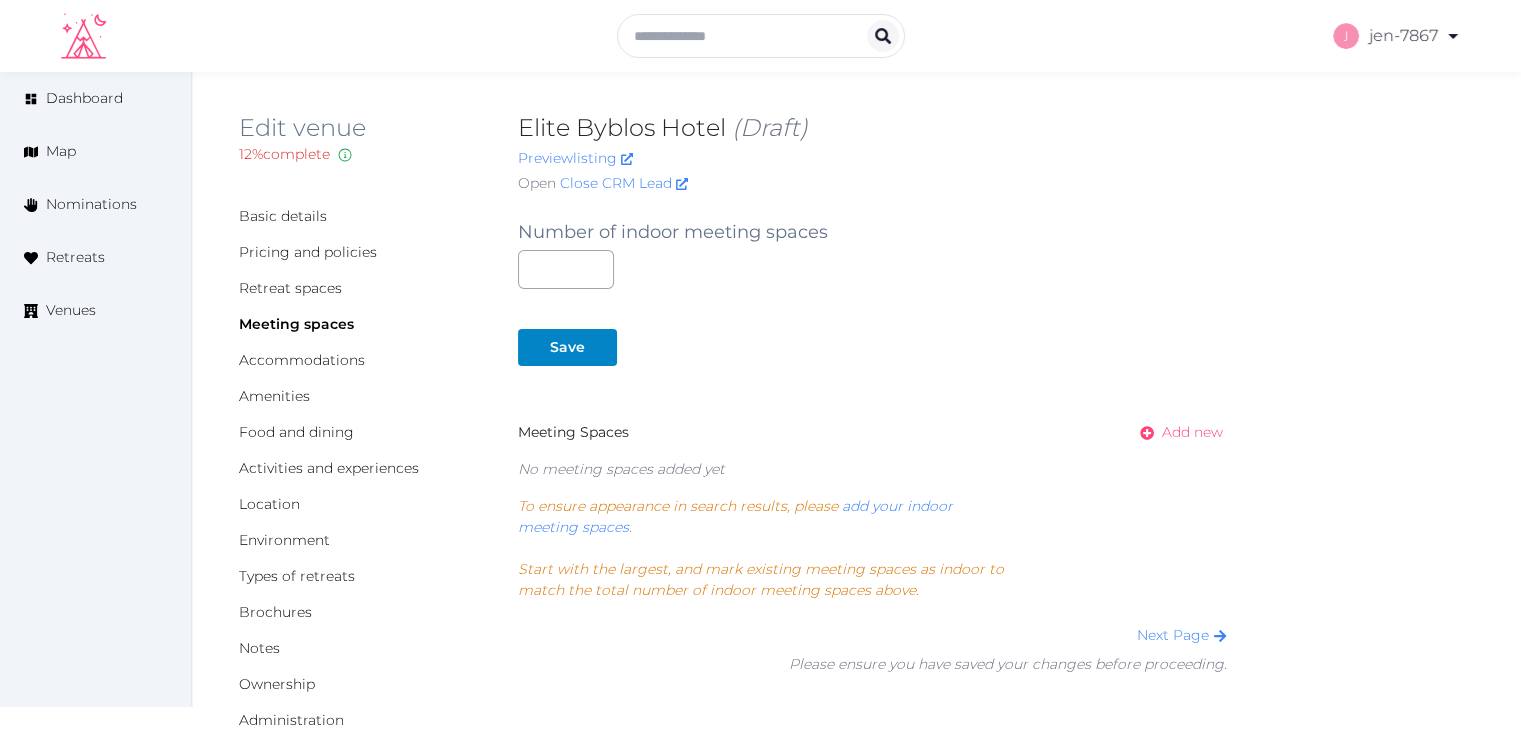 click on "Add new" at bounding box center (1192, 432) 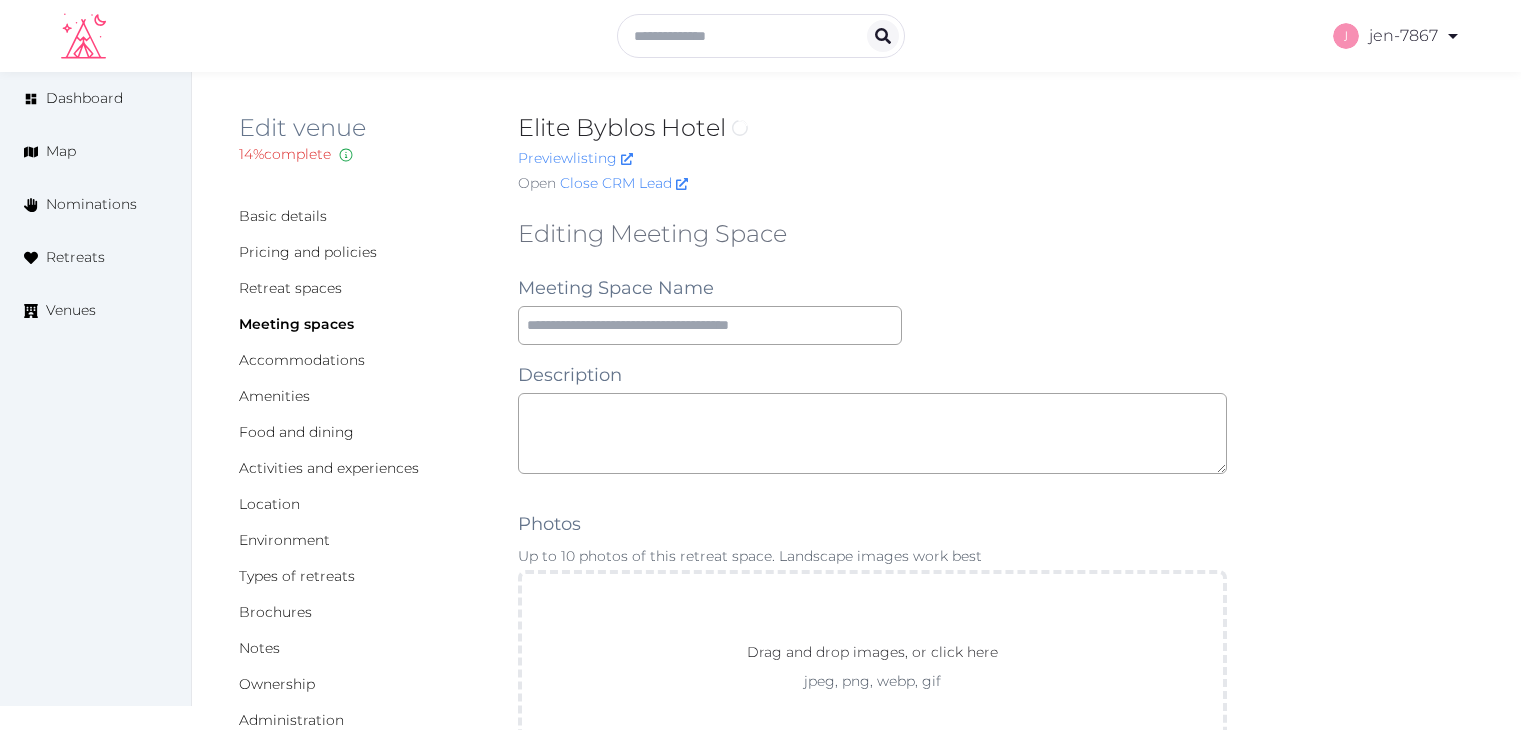 scroll, scrollTop: 0, scrollLeft: 0, axis: both 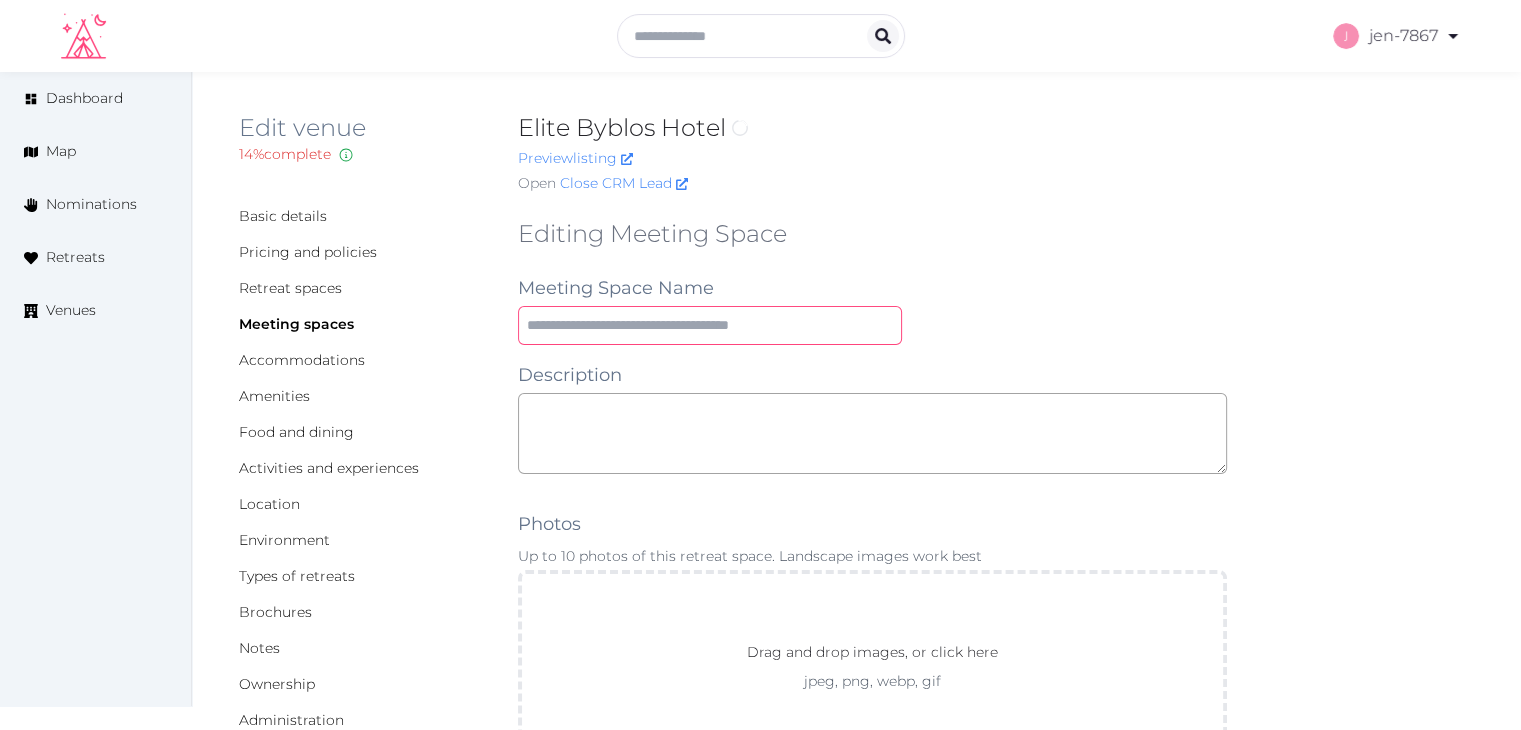 click at bounding box center [710, 325] 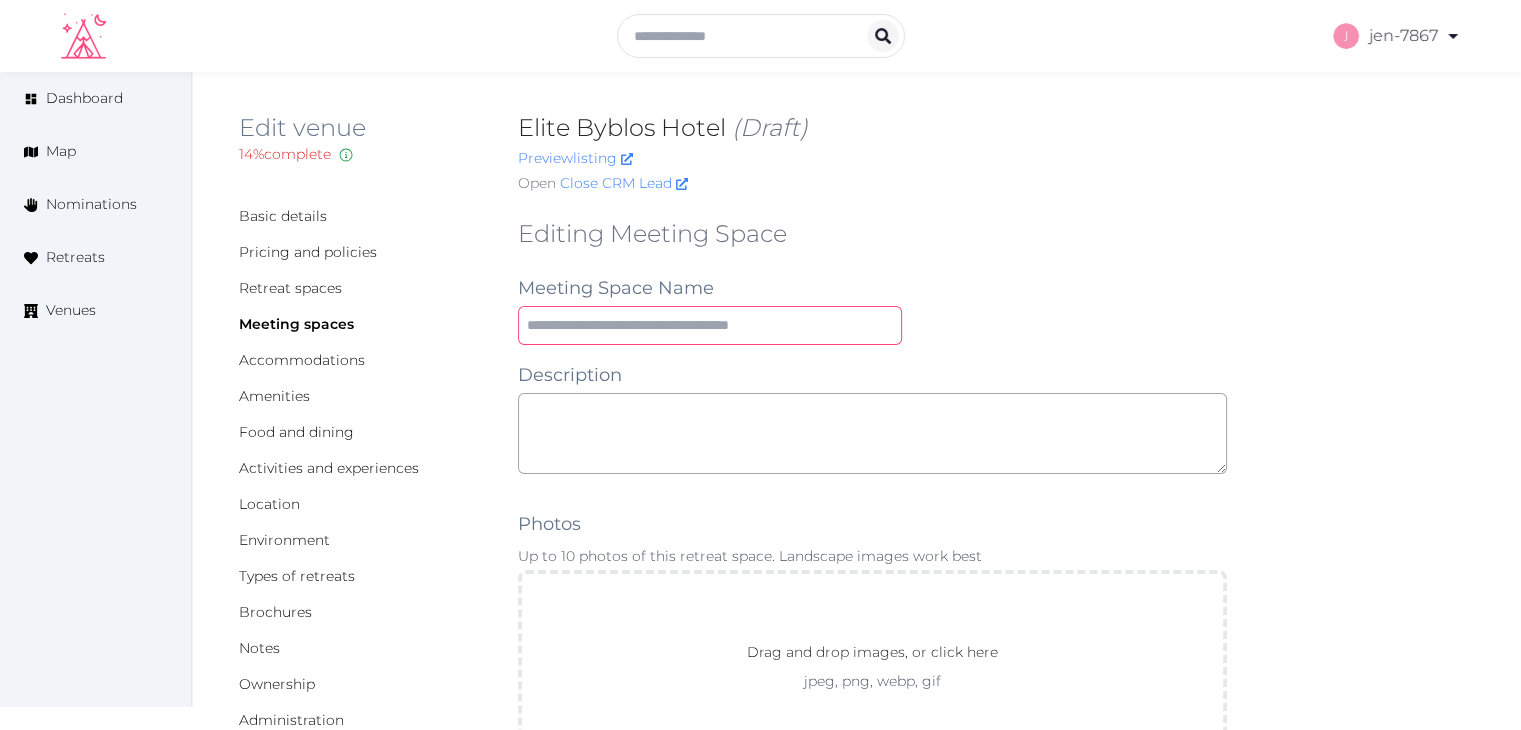 paste on "**********" 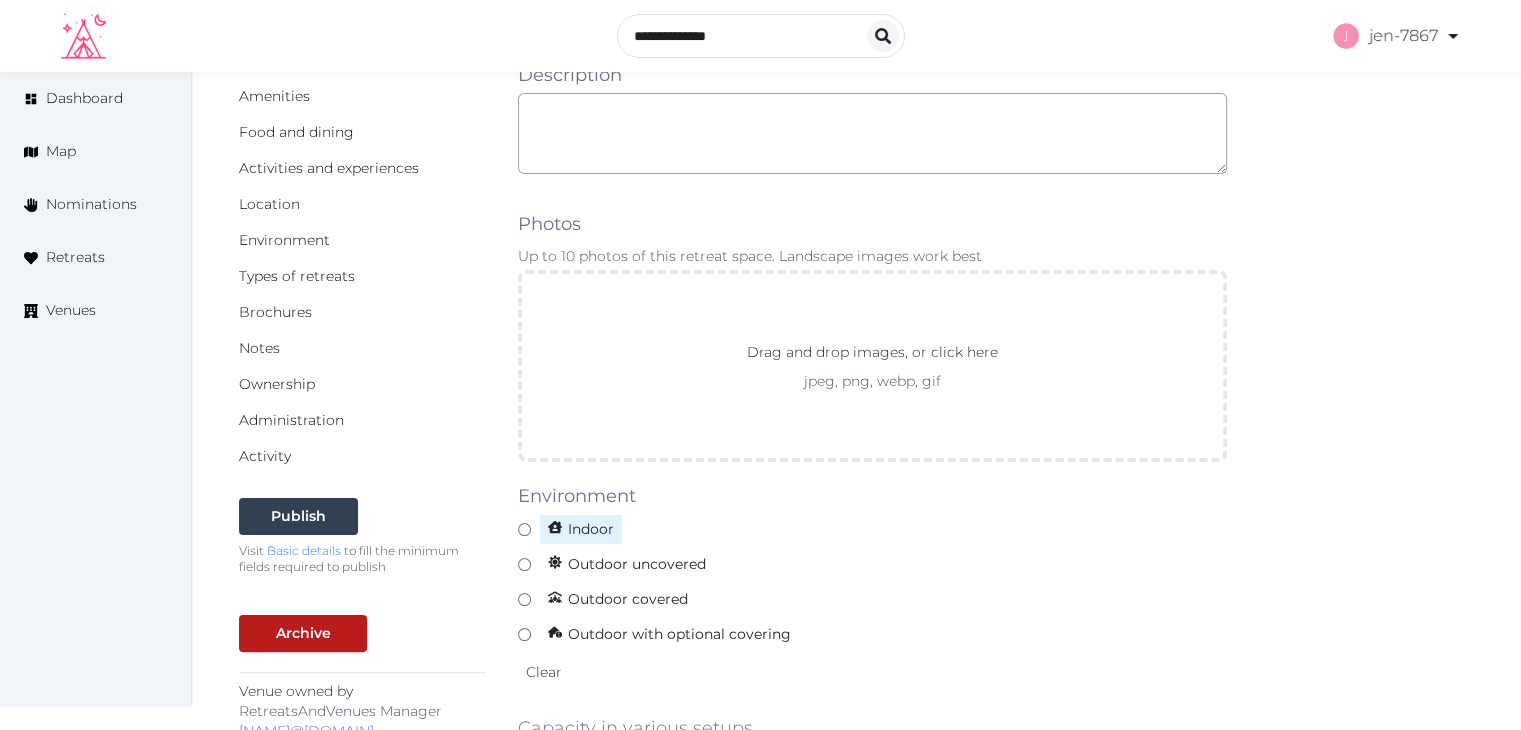 type on "**********" 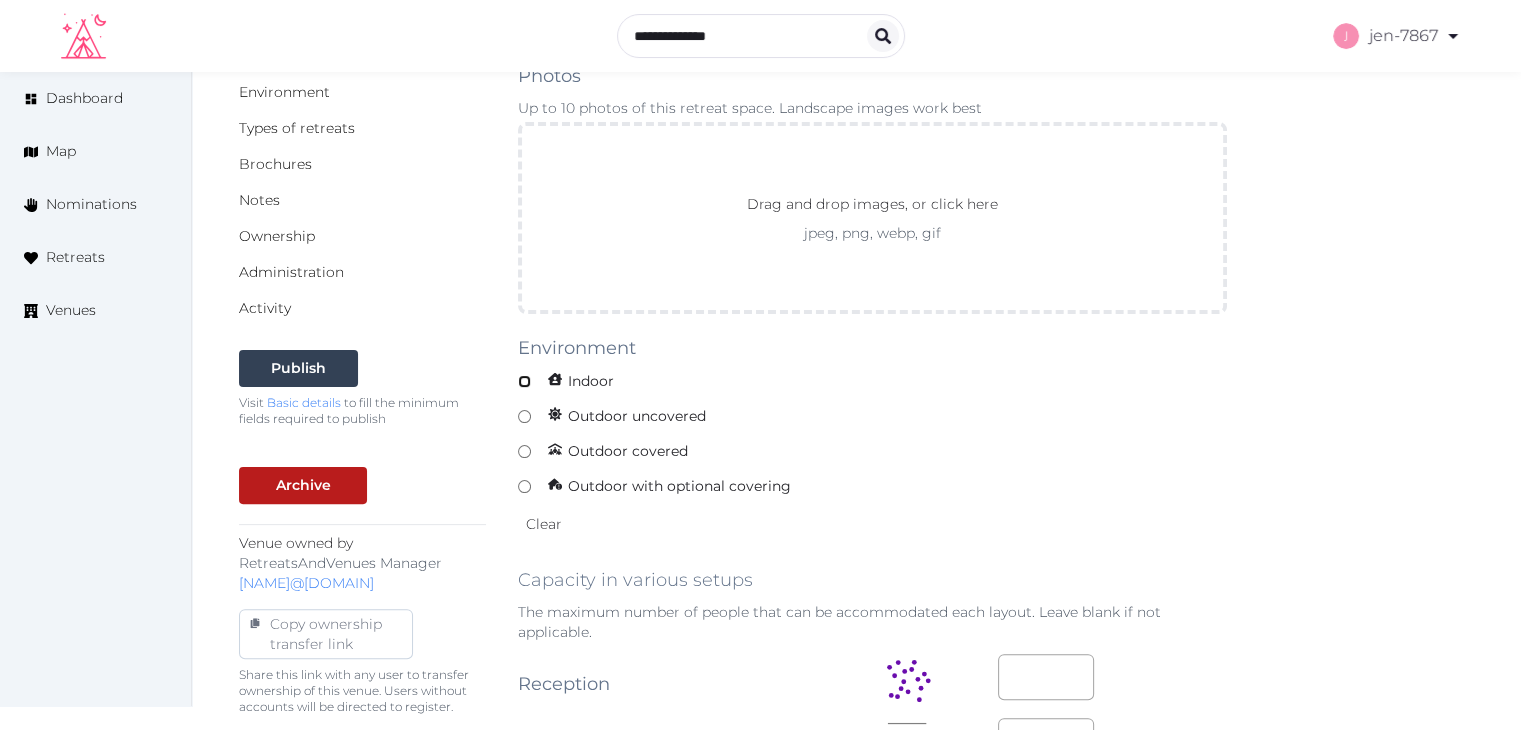 scroll, scrollTop: 800, scrollLeft: 0, axis: vertical 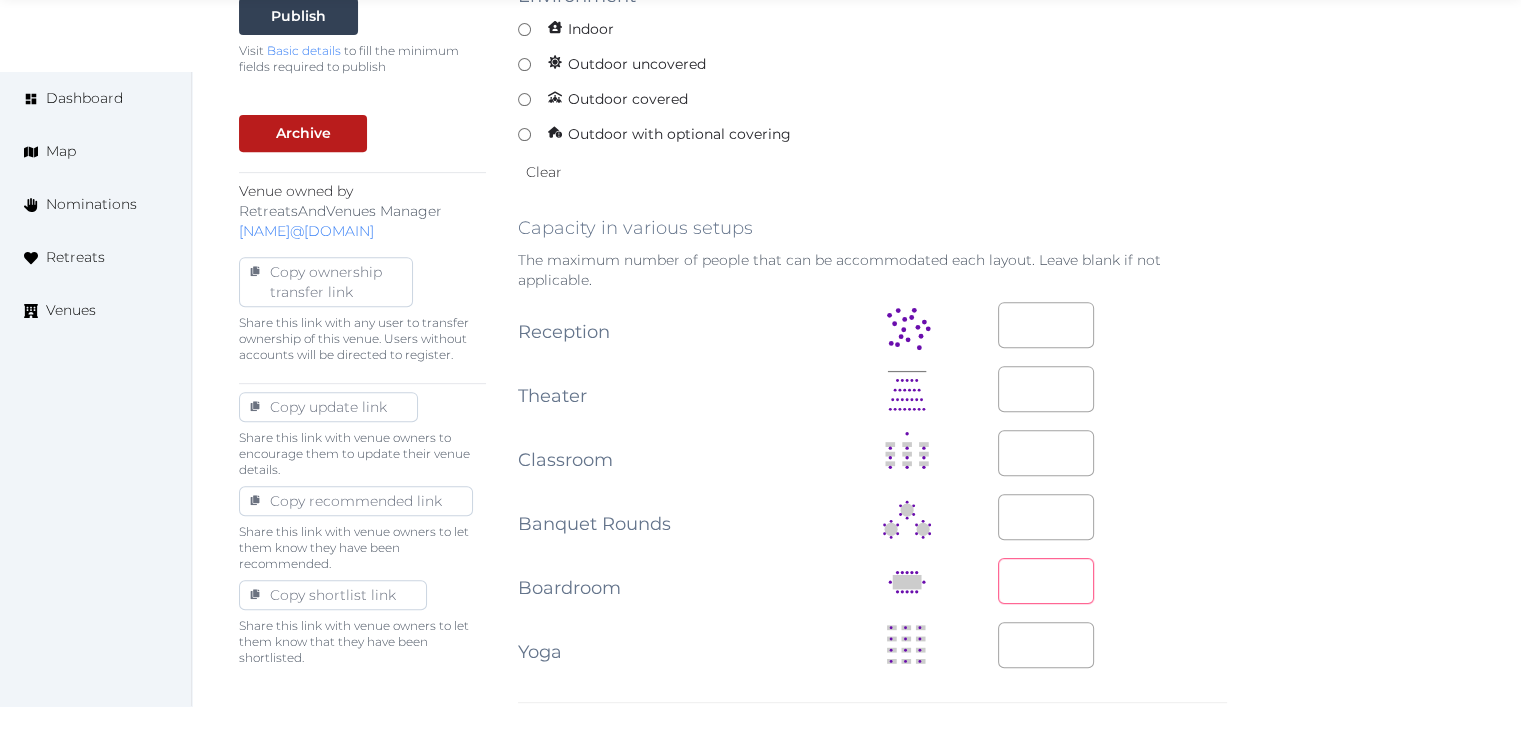 click at bounding box center [1046, 581] 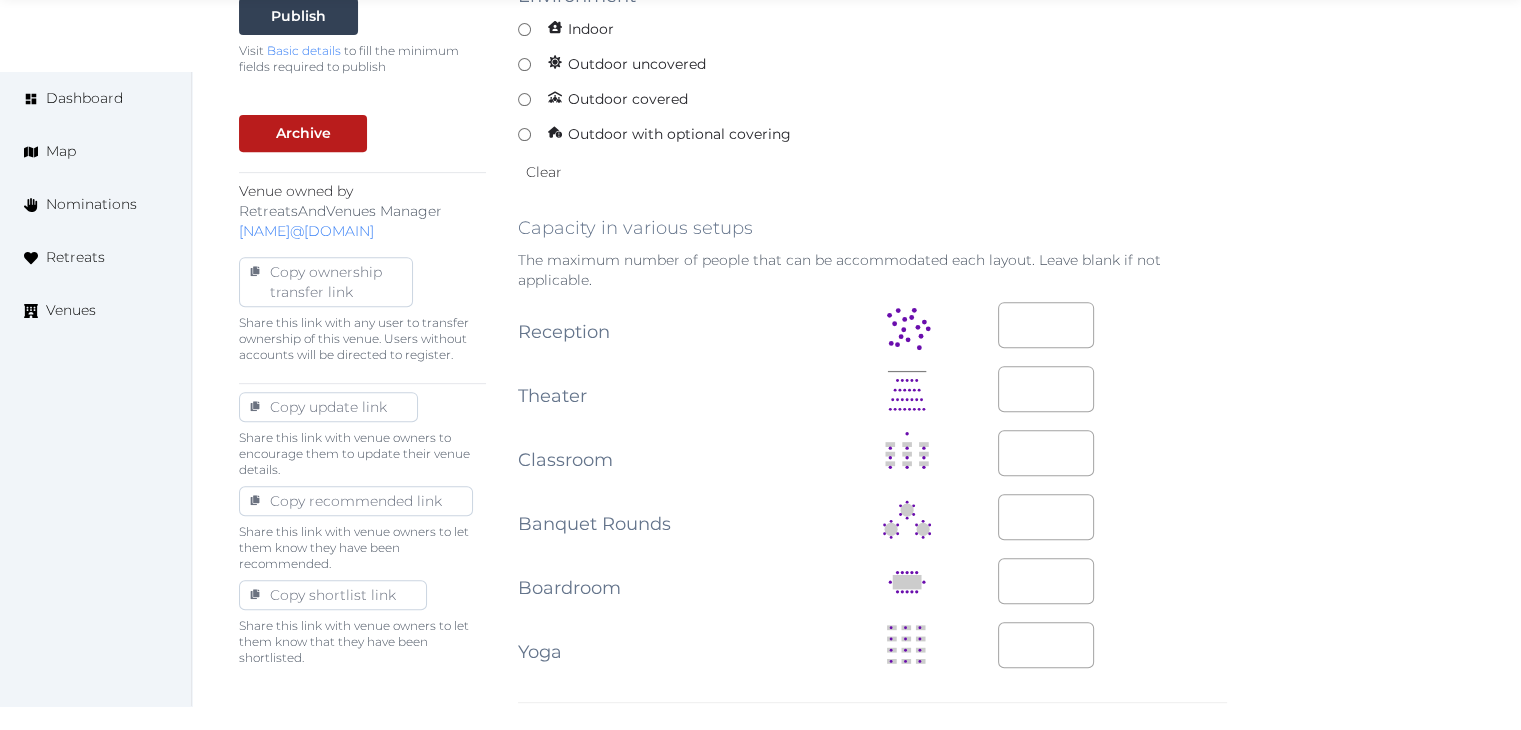 click at bounding box center (1112, 389) 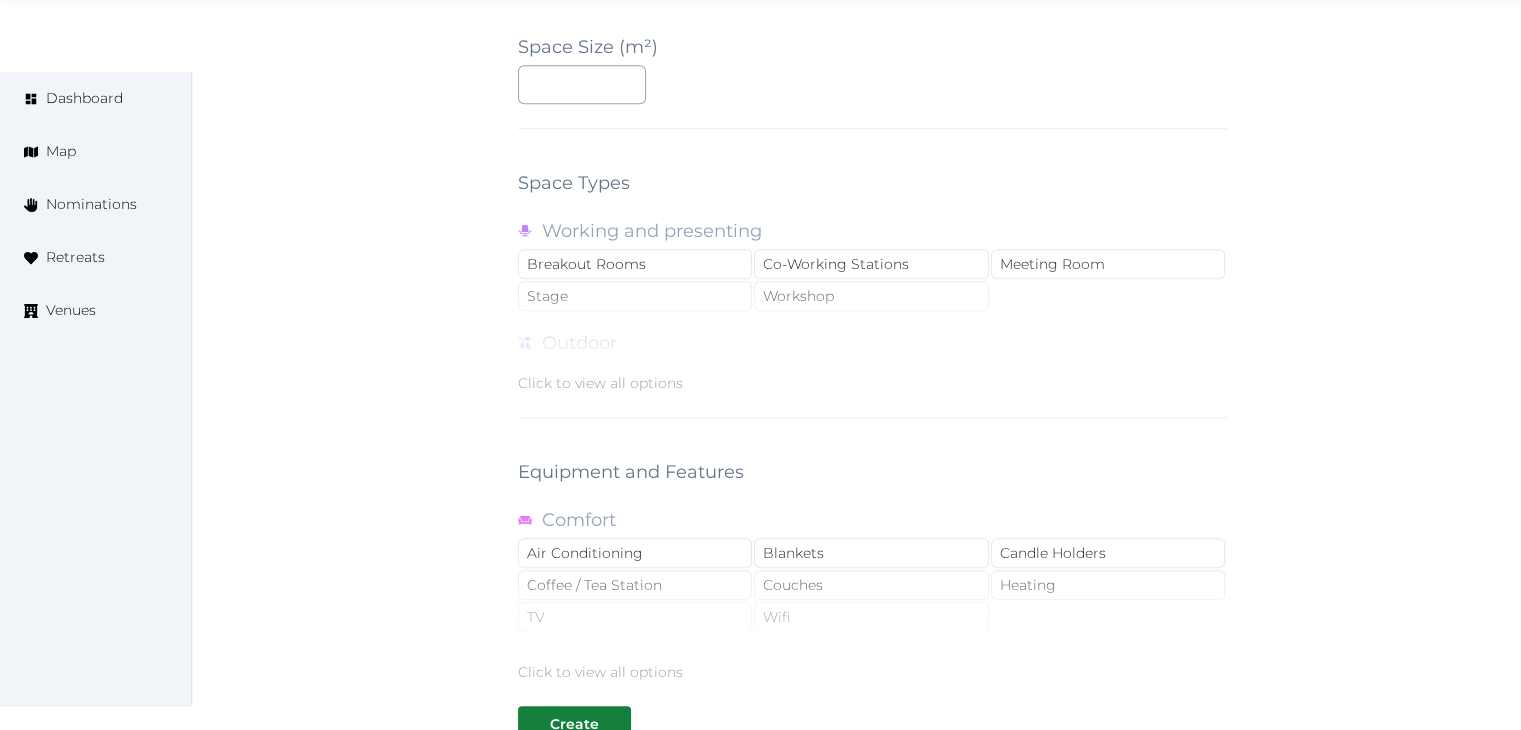 scroll, scrollTop: 1788, scrollLeft: 0, axis: vertical 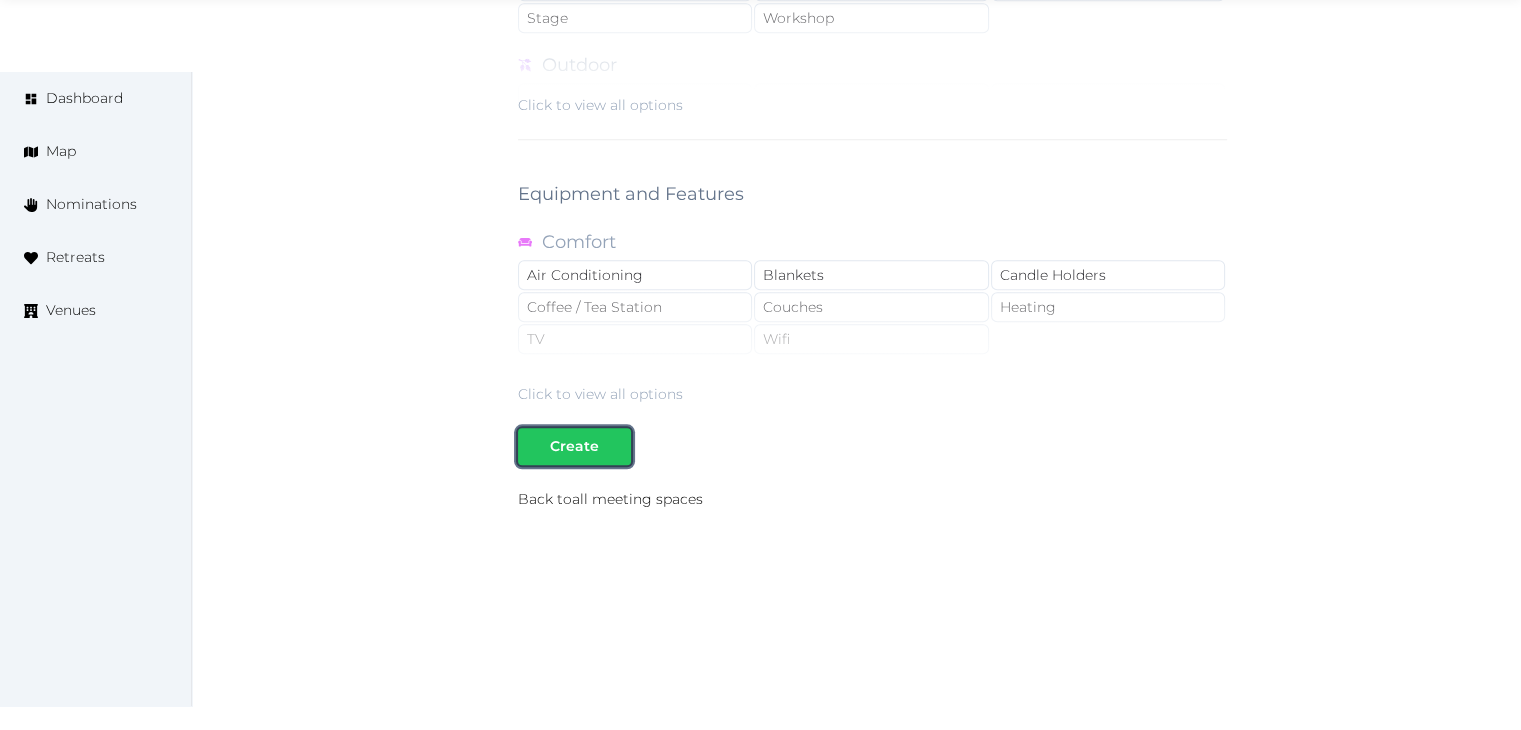 click on "Create" at bounding box center [574, 446] 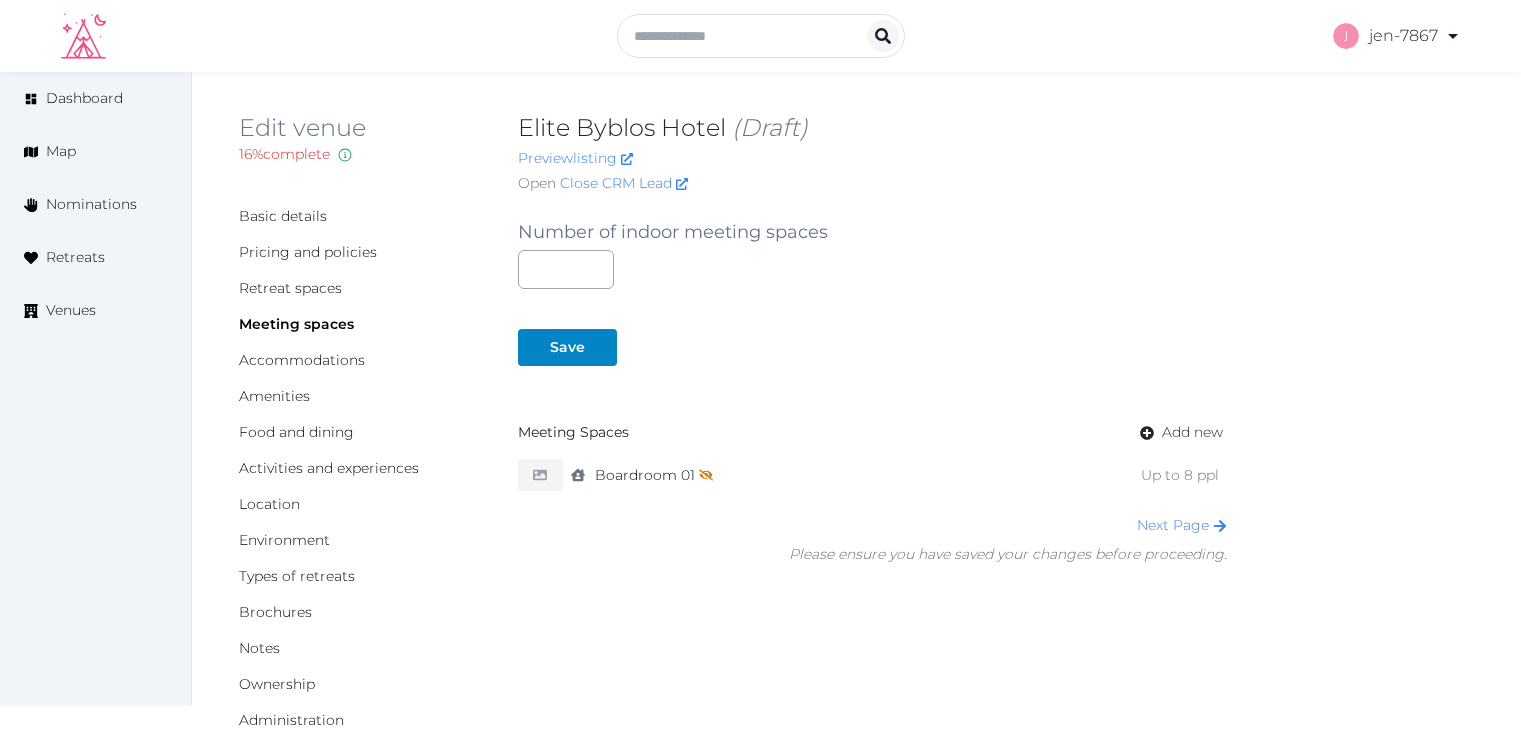 scroll, scrollTop: 0, scrollLeft: 0, axis: both 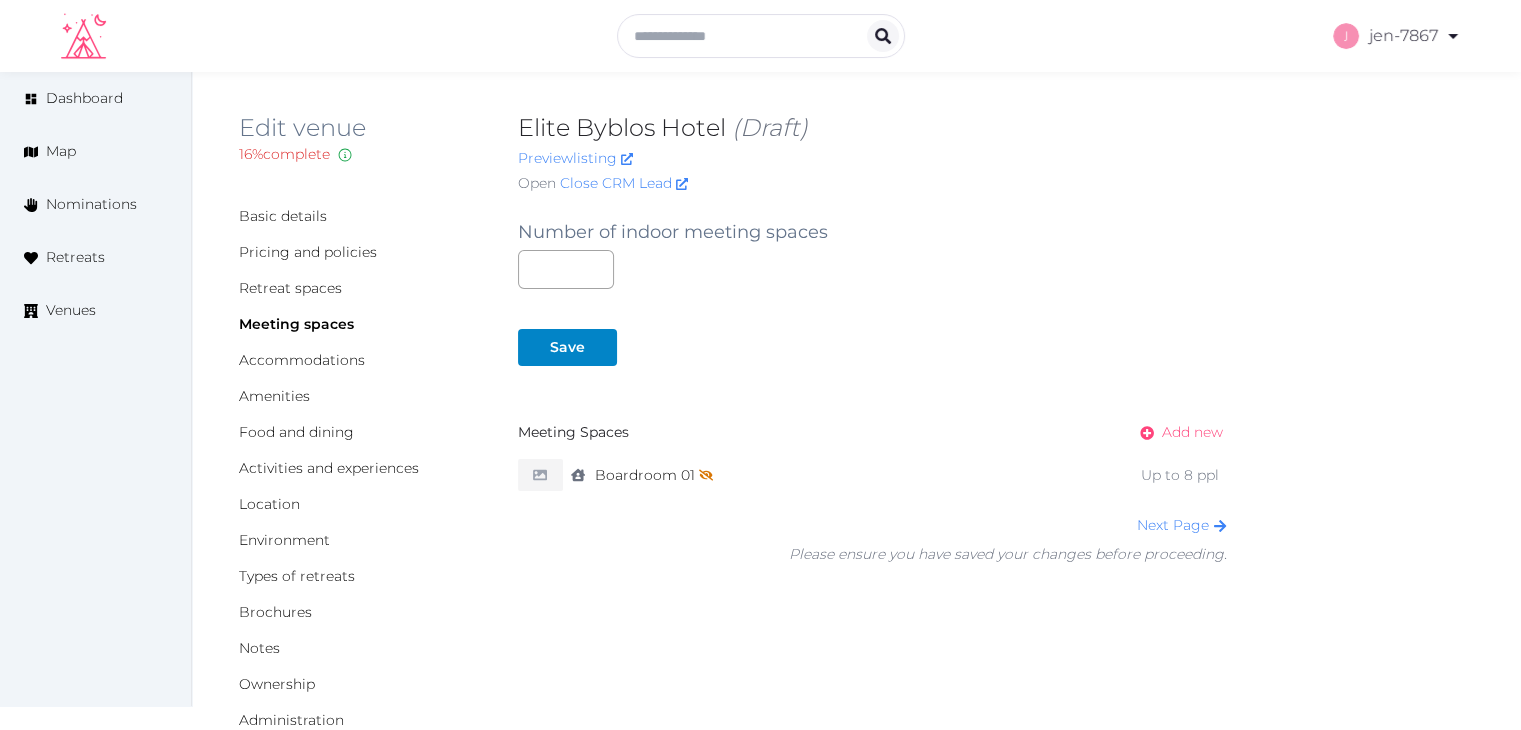 click on "Add new" at bounding box center [1192, 432] 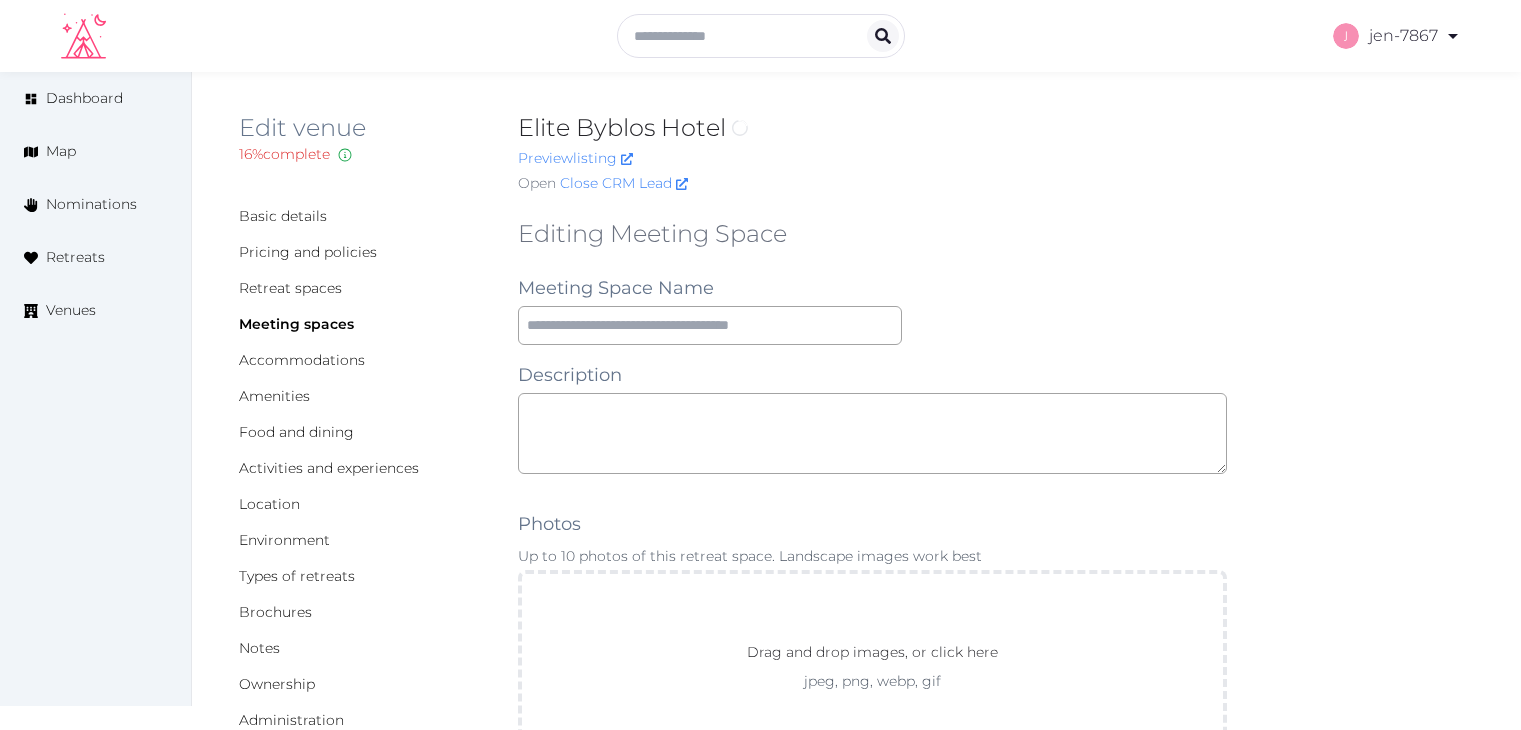 scroll, scrollTop: 0, scrollLeft: 0, axis: both 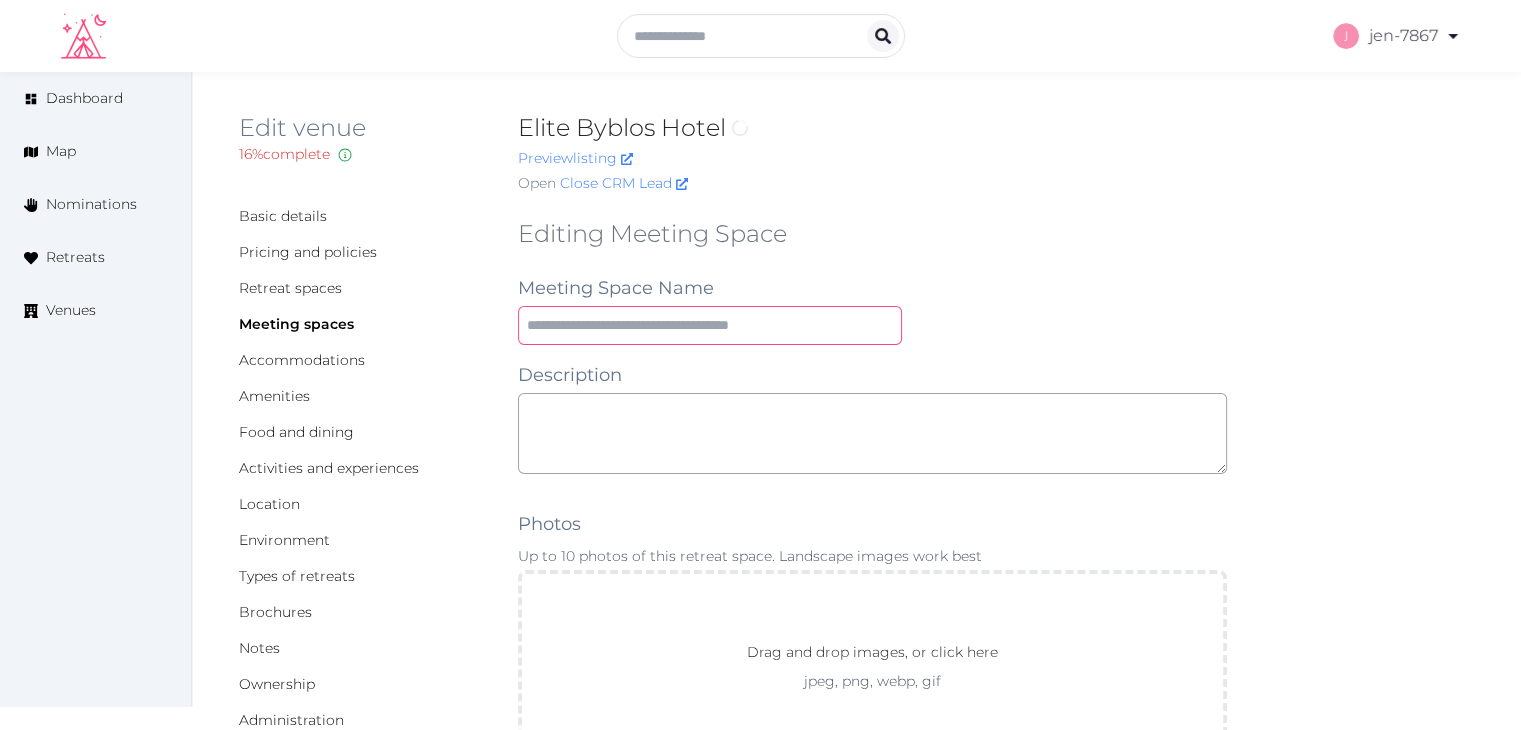 drag, startPoint x: 0, startPoint y: 0, endPoint x: 672, endPoint y: 336, distance: 751.31885 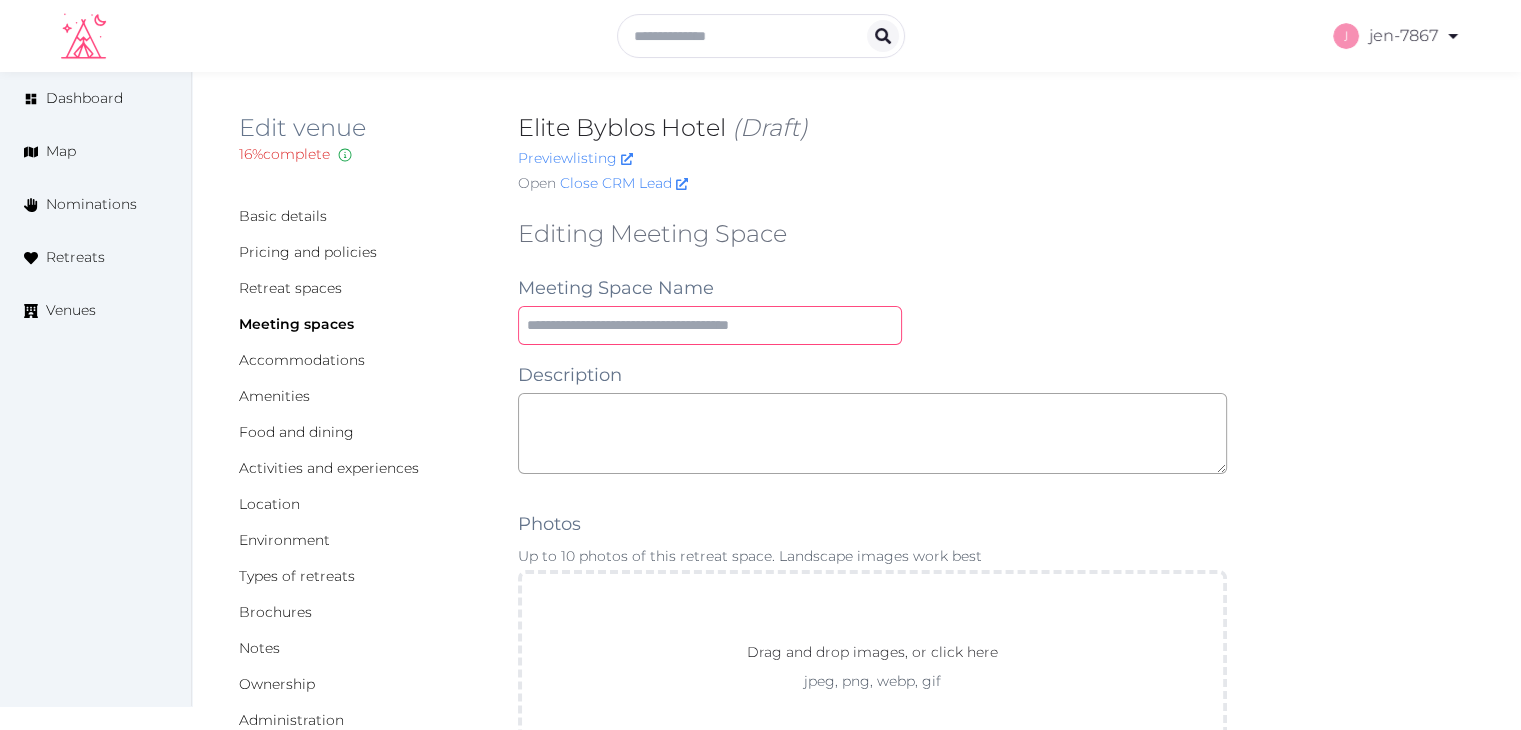 paste on "**********" 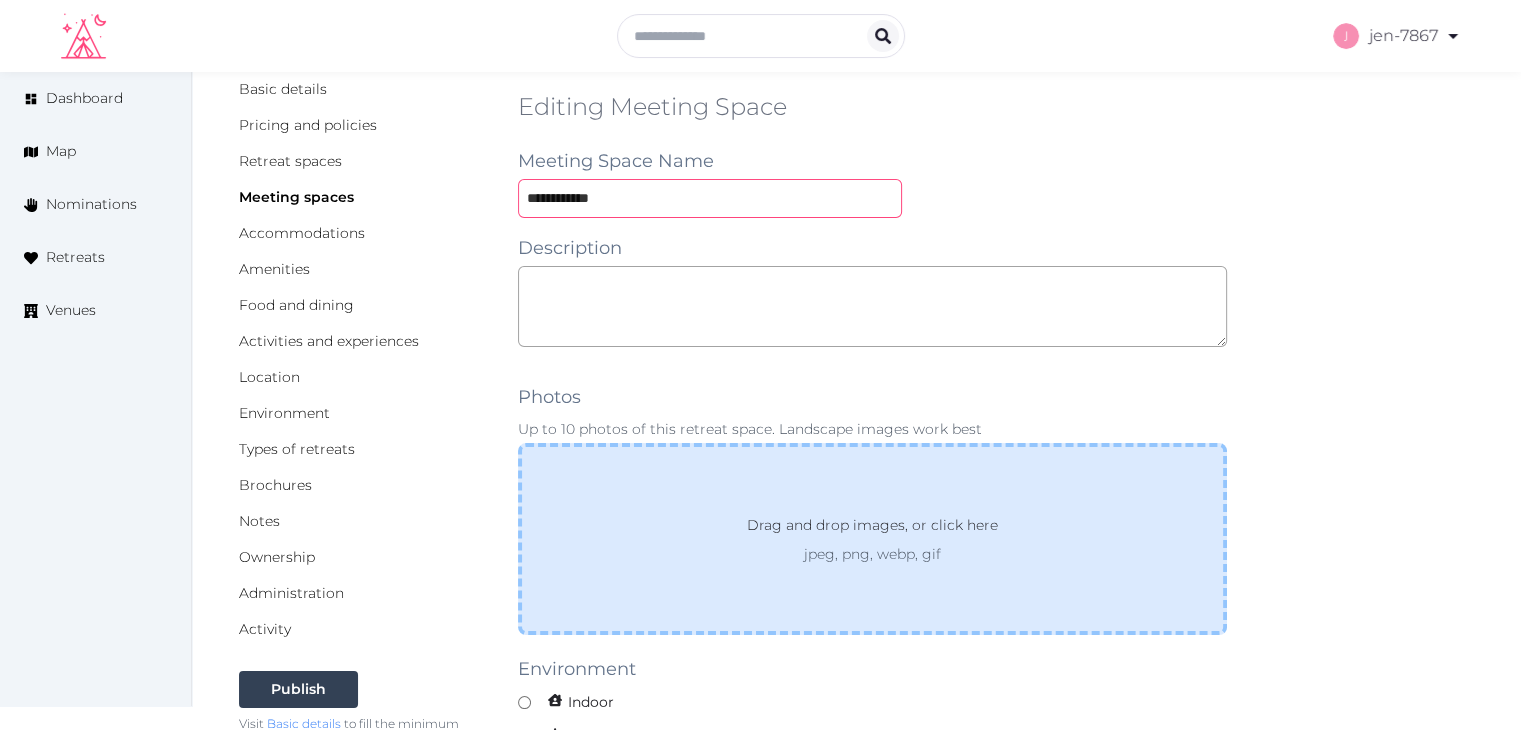 scroll, scrollTop: 300, scrollLeft: 0, axis: vertical 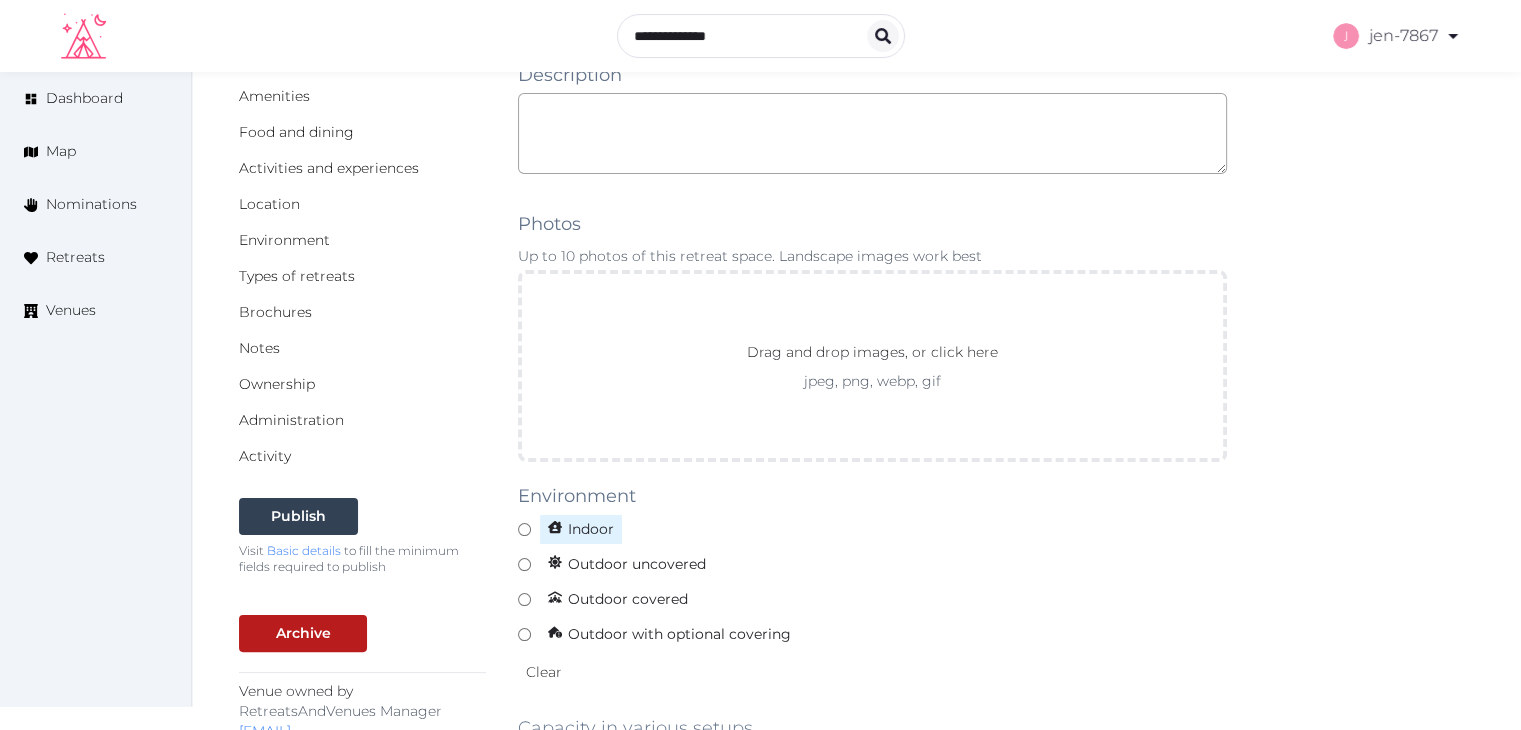 type on "**********" 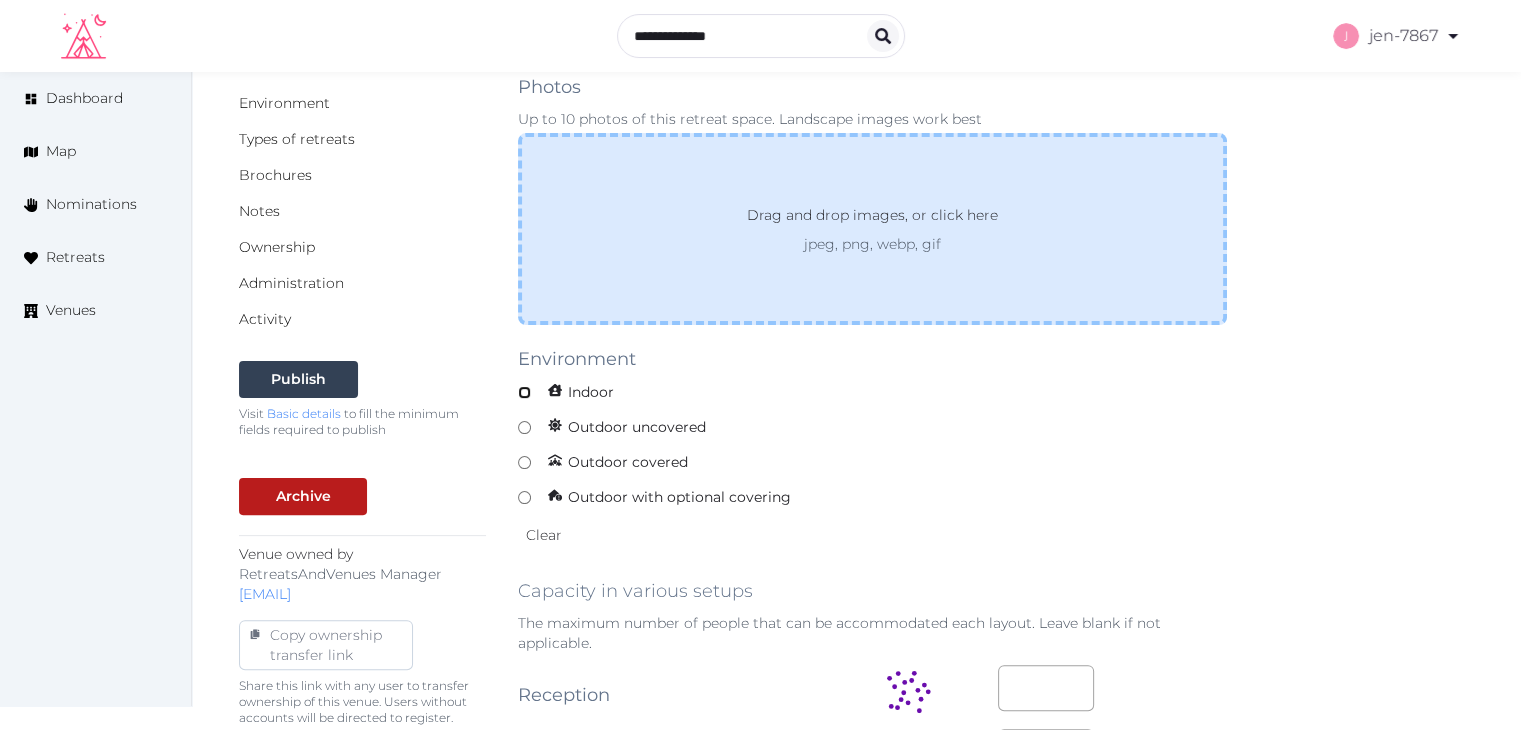 scroll, scrollTop: 700, scrollLeft: 0, axis: vertical 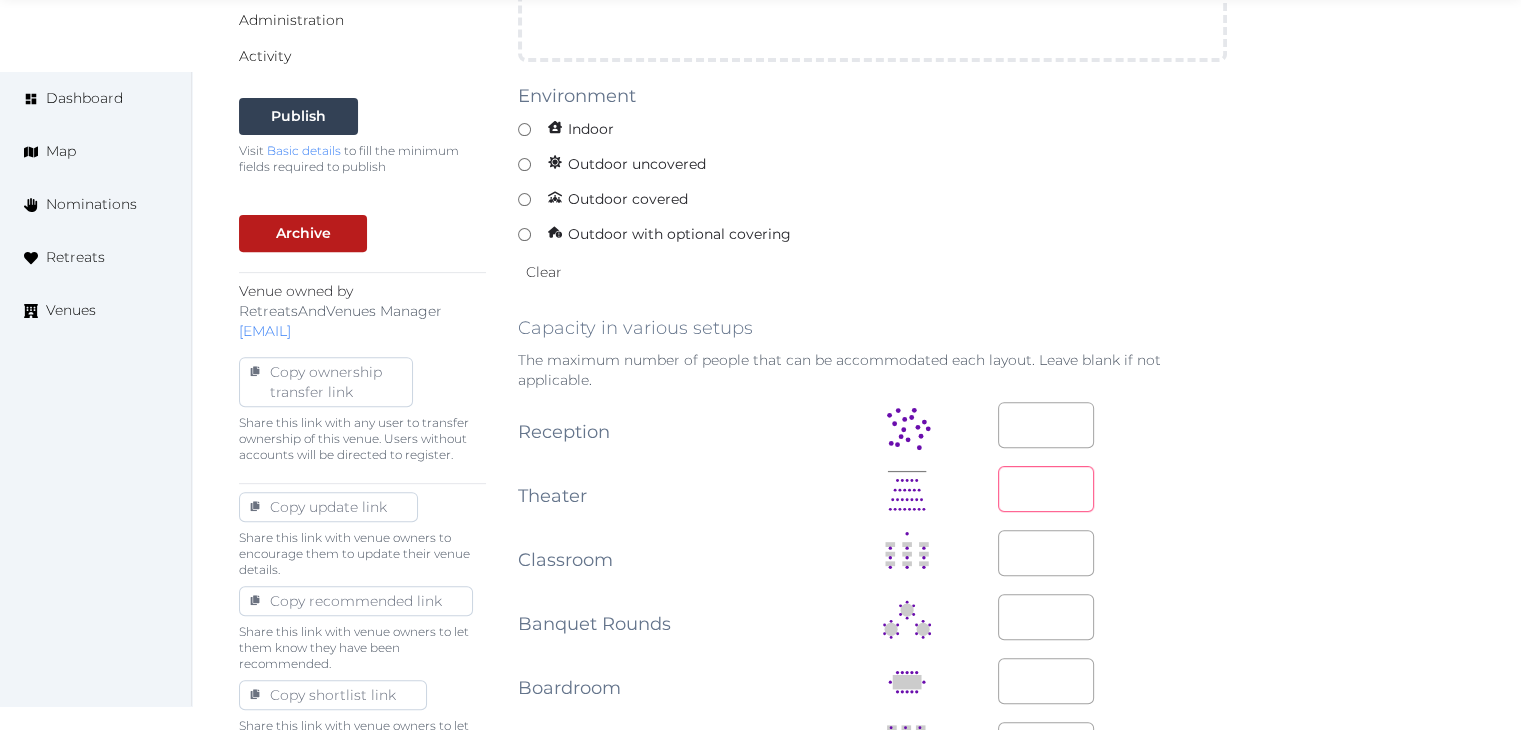 click at bounding box center [1046, 489] 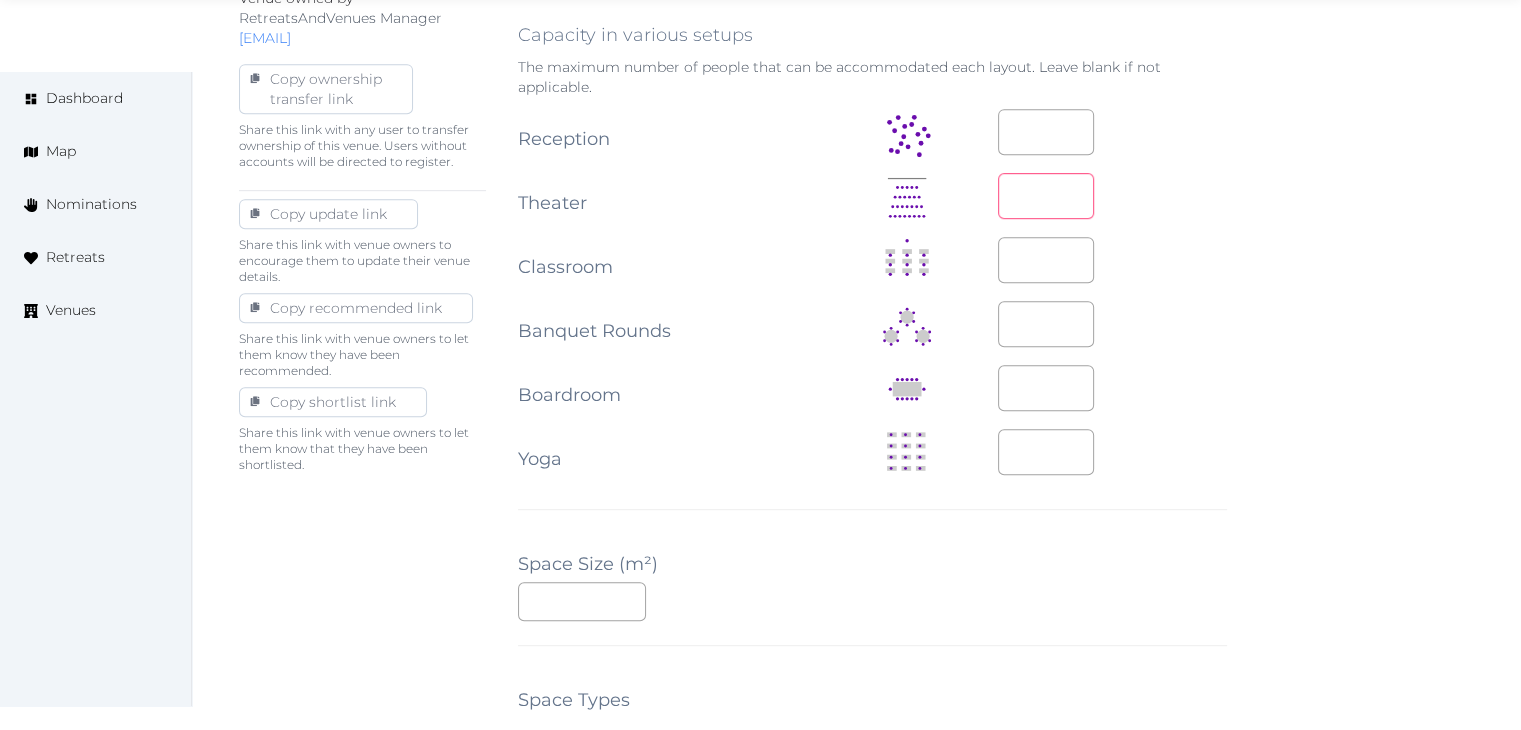 scroll, scrollTop: 1000, scrollLeft: 0, axis: vertical 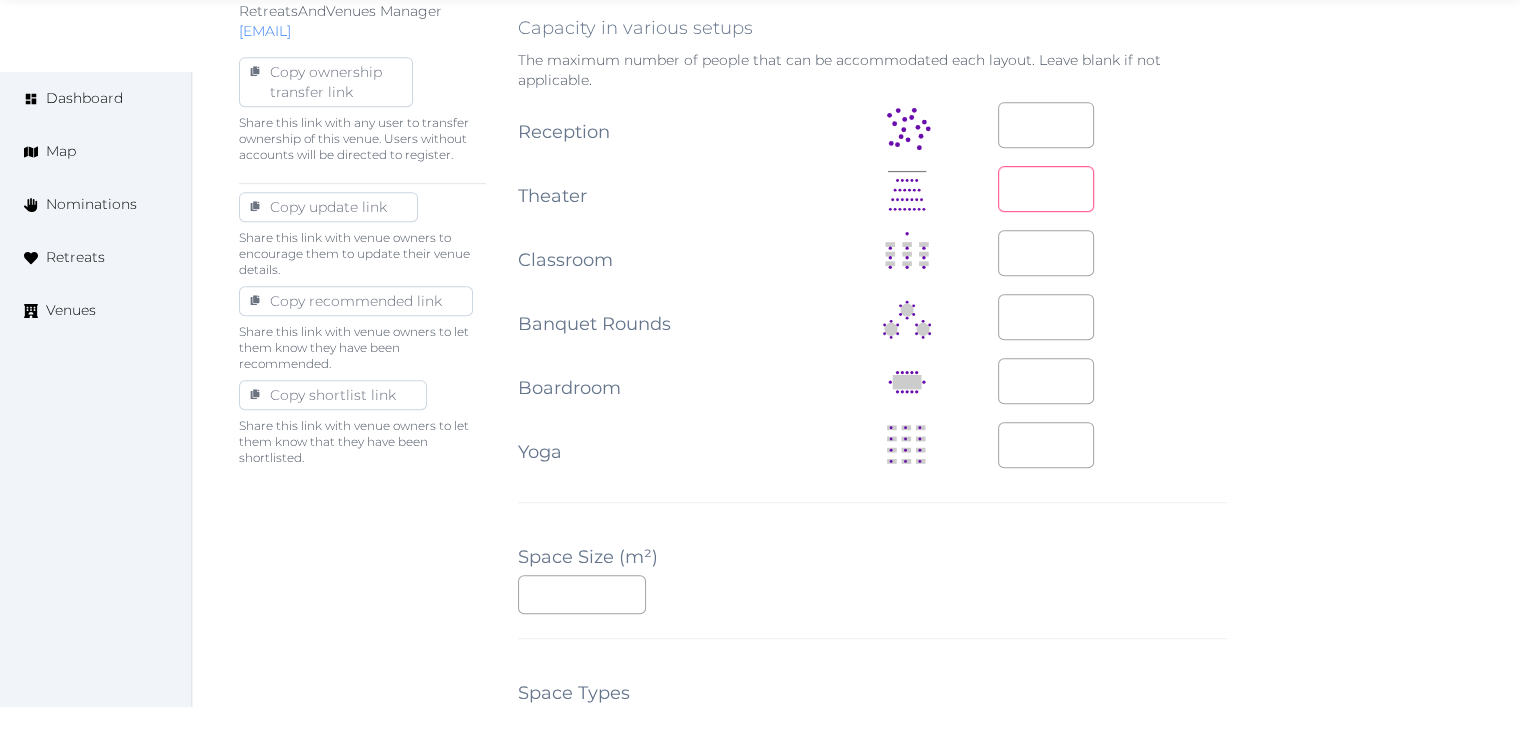 type on "*" 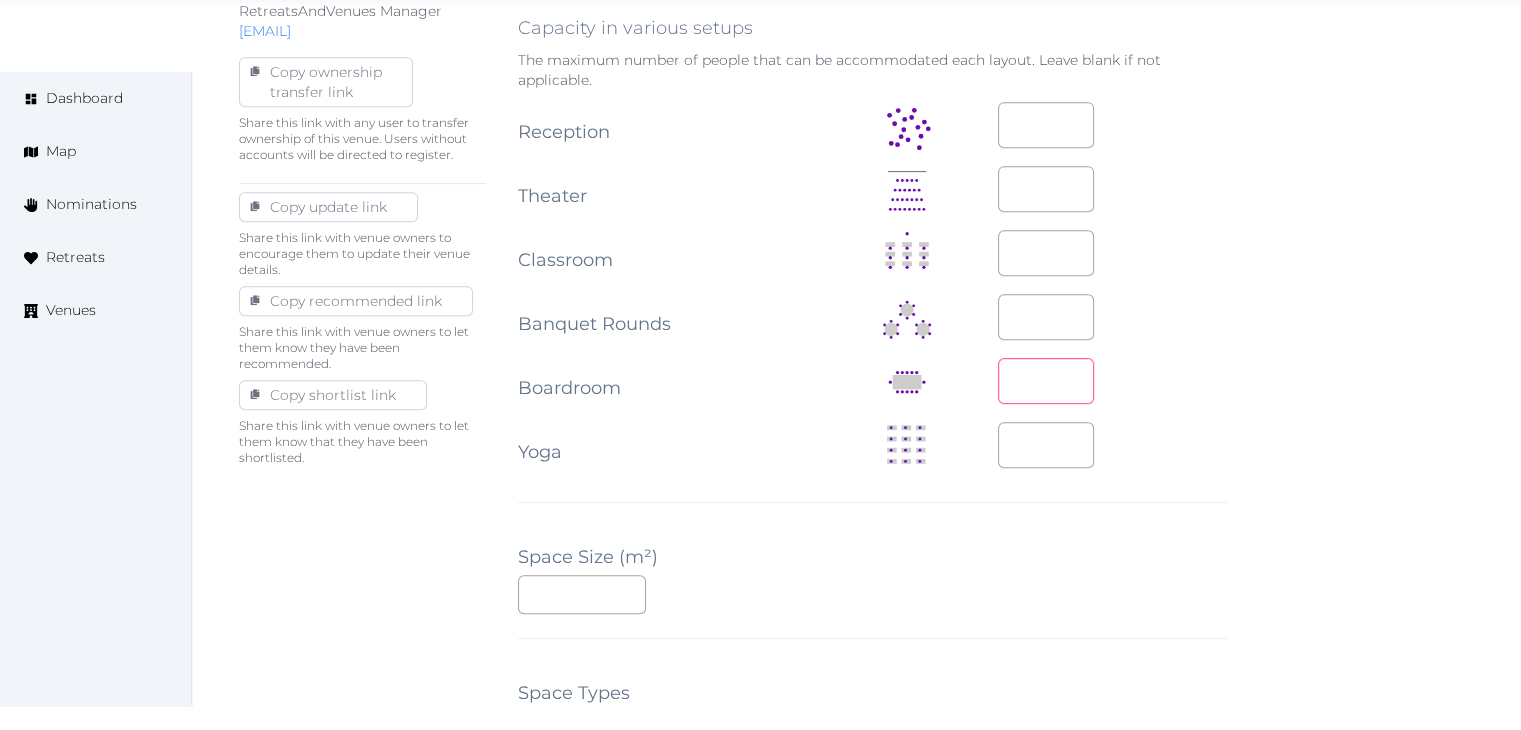 click at bounding box center (1046, 381) 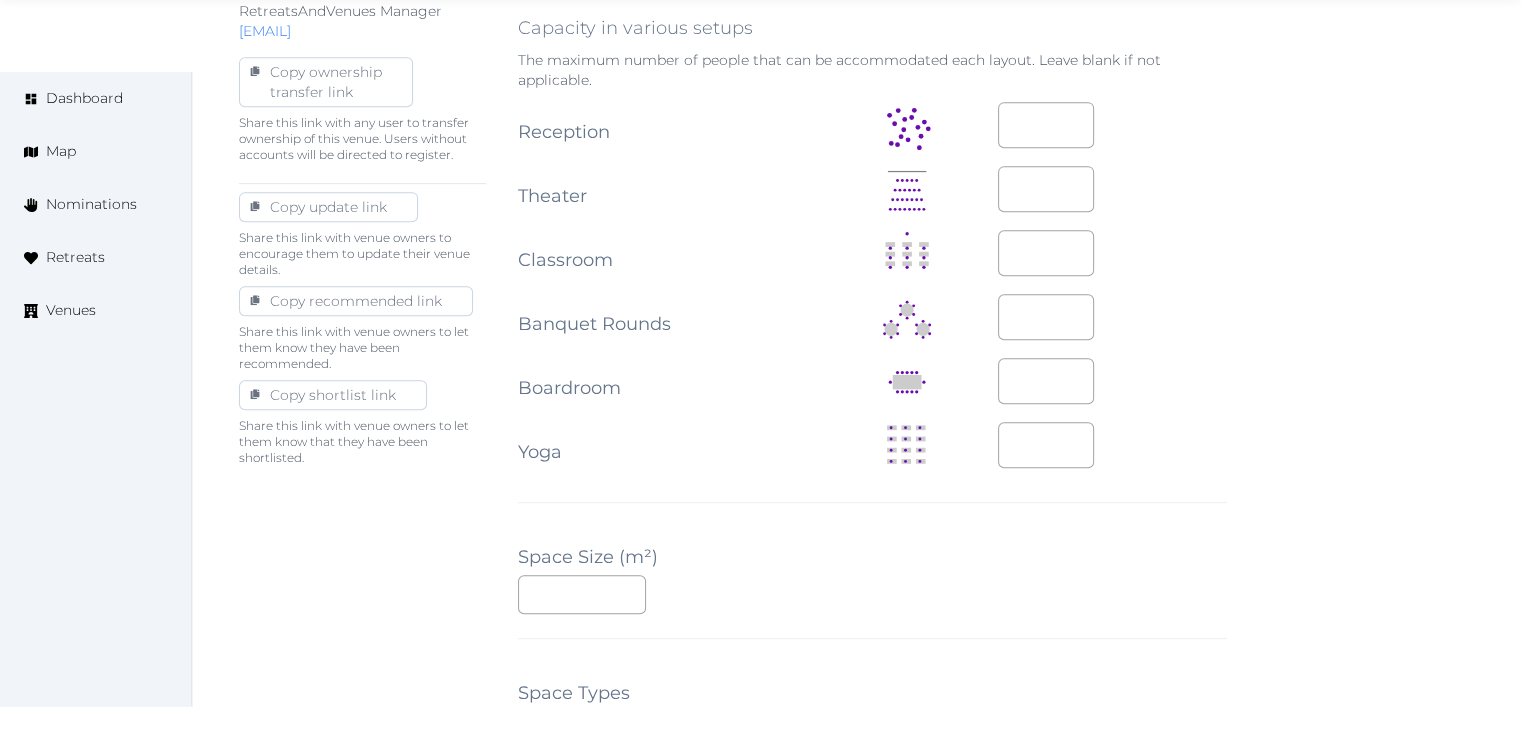 click on "**********" at bounding box center [856, 346] 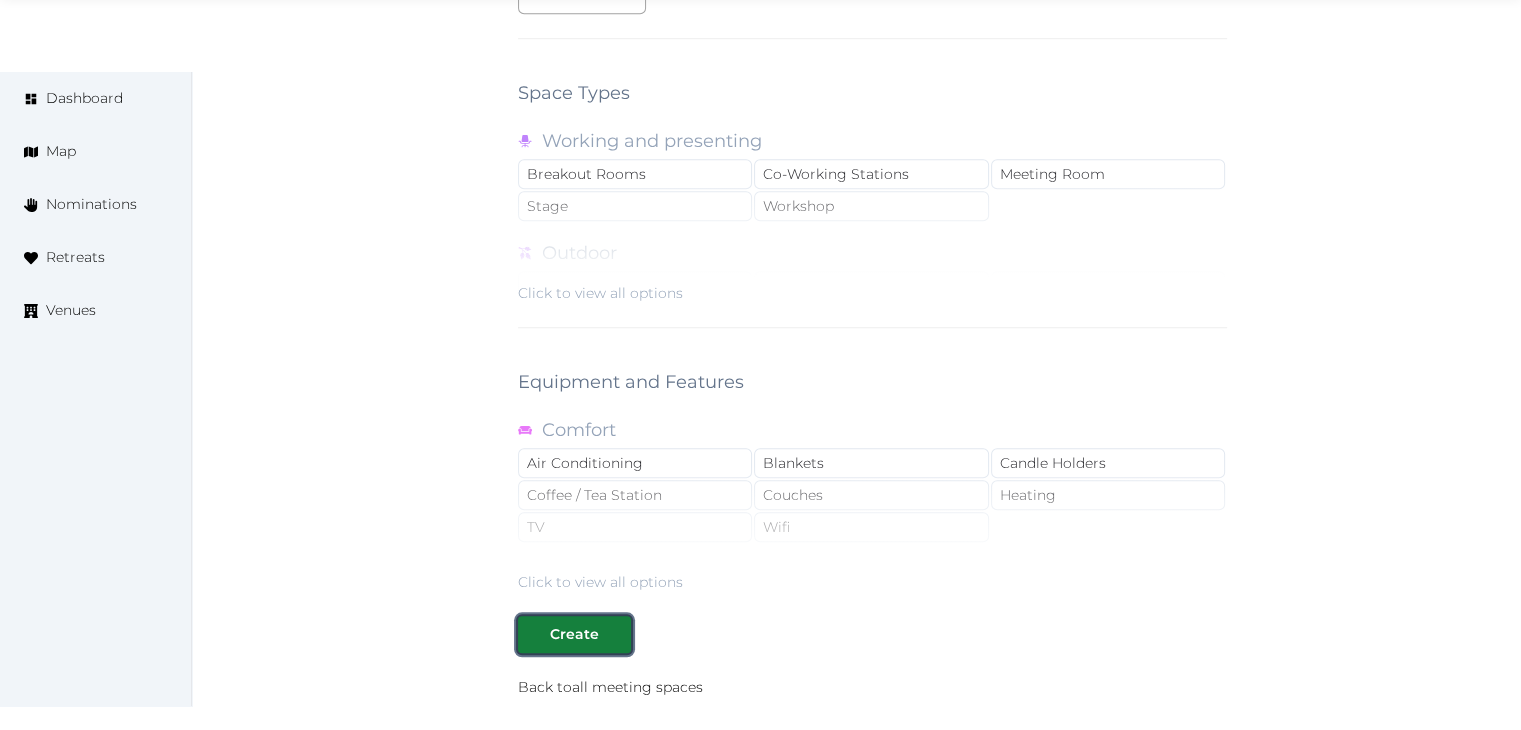 click on "Create" at bounding box center [574, 634] 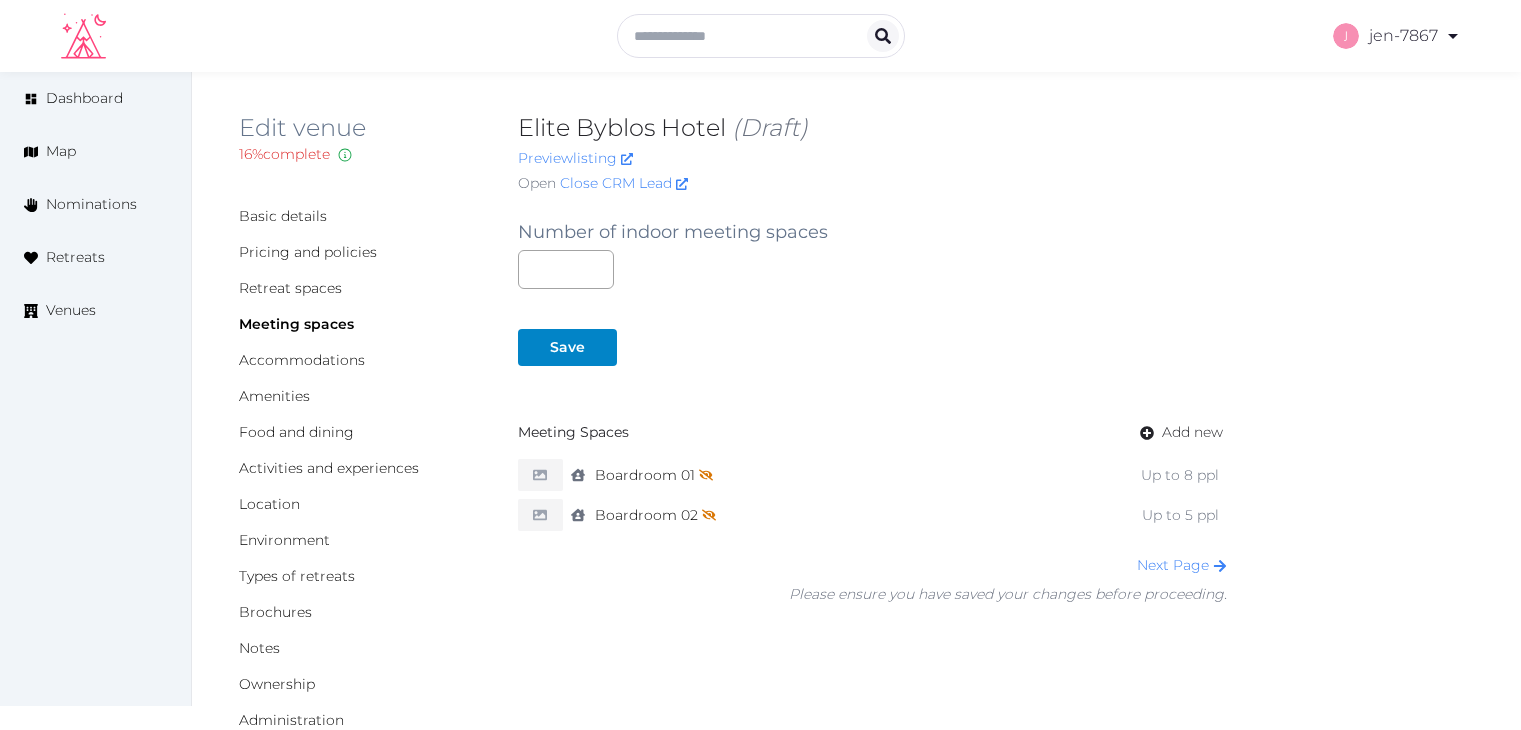 scroll, scrollTop: 0, scrollLeft: 0, axis: both 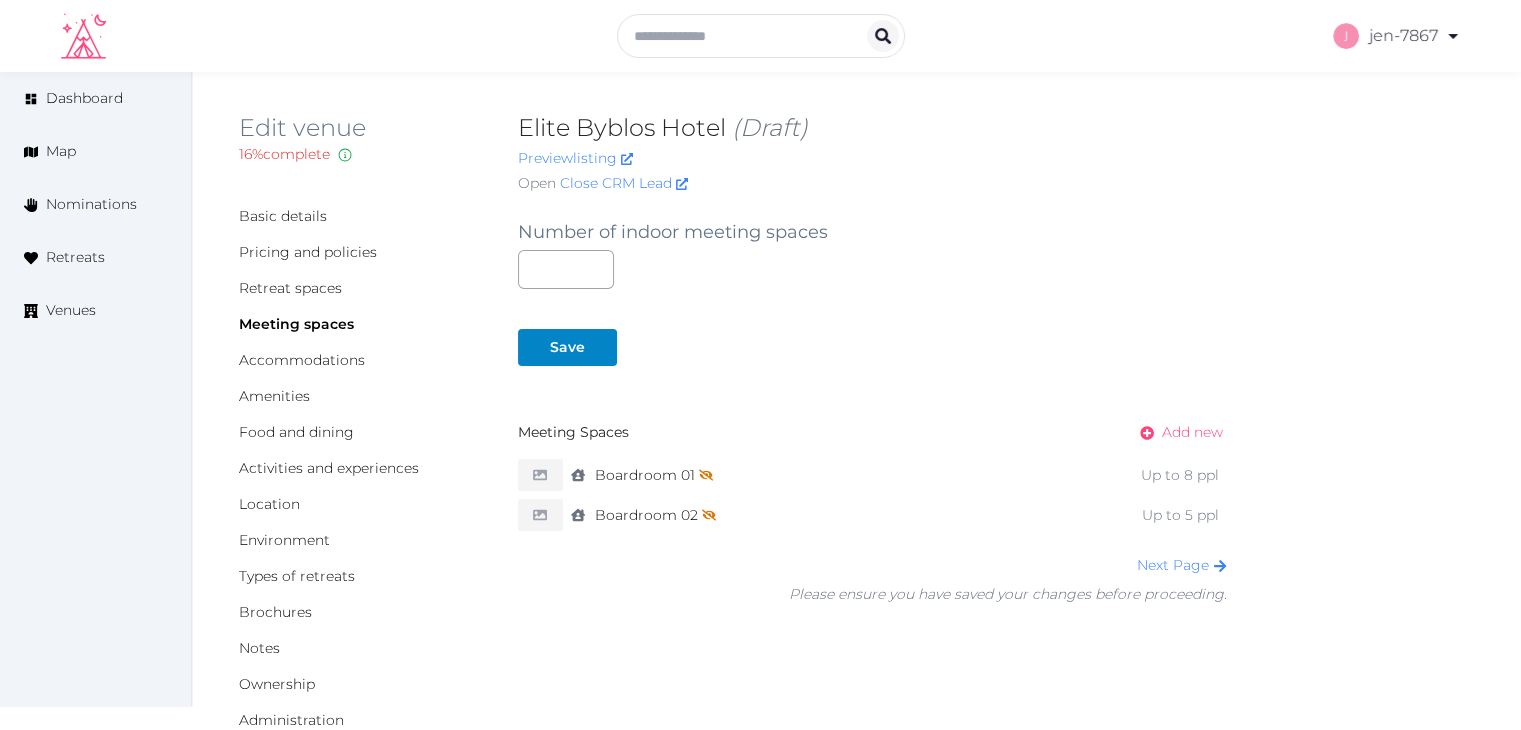 click on "Add new" at bounding box center [1192, 432] 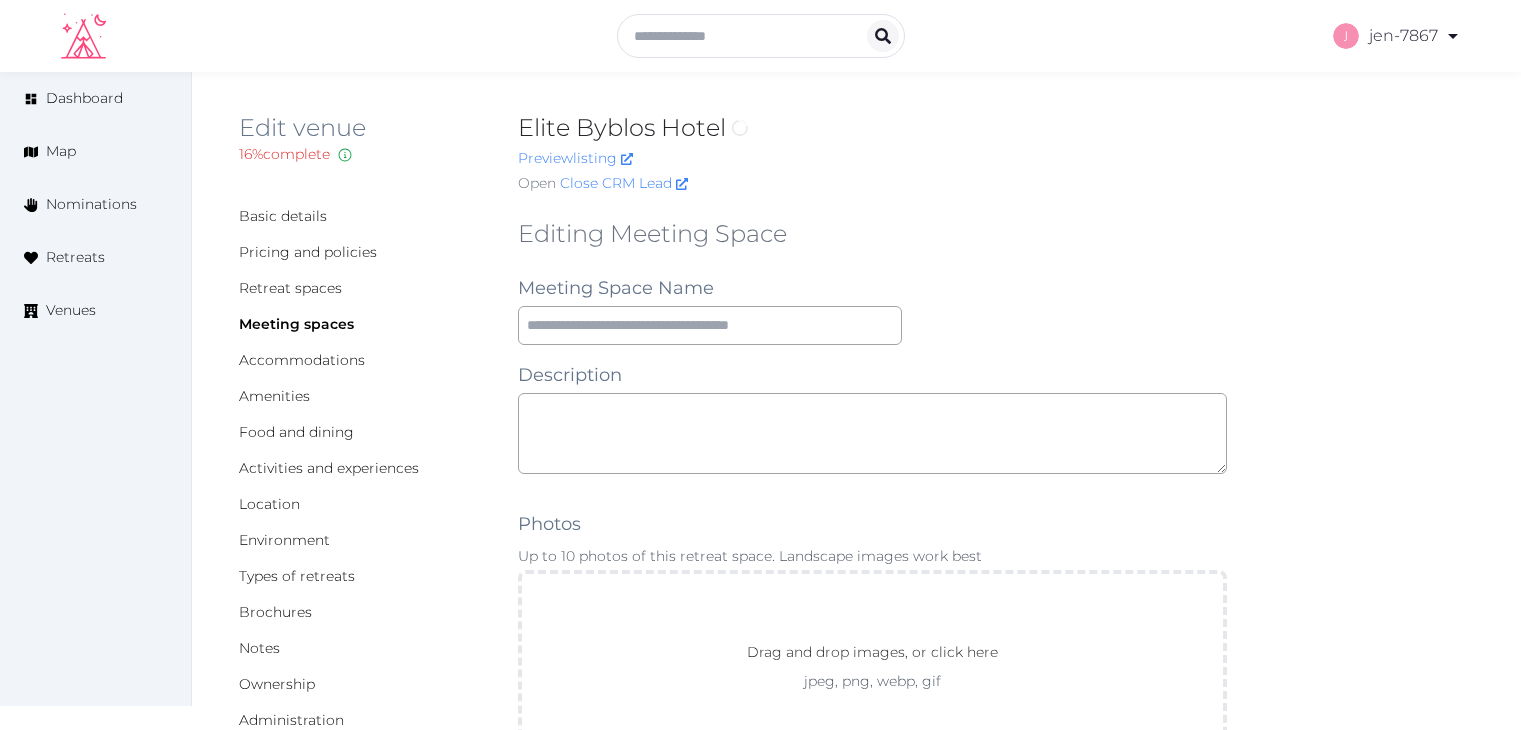scroll, scrollTop: 0, scrollLeft: 0, axis: both 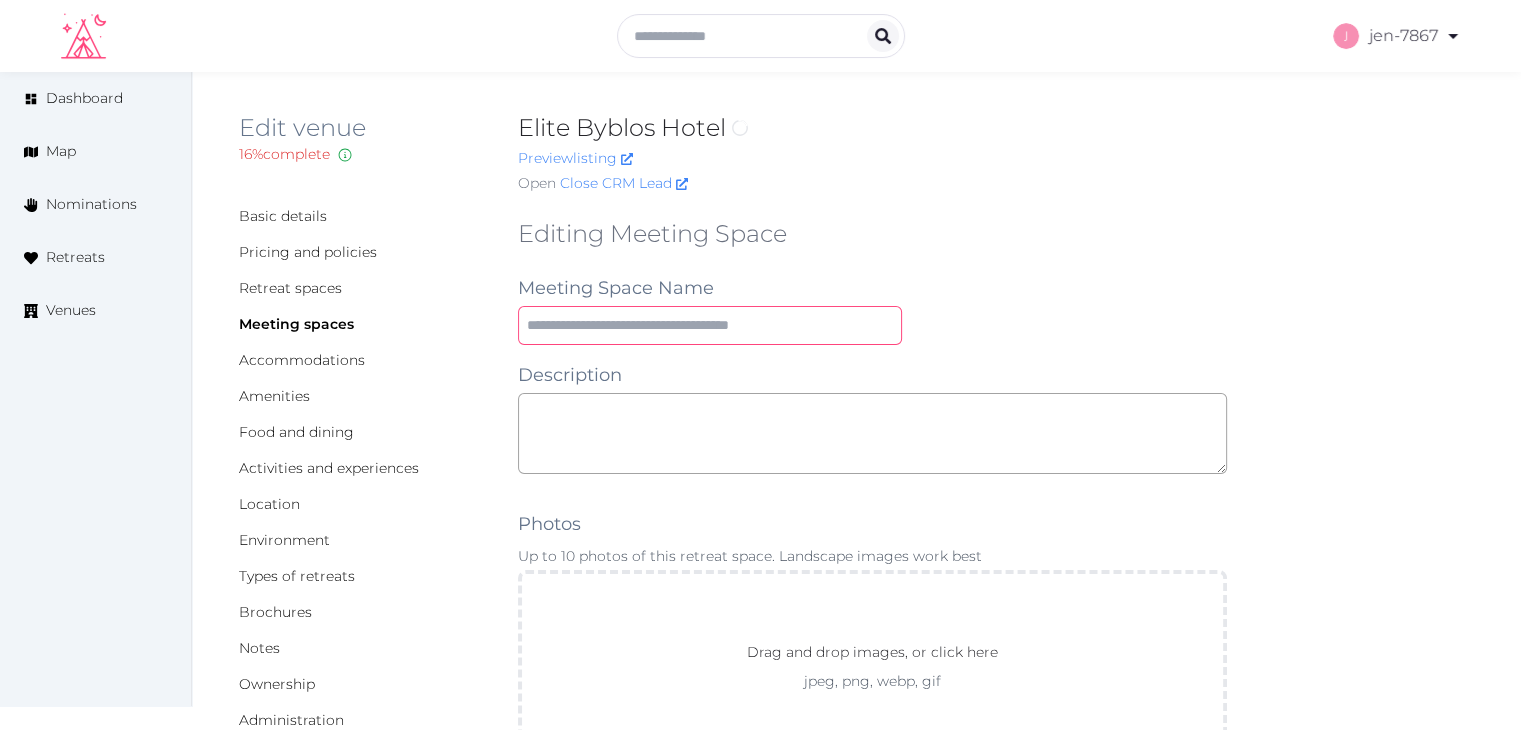 click at bounding box center [710, 325] 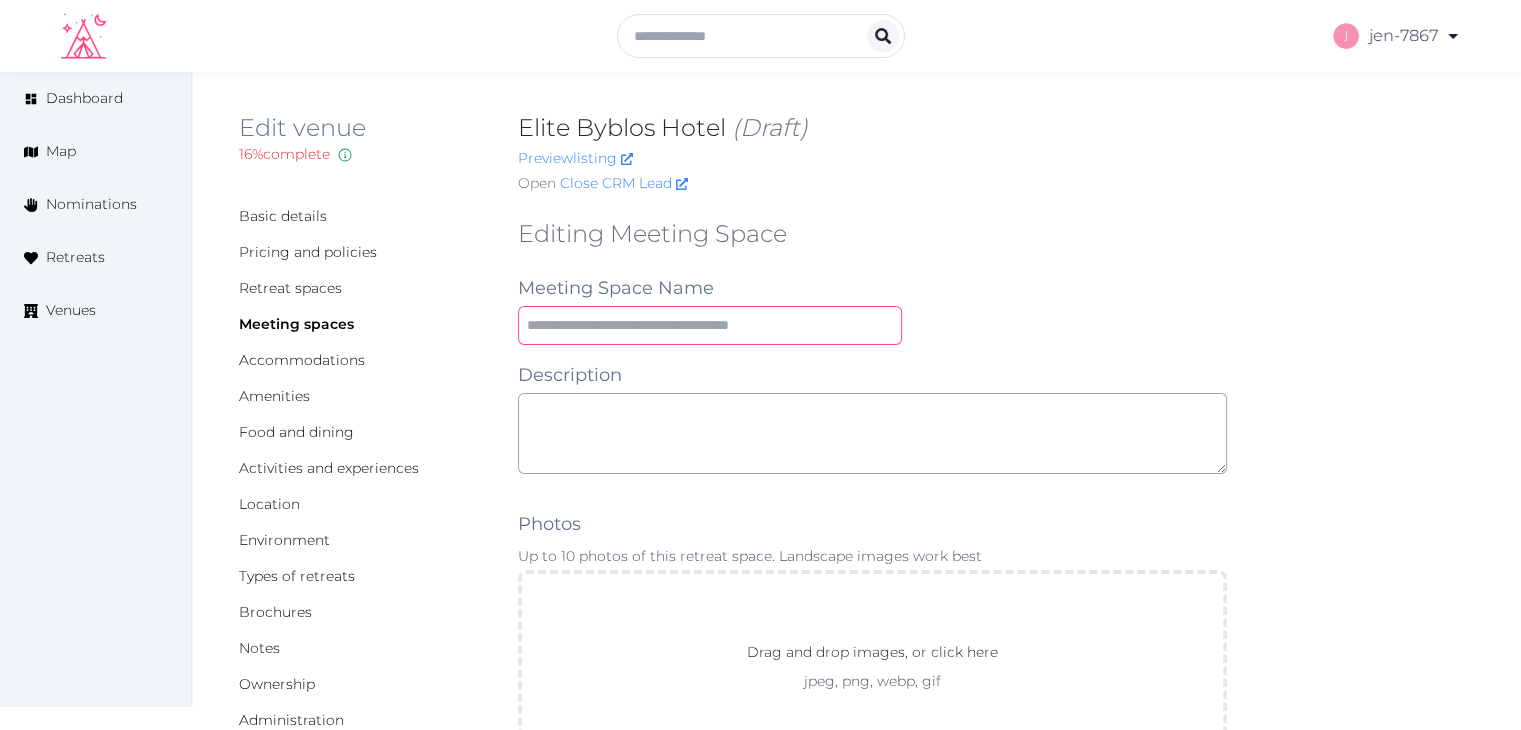 paste on "********" 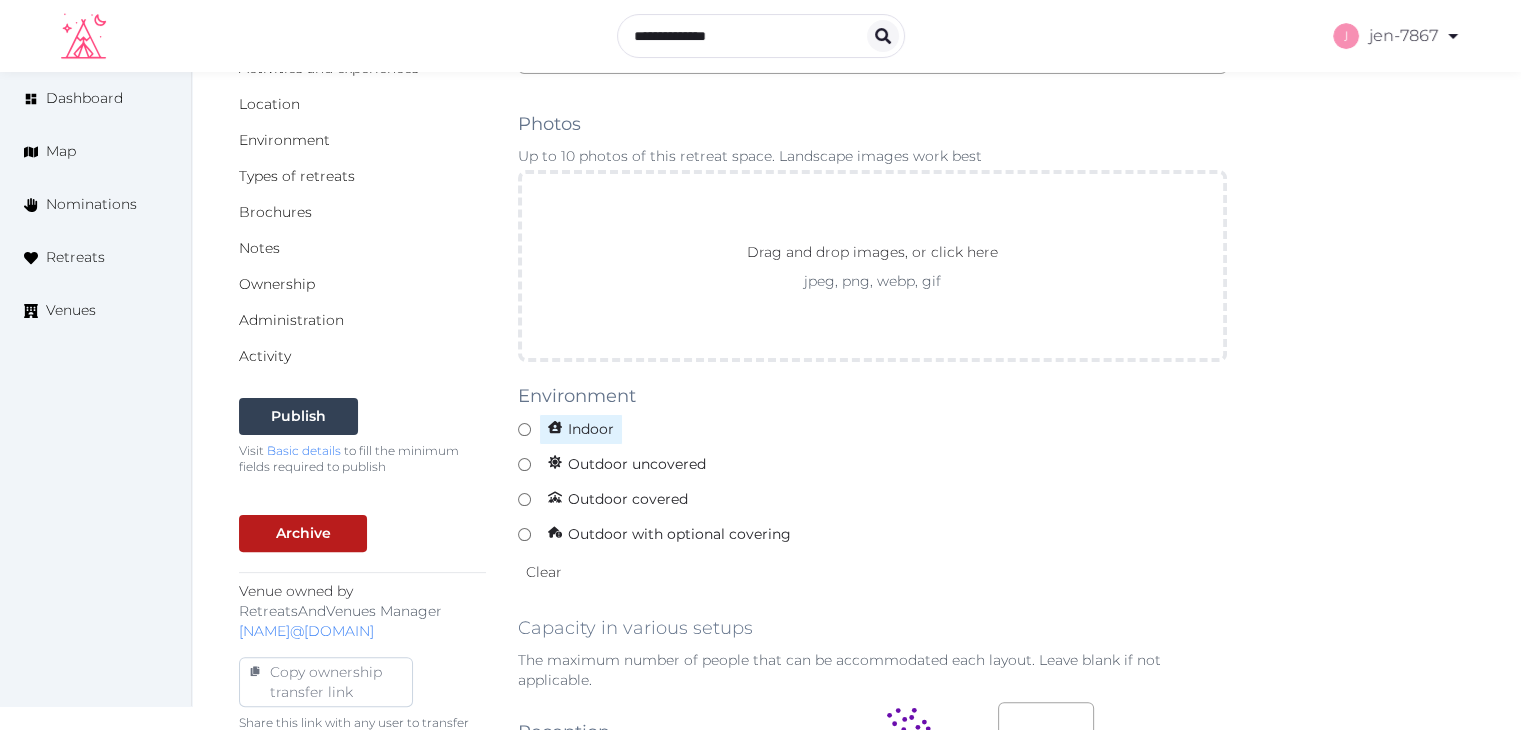 type on "********" 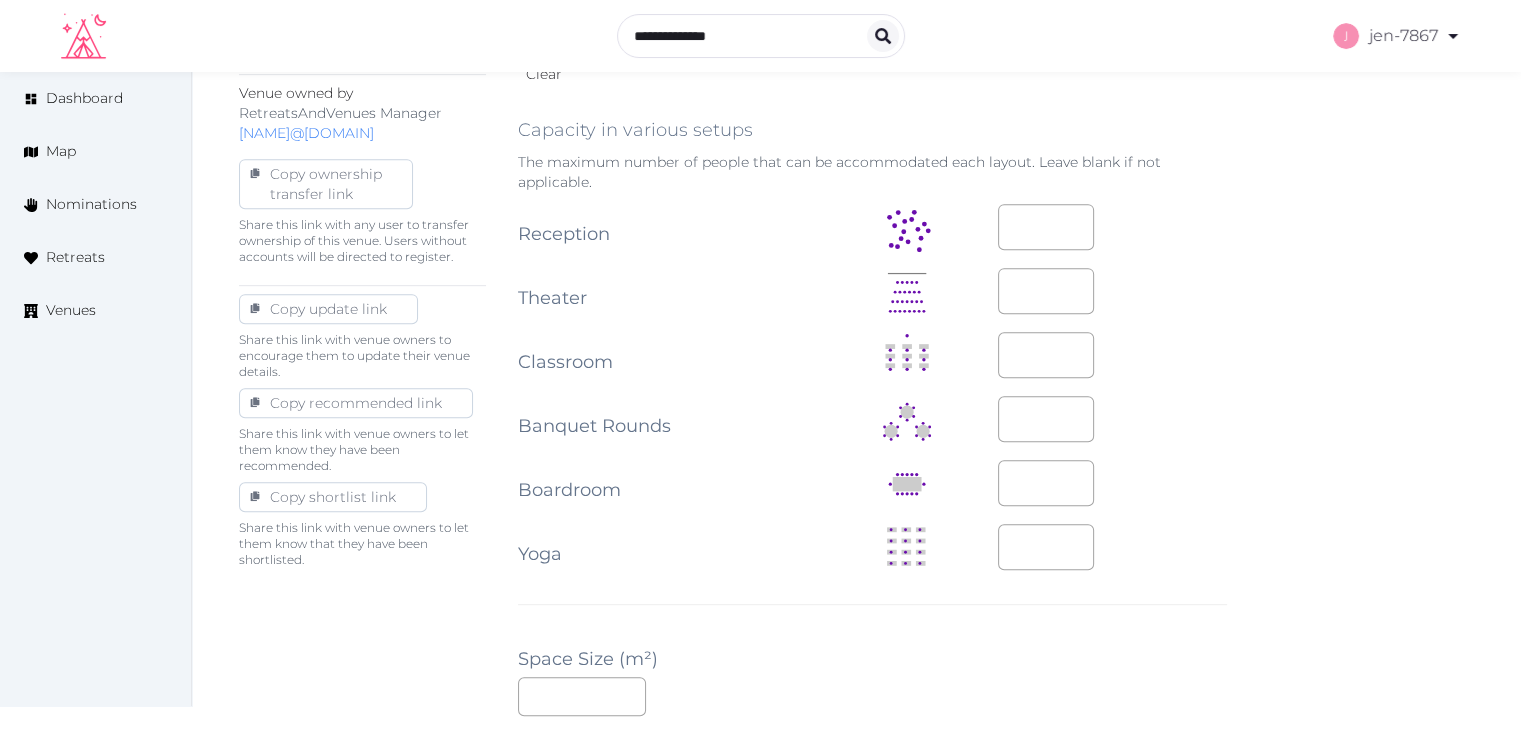 scroll, scrollTop: 900, scrollLeft: 0, axis: vertical 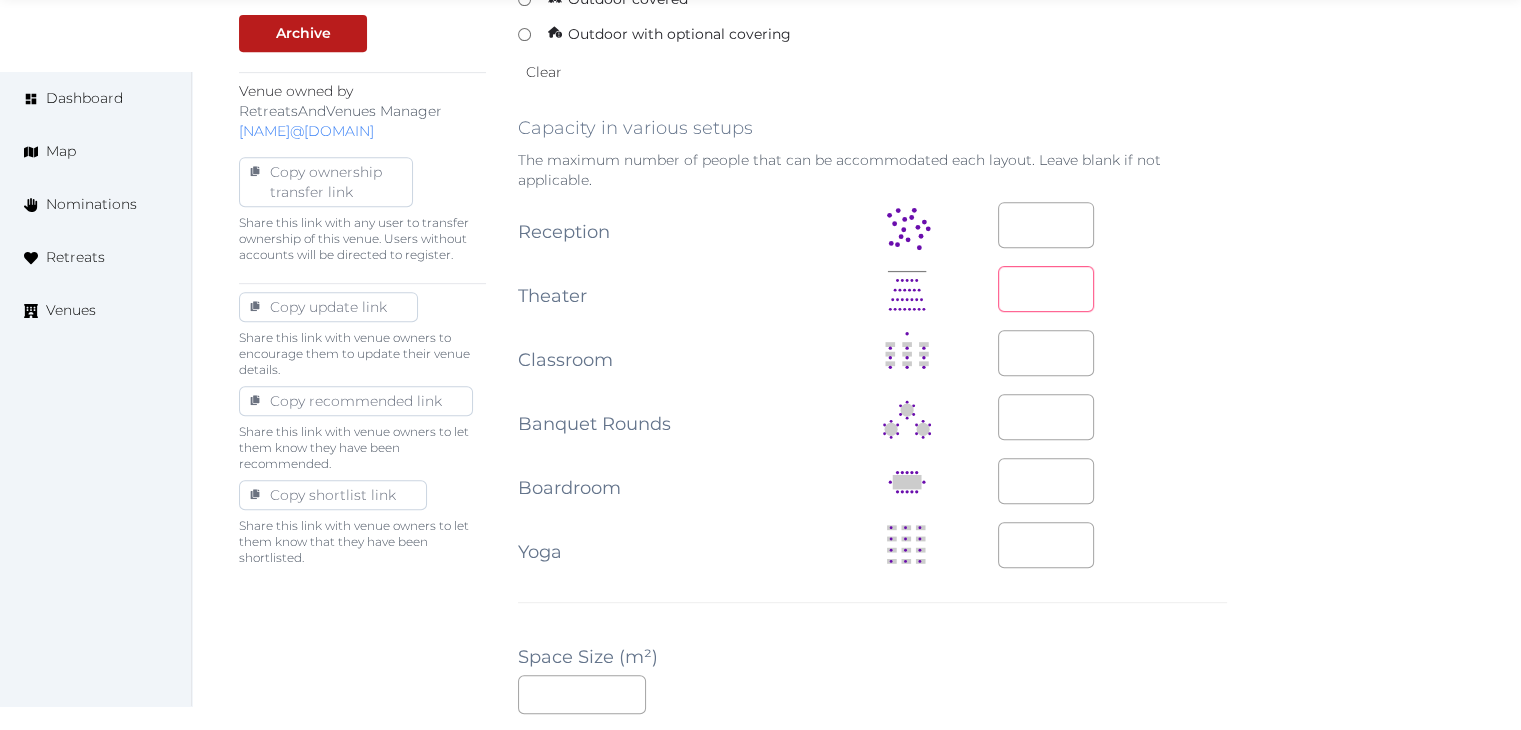 click at bounding box center [1046, 289] 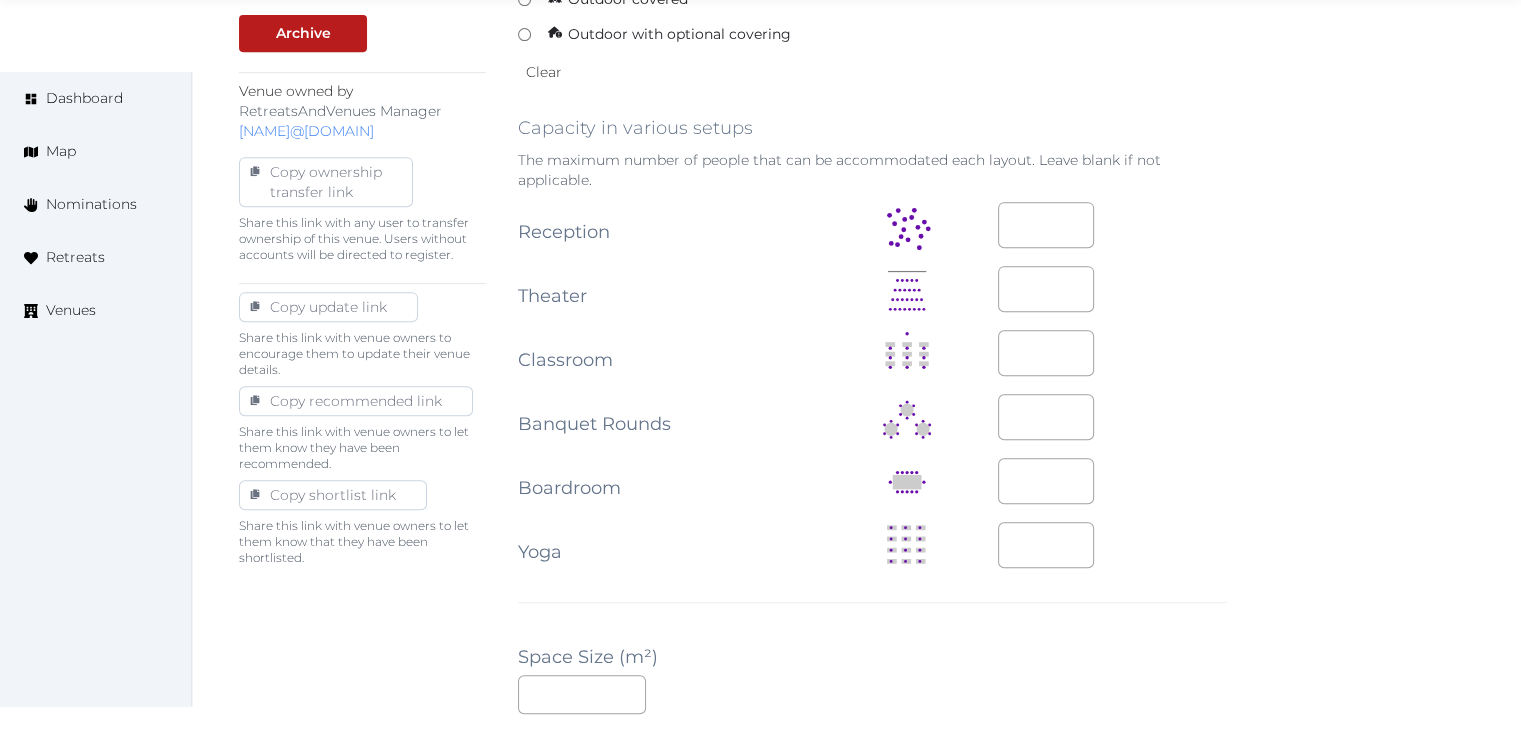 click on "**" at bounding box center (1112, 289) 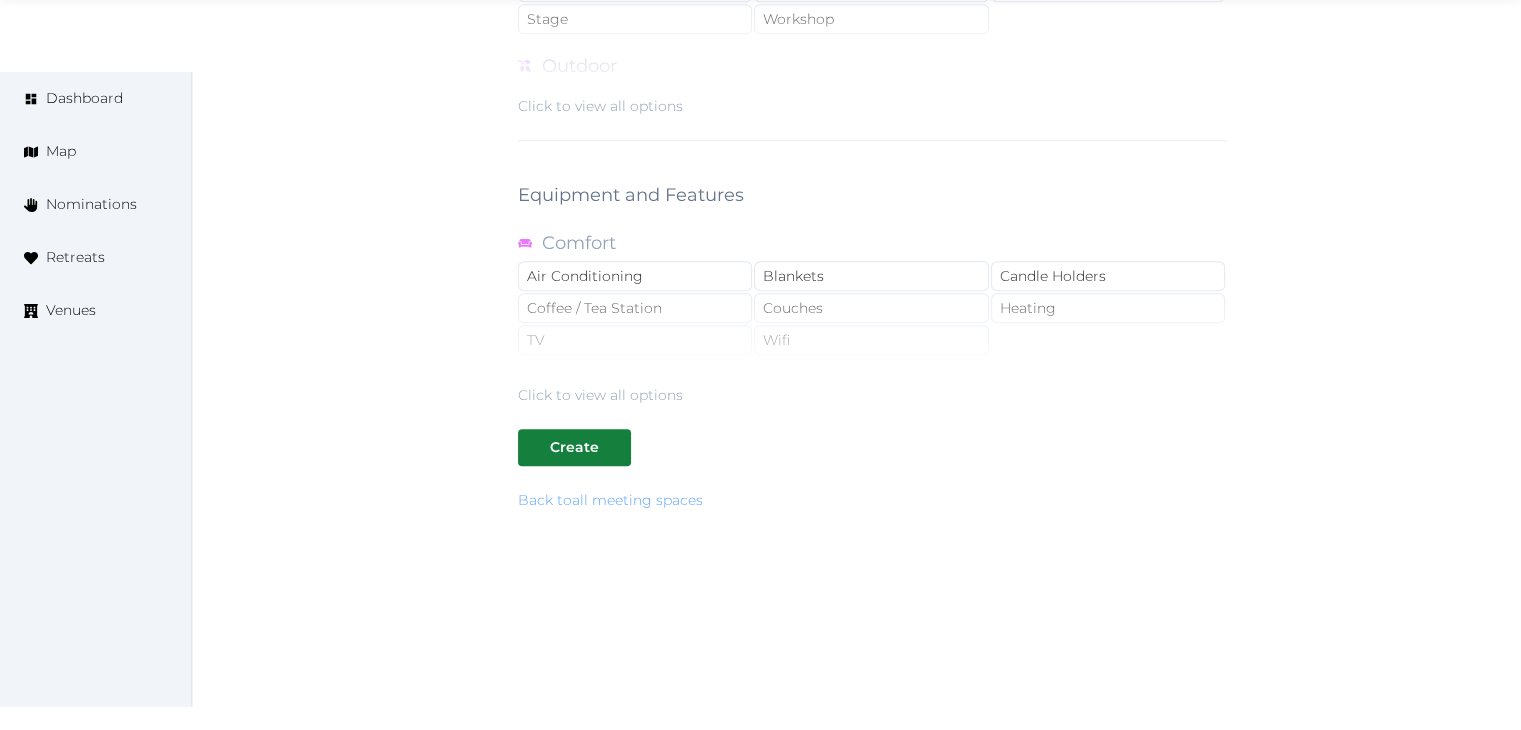 scroll, scrollTop: 1788, scrollLeft: 0, axis: vertical 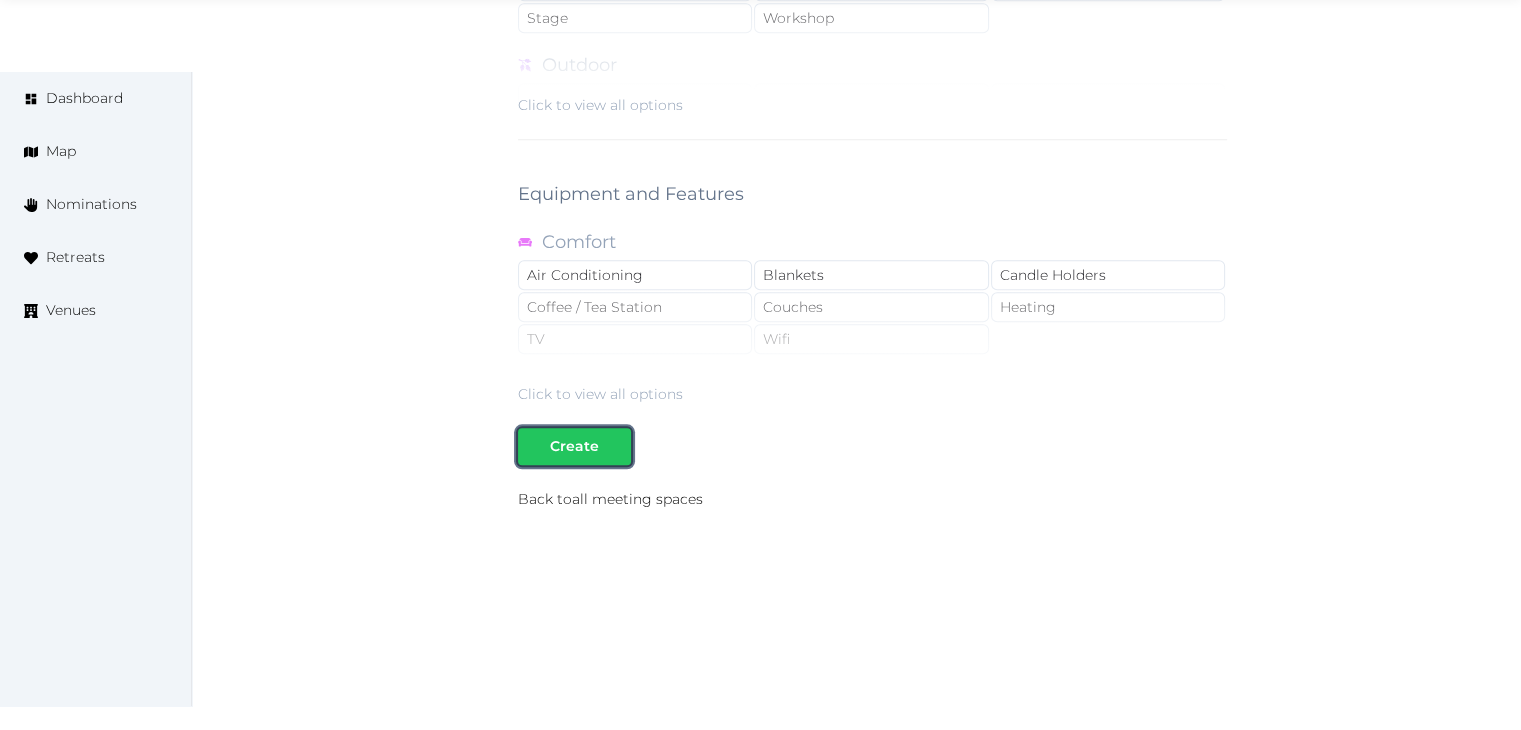 click on "Create" at bounding box center (574, 446) 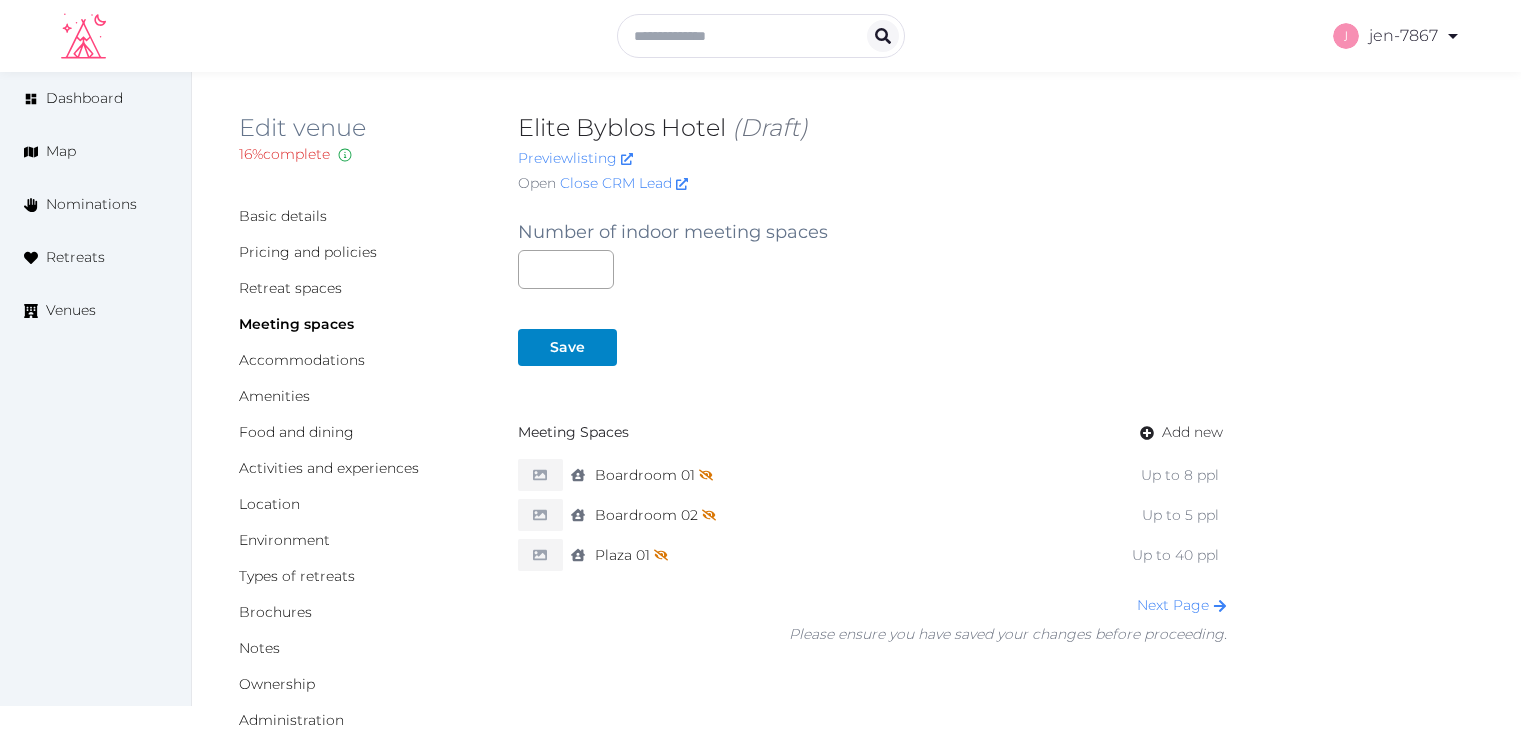 scroll, scrollTop: 0, scrollLeft: 0, axis: both 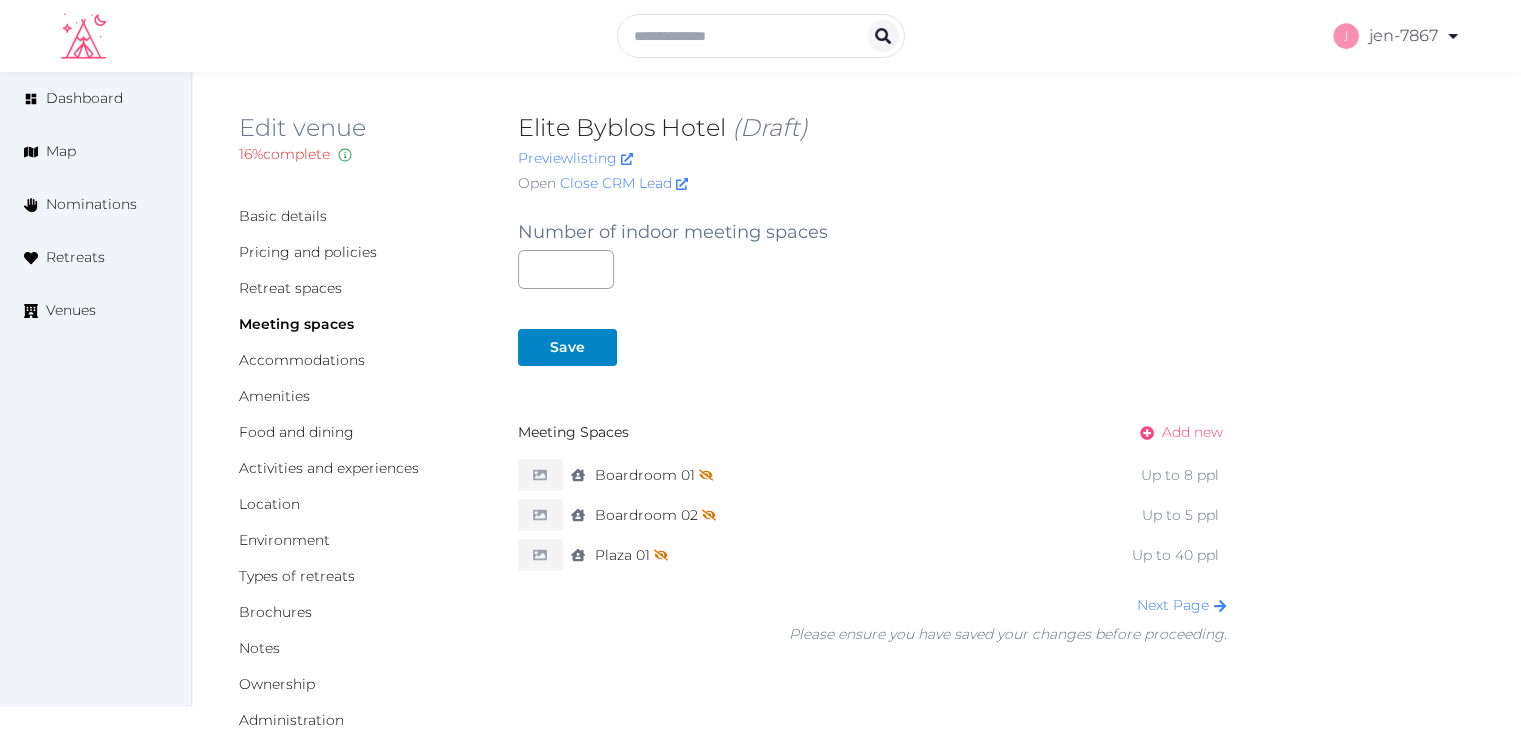 click on "Add new" at bounding box center (1192, 432) 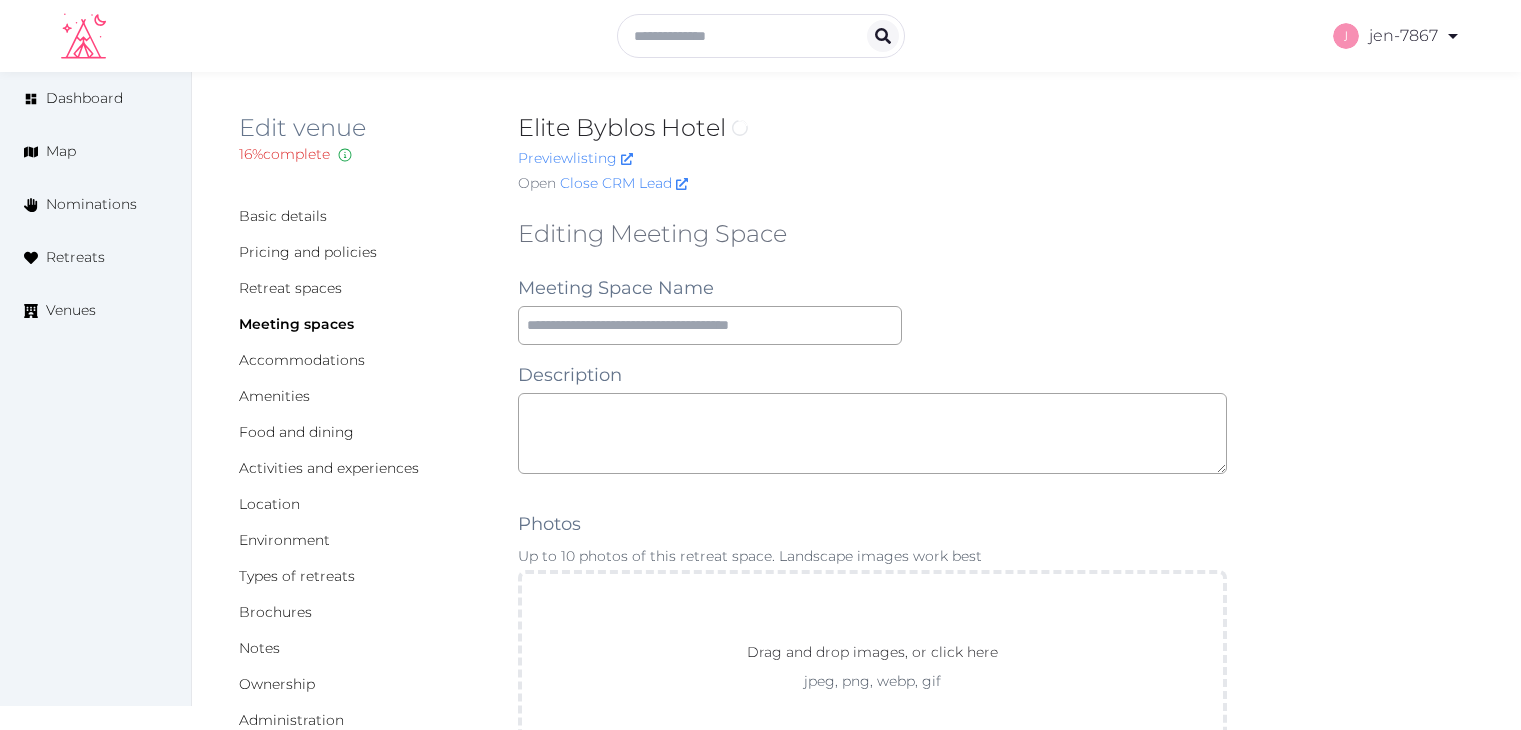 scroll, scrollTop: 0, scrollLeft: 0, axis: both 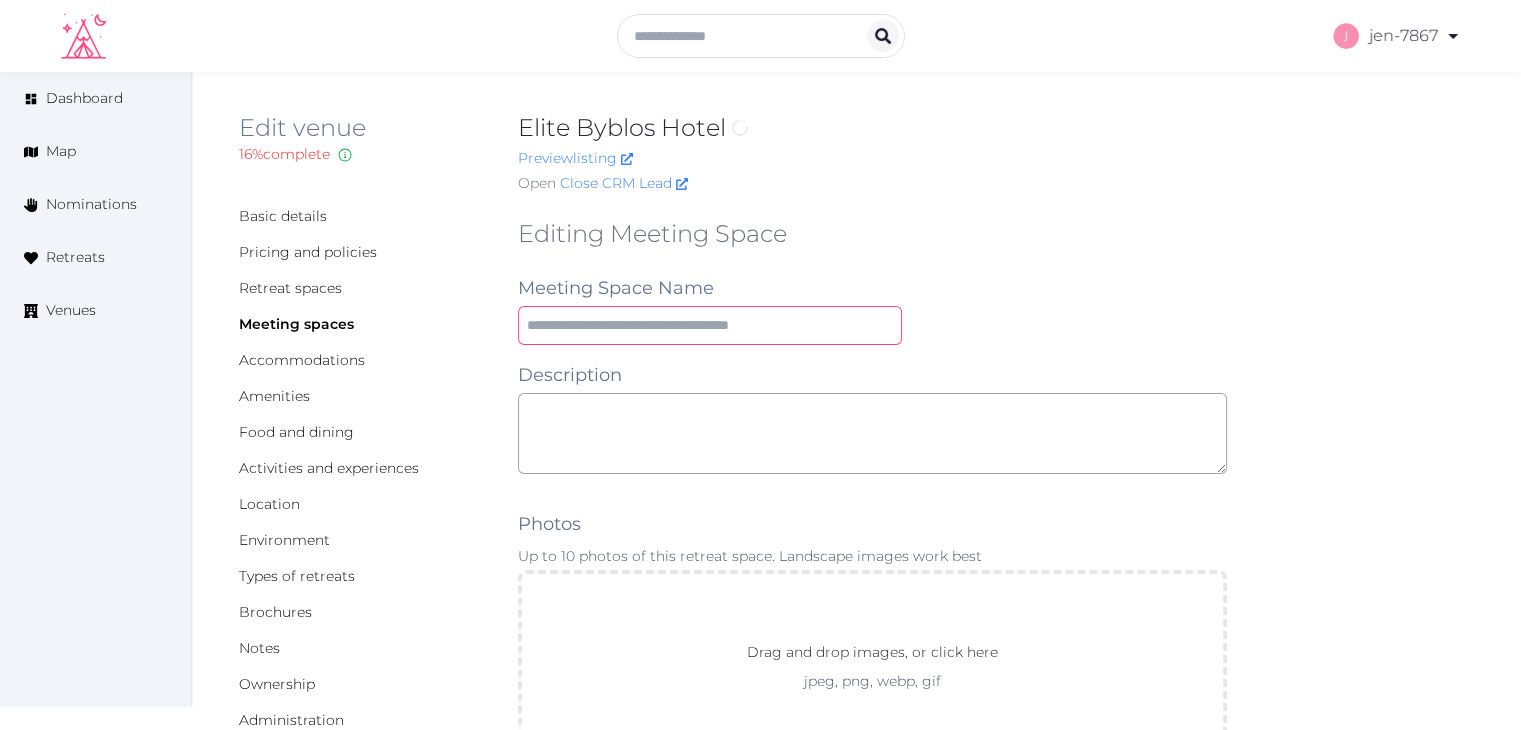 click at bounding box center [710, 325] 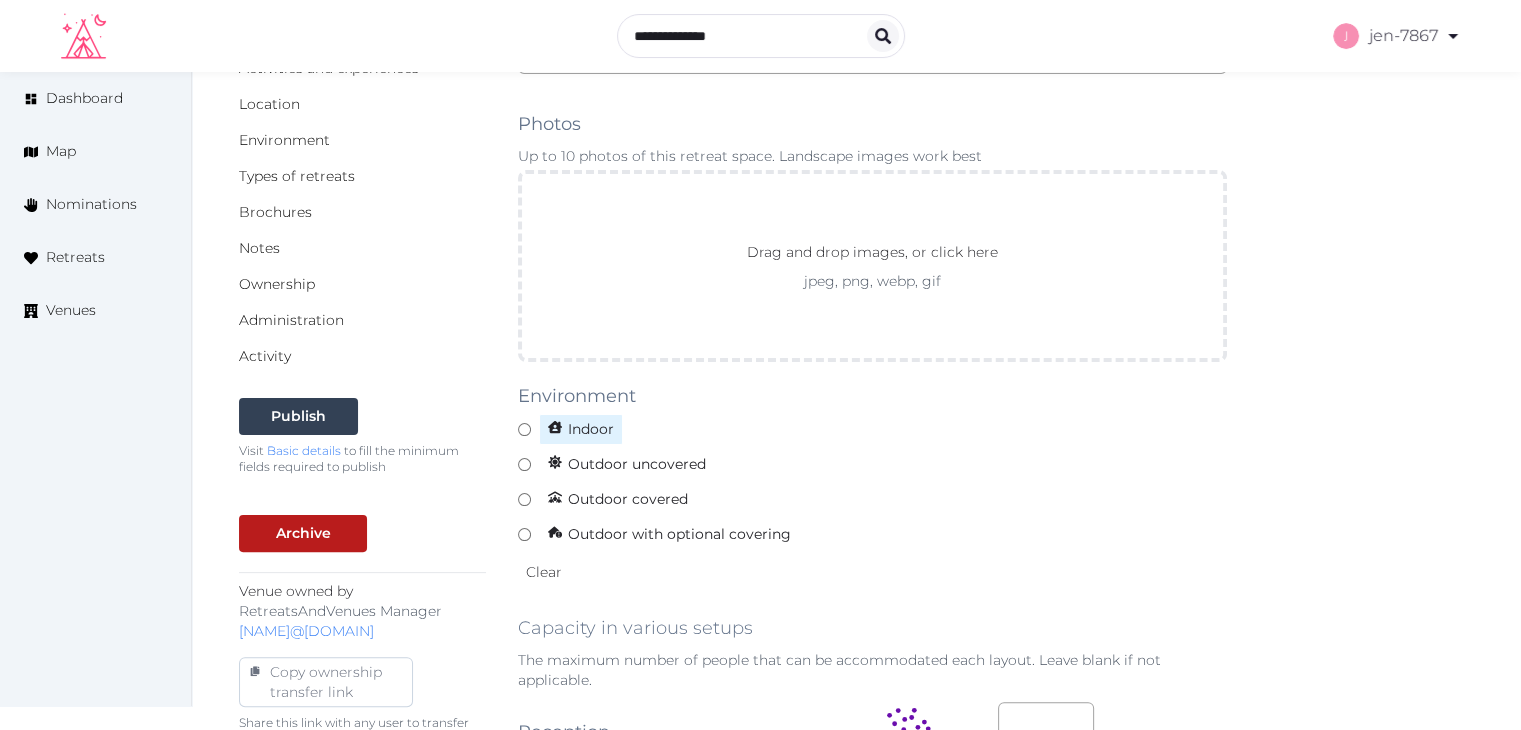 type on "********" 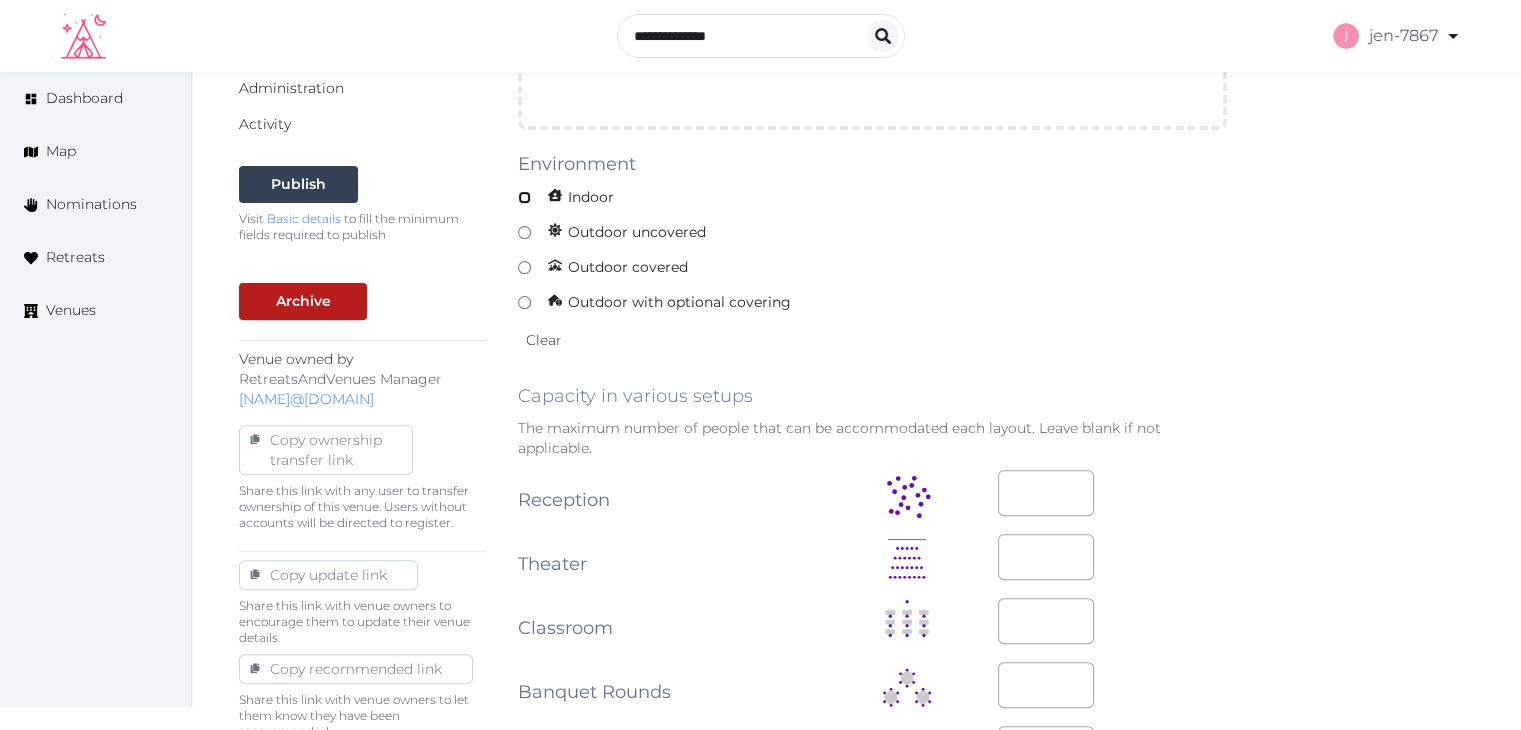 scroll, scrollTop: 1000, scrollLeft: 0, axis: vertical 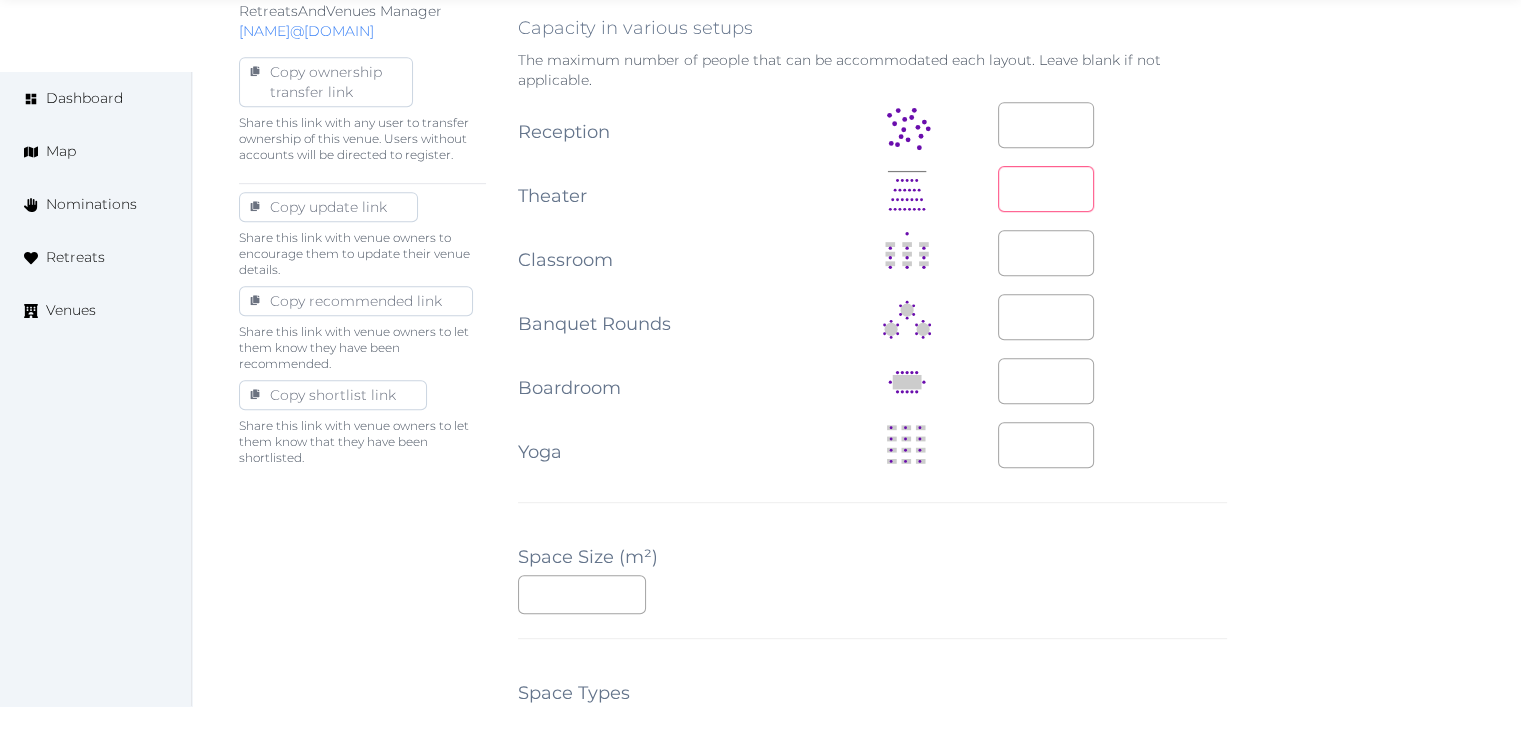 click at bounding box center (1046, 189) 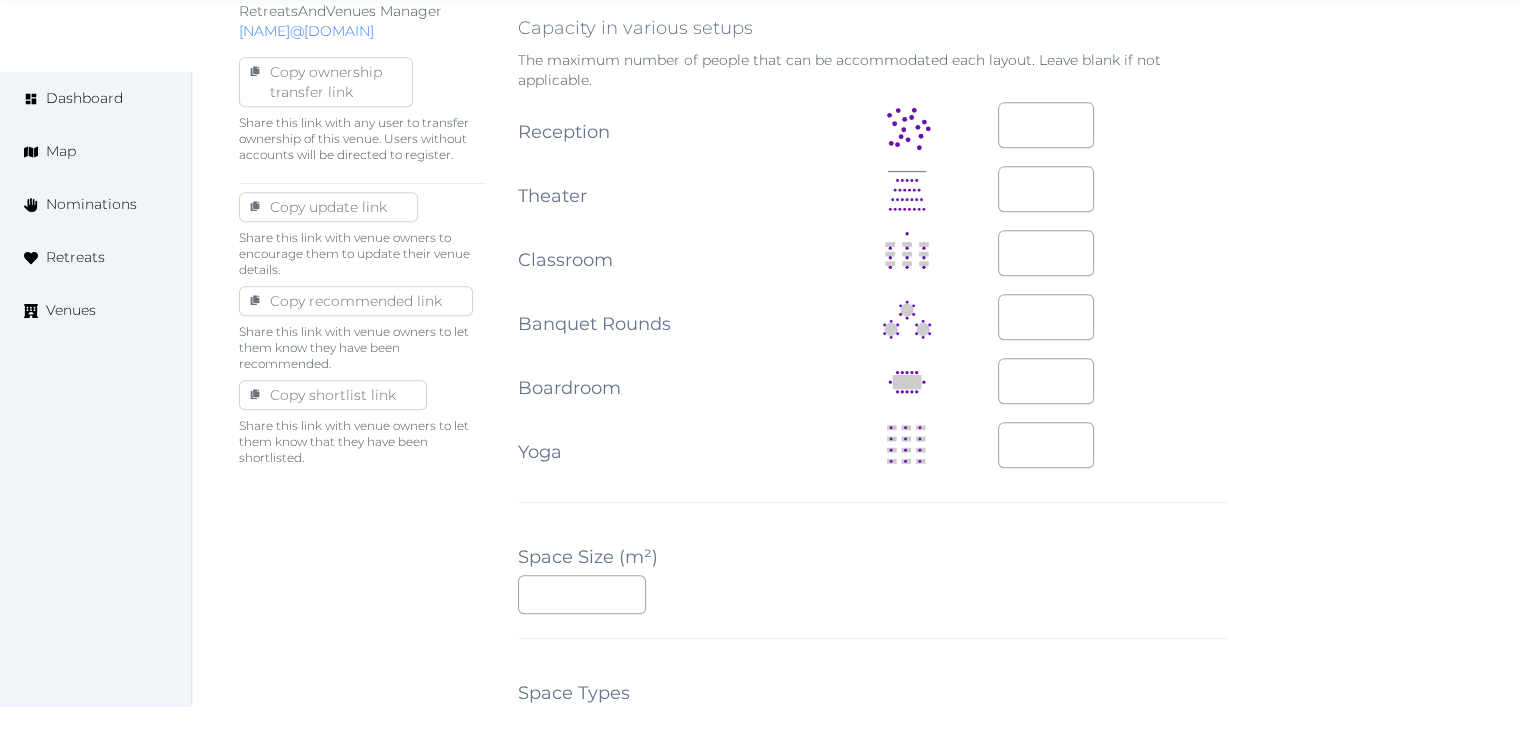 click at bounding box center (1112, 317) 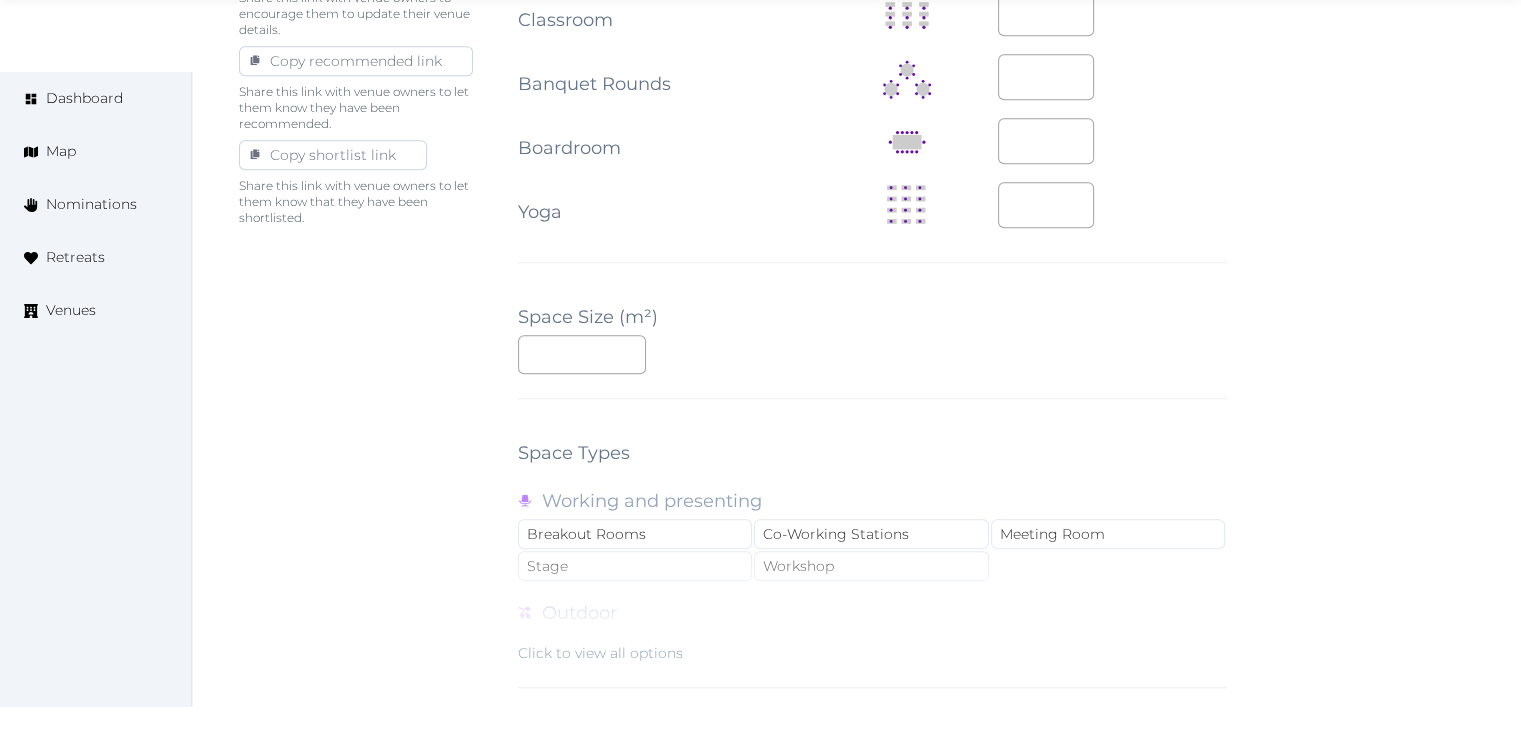 scroll, scrollTop: 1600, scrollLeft: 0, axis: vertical 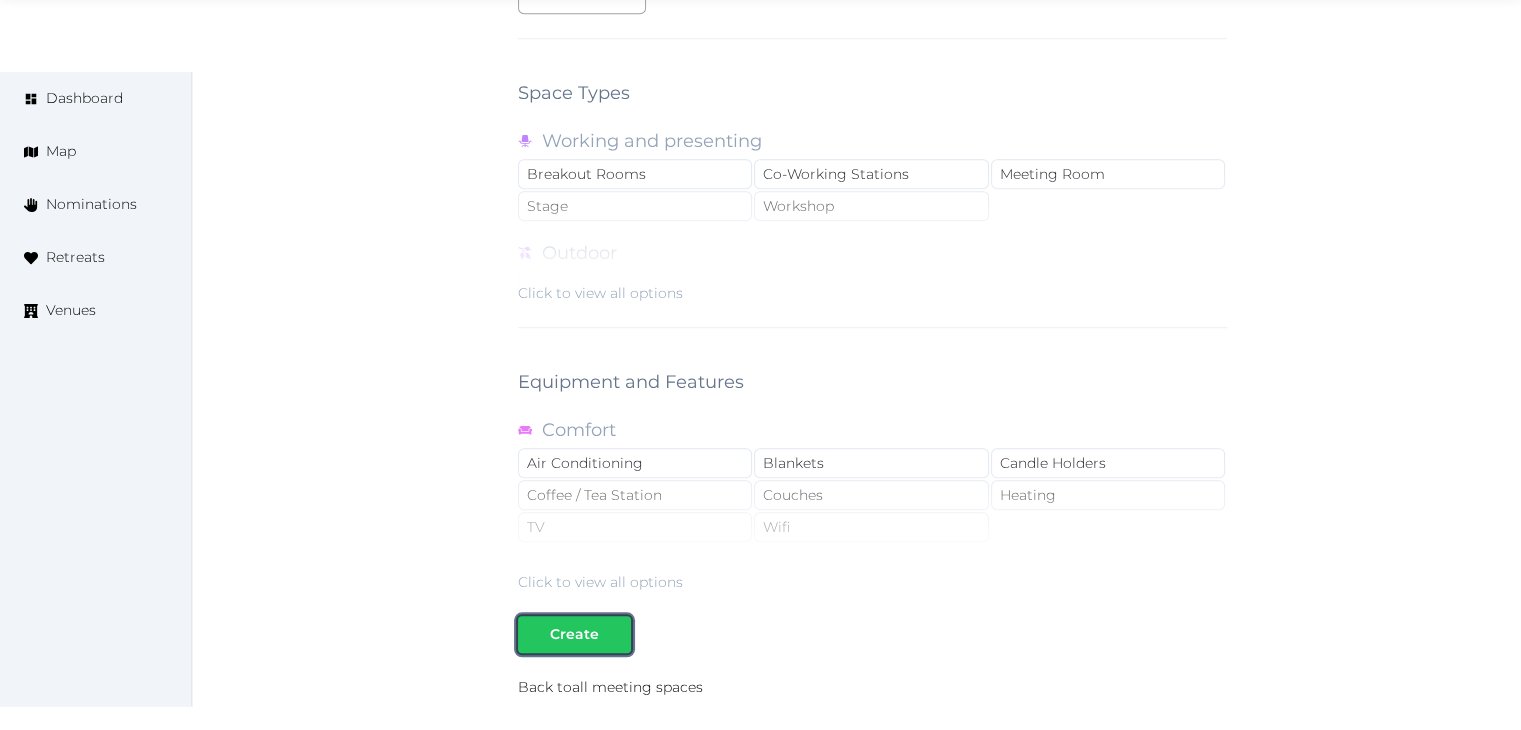 click at bounding box center (615, 634) 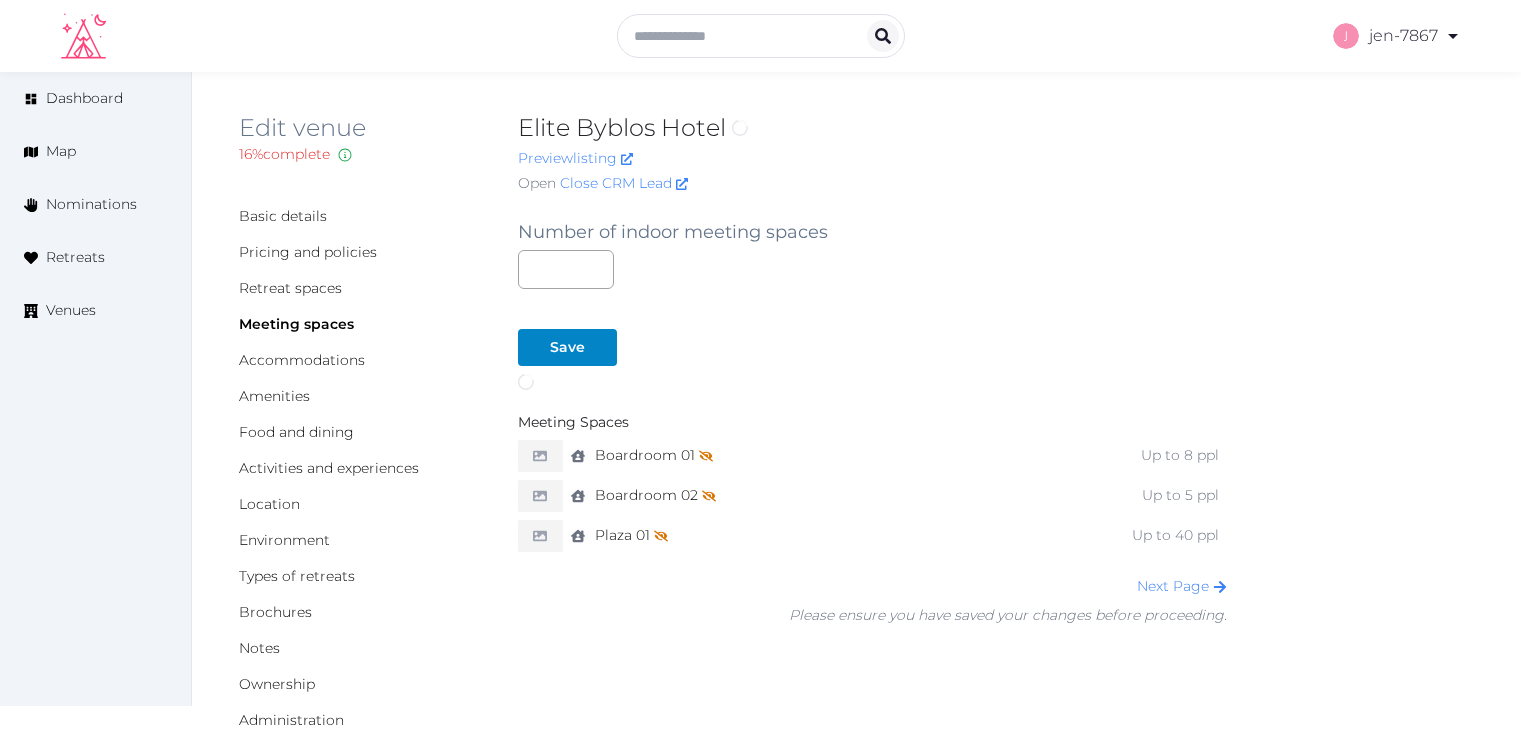 scroll, scrollTop: 0, scrollLeft: 0, axis: both 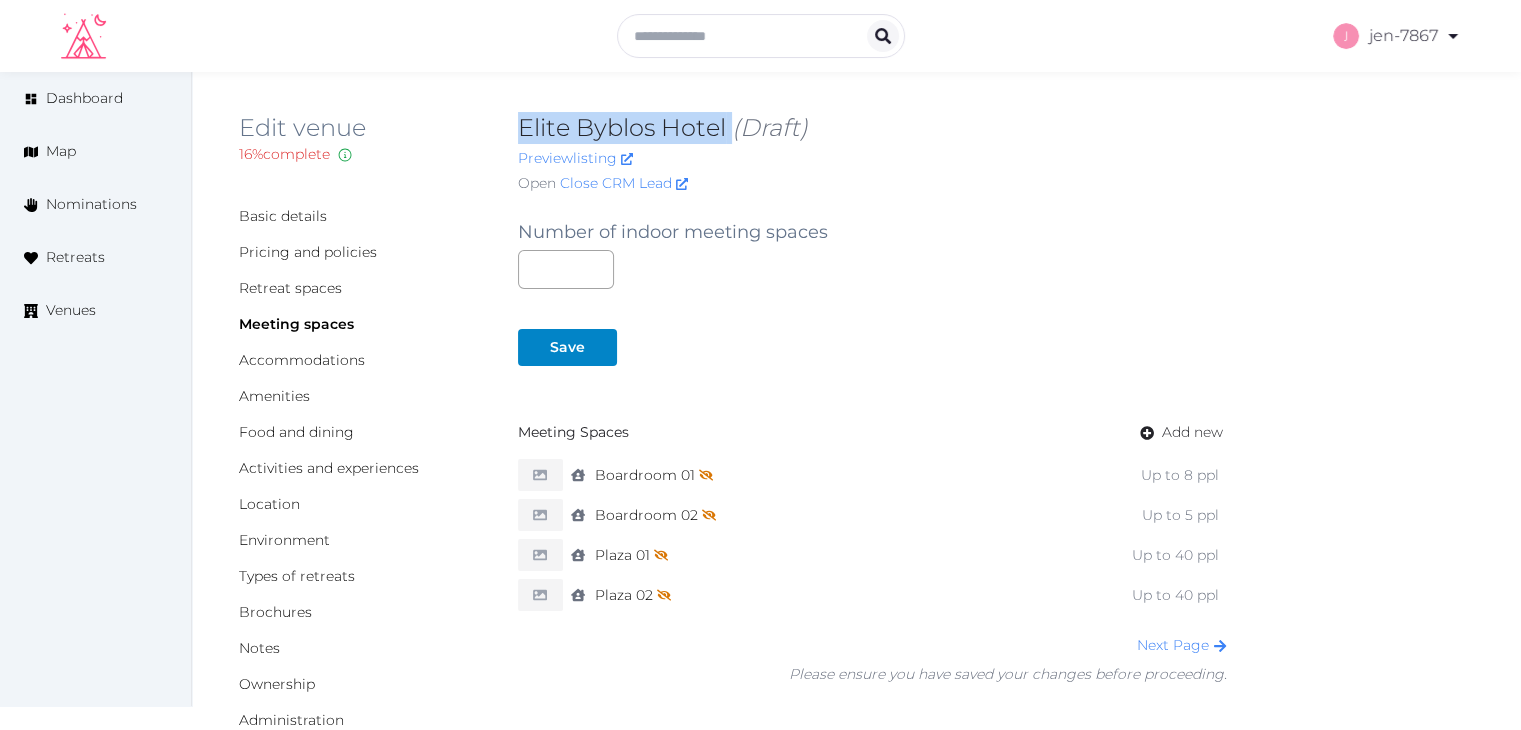 drag, startPoint x: 729, startPoint y: 121, endPoint x: 522, endPoint y: 121, distance: 207 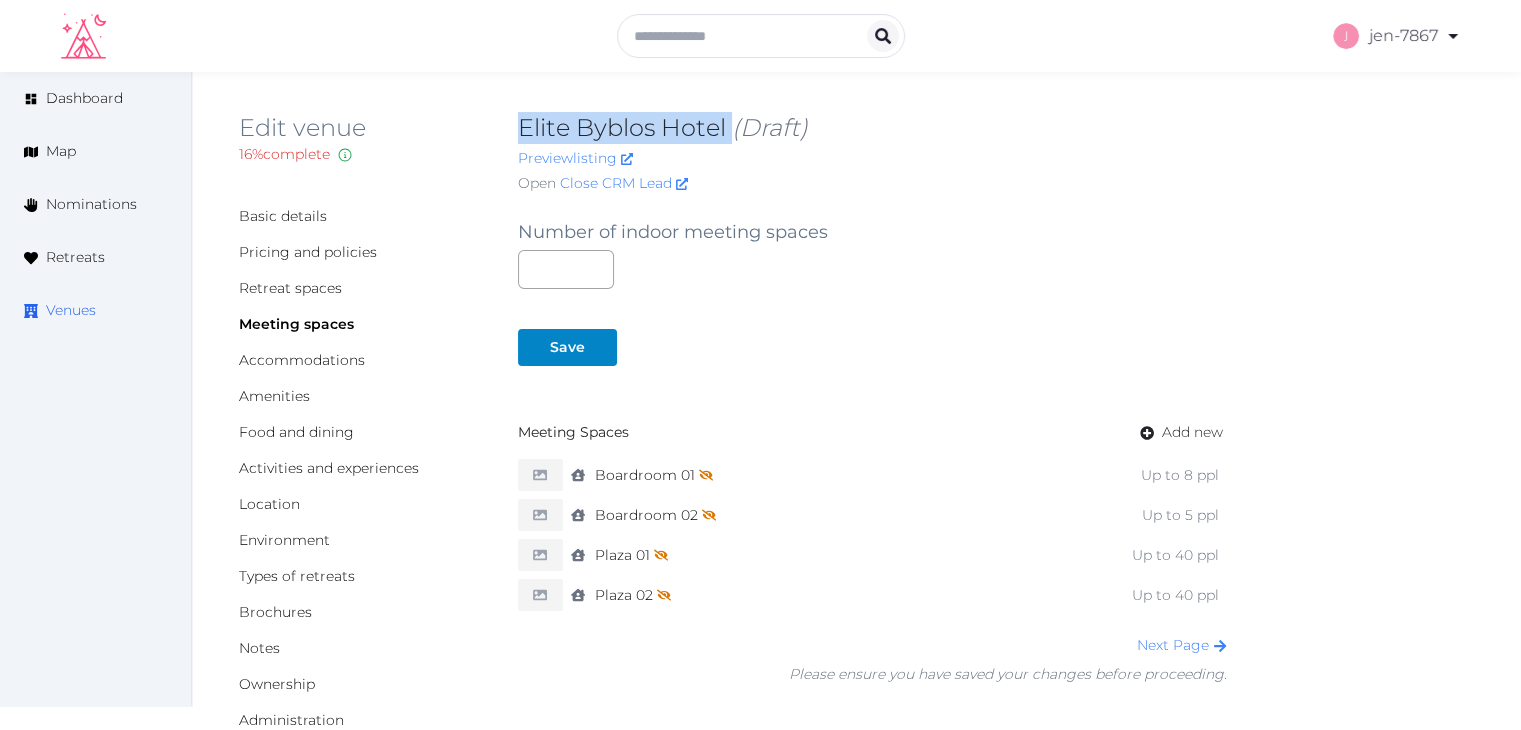 click on "Venues" at bounding box center [71, 310] 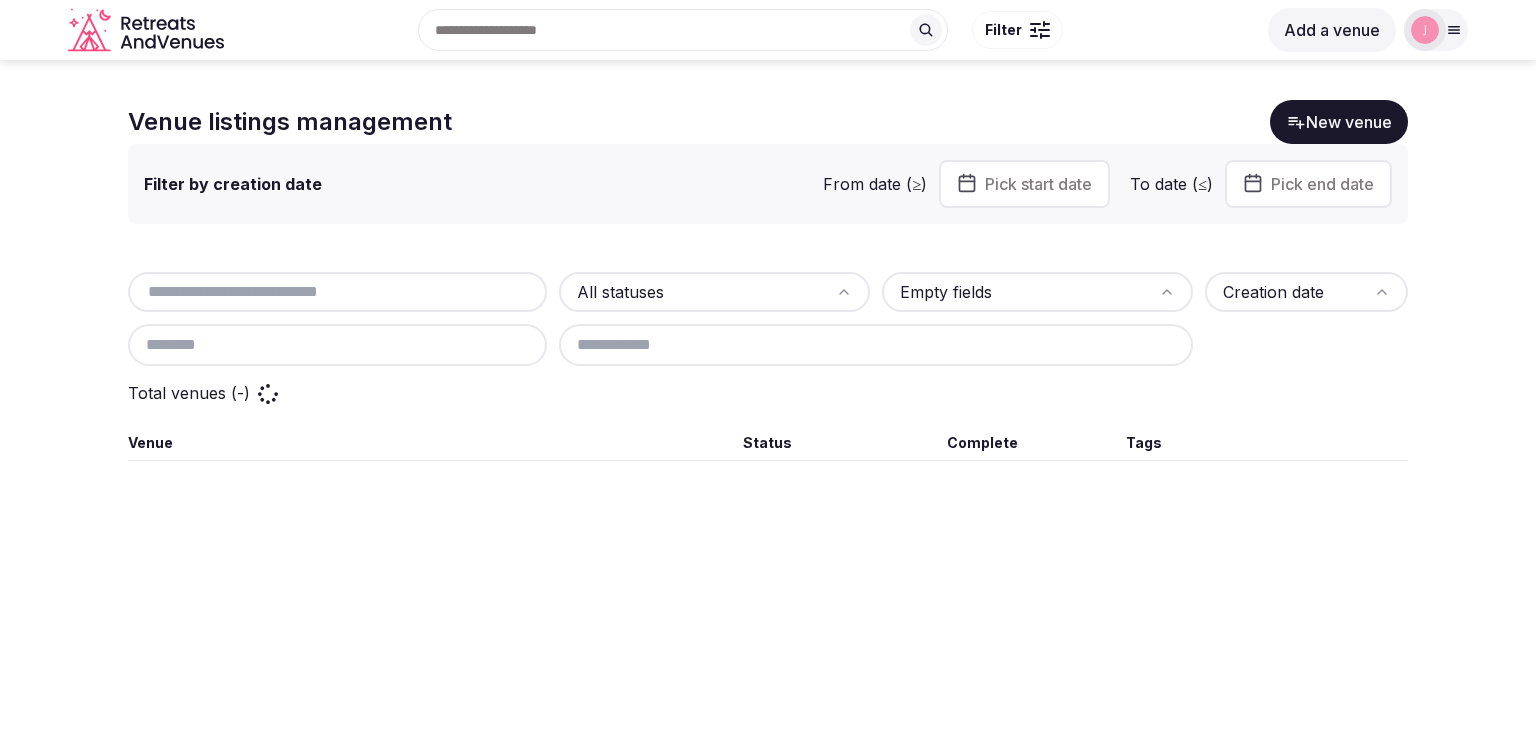 scroll, scrollTop: 0, scrollLeft: 0, axis: both 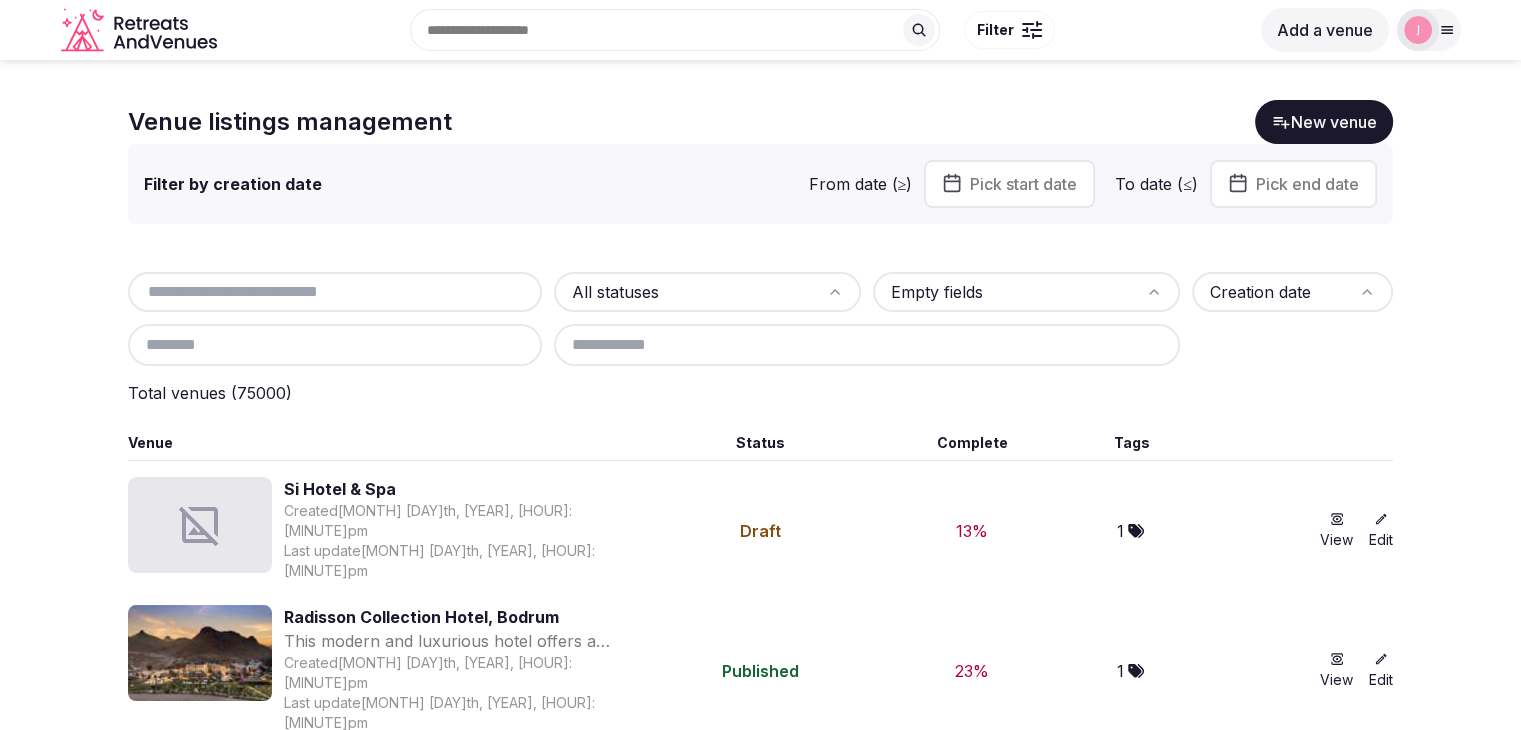 click at bounding box center [335, 292] 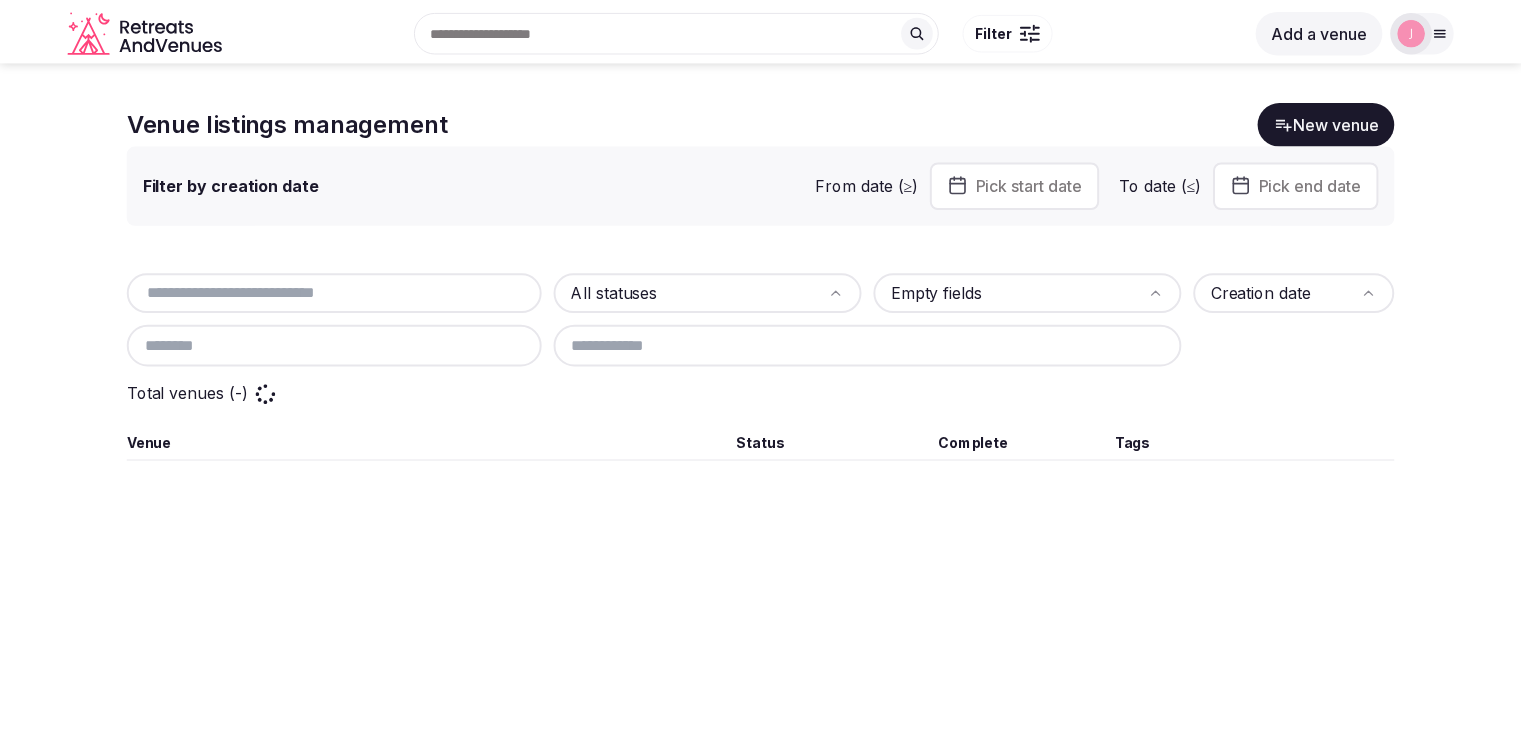 scroll, scrollTop: 0, scrollLeft: 0, axis: both 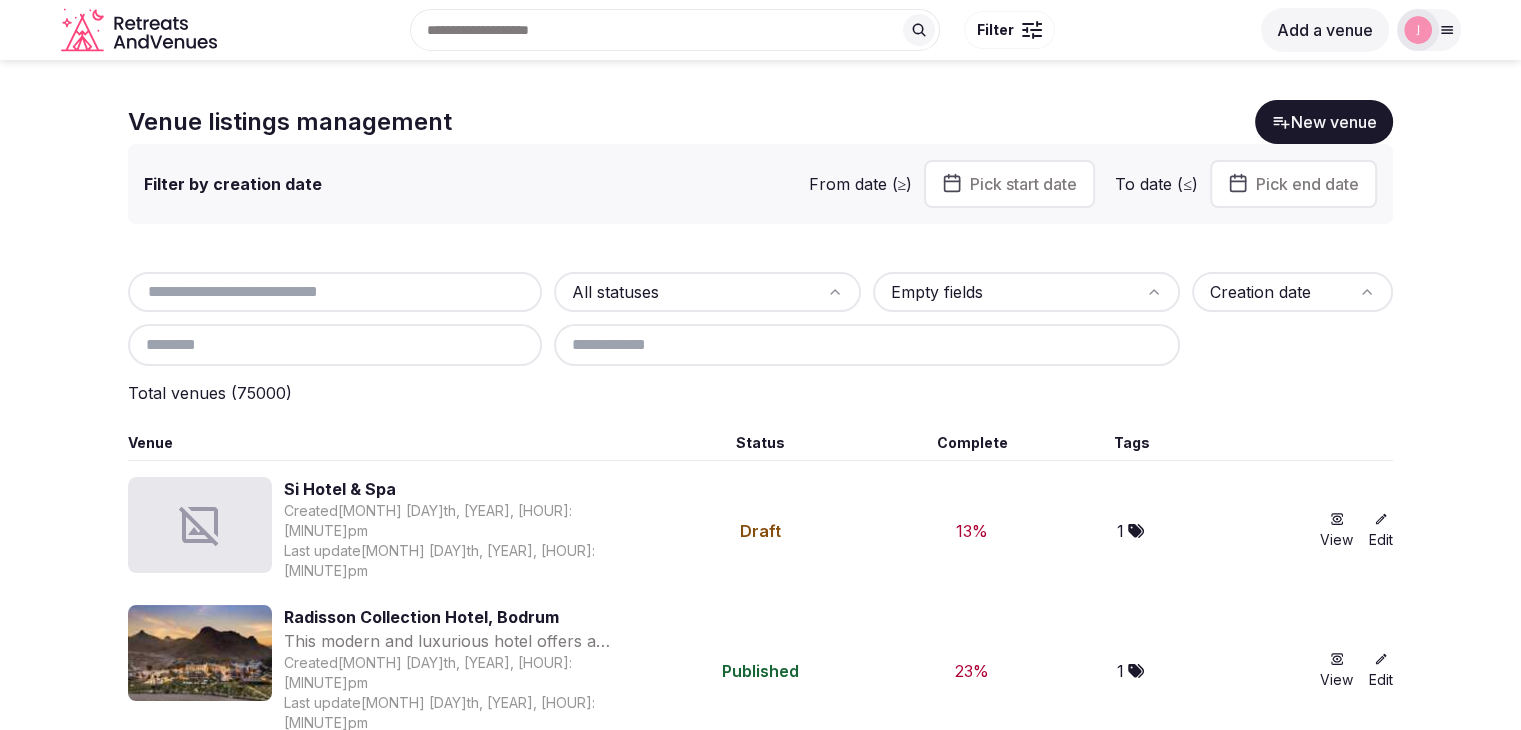 click at bounding box center [335, 292] 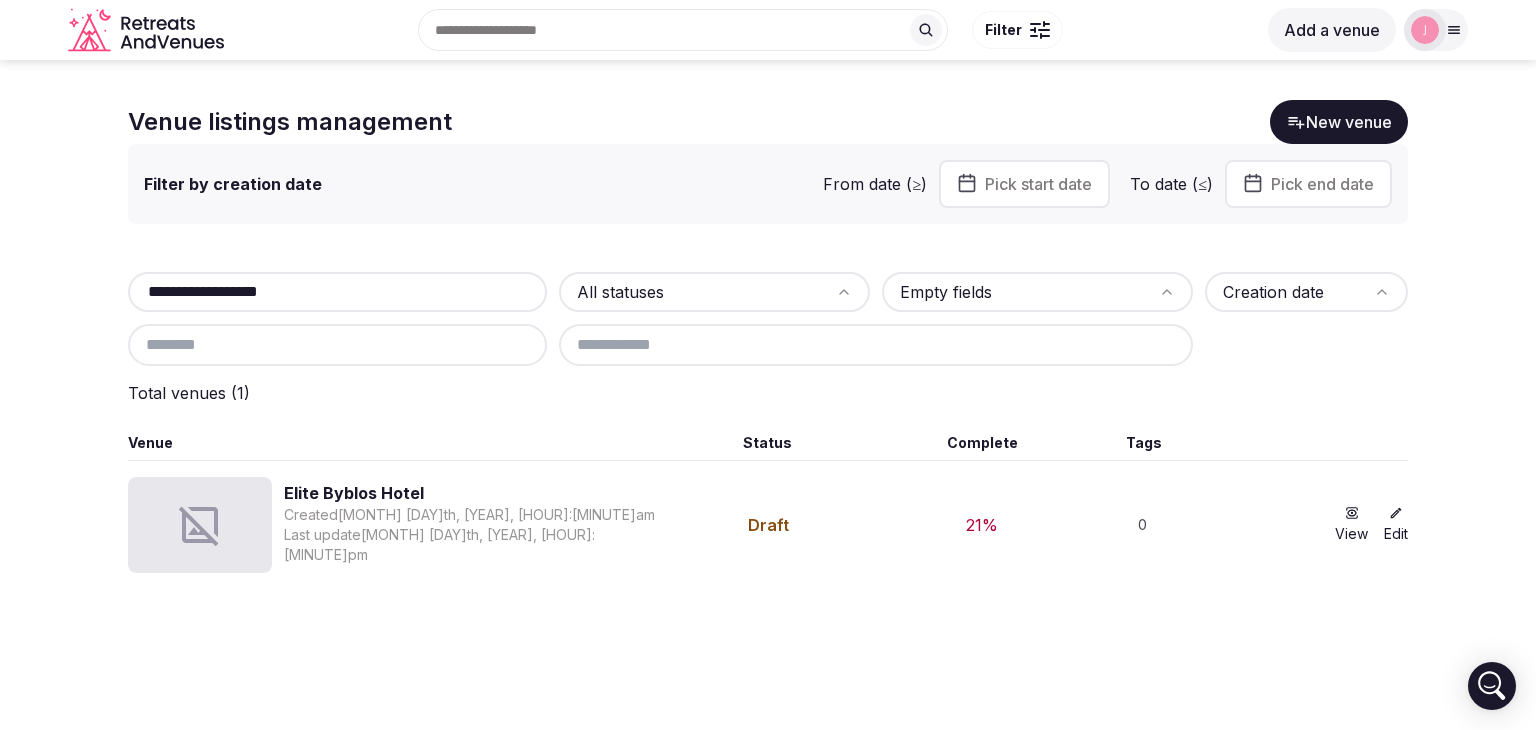 type on "**********" 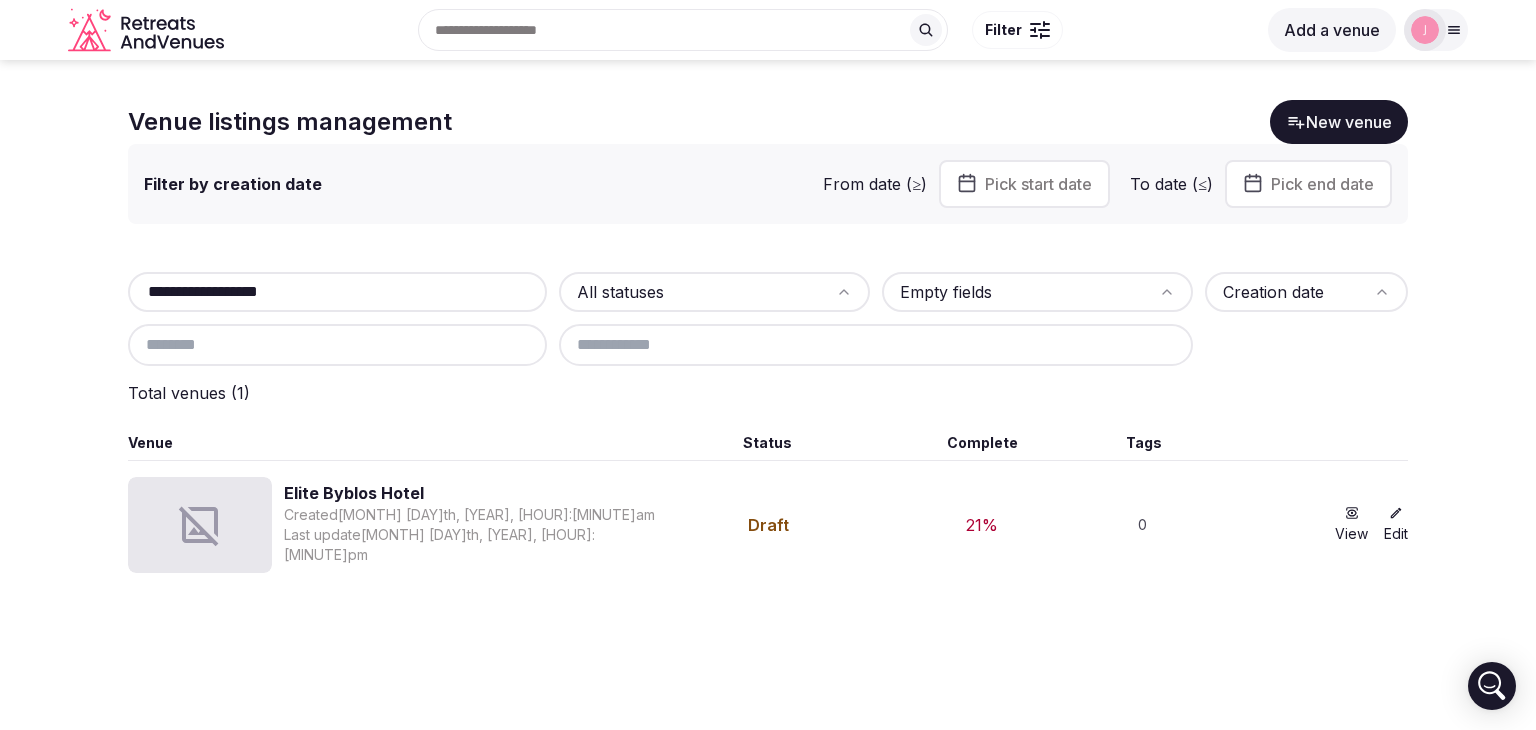 drag, startPoint x: 324, startPoint y: 293, endPoint x: 72, endPoint y: 308, distance: 252.44603 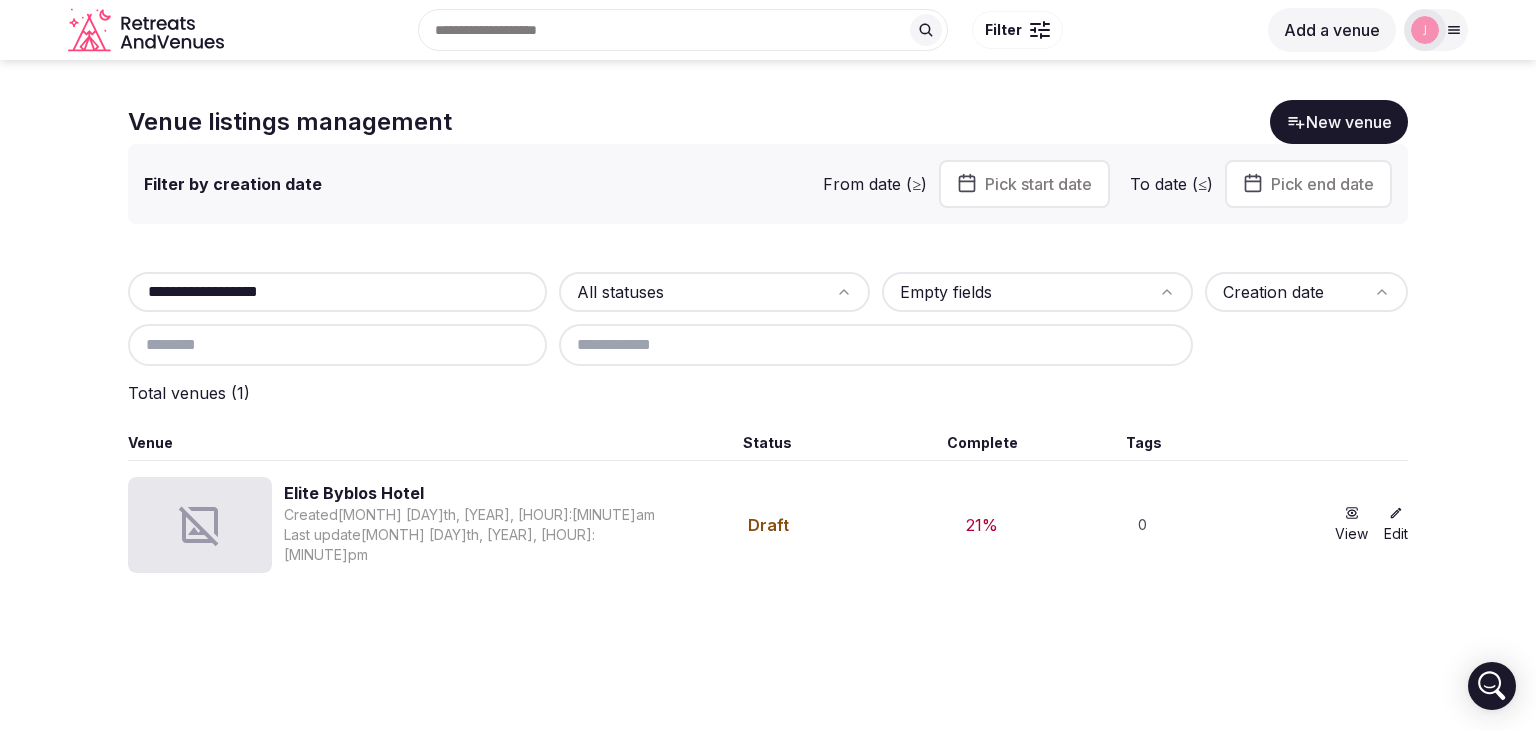 type 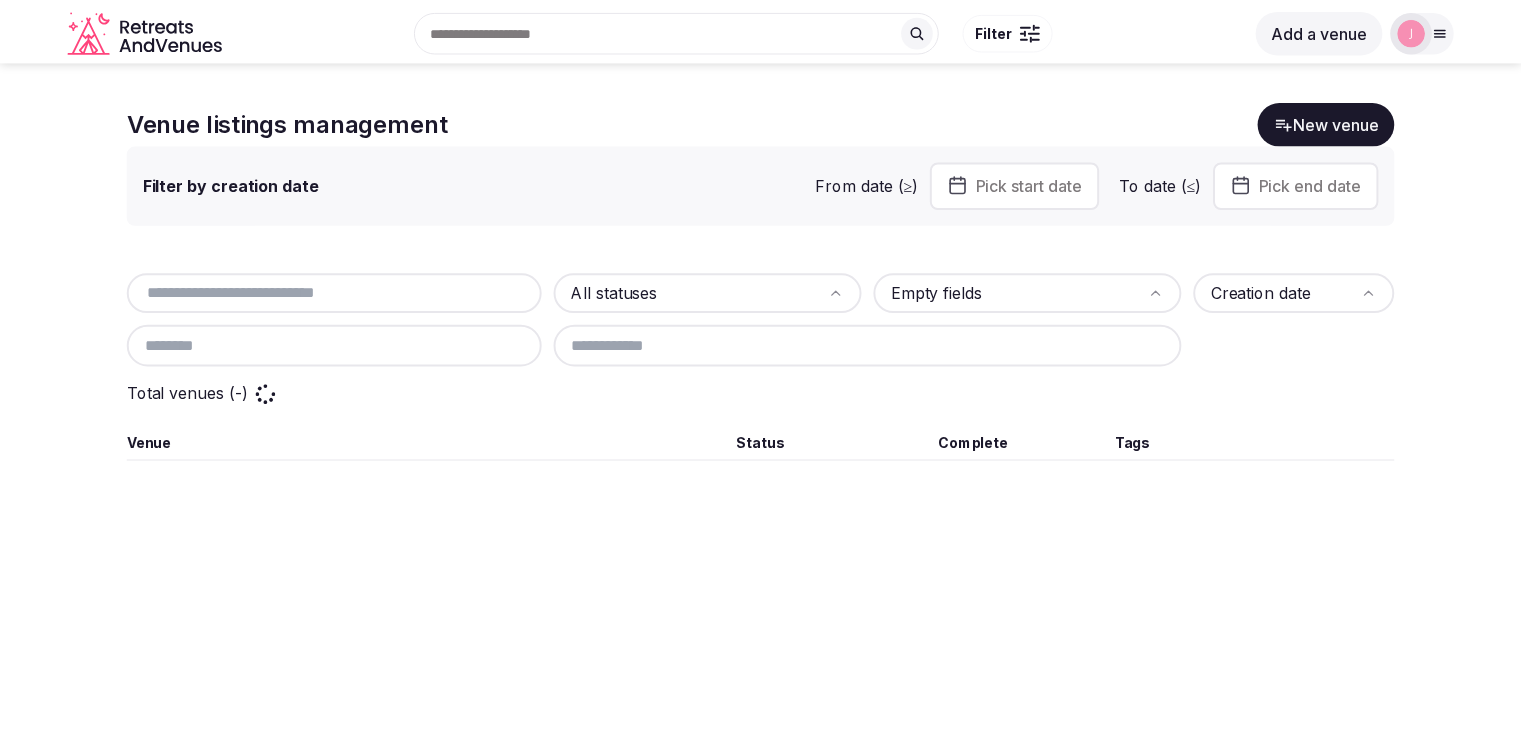 scroll, scrollTop: 0, scrollLeft: 0, axis: both 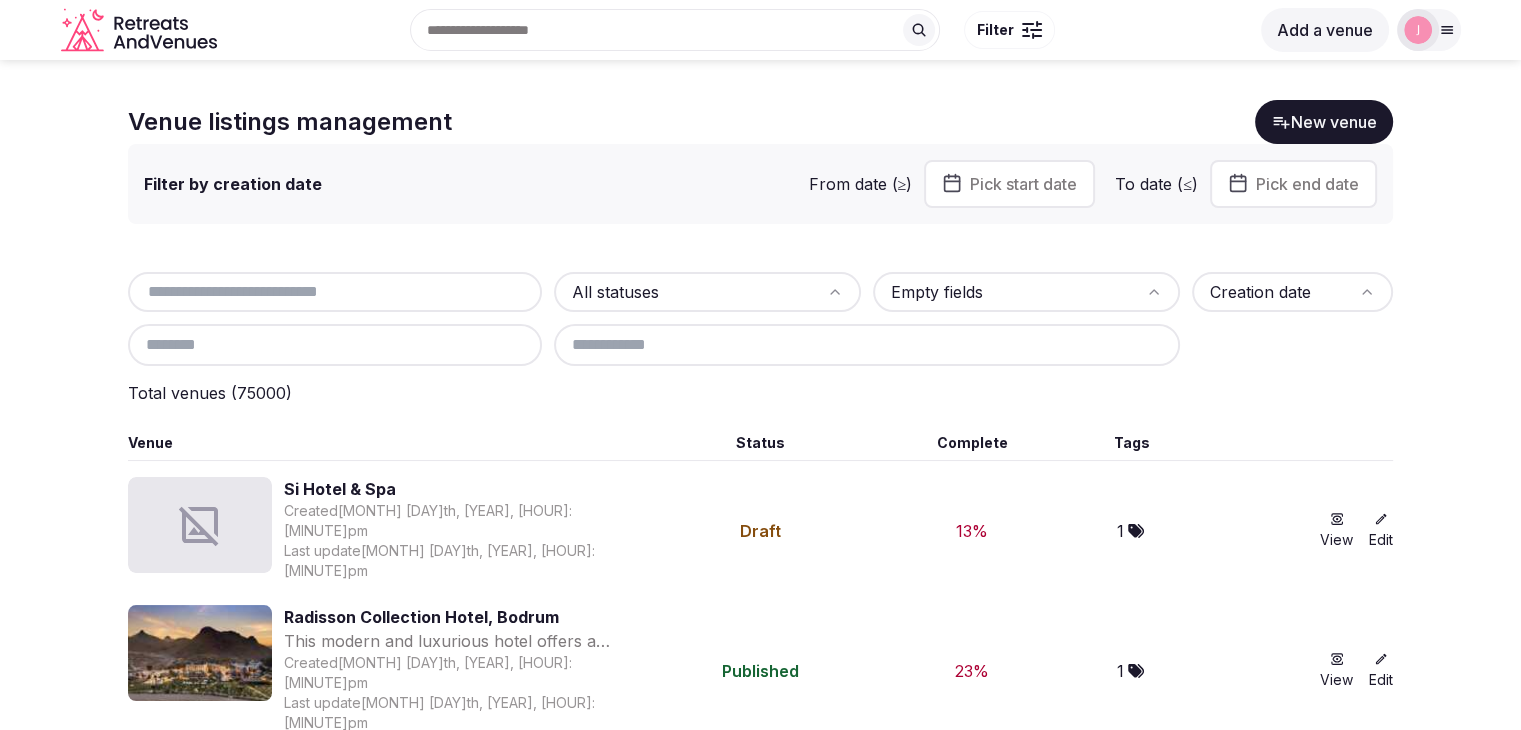click at bounding box center [335, 292] 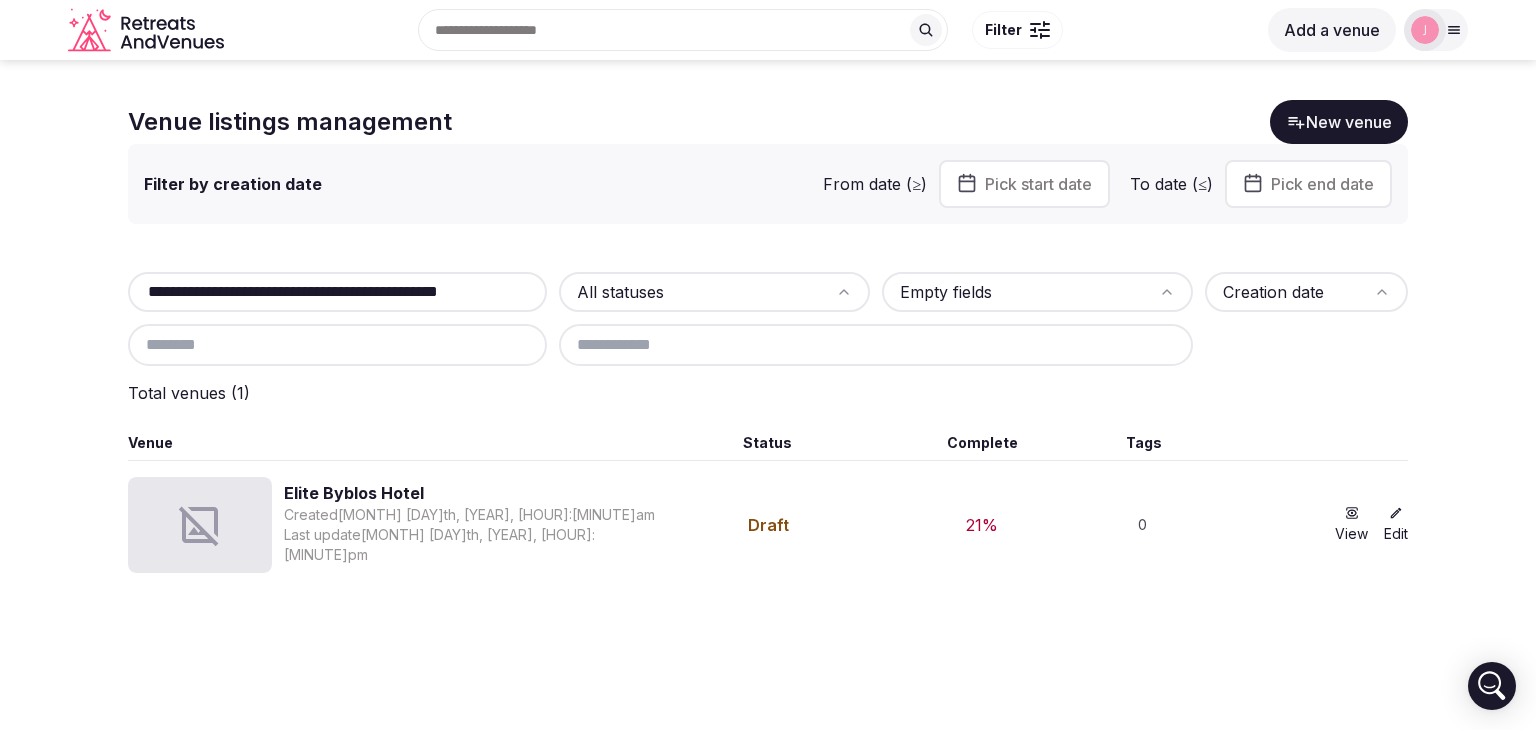 scroll, scrollTop: 0, scrollLeft: 0, axis: both 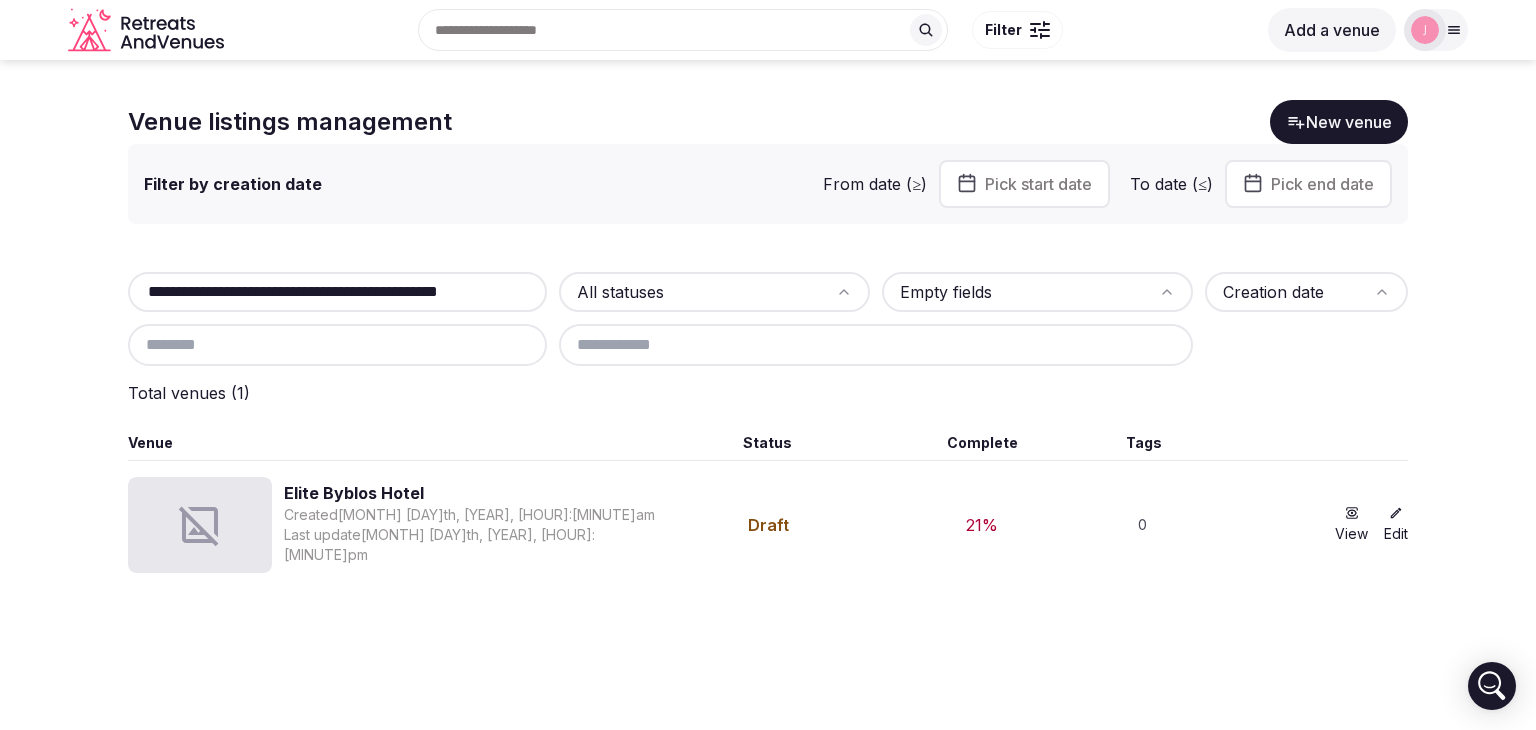 click on "**********" at bounding box center [337, 292] 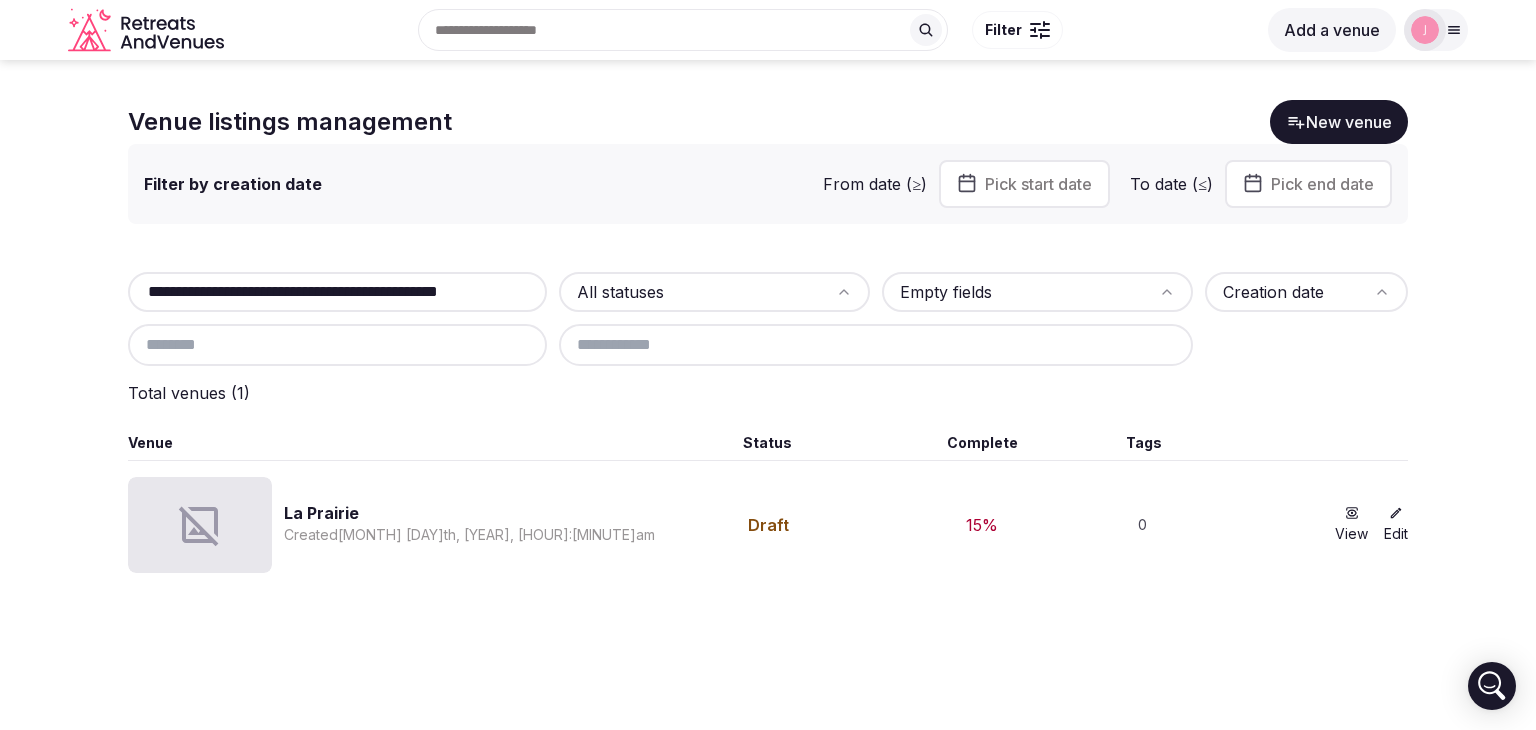 type on "**********" 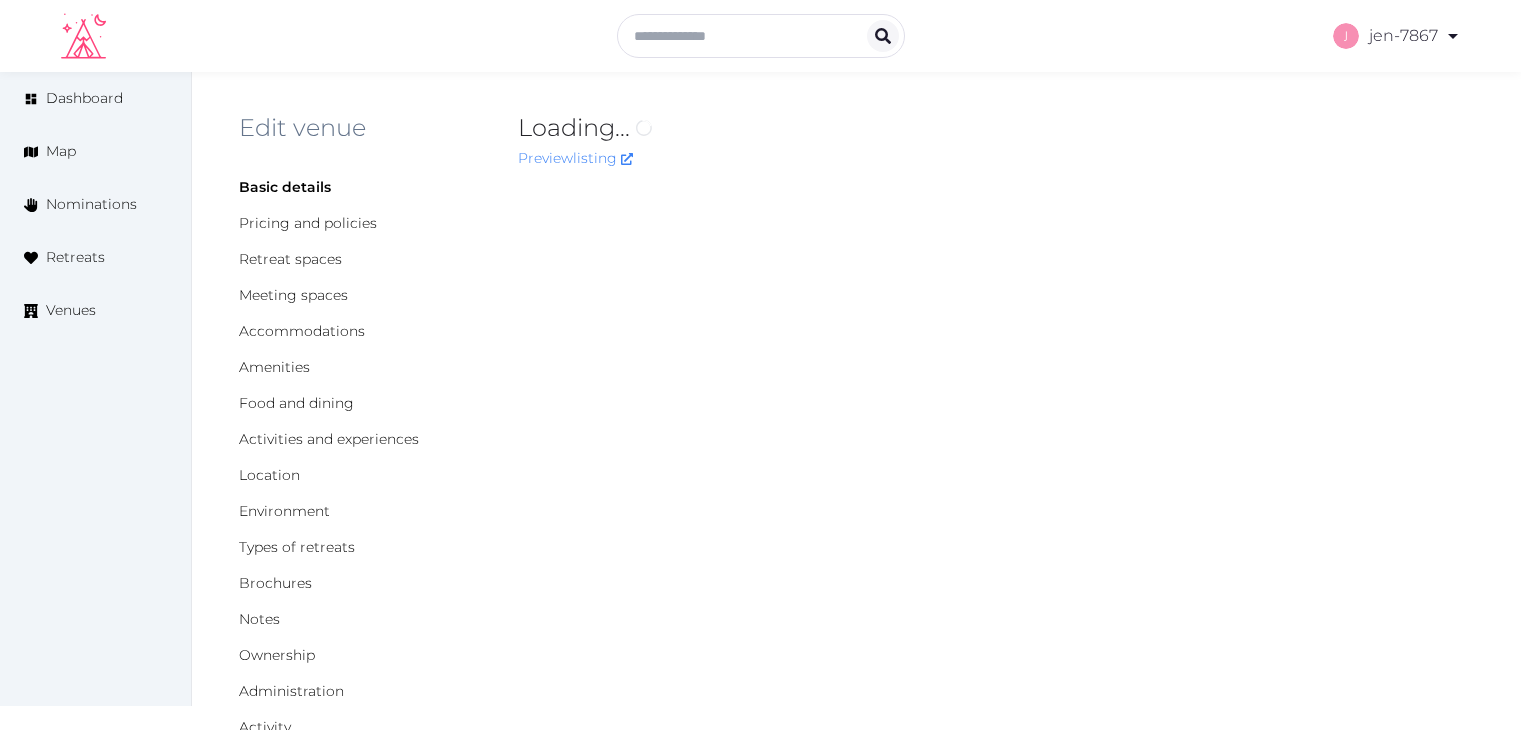 scroll, scrollTop: 0, scrollLeft: 0, axis: both 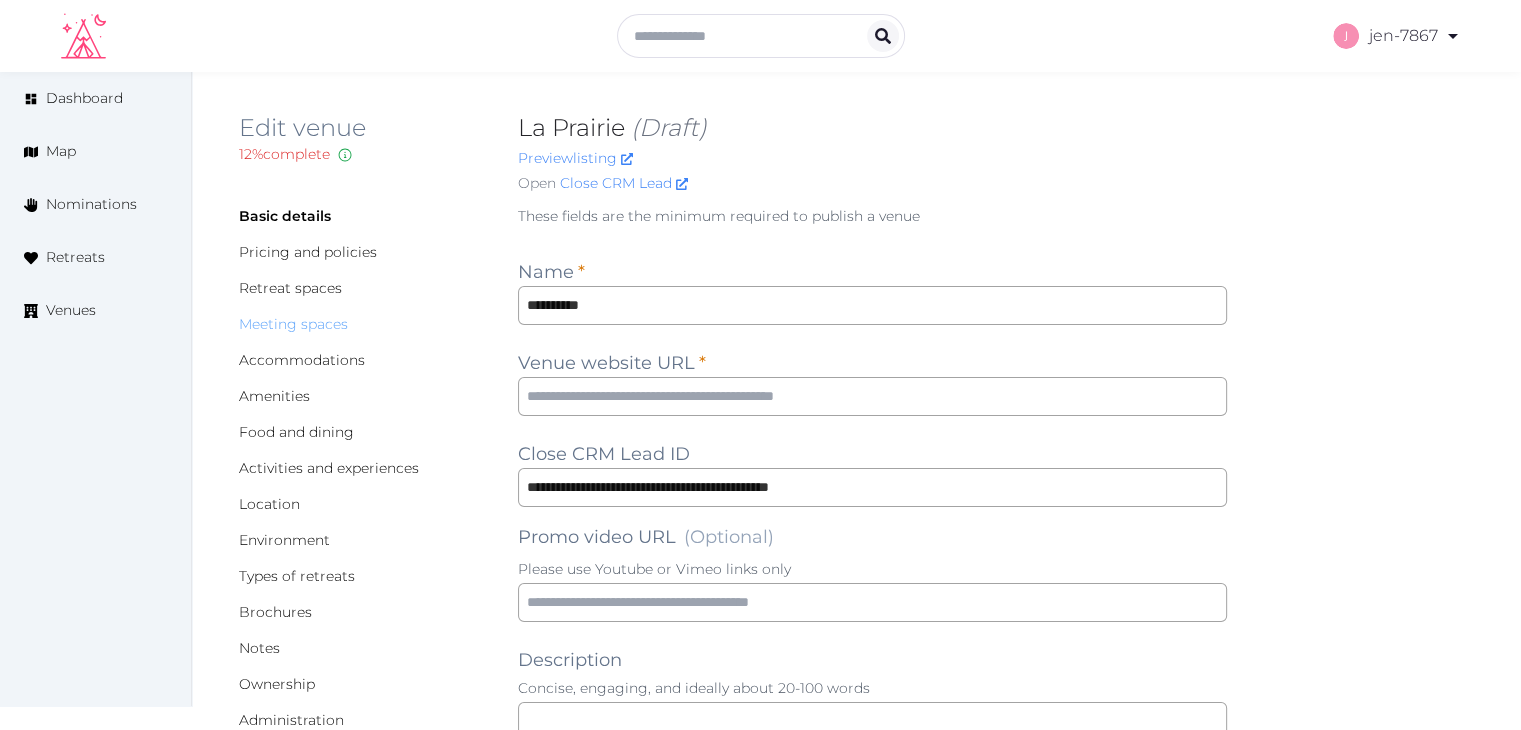 click on "Meeting spaces" at bounding box center [293, 324] 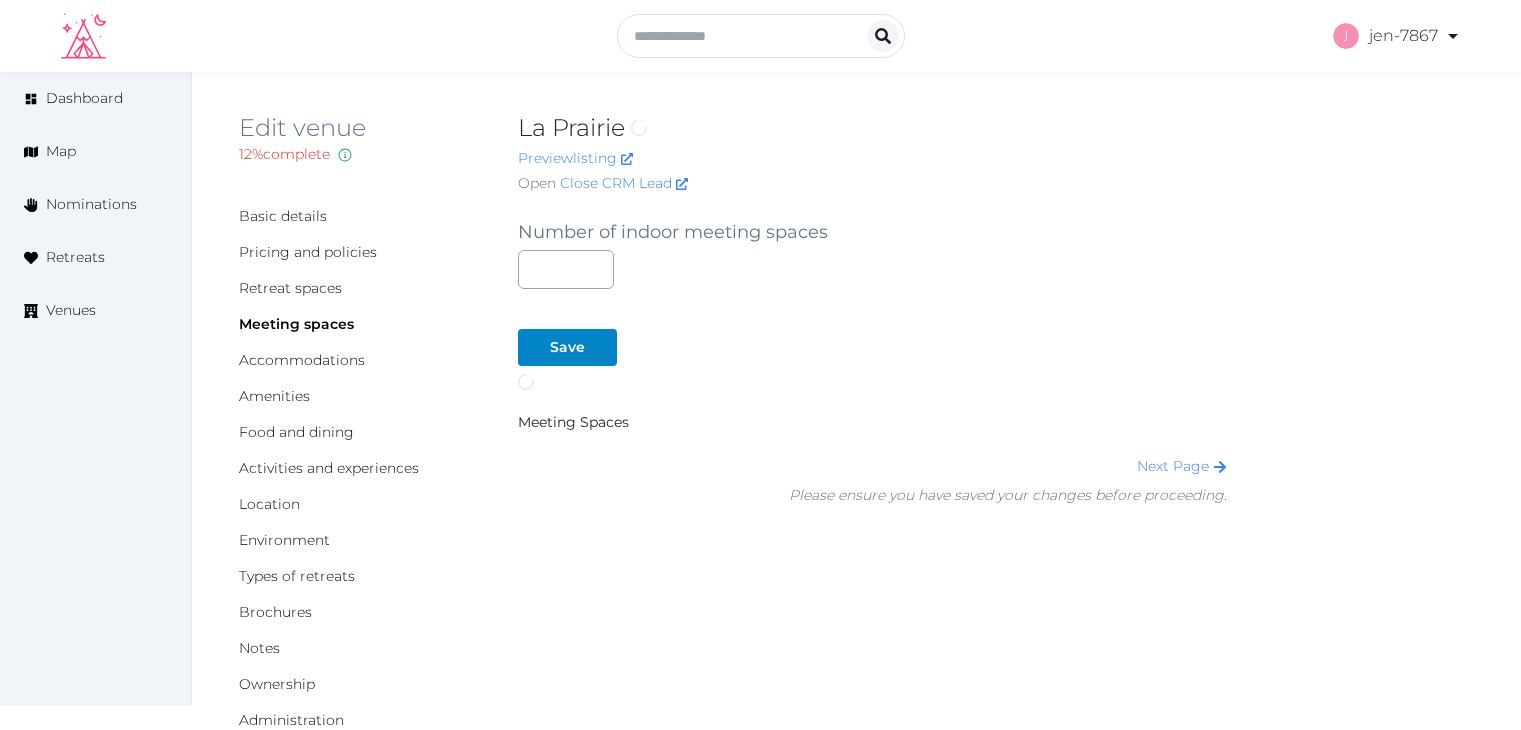 scroll, scrollTop: 0, scrollLeft: 0, axis: both 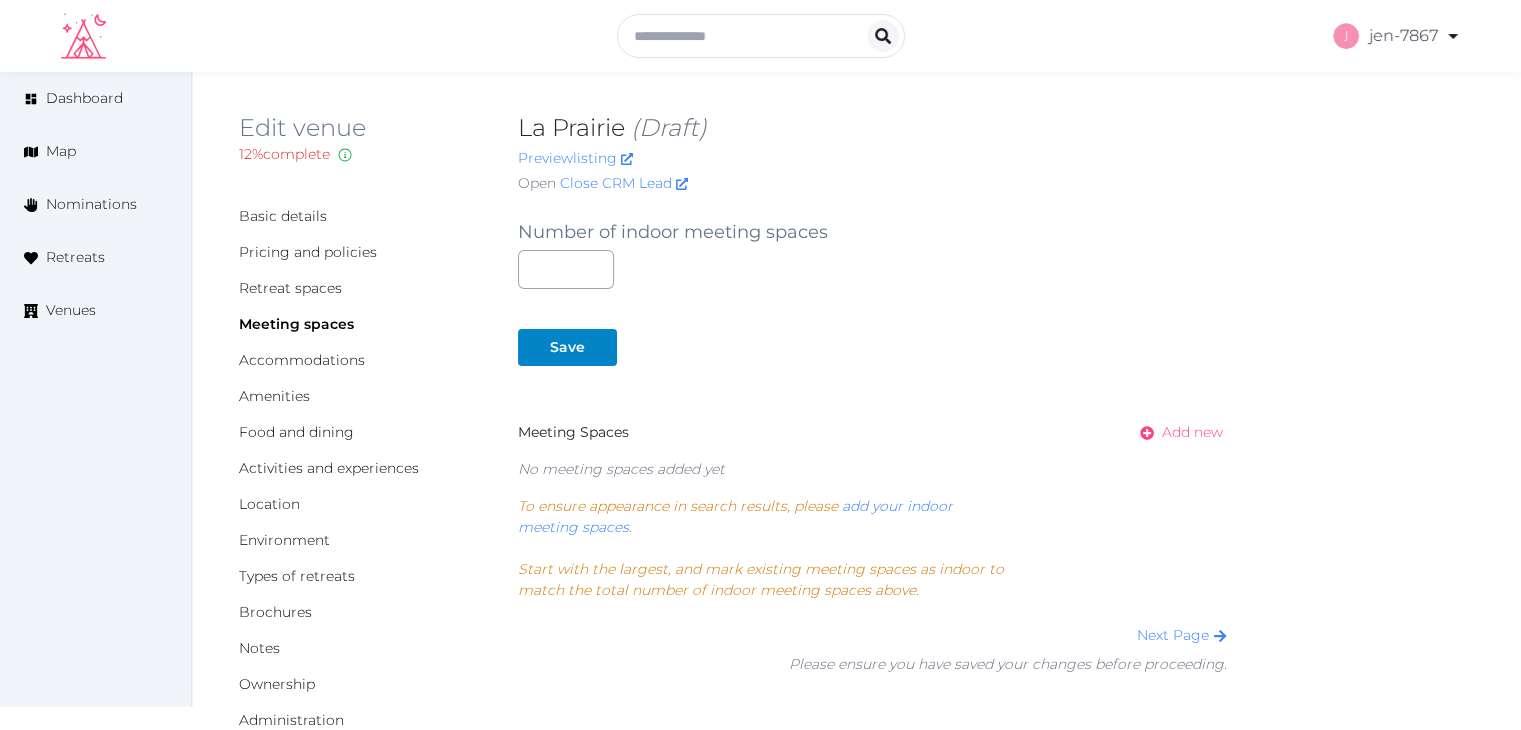 click on "Add new" at bounding box center (1175, 432) 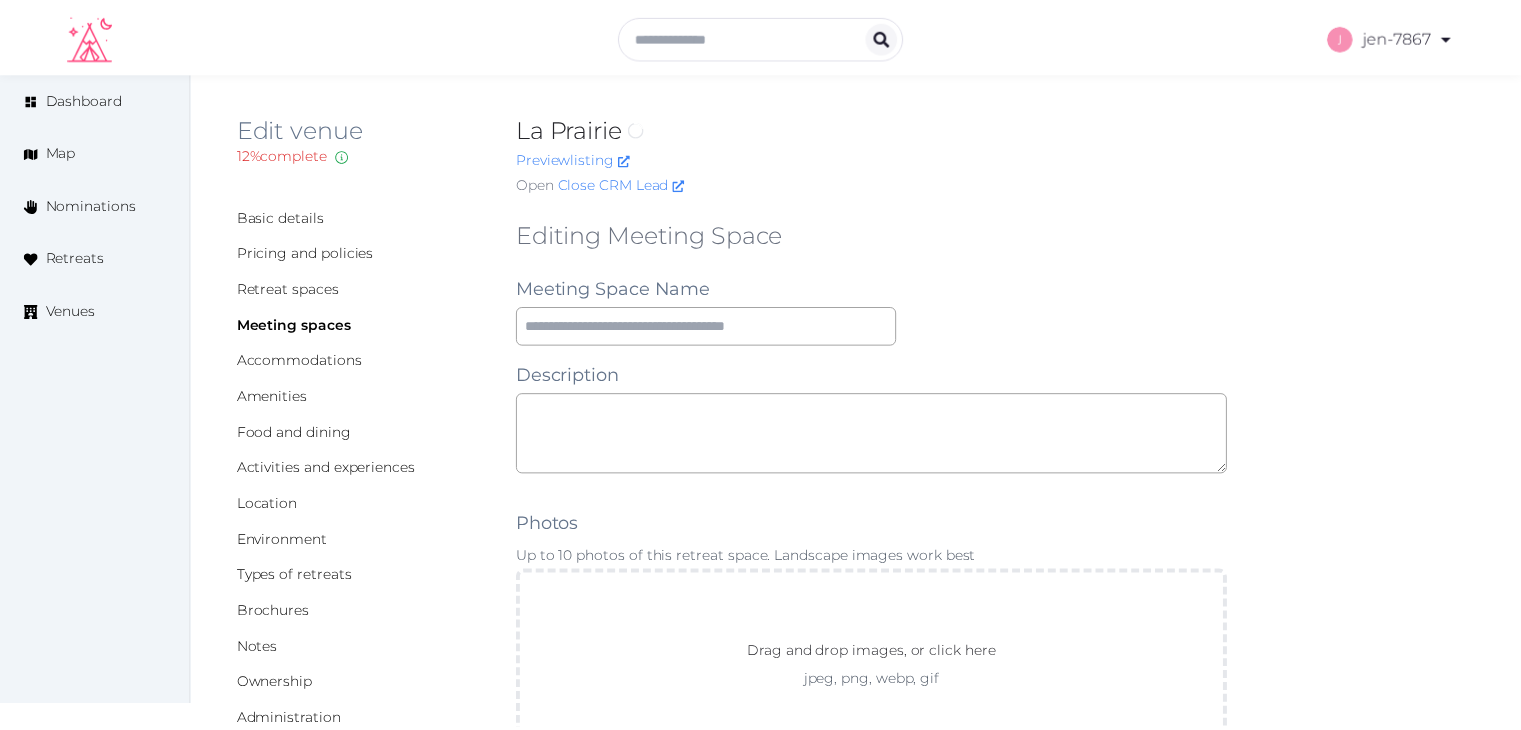 scroll, scrollTop: 0, scrollLeft: 0, axis: both 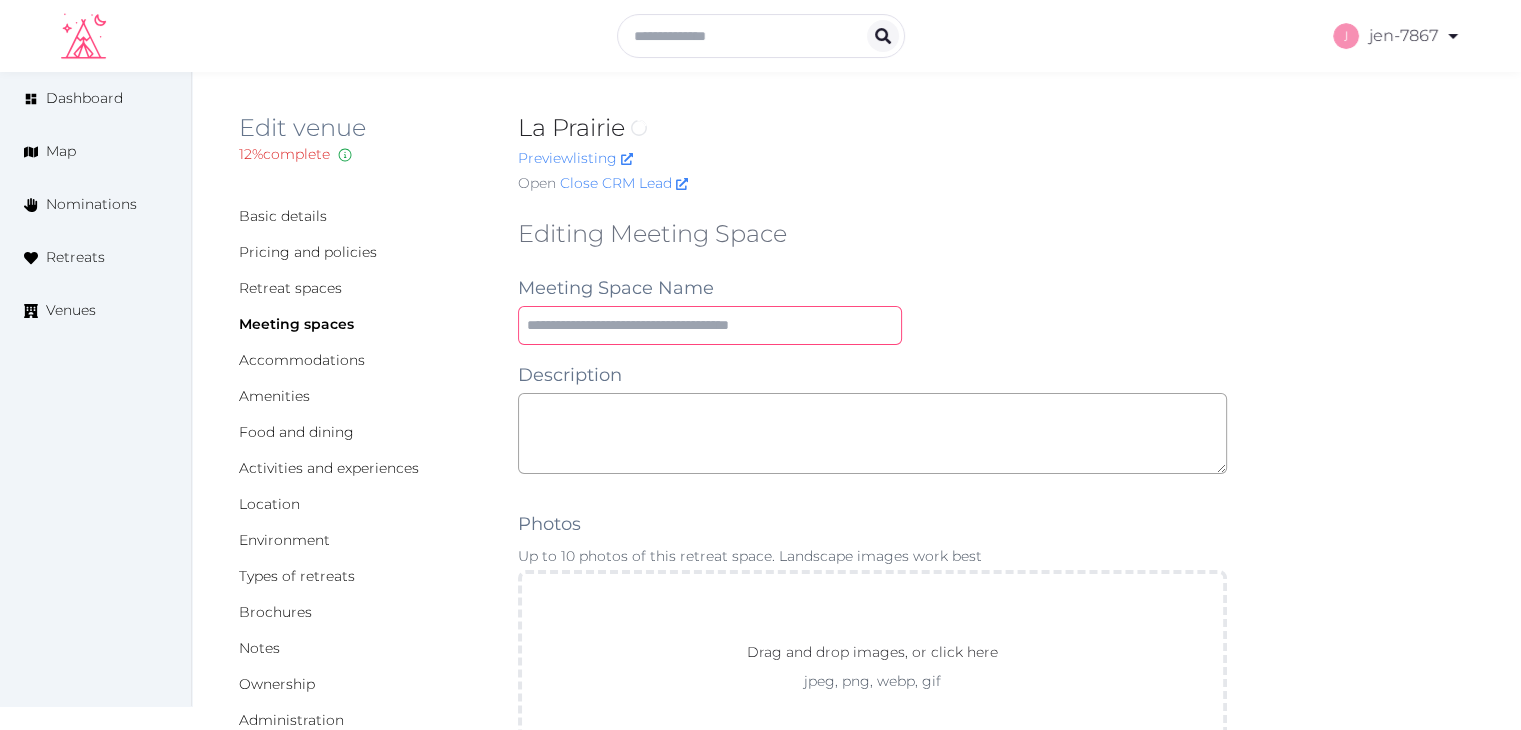 click at bounding box center (710, 325) 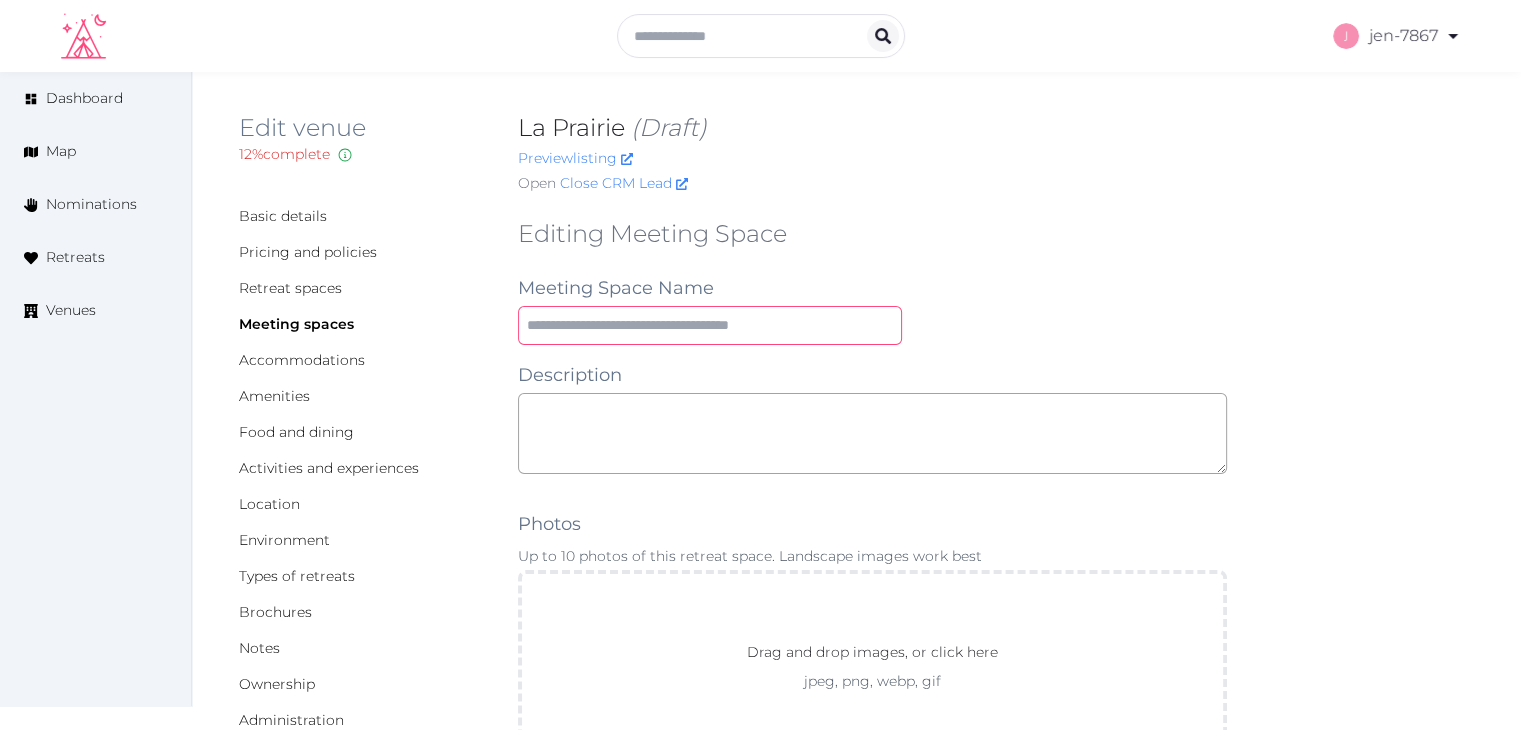 paste on "**********" 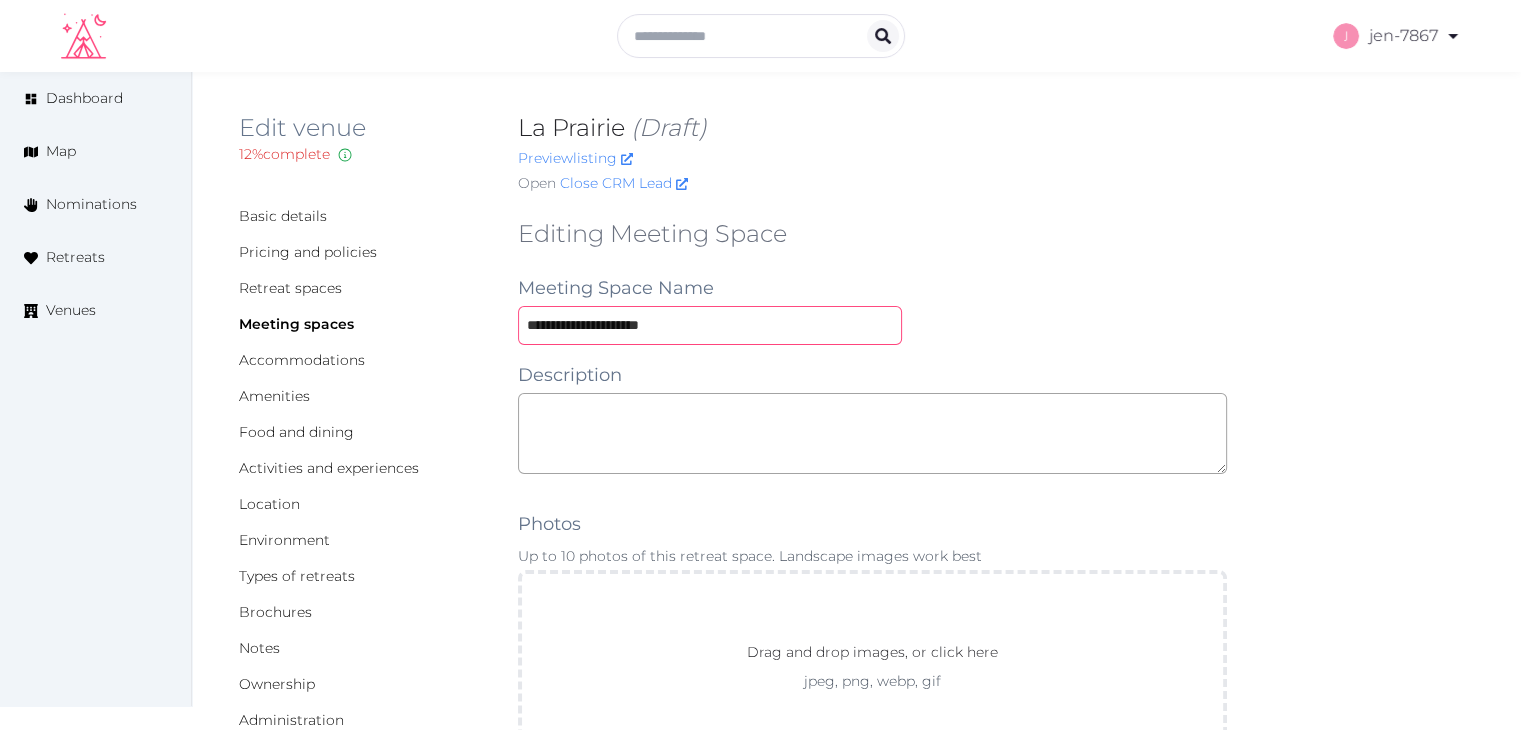 type on "**********" 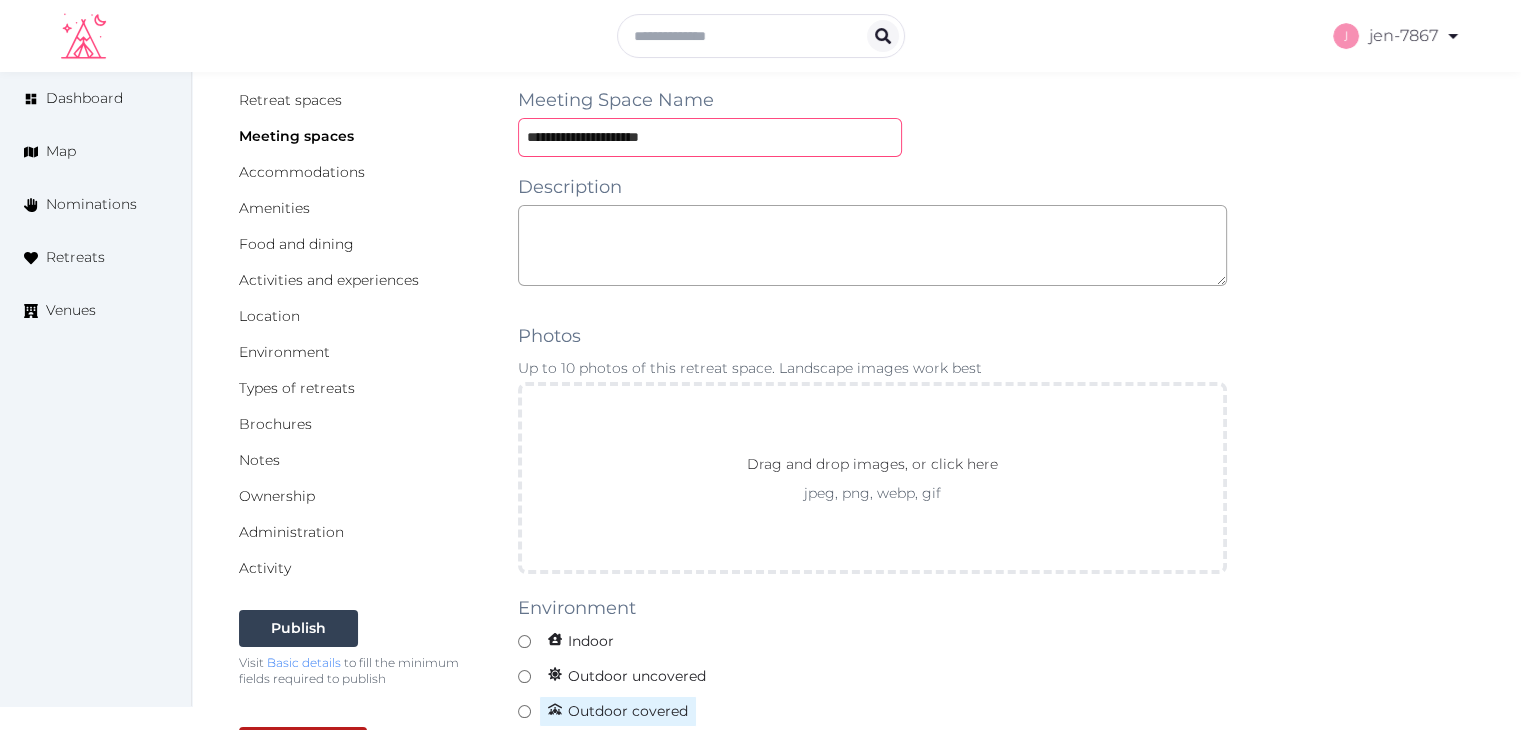 scroll, scrollTop: 400, scrollLeft: 0, axis: vertical 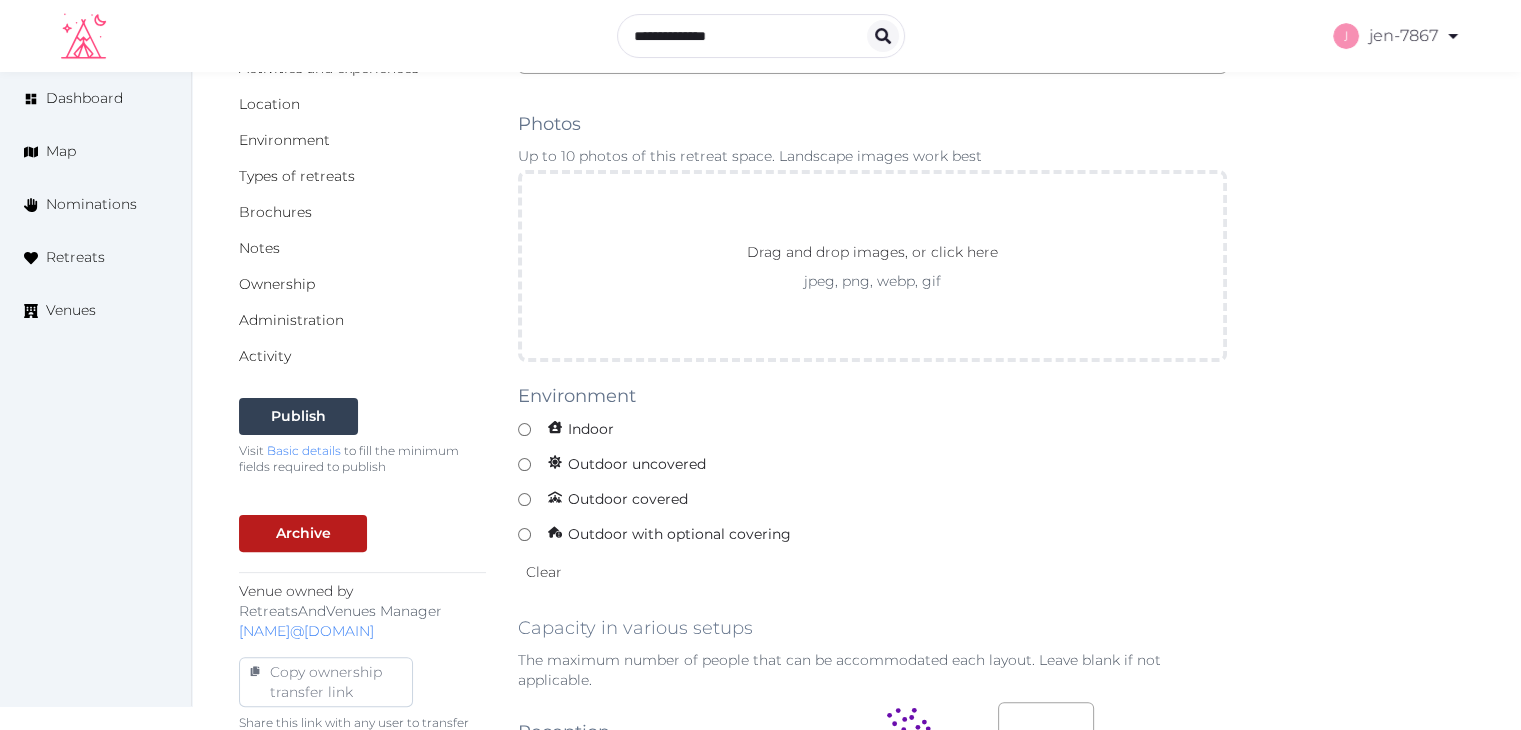 click on "**********" at bounding box center [872, 946] 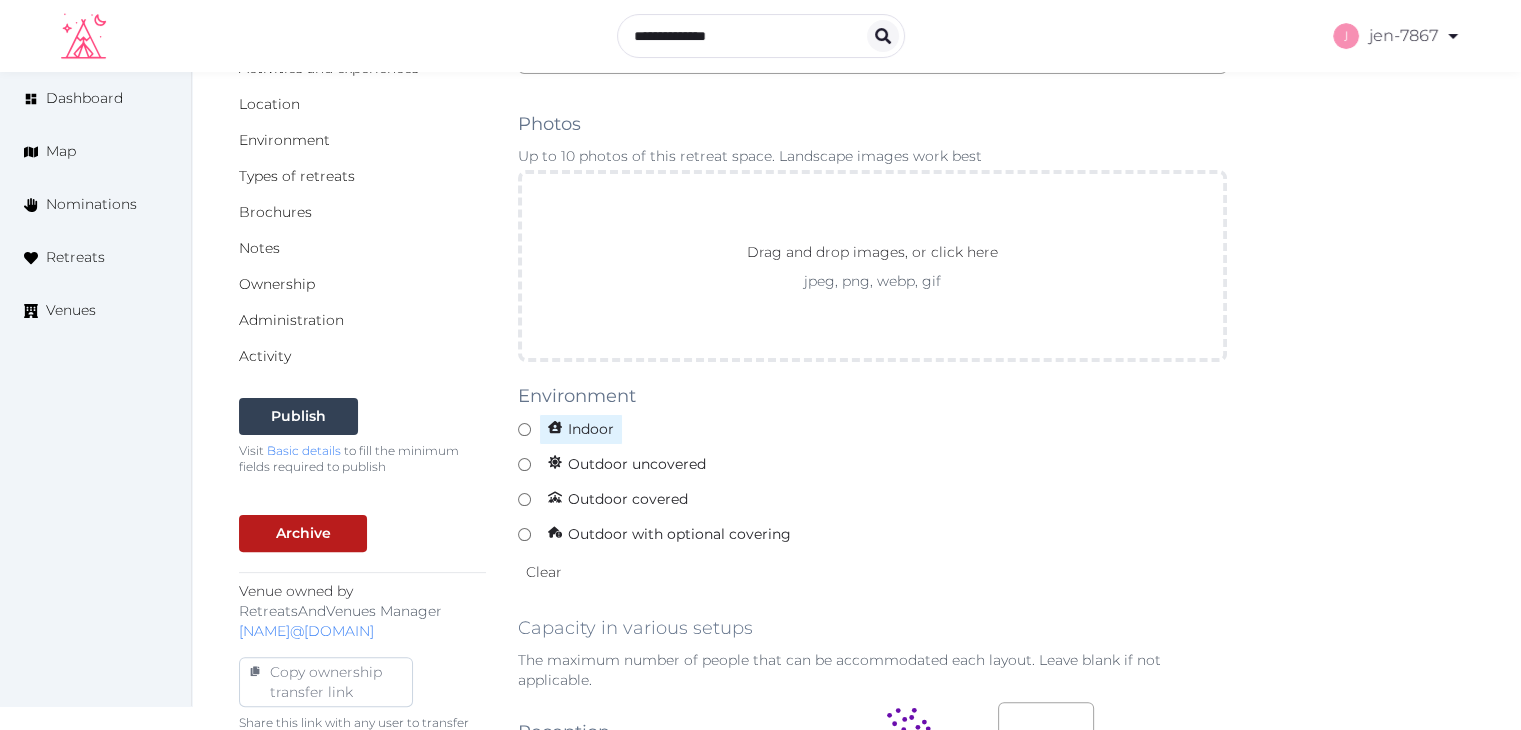 drag, startPoint x: 591, startPoint y: 426, endPoint x: 739, endPoint y: 420, distance: 148.12157 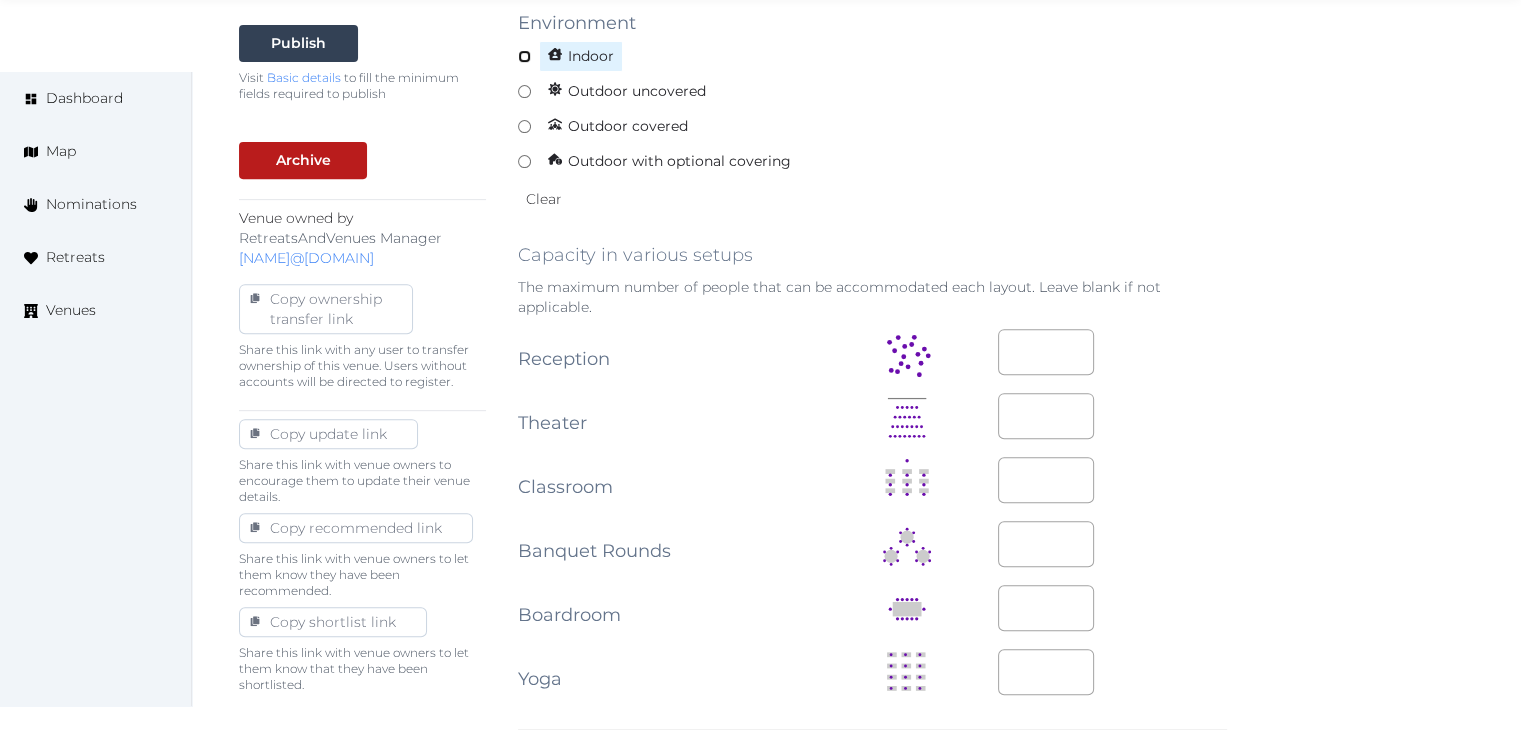 scroll, scrollTop: 800, scrollLeft: 0, axis: vertical 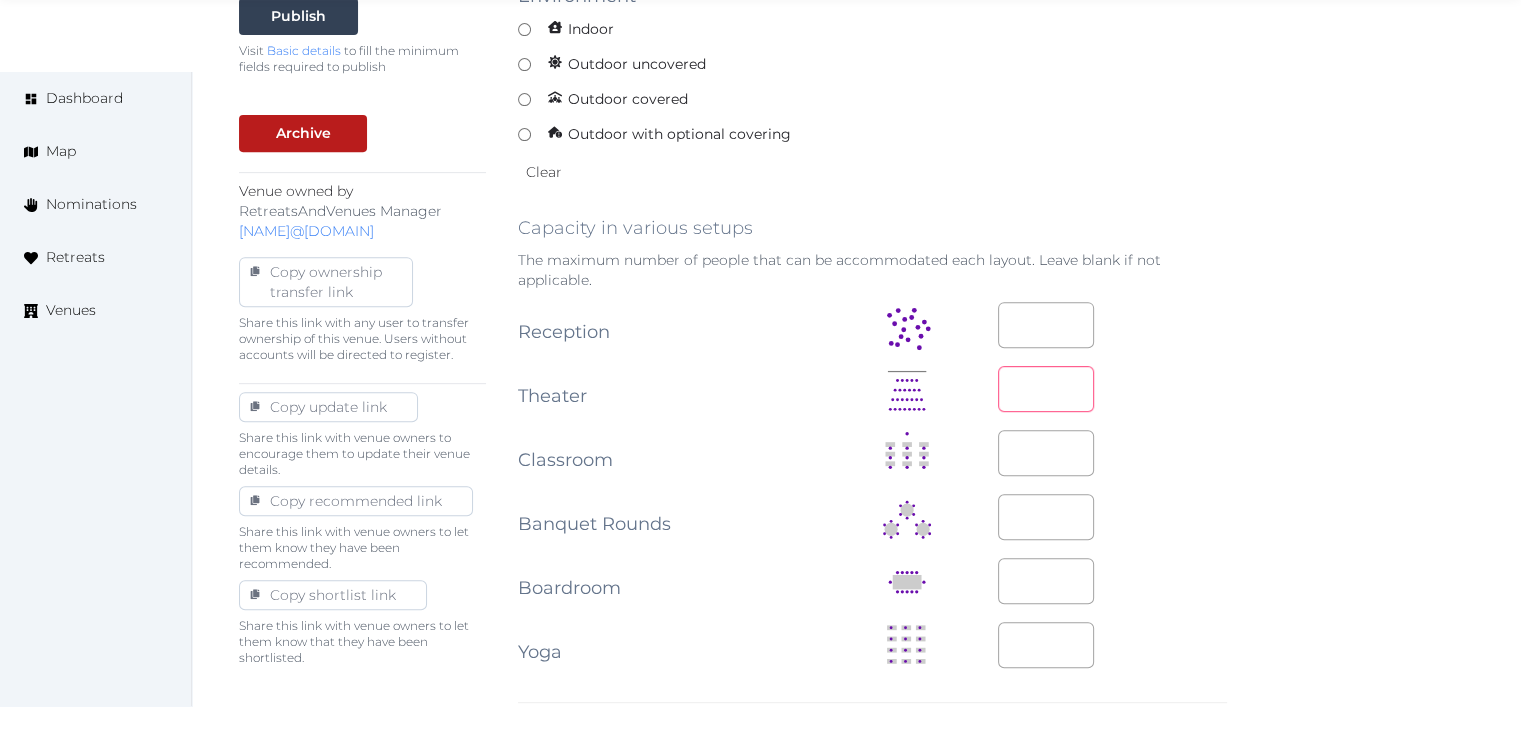 click at bounding box center [1046, 389] 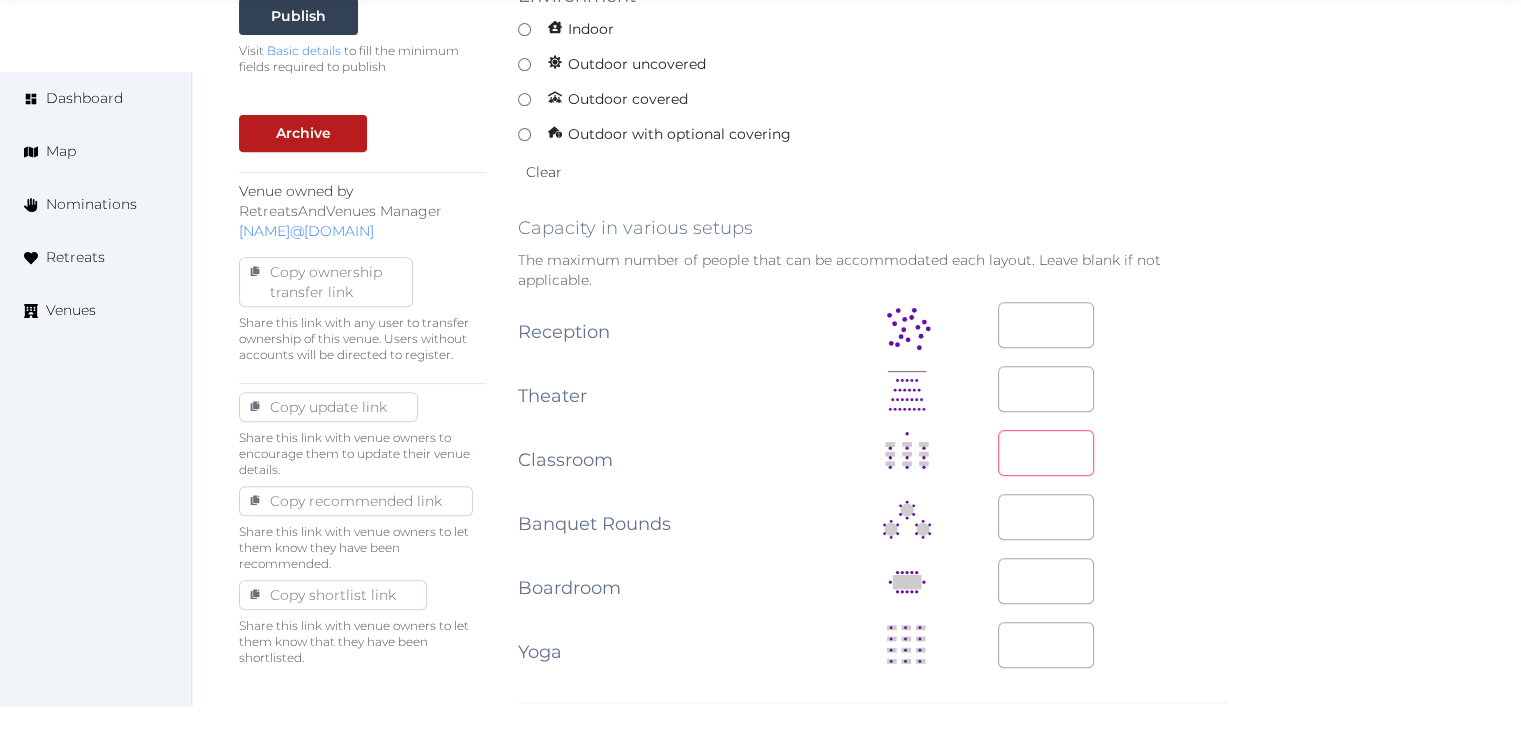 type on "**" 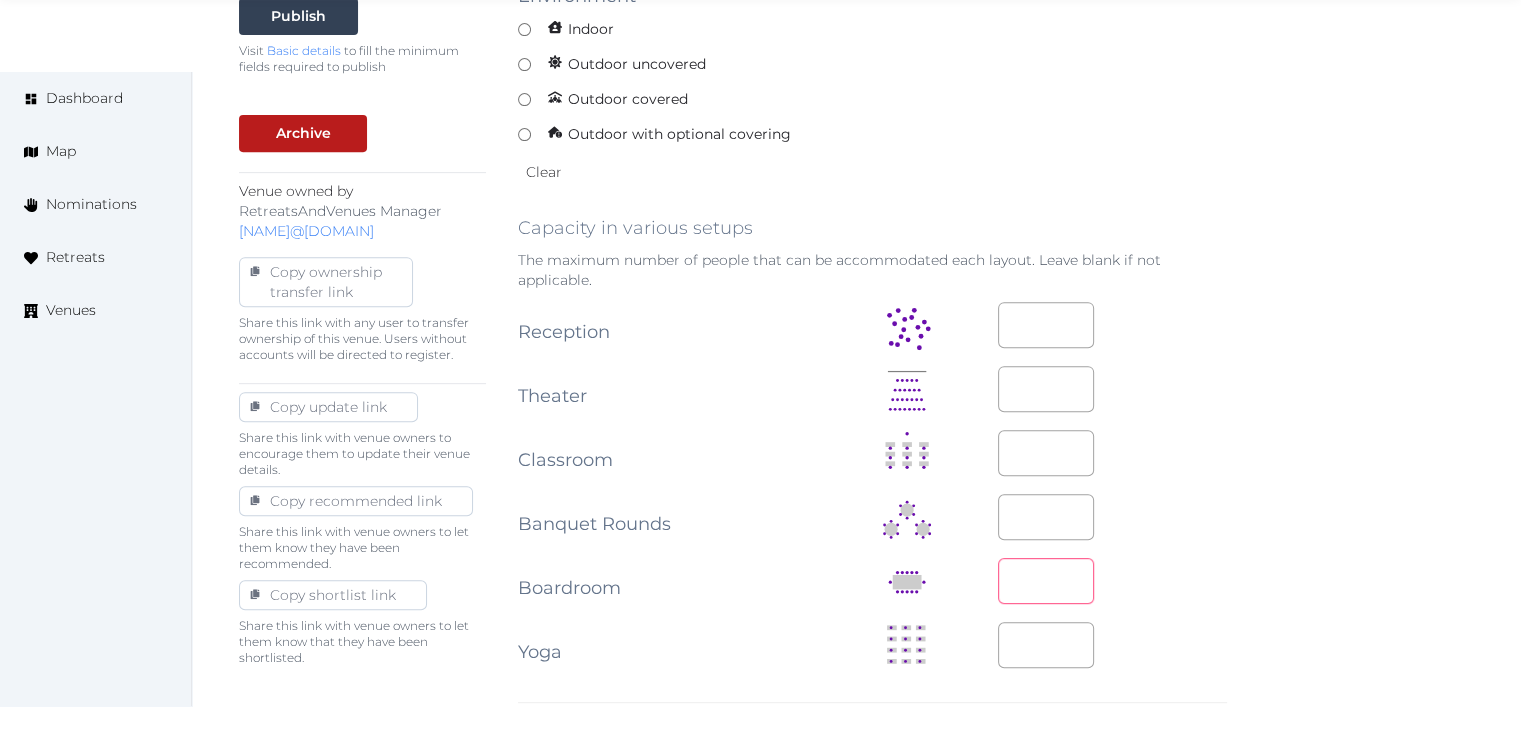 type on "**" 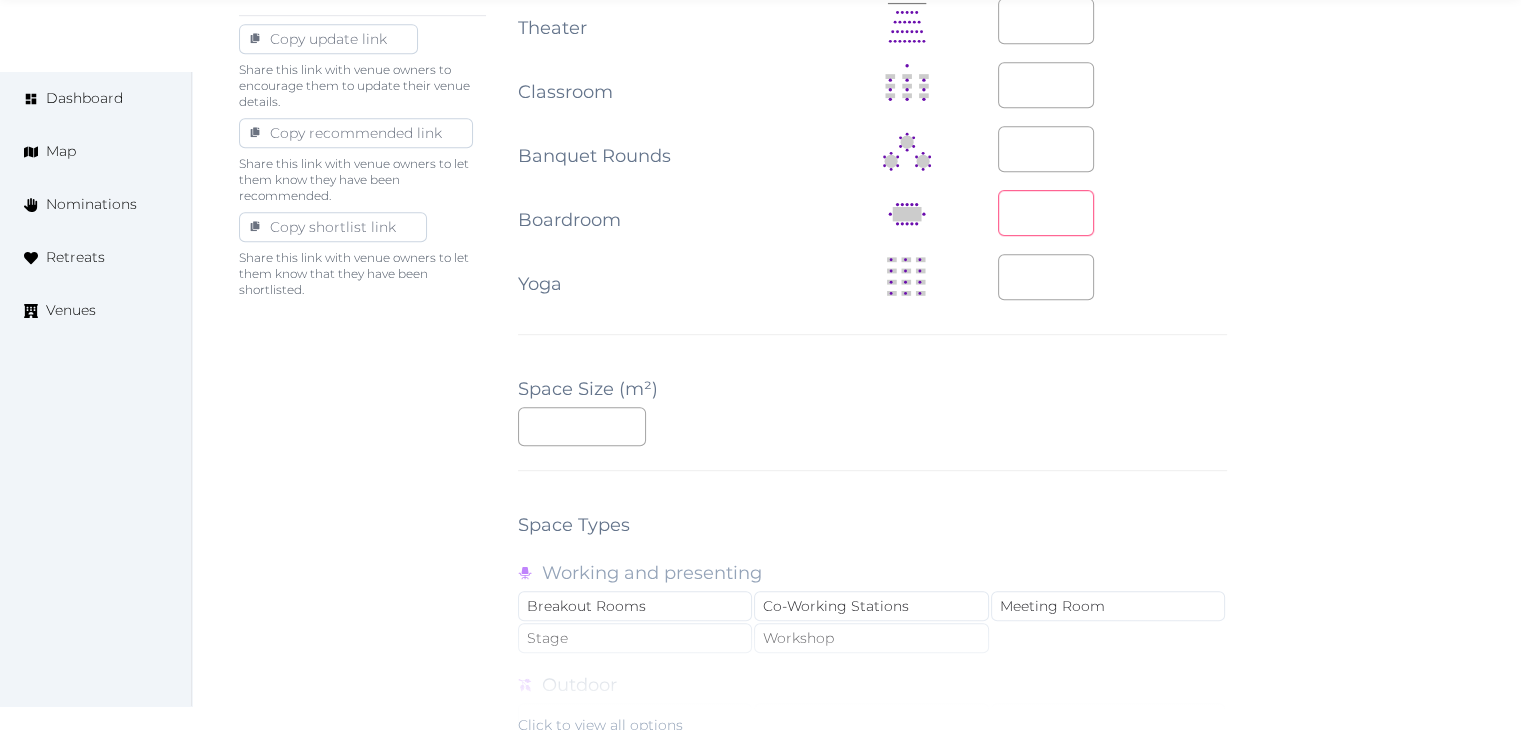 scroll, scrollTop: 1200, scrollLeft: 0, axis: vertical 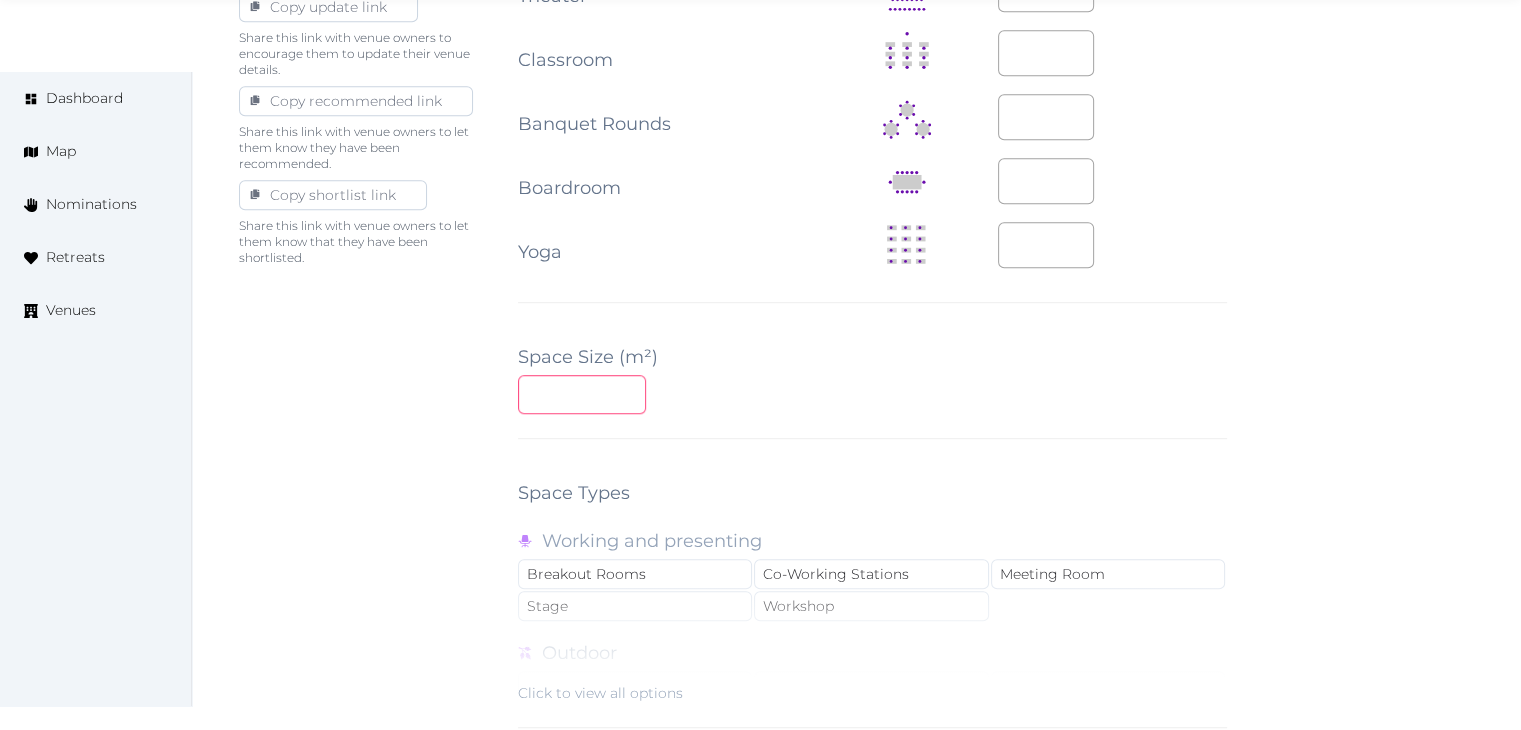 click at bounding box center [582, 394] 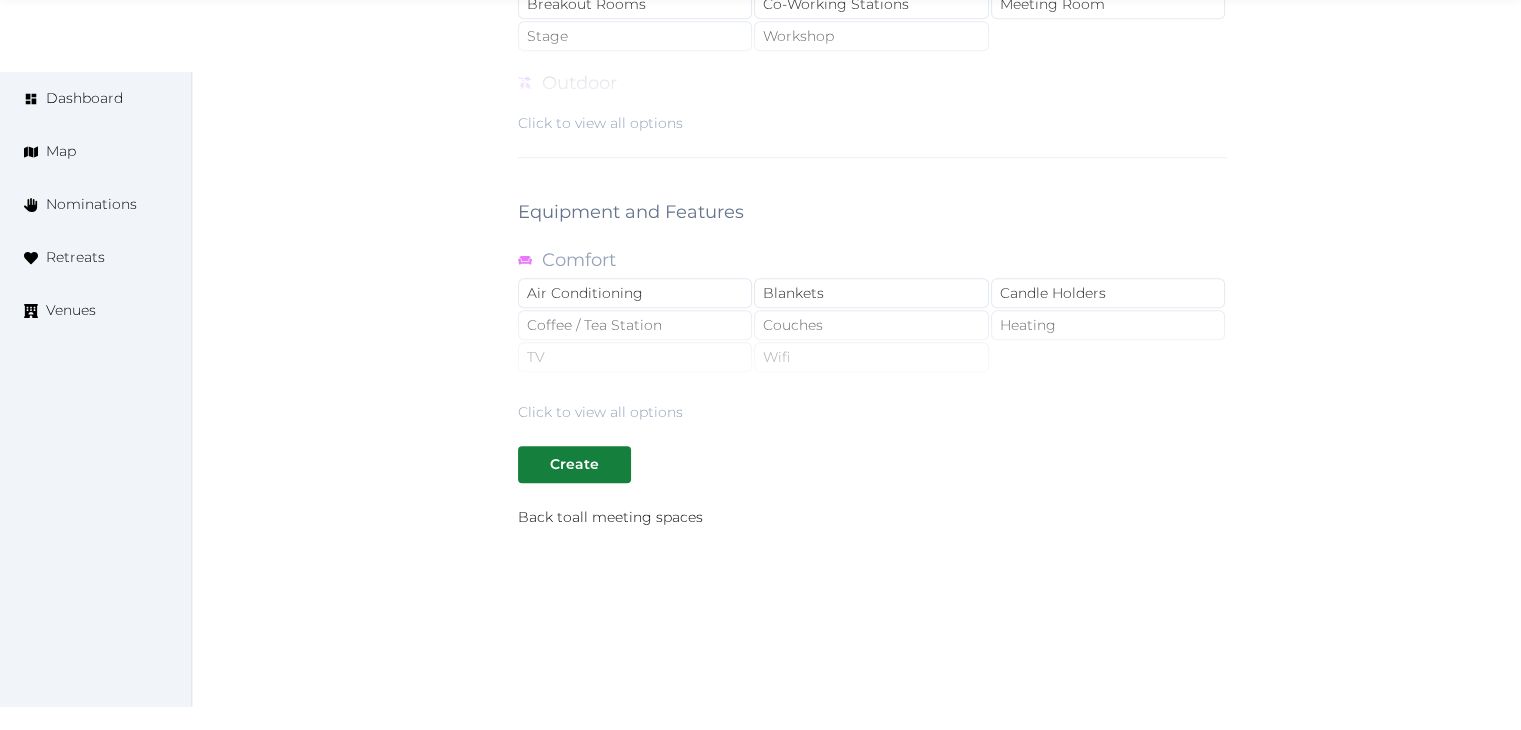 scroll, scrollTop: 1788, scrollLeft: 0, axis: vertical 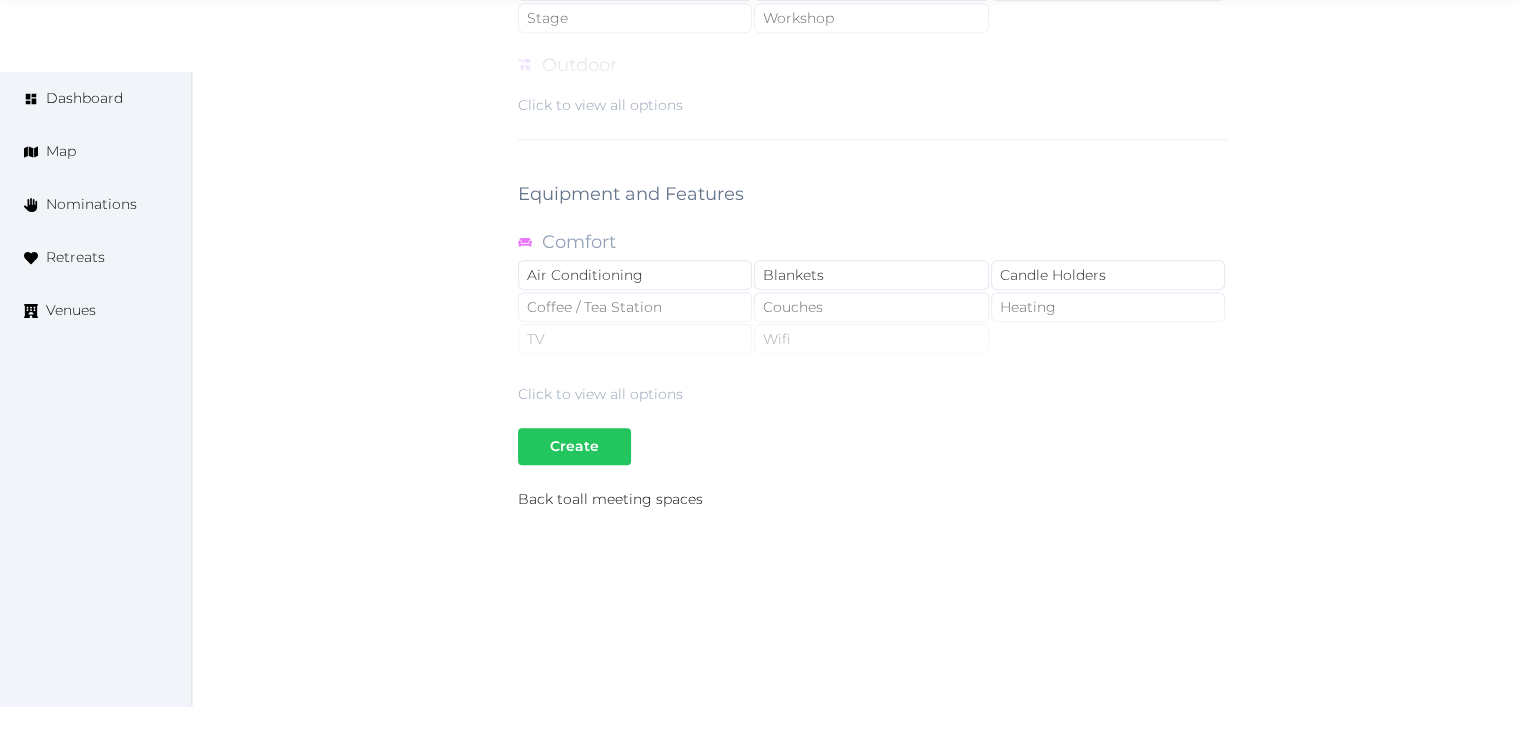 type on "***" 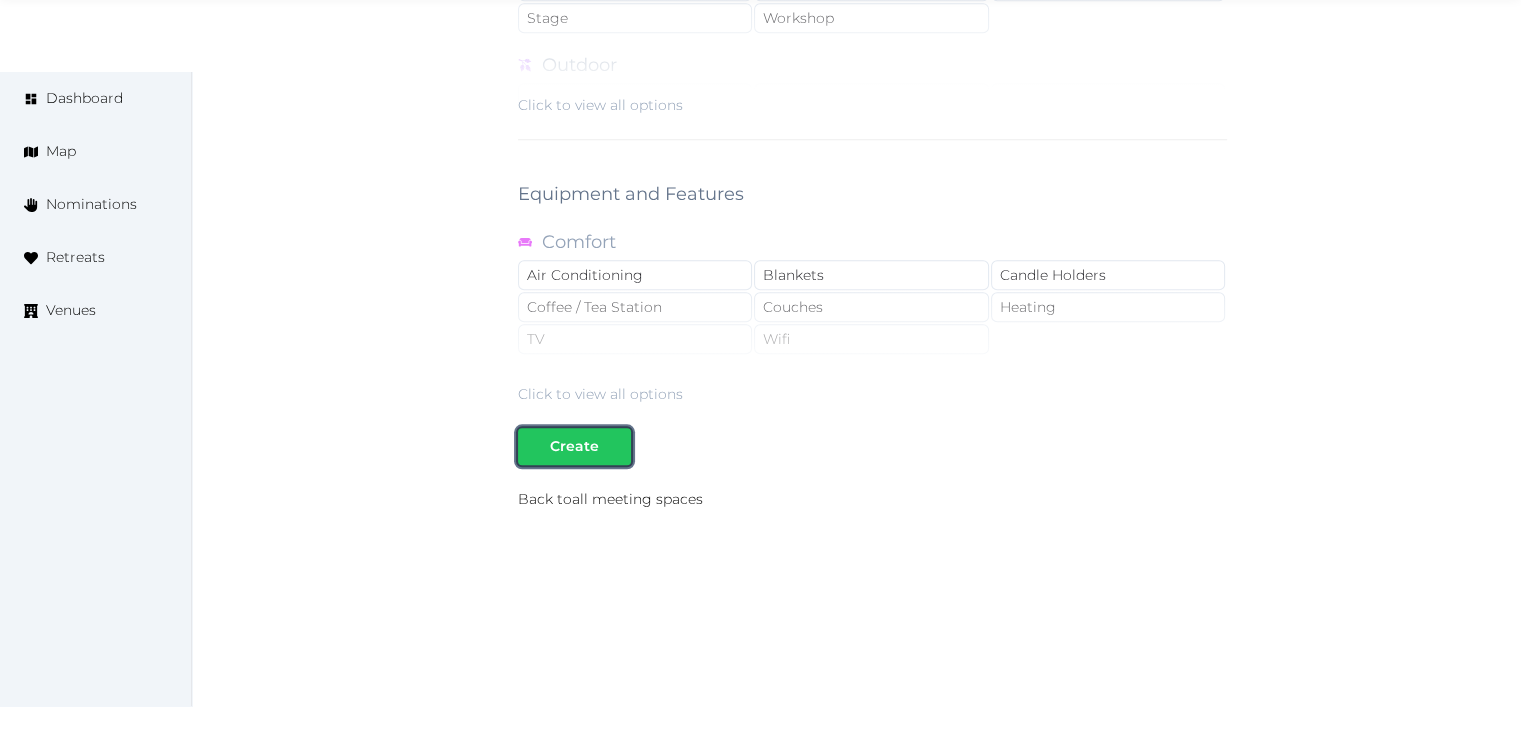 click on "Create" at bounding box center [574, 446] 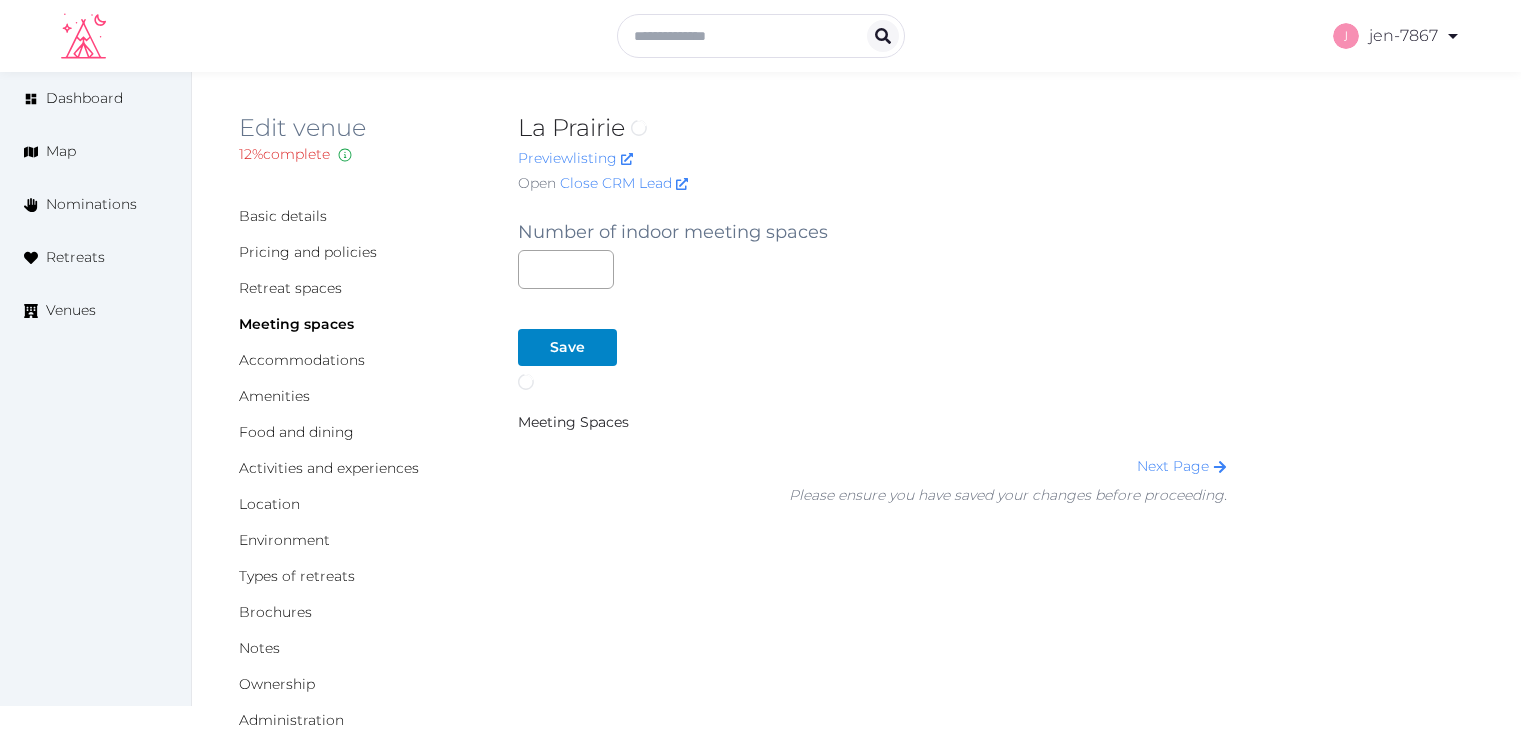 scroll, scrollTop: 0, scrollLeft: 0, axis: both 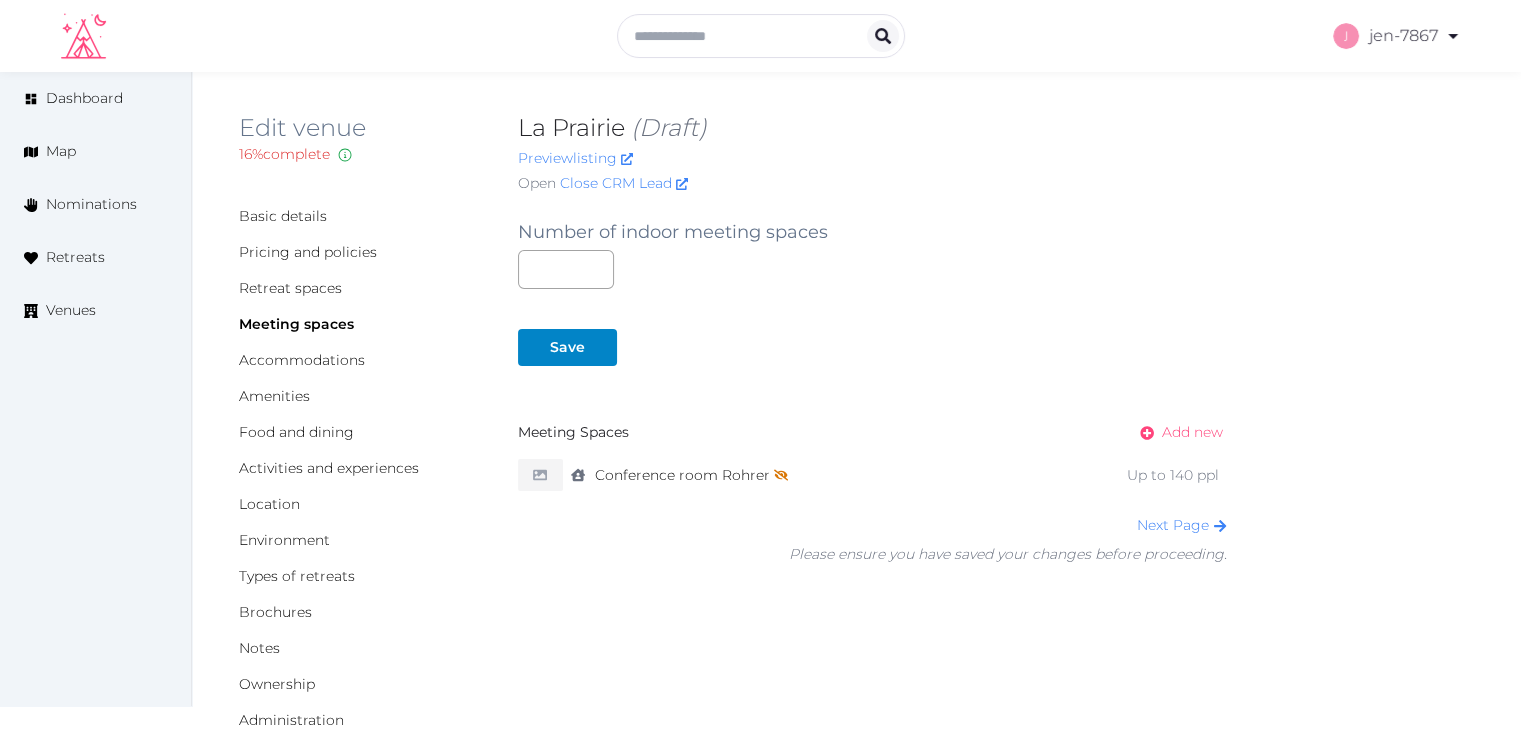 click on "Add new" at bounding box center [1192, 432] 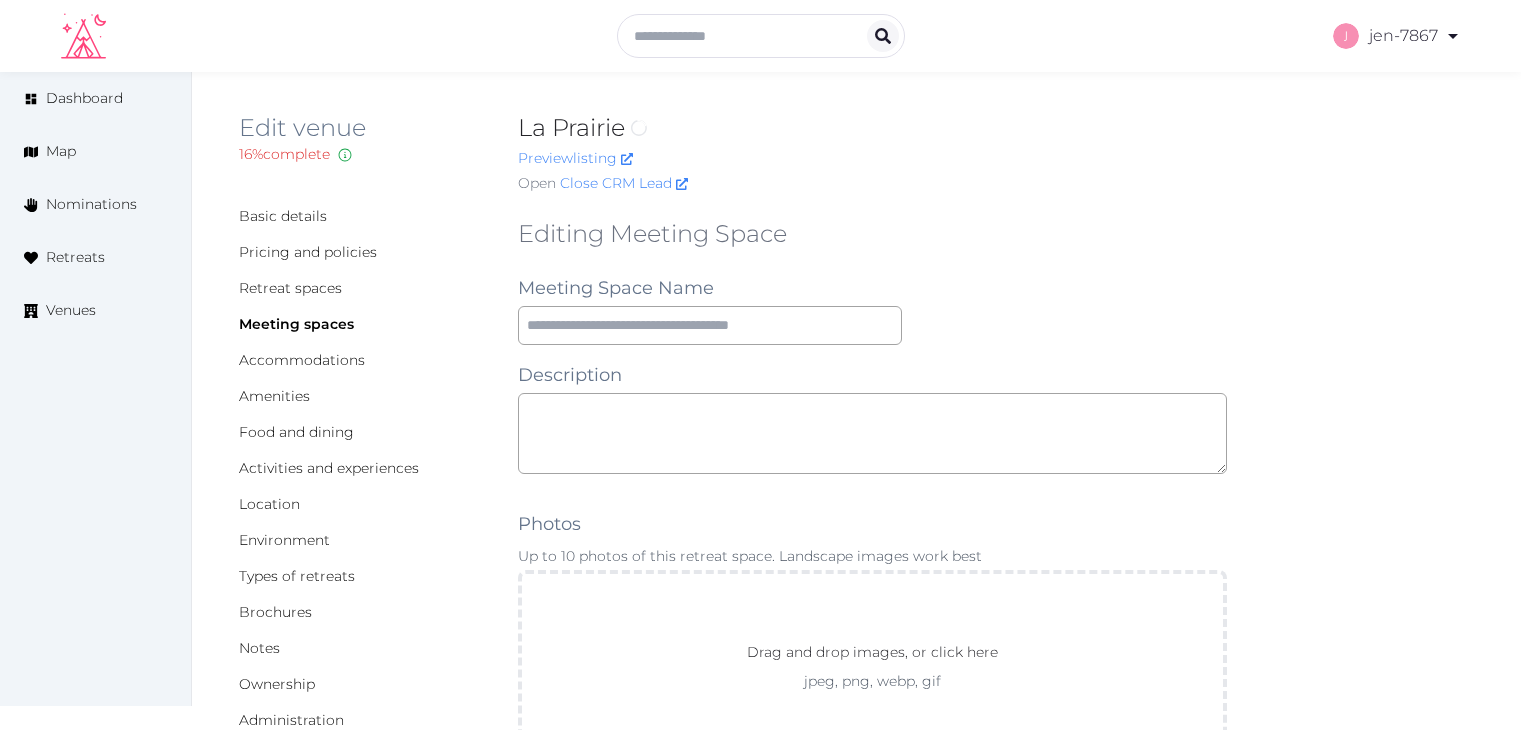 scroll, scrollTop: 0, scrollLeft: 0, axis: both 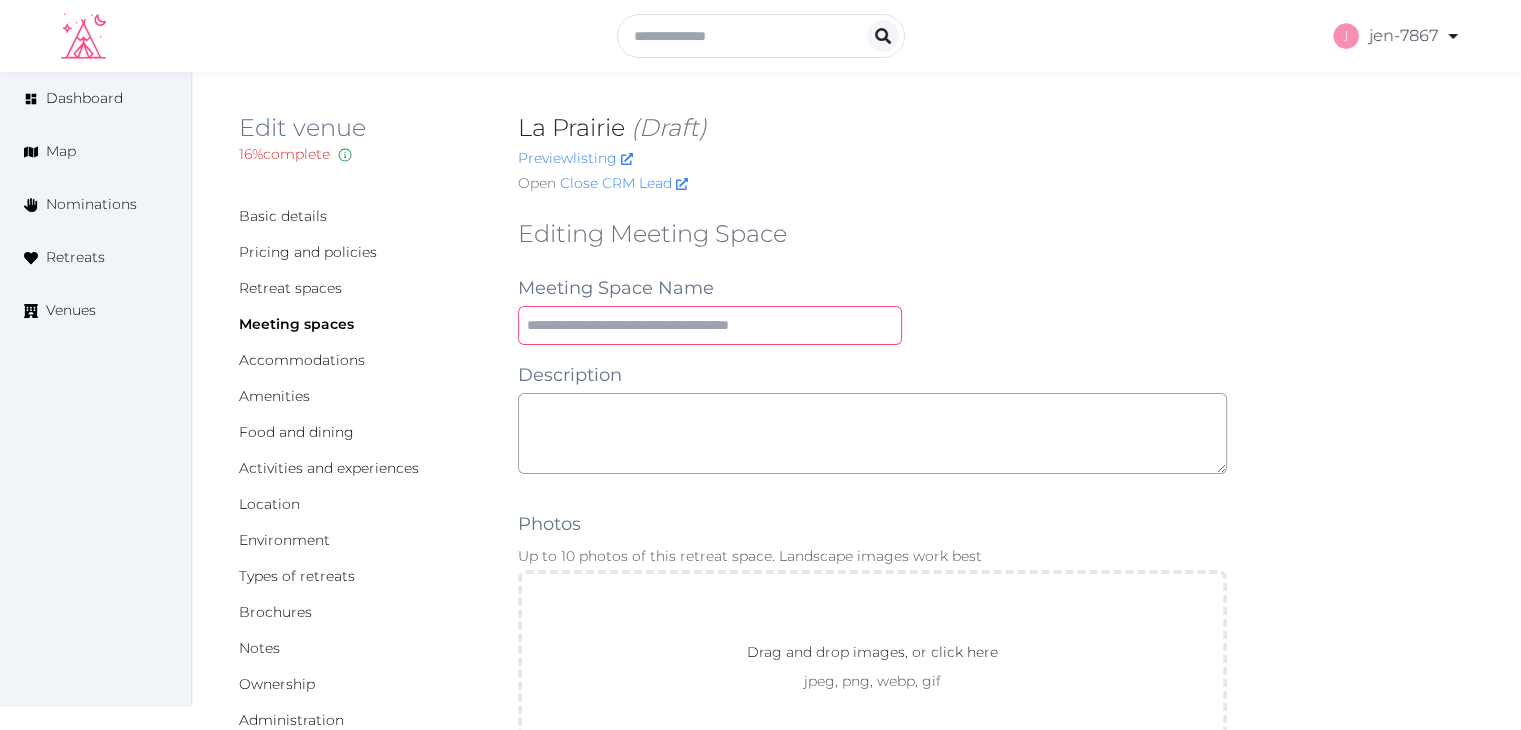 click at bounding box center [710, 325] 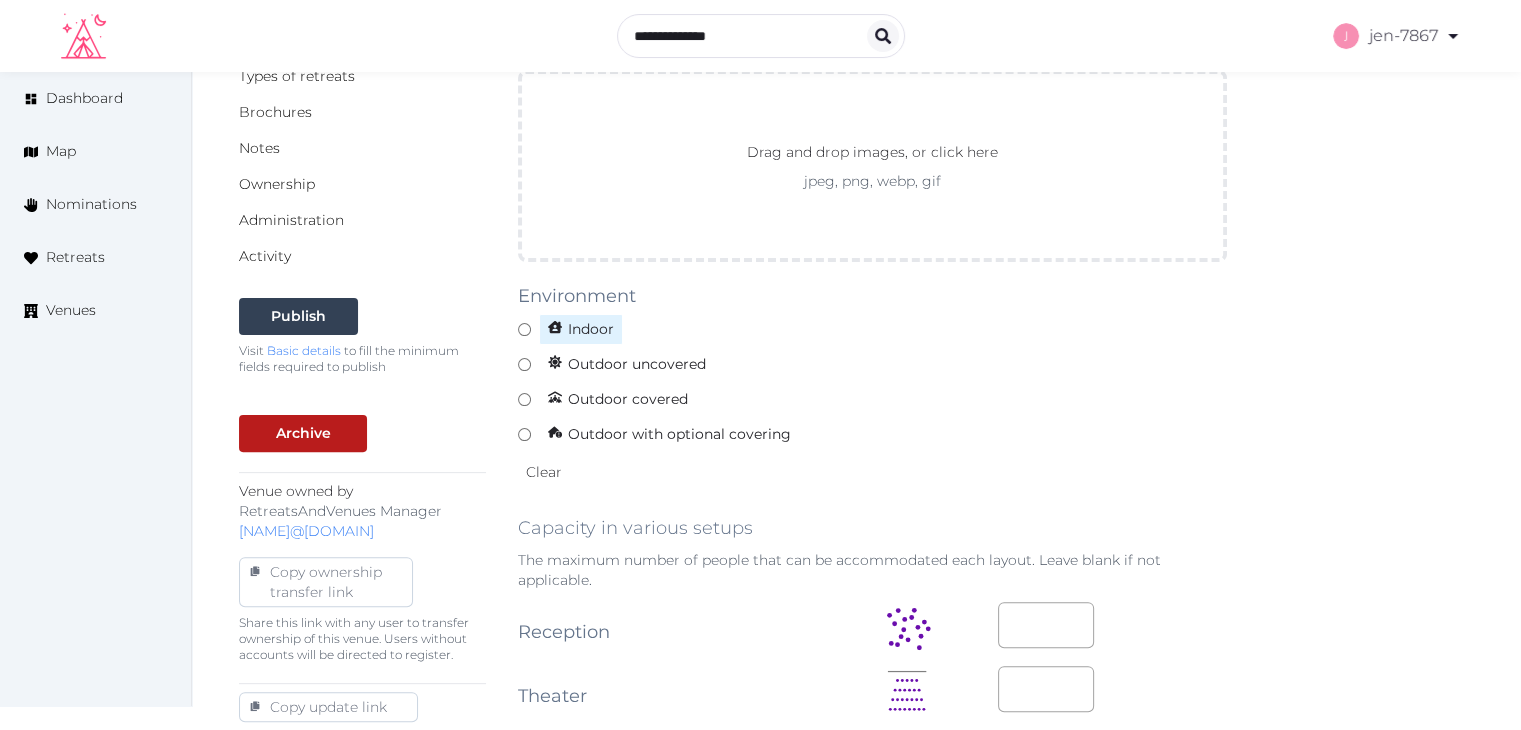 type on "**********" 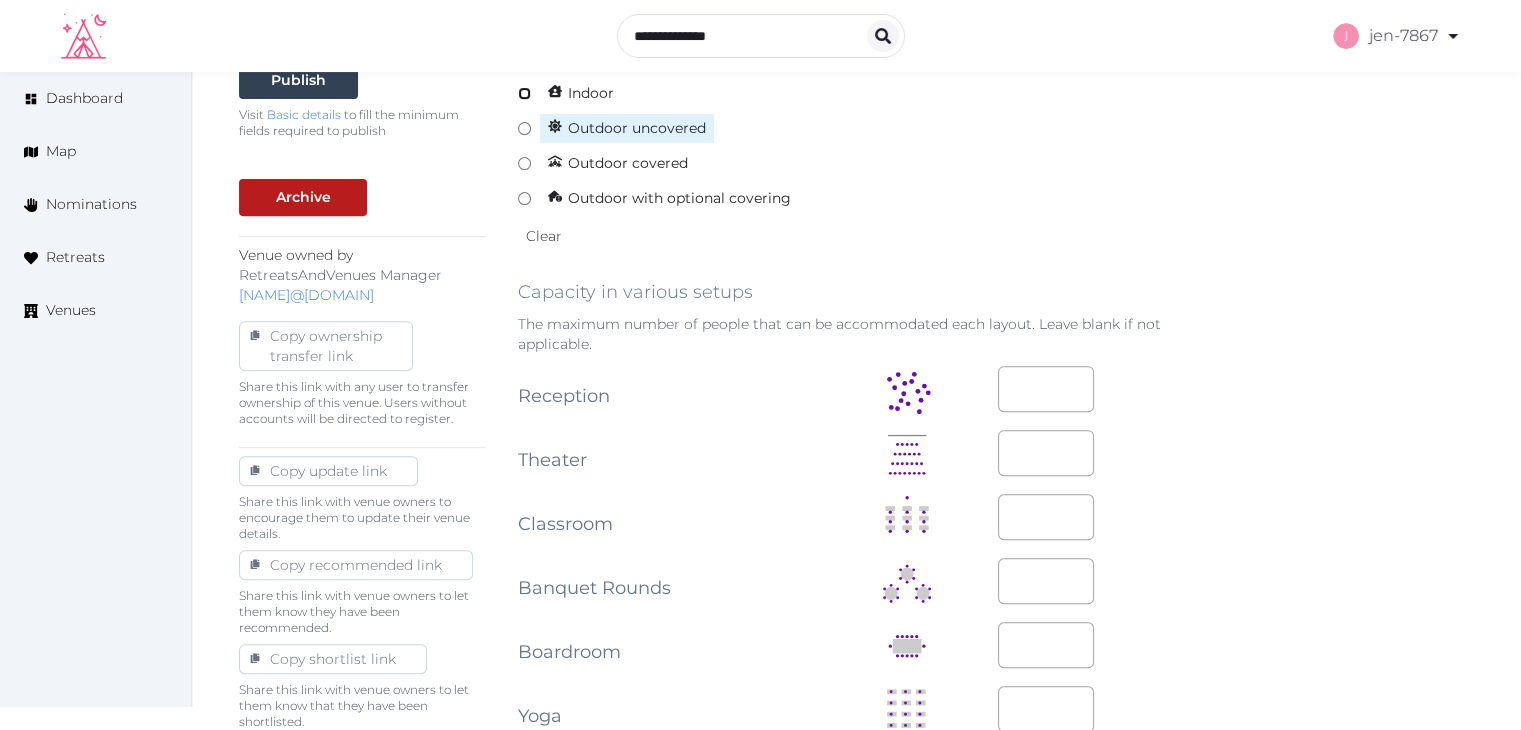 scroll, scrollTop: 1000, scrollLeft: 0, axis: vertical 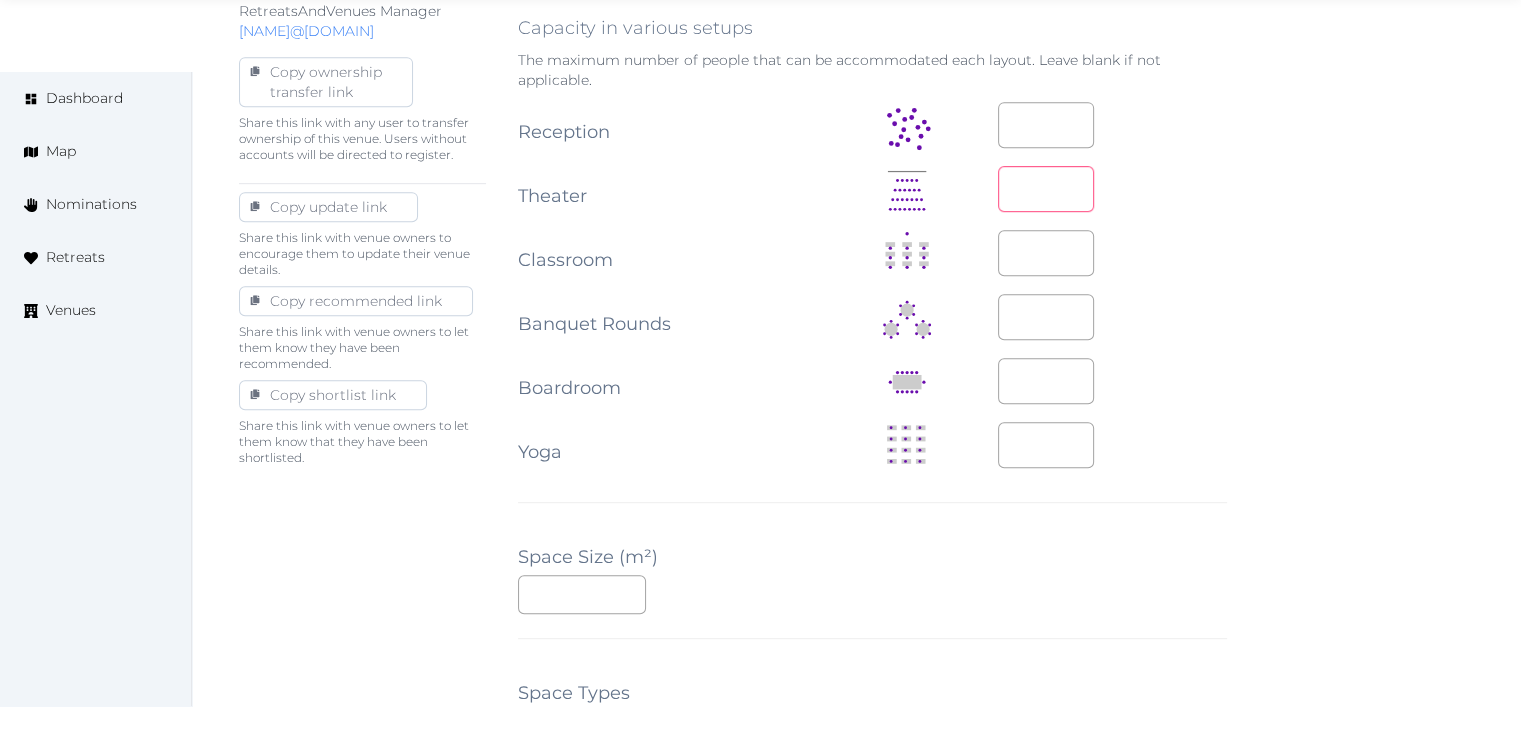 click at bounding box center (1046, 189) 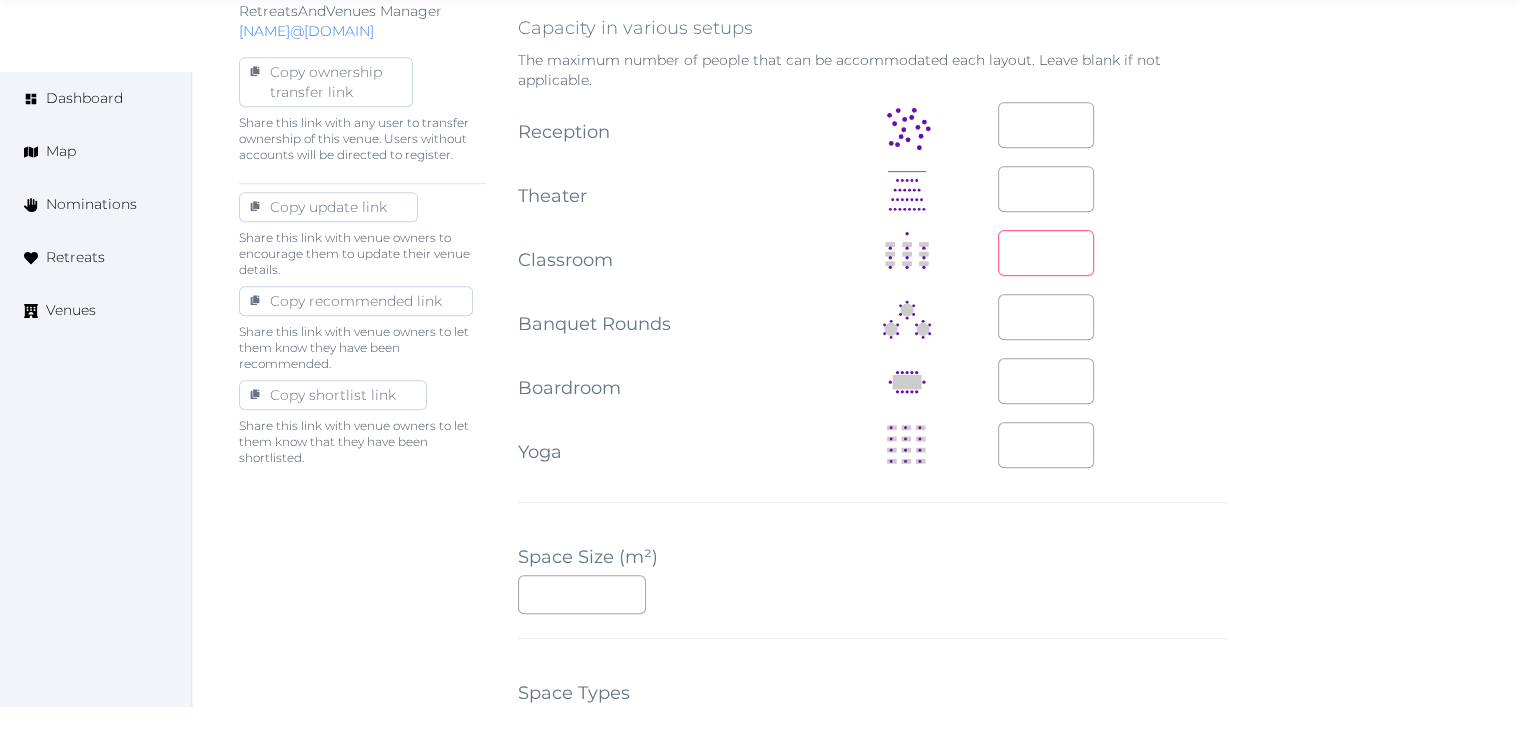 type on "**" 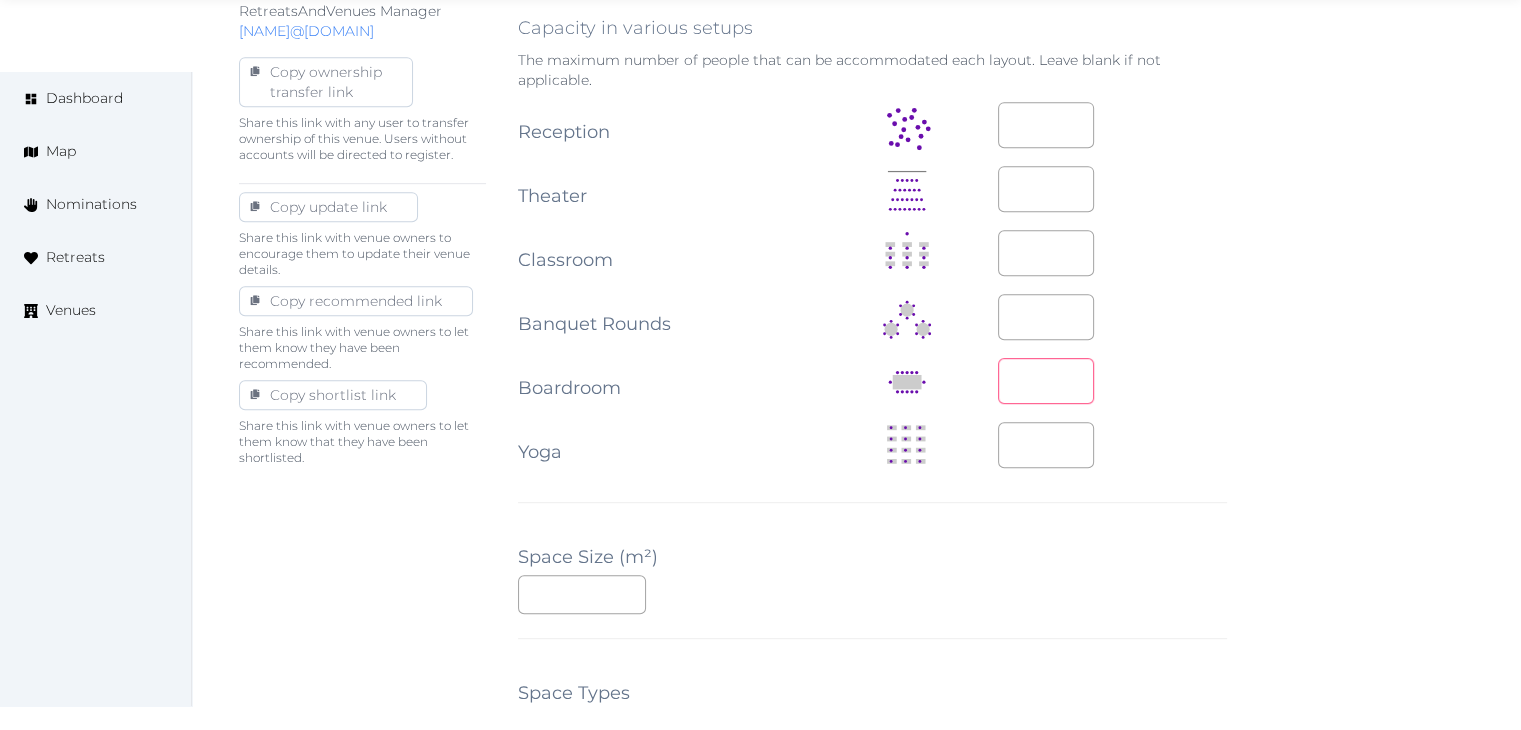 type on "**" 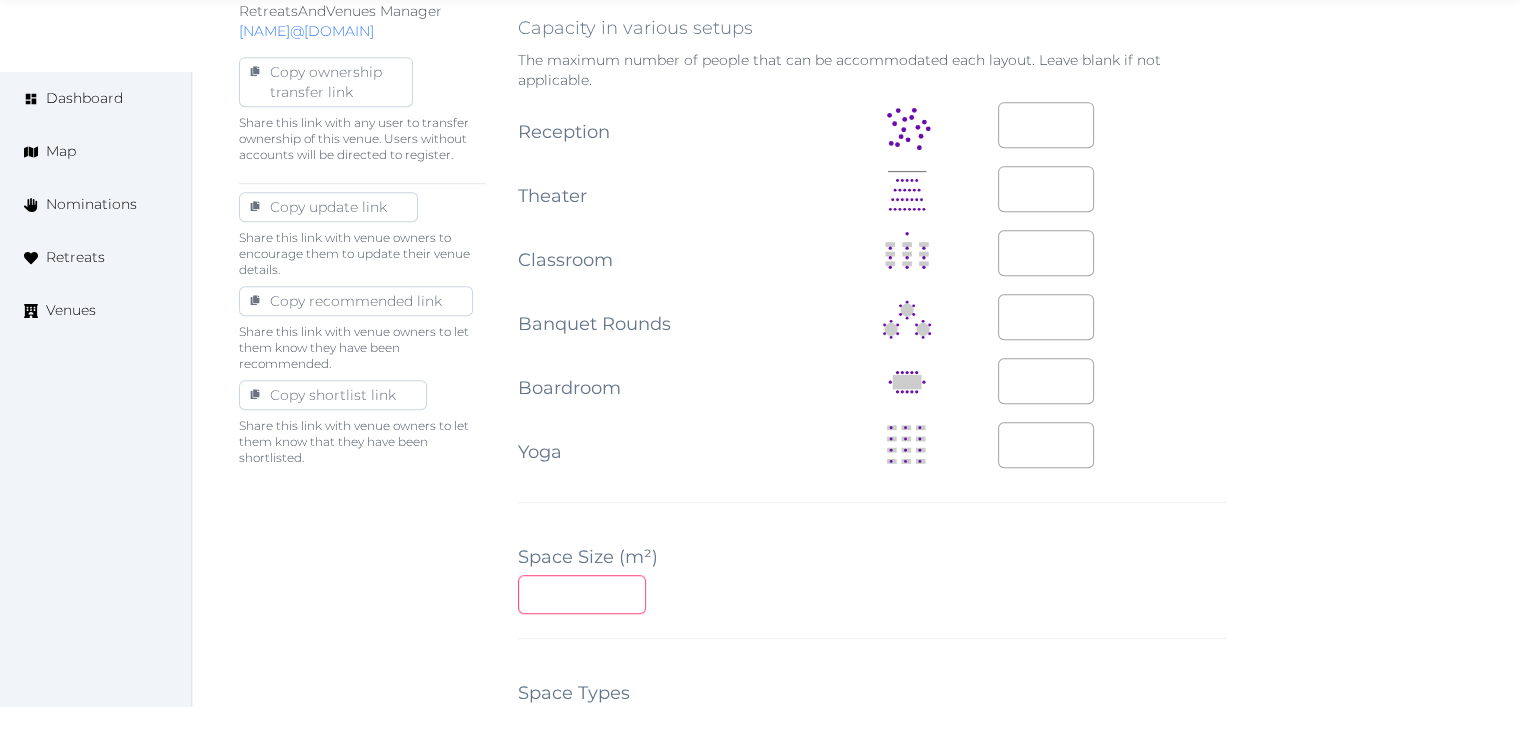 type on "**" 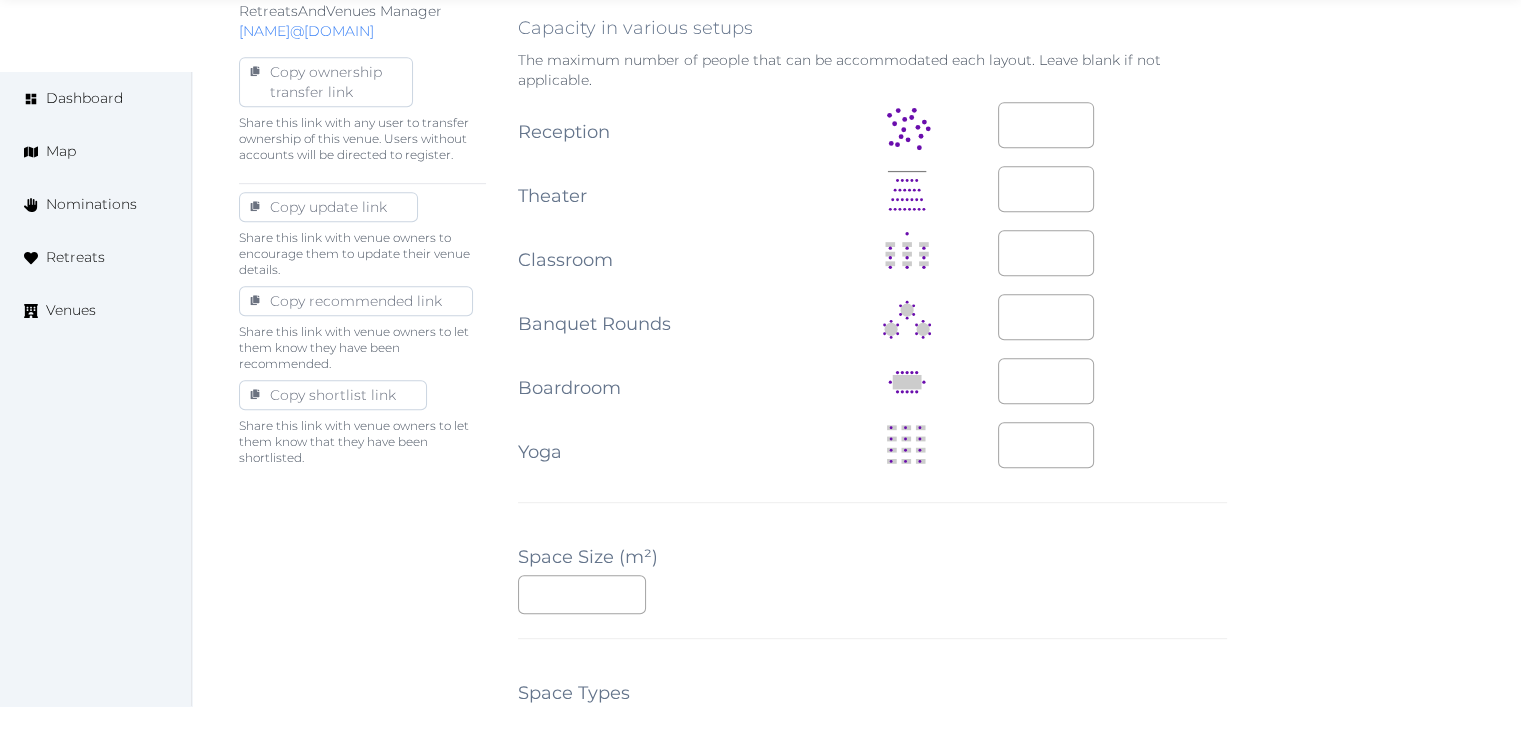 scroll, scrollTop: 1788, scrollLeft: 0, axis: vertical 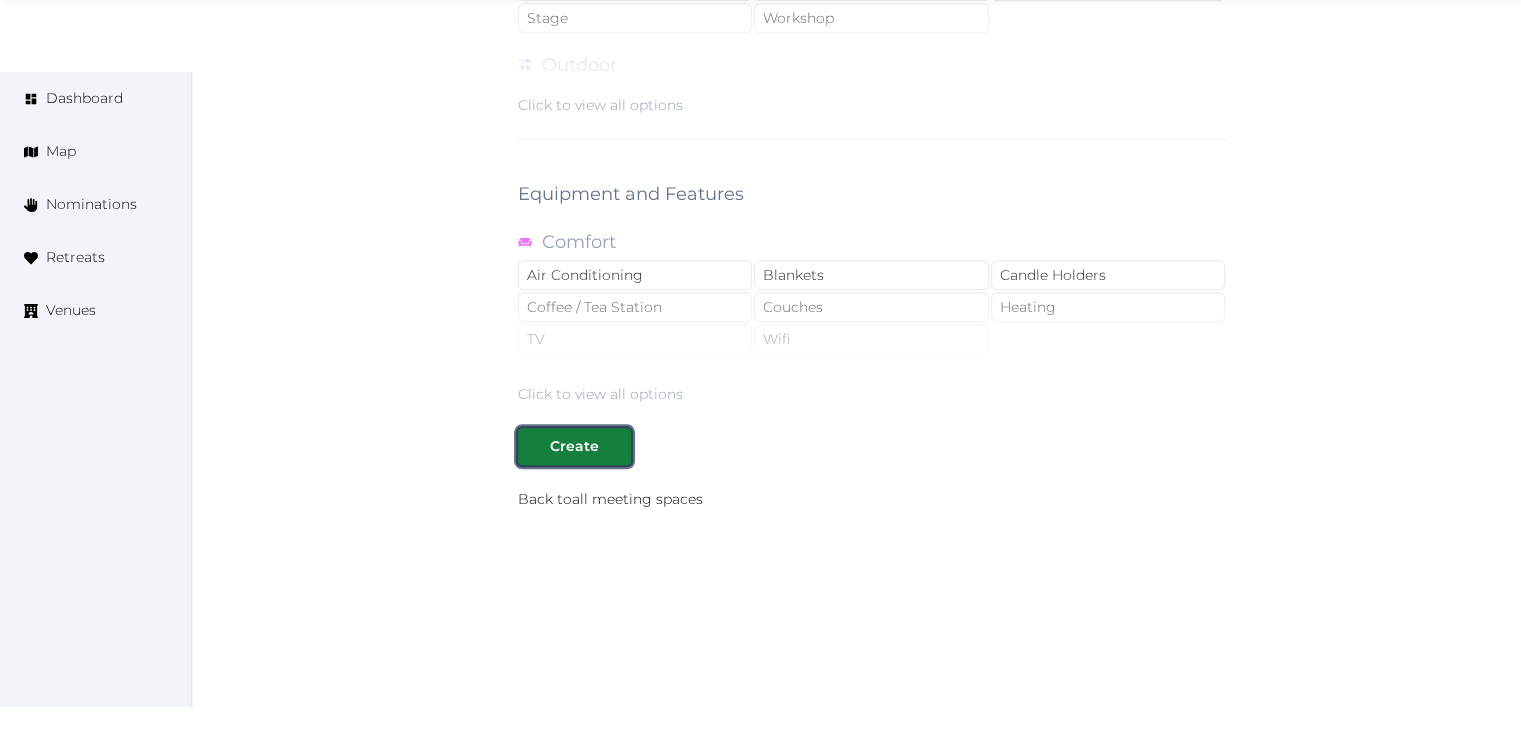 type 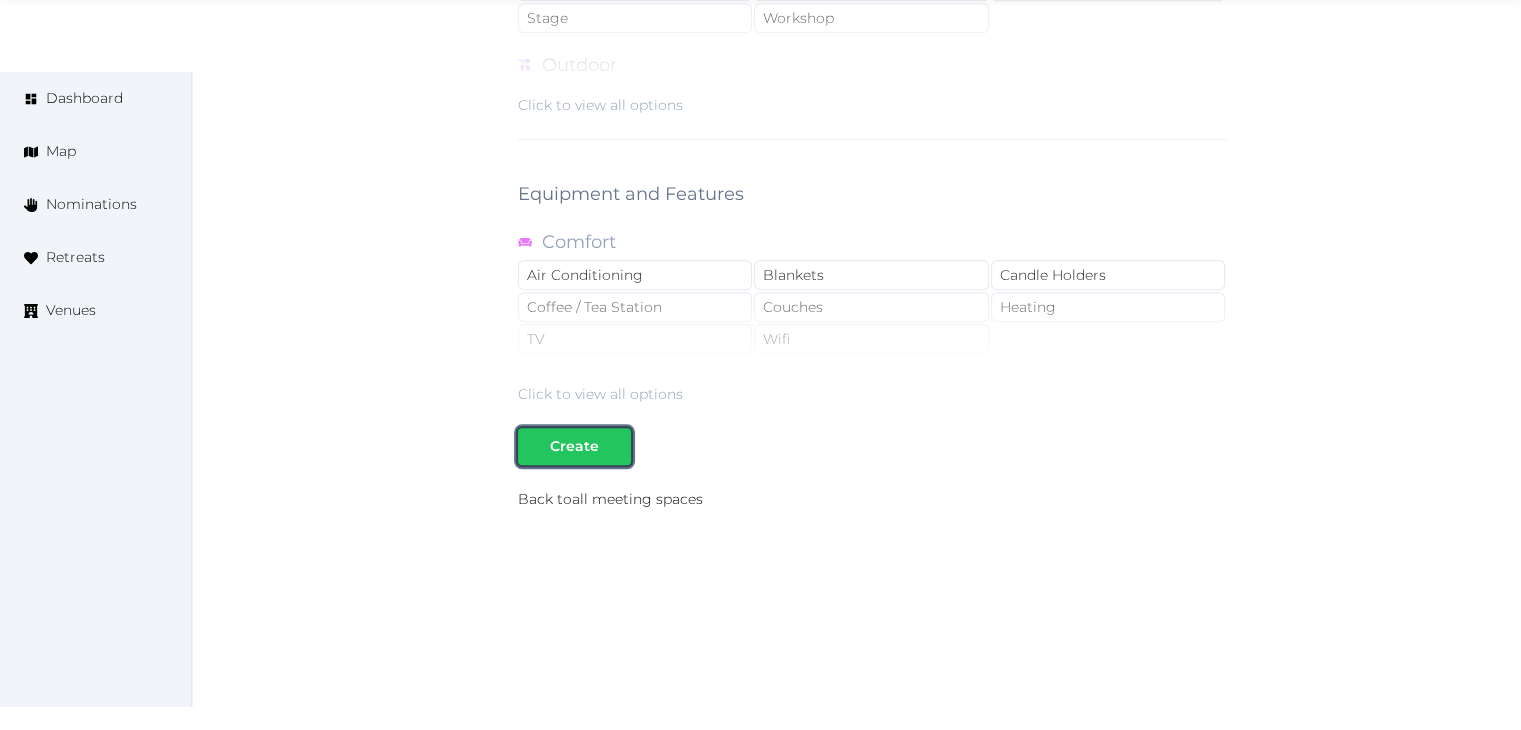 click on "Create" at bounding box center [574, 446] 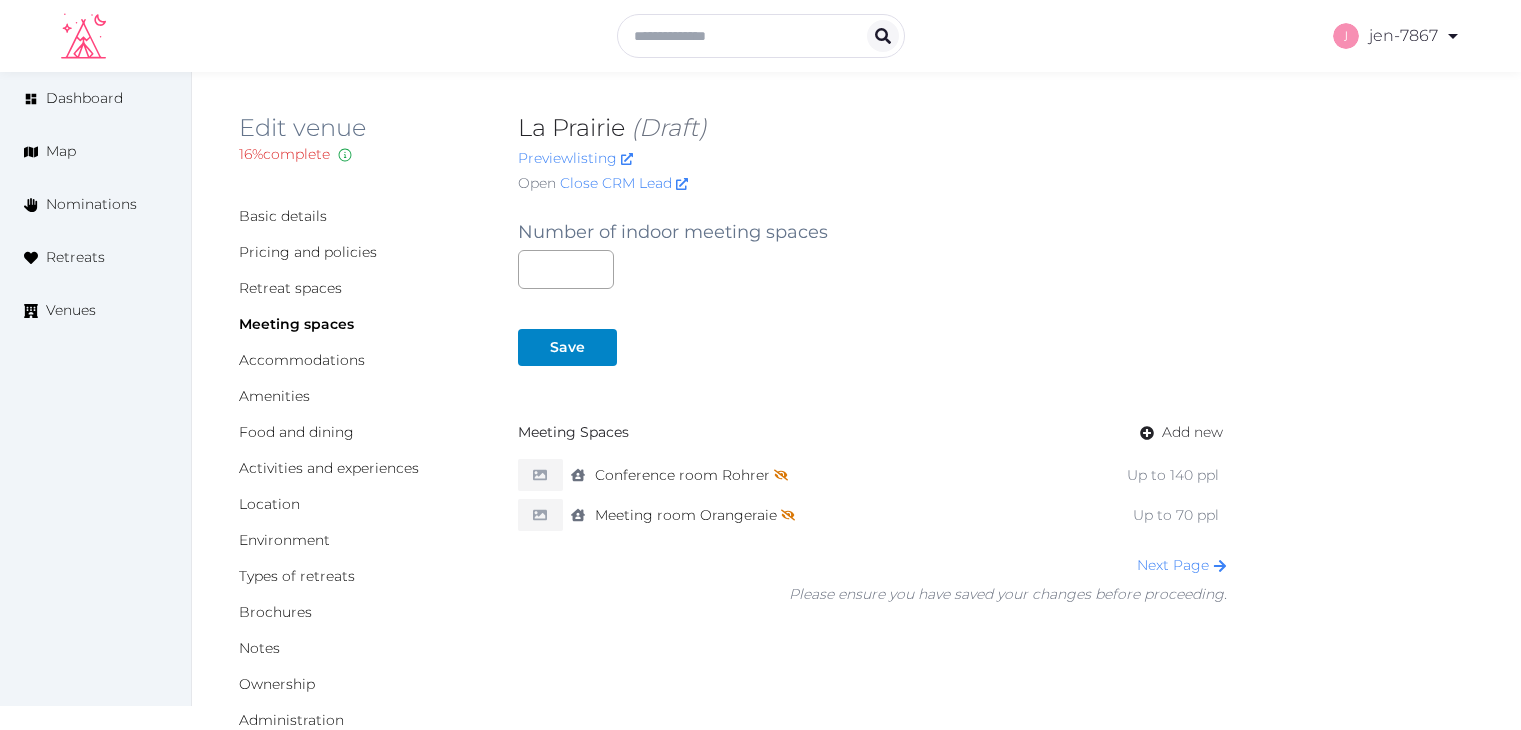 scroll, scrollTop: 0, scrollLeft: 0, axis: both 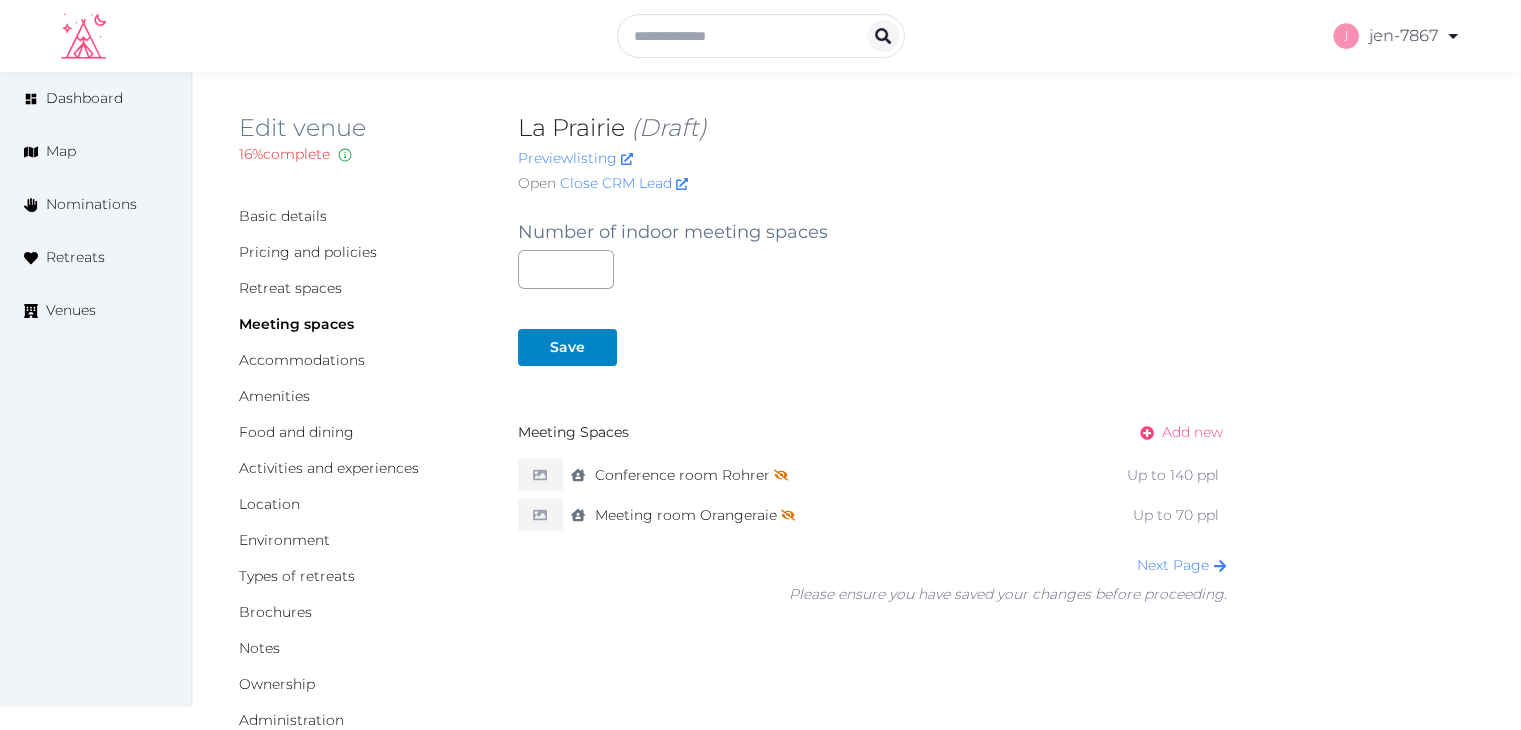 click on "Add new" at bounding box center (1192, 432) 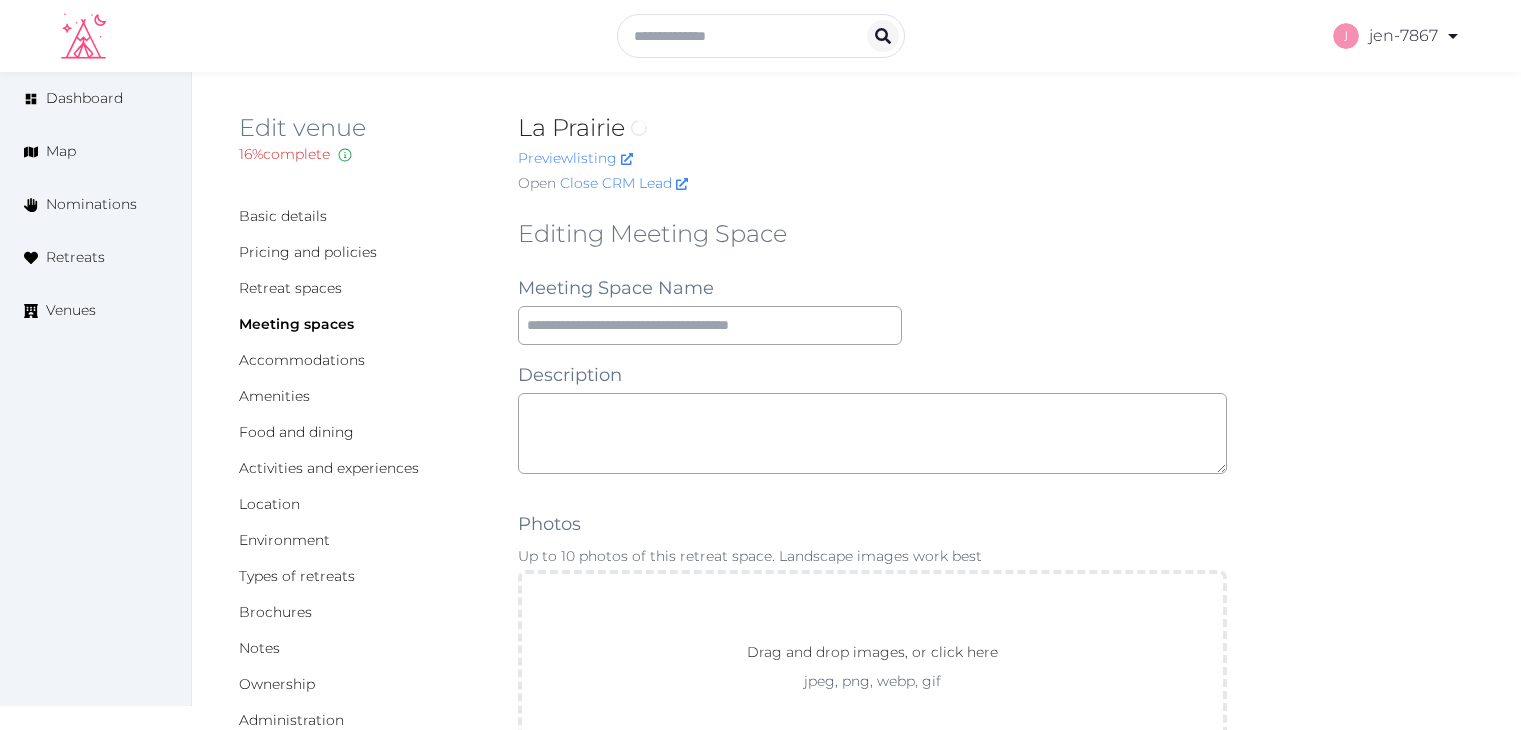 scroll, scrollTop: 0, scrollLeft: 0, axis: both 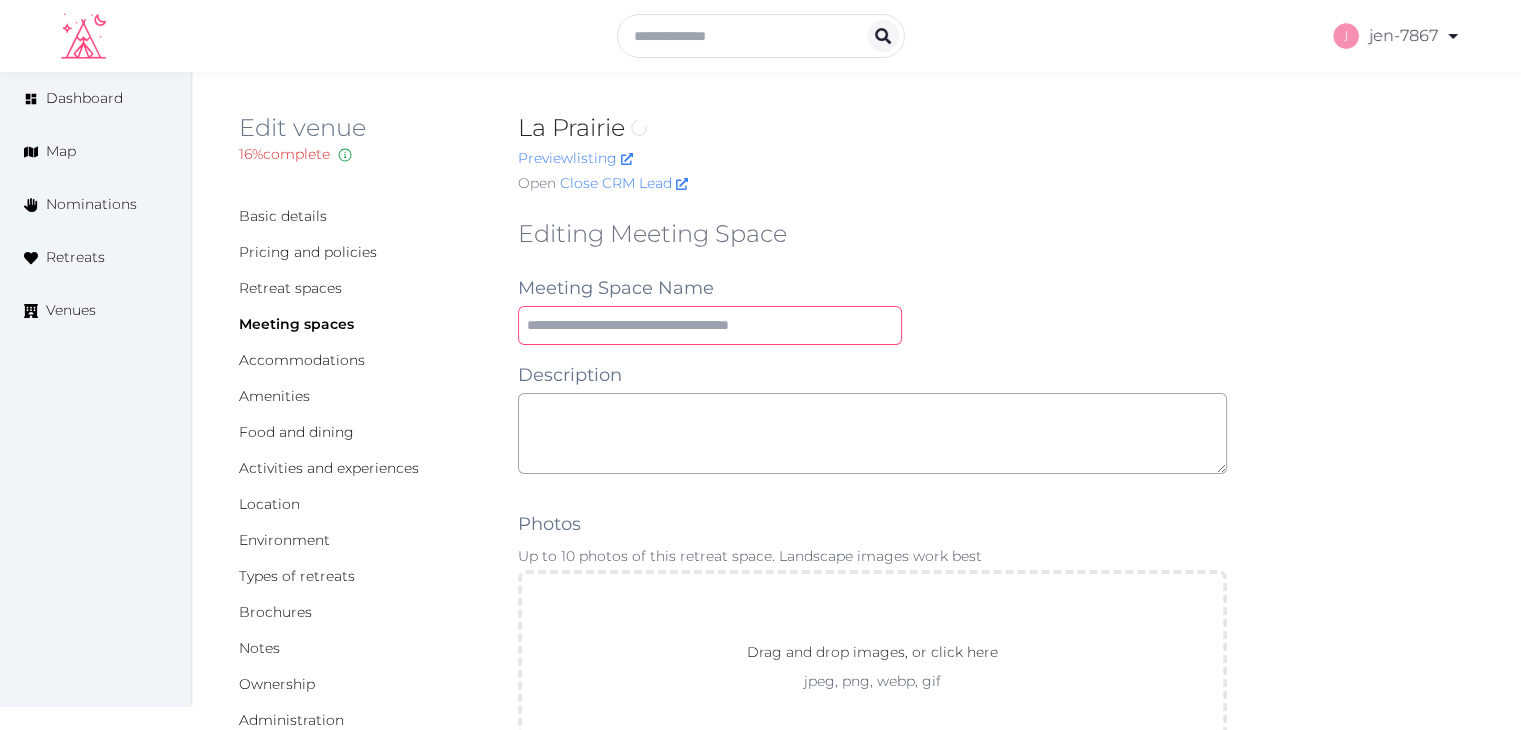 click at bounding box center (710, 325) 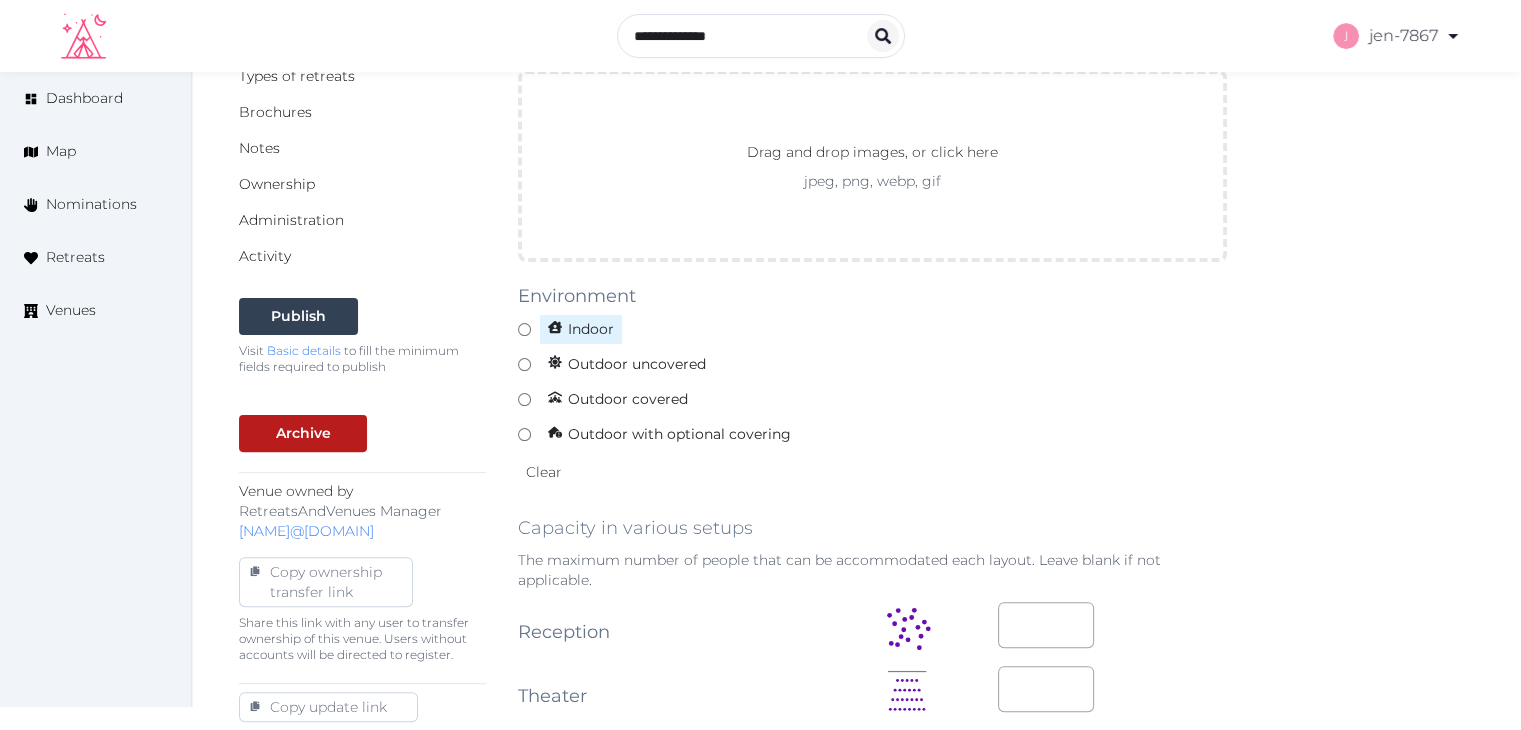 type on "**********" 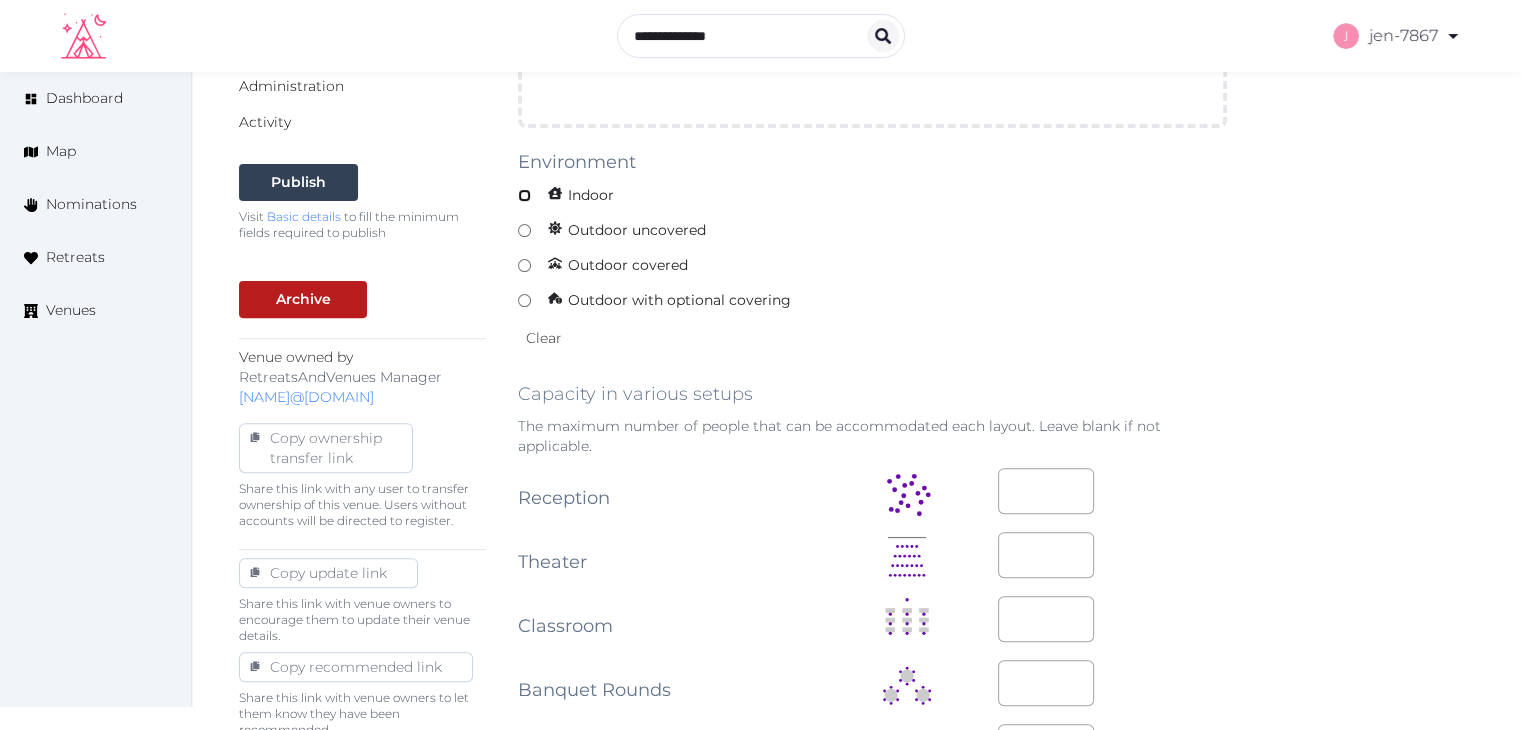 scroll, scrollTop: 900, scrollLeft: 0, axis: vertical 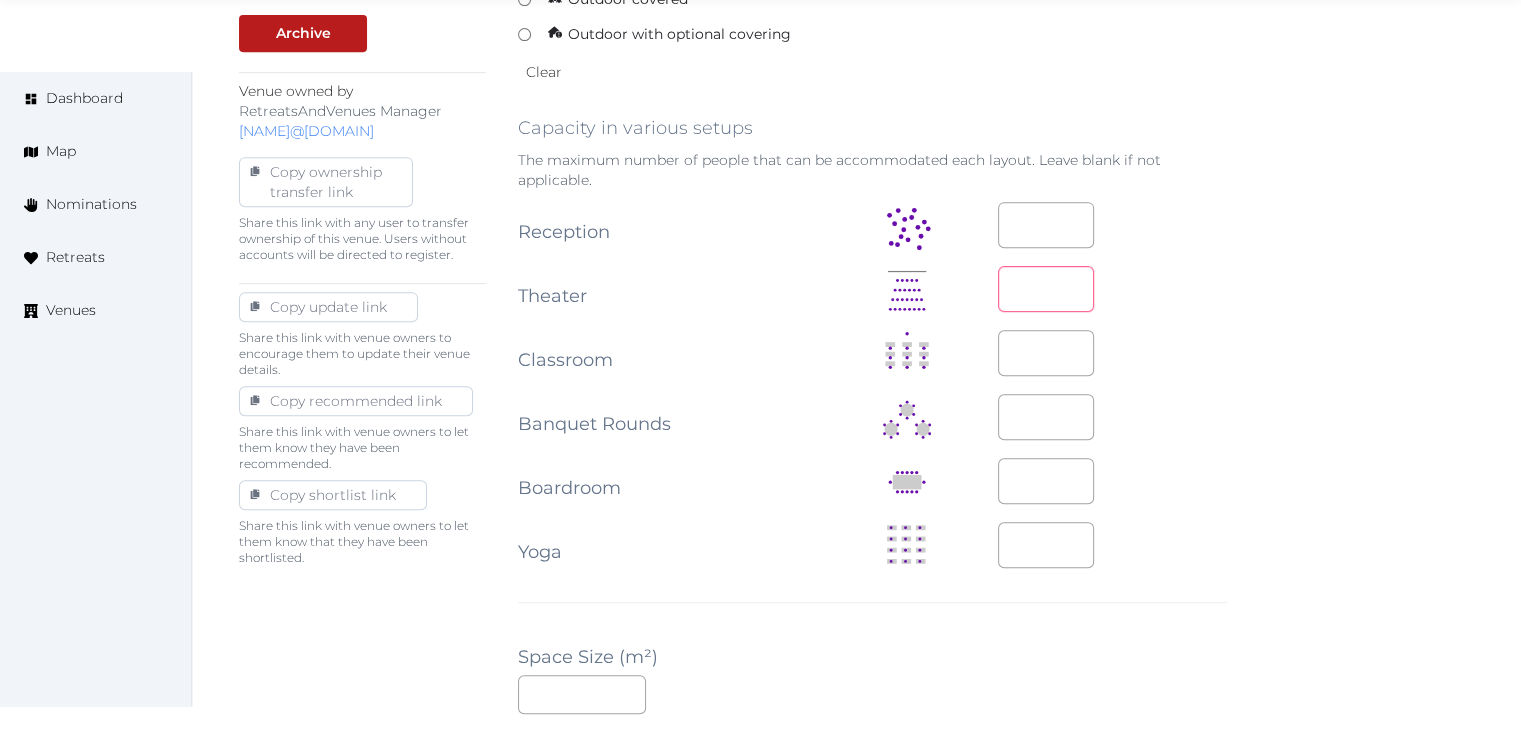click at bounding box center (1046, 289) 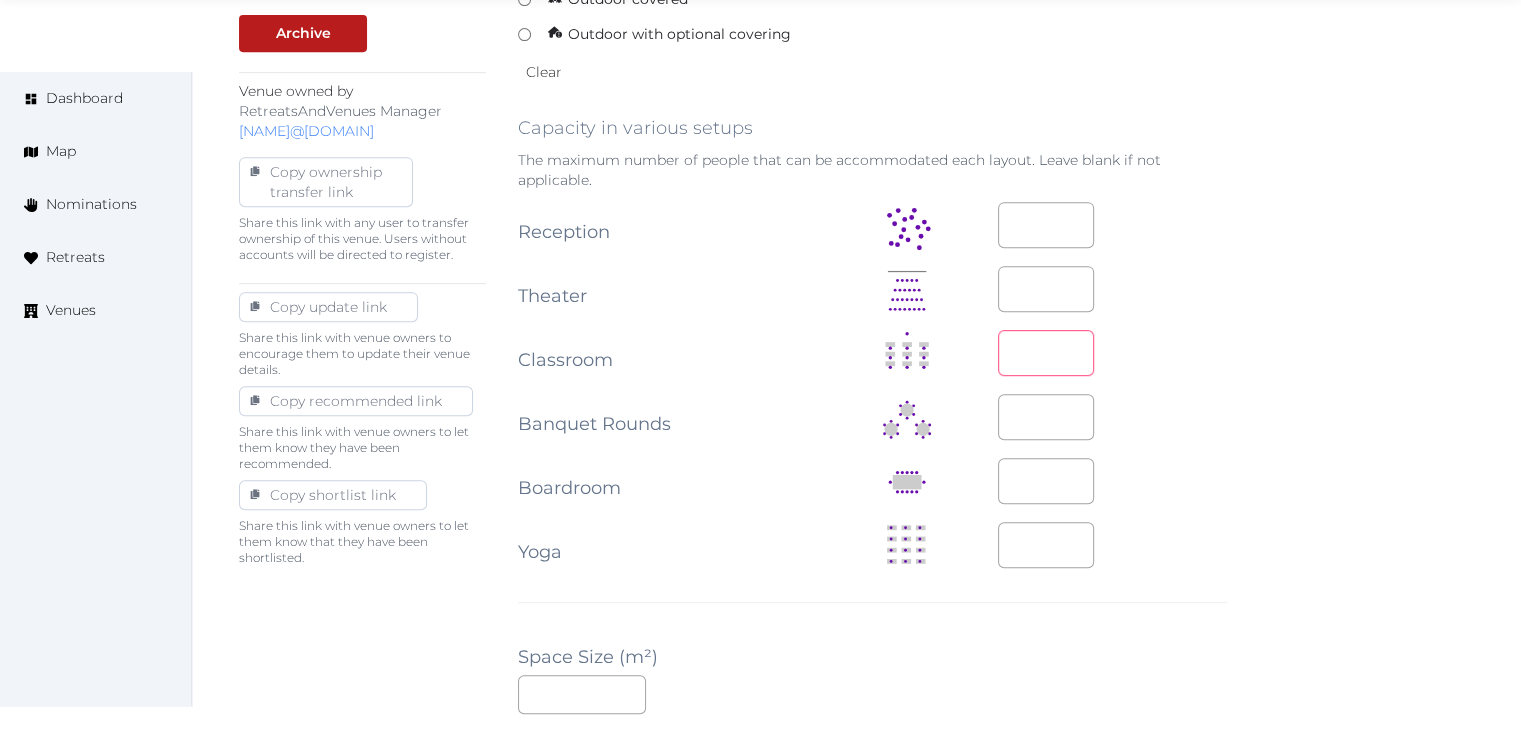 type on "**" 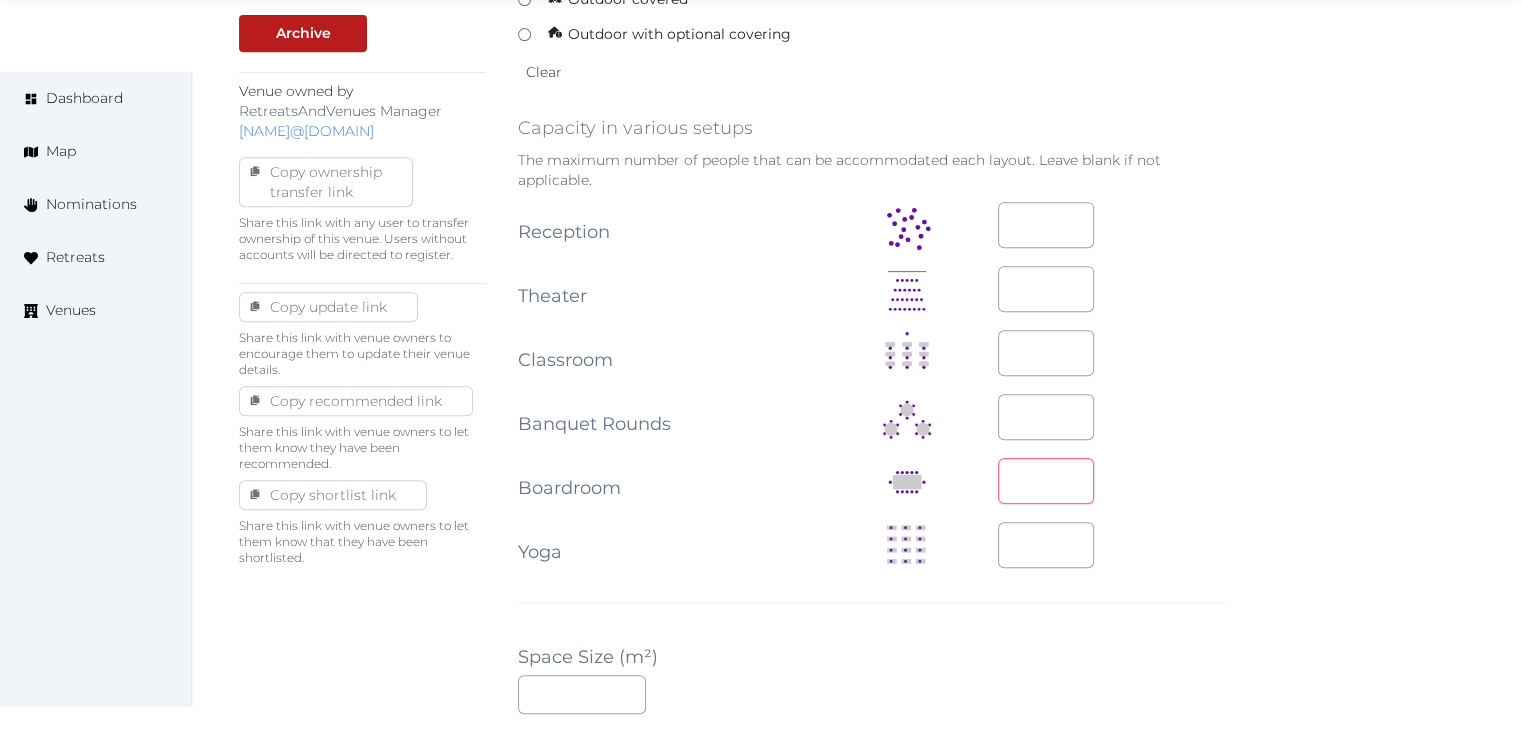 type on "**" 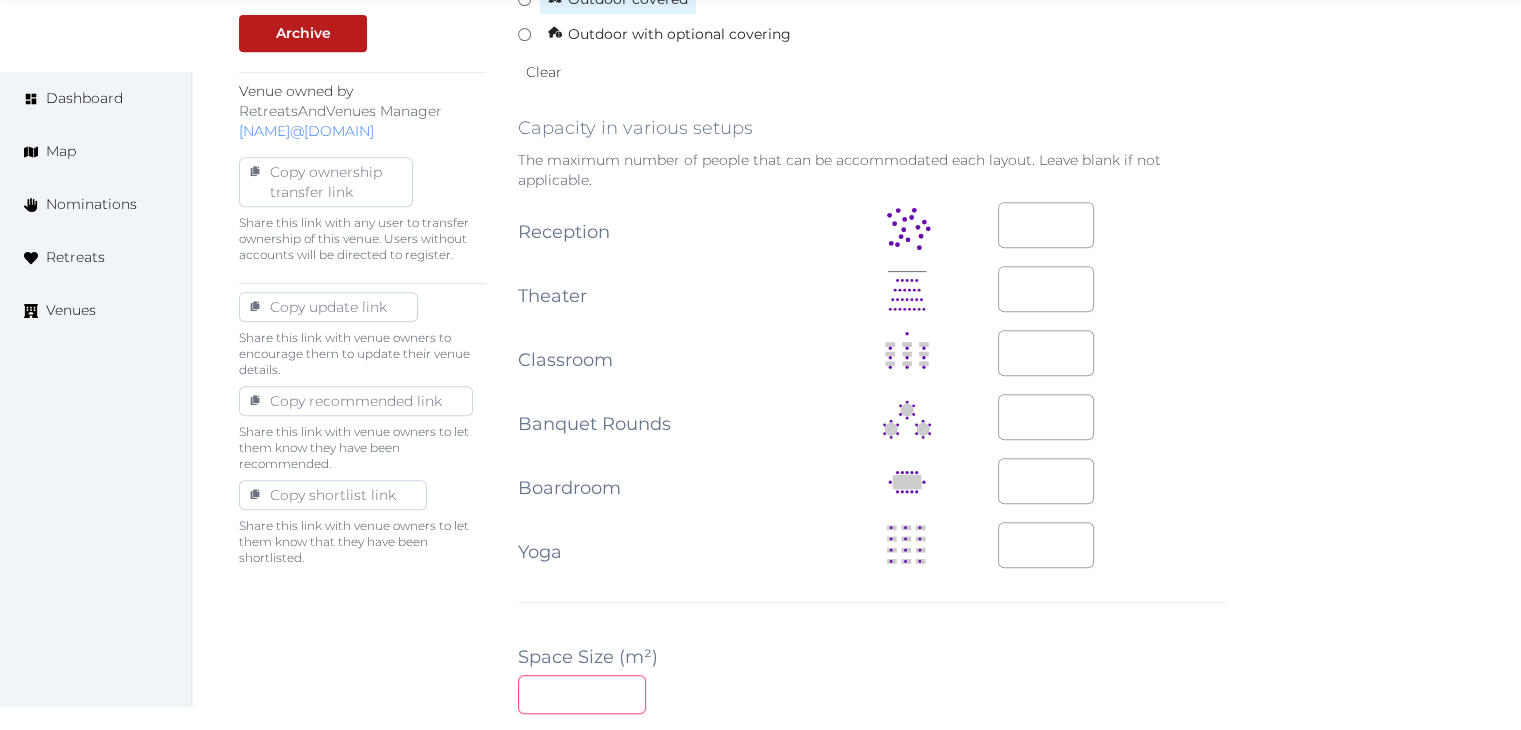 type on "**" 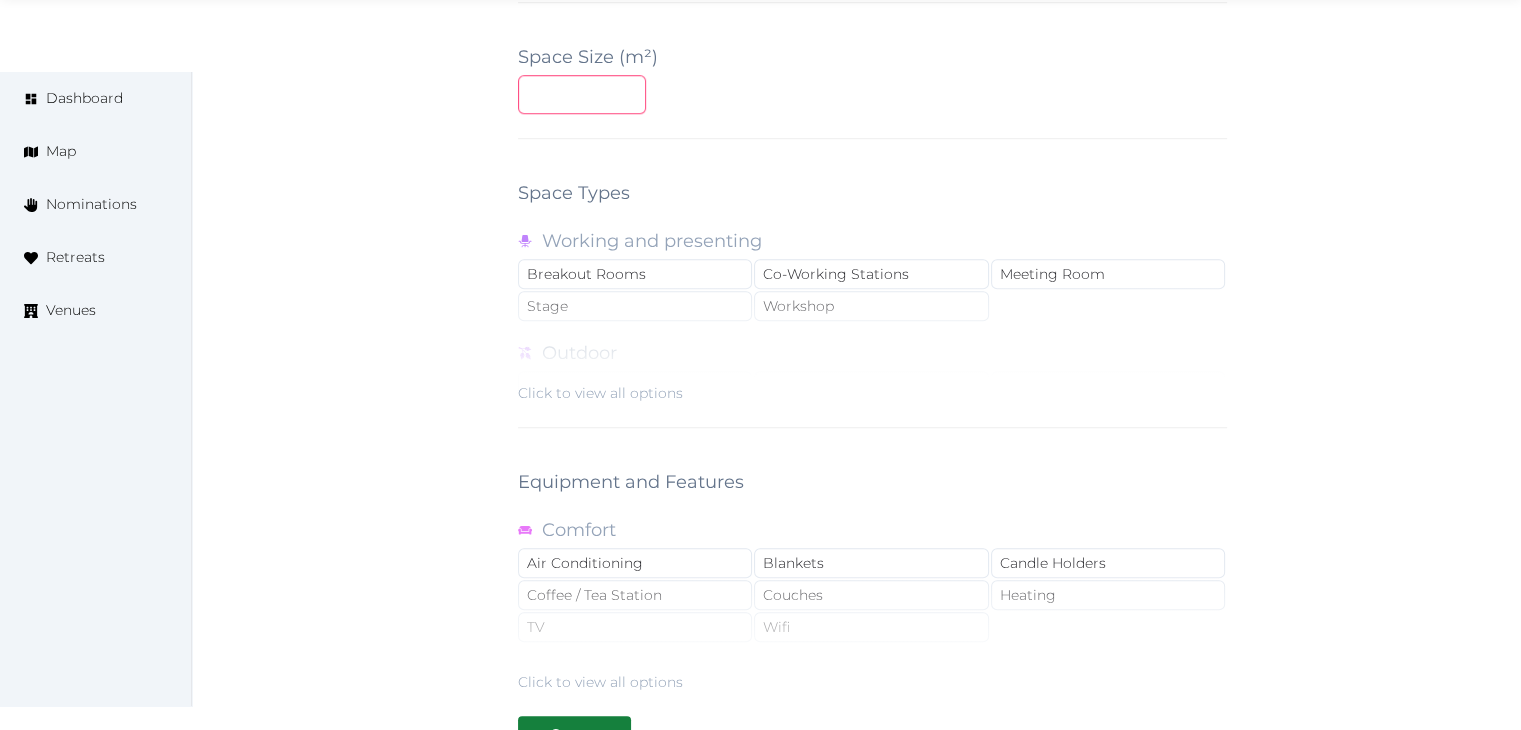 scroll, scrollTop: 1788, scrollLeft: 0, axis: vertical 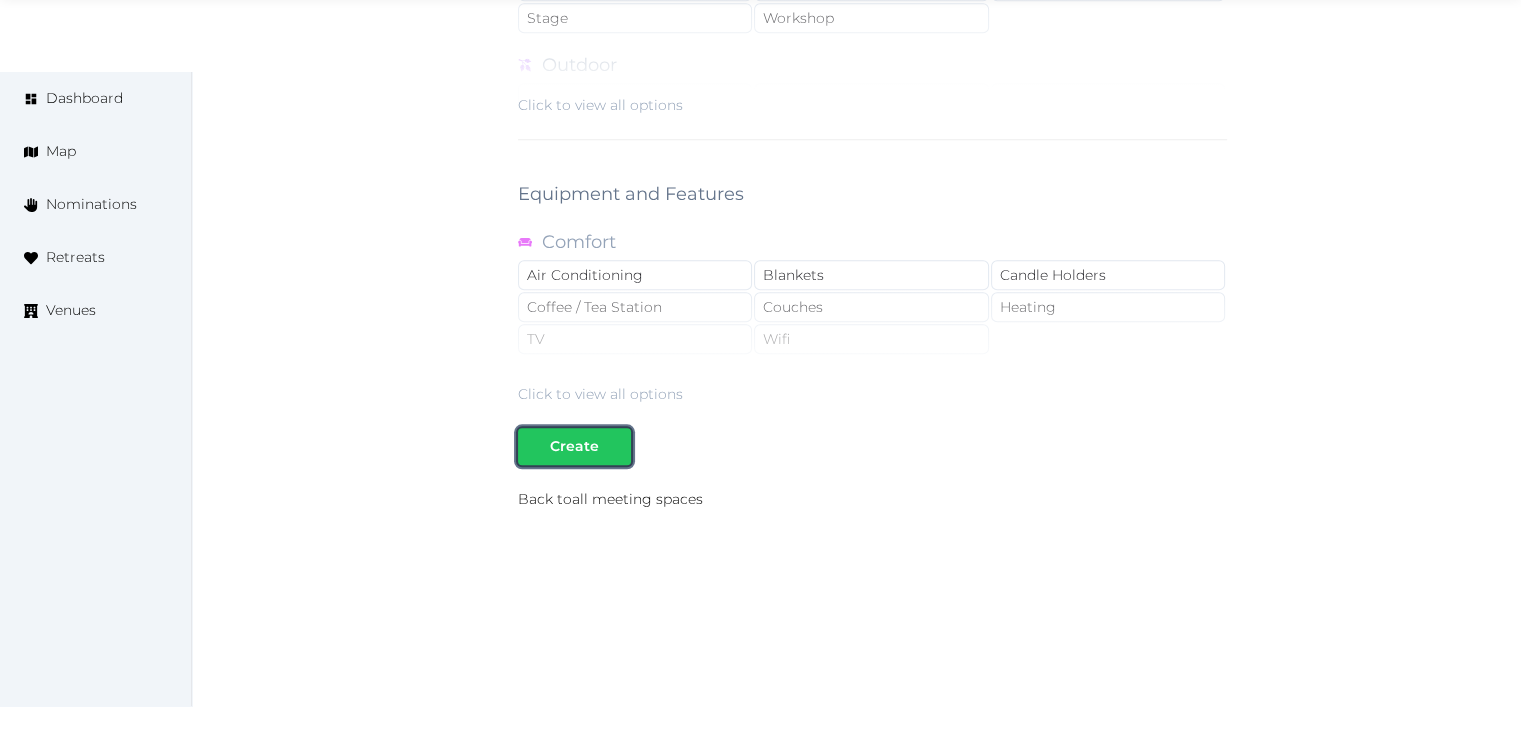 click on "Create" at bounding box center (574, 446) 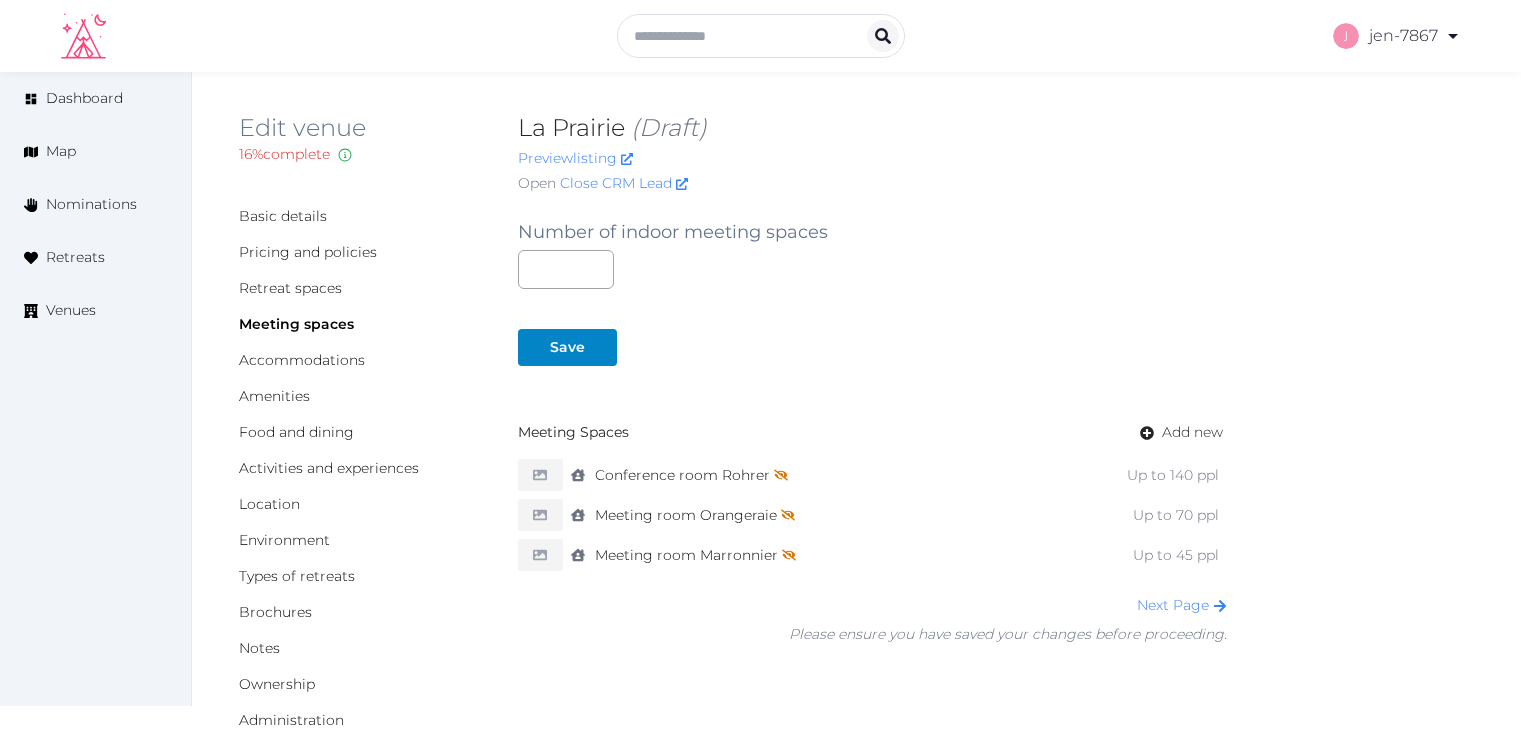 scroll, scrollTop: 0, scrollLeft: 0, axis: both 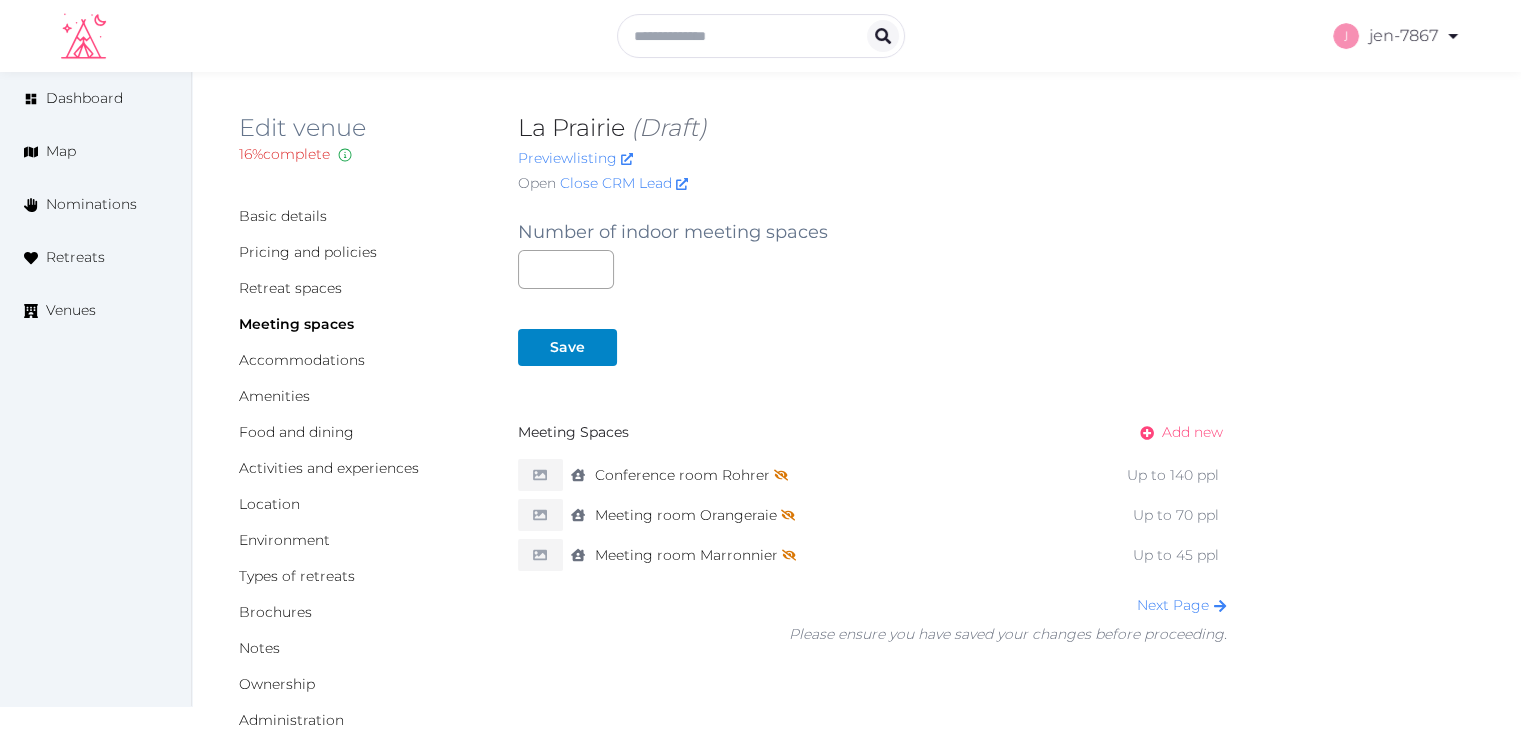 click on "Add new" at bounding box center (1192, 432) 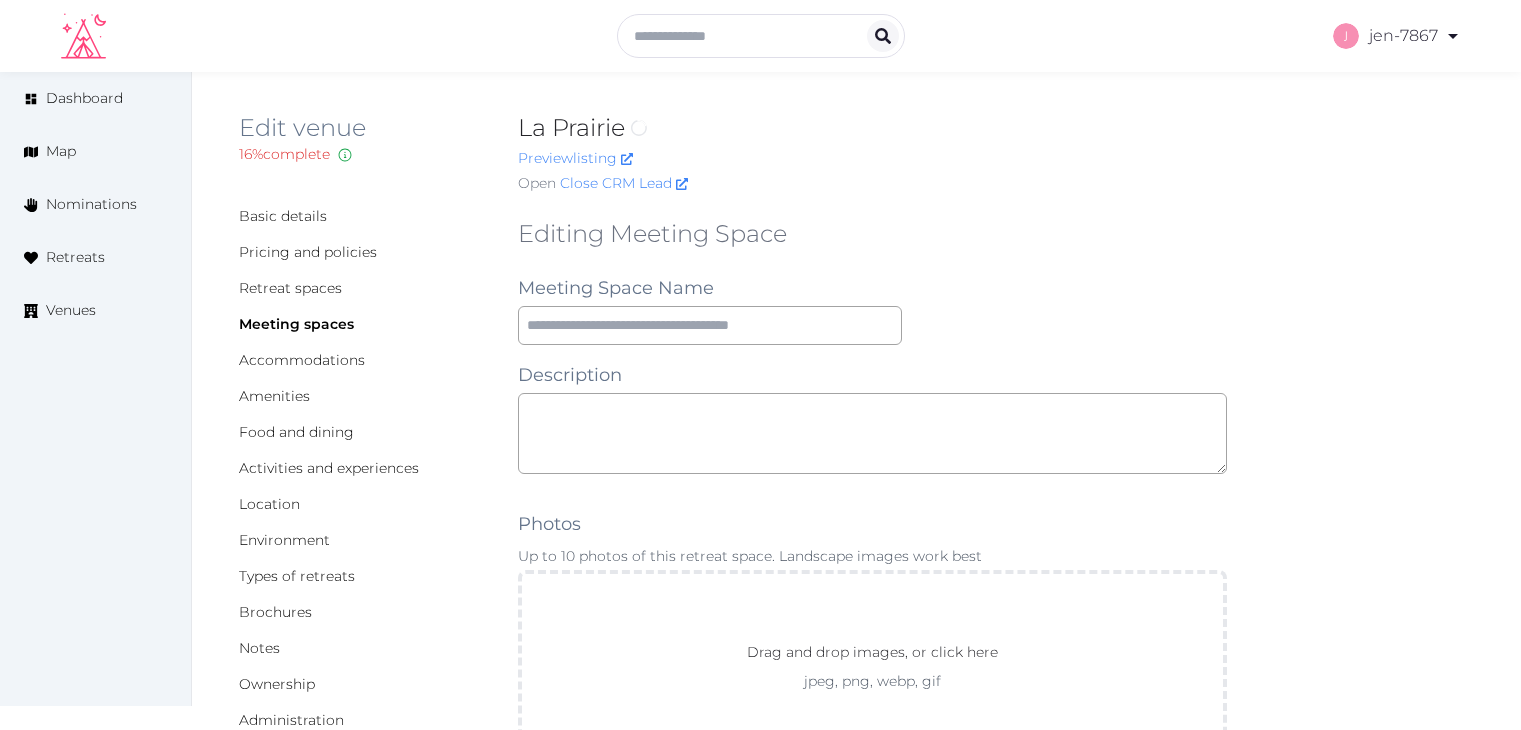 scroll, scrollTop: 0, scrollLeft: 0, axis: both 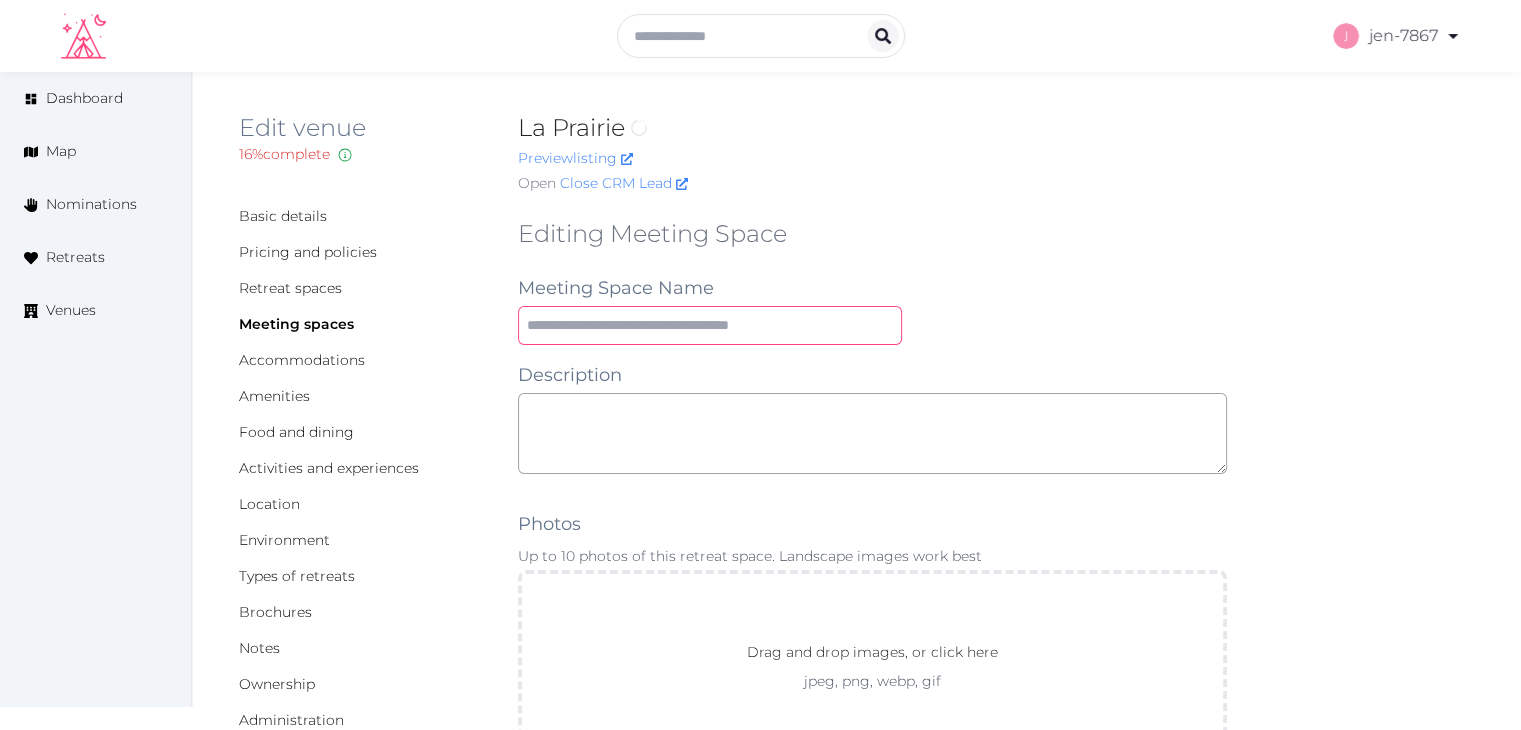 click at bounding box center (710, 325) 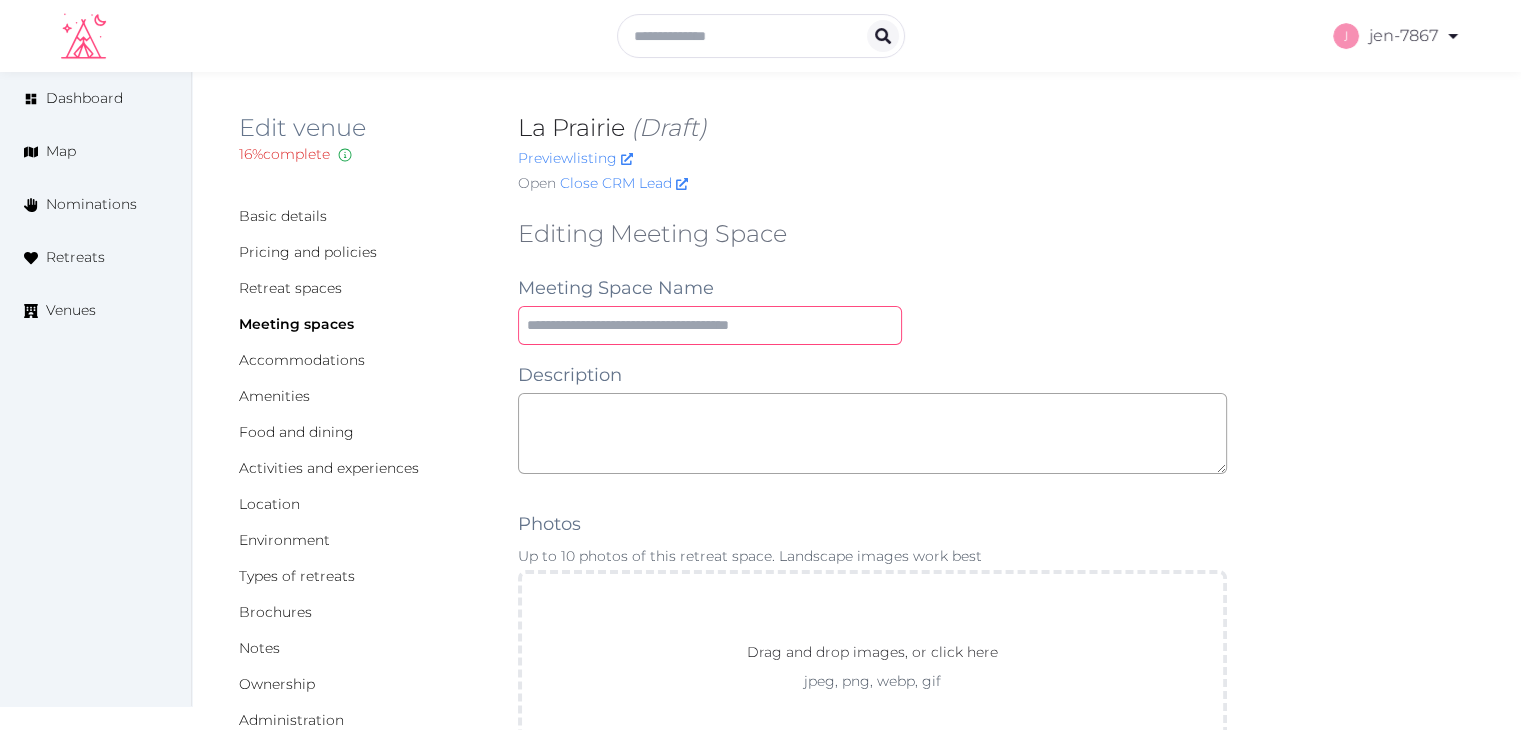 paste on "**********" 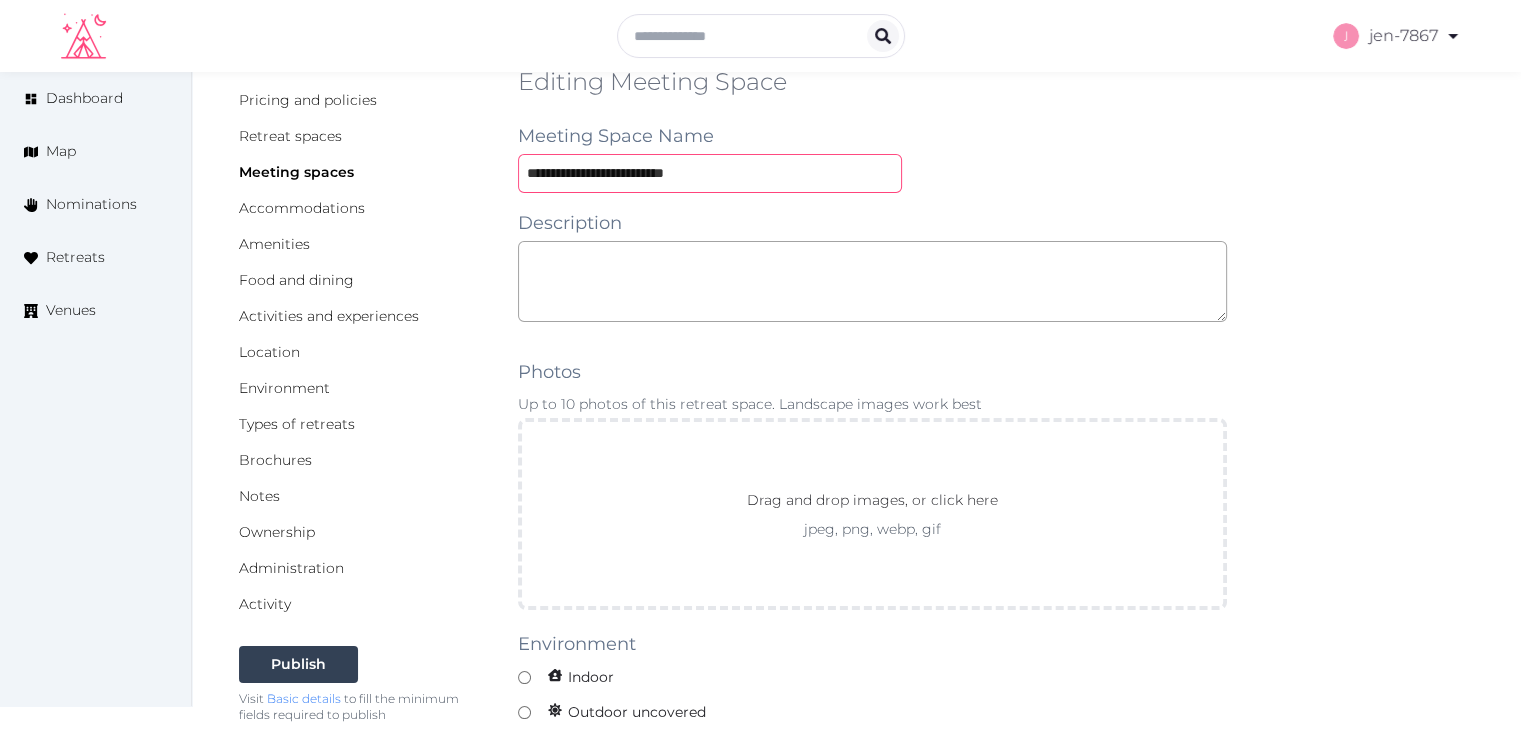 scroll, scrollTop: 600, scrollLeft: 0, axis: vertical 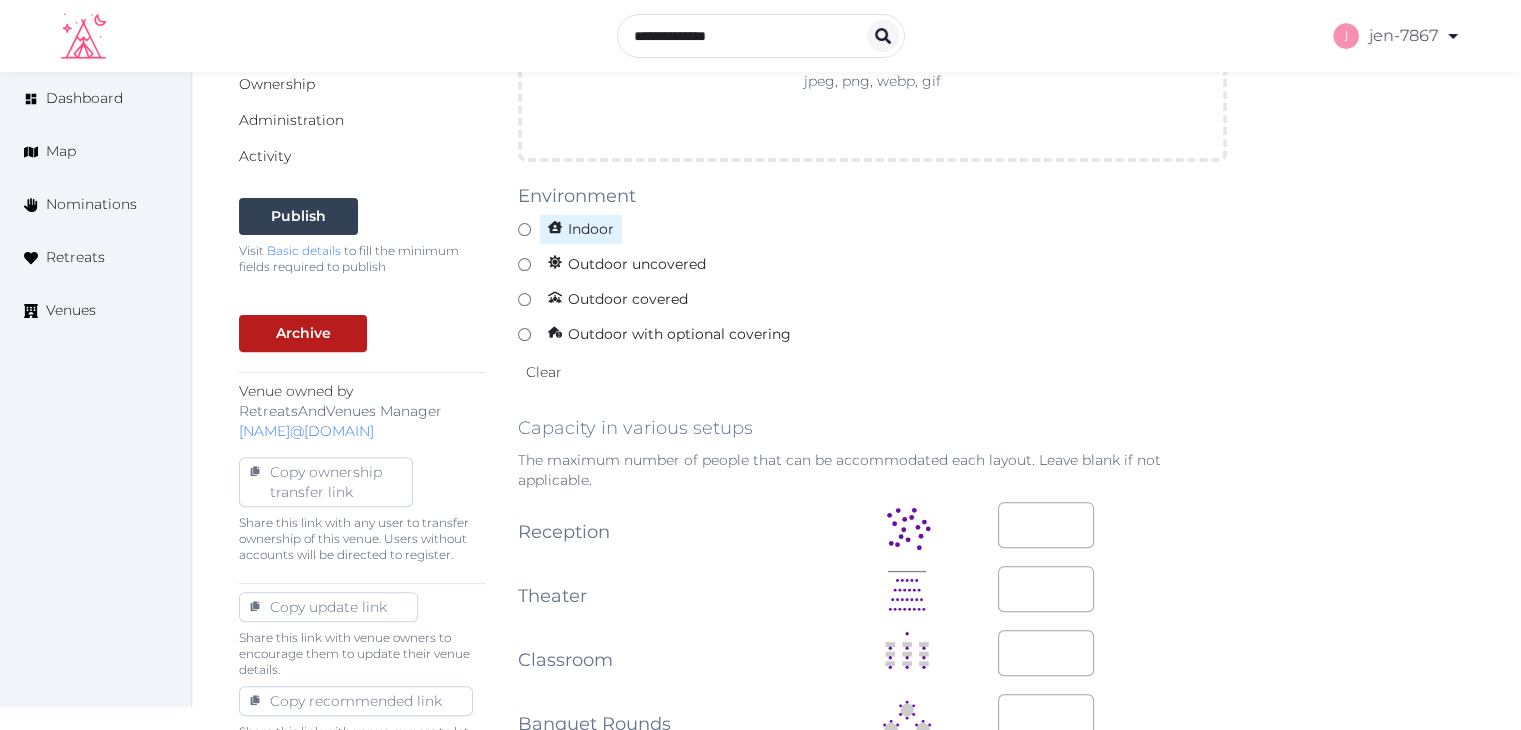 type on "**********" 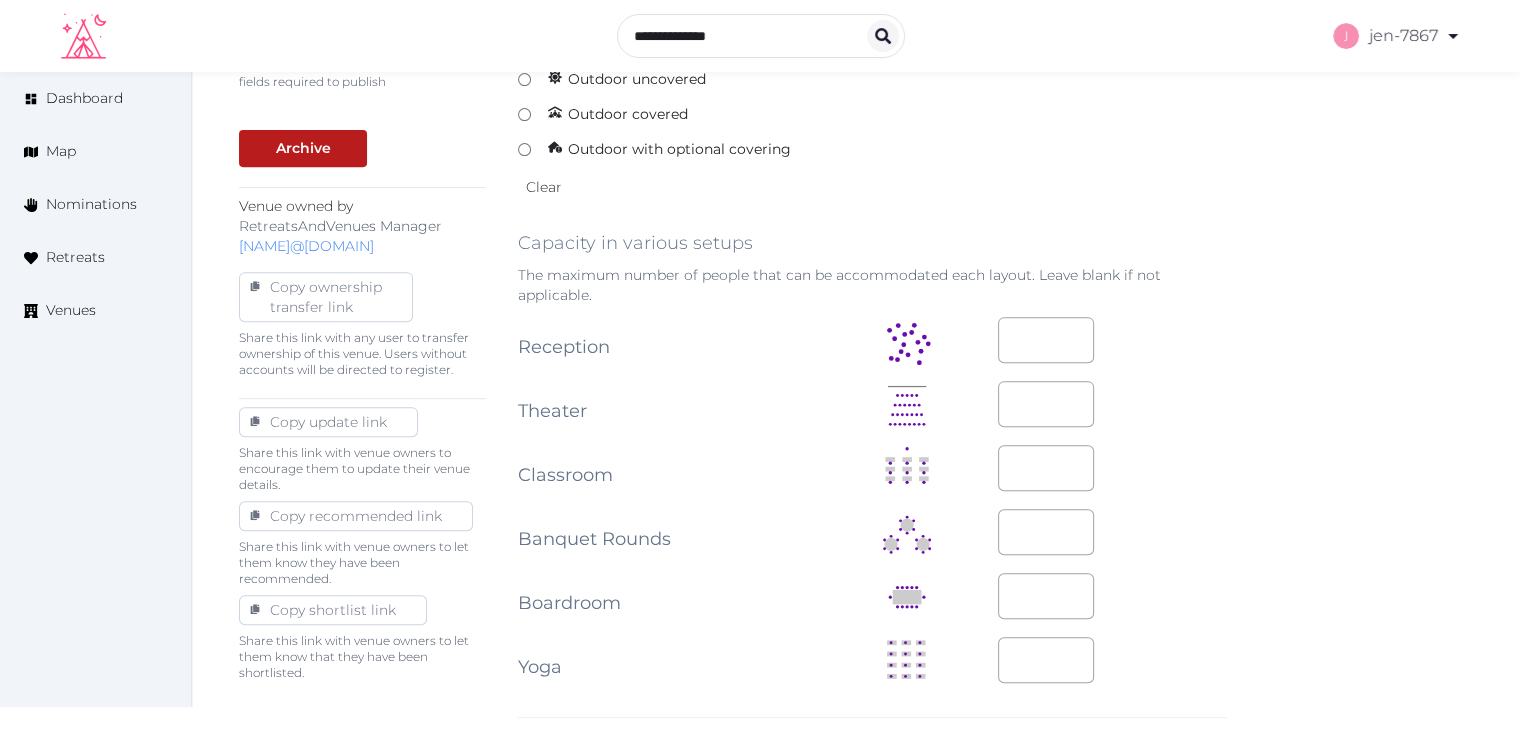 scroll, scrollTop: 800, scrollLeft: 0, axis: vertical 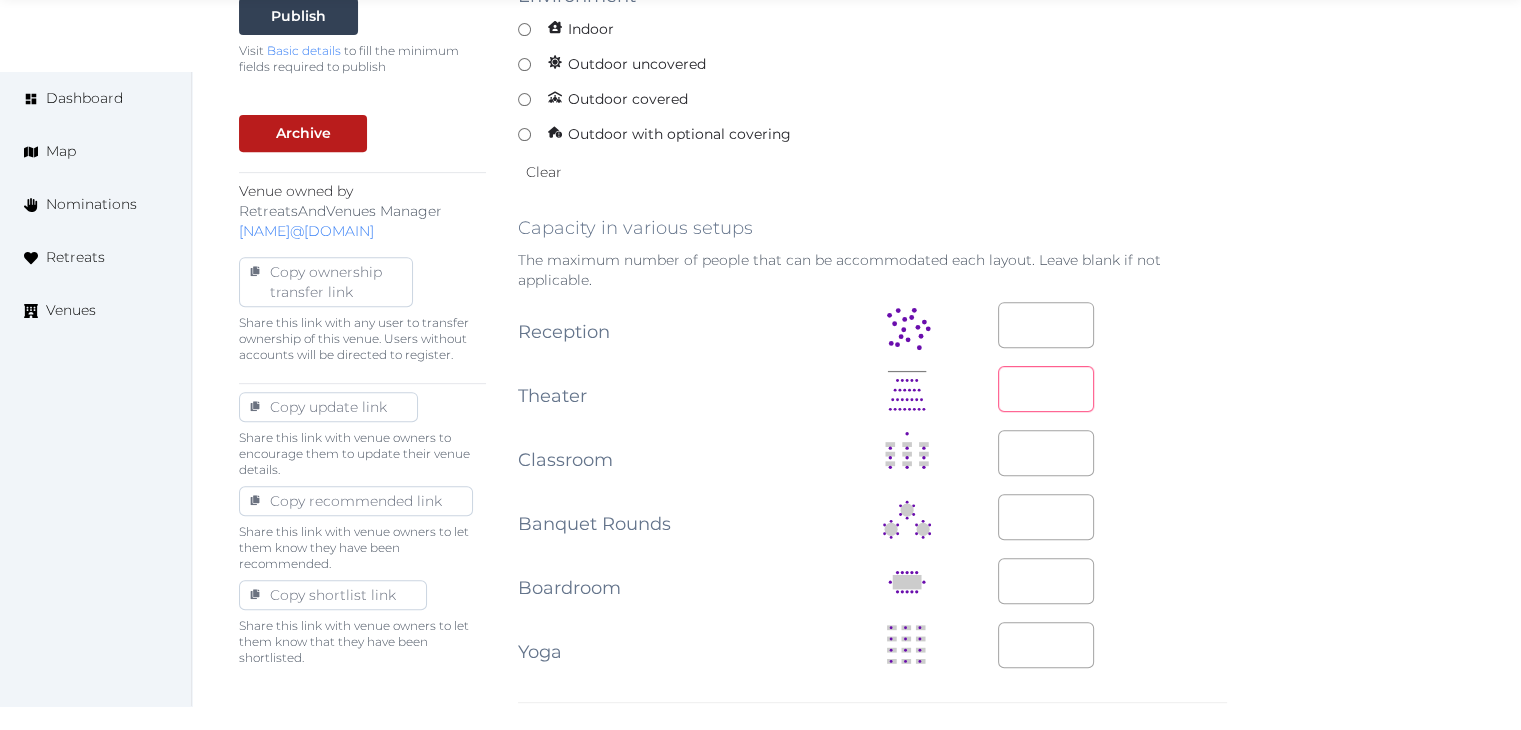 click at bounding box center [1046, 389] 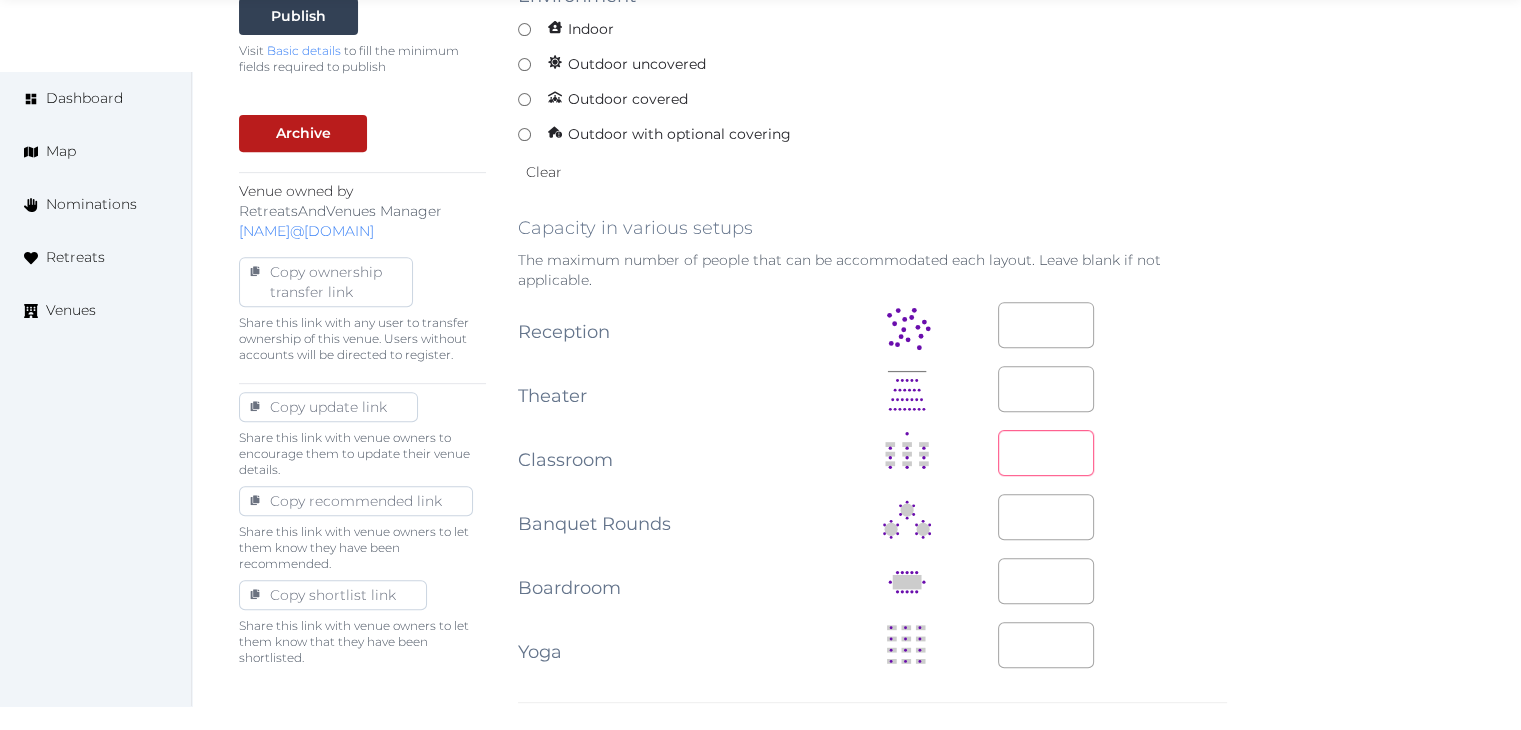type on "**" 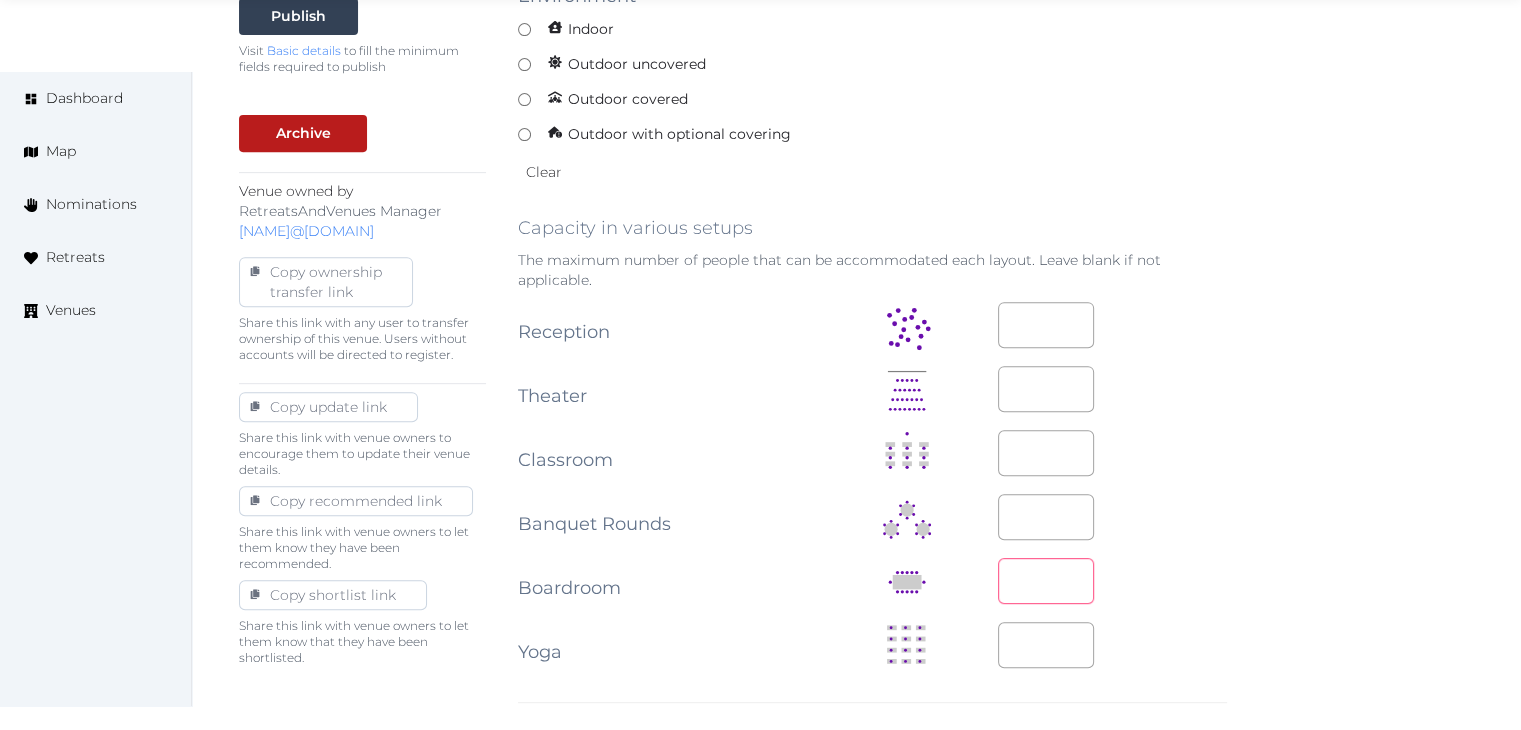 type on "**" 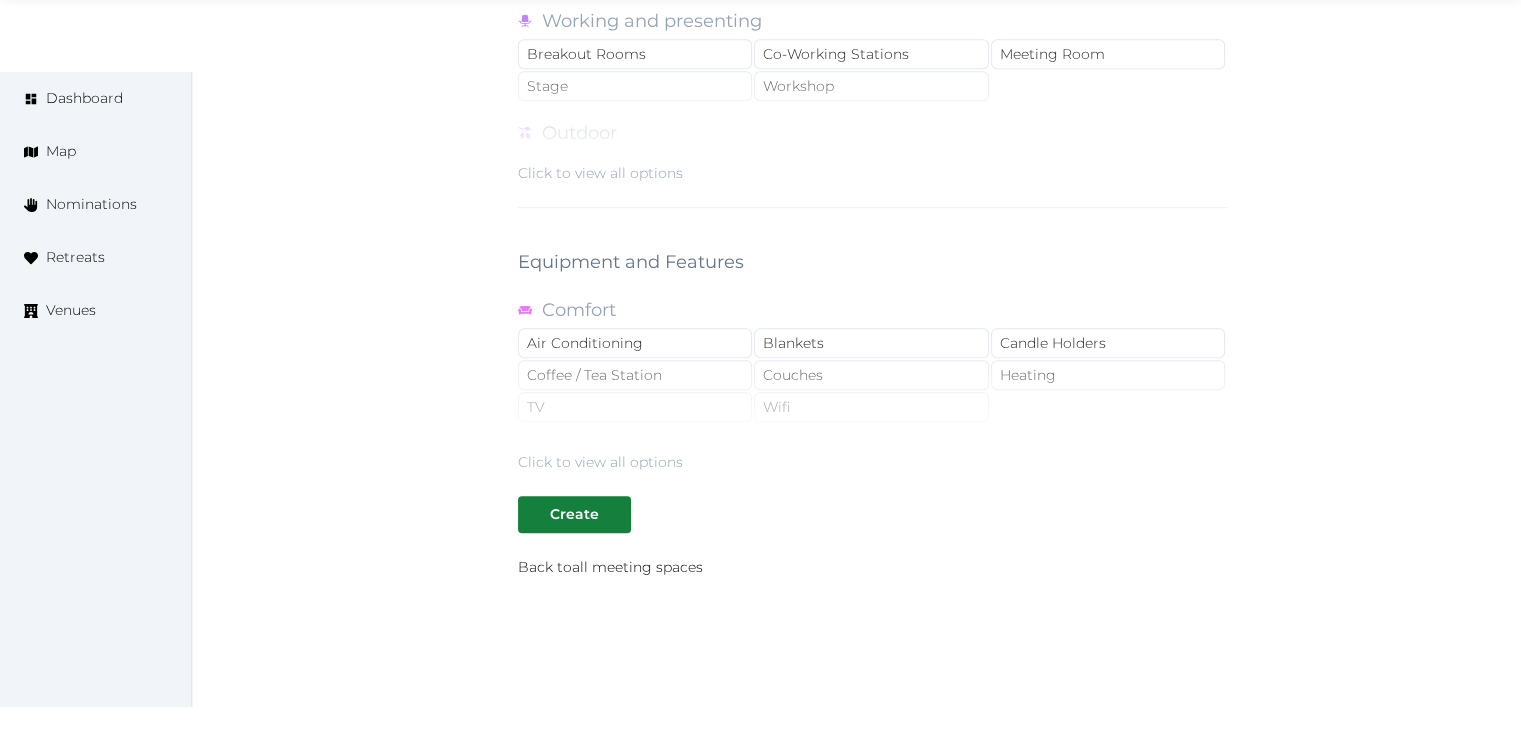 scroll, scrollTop: 1727, scrollLeft: 0, axis: vertical 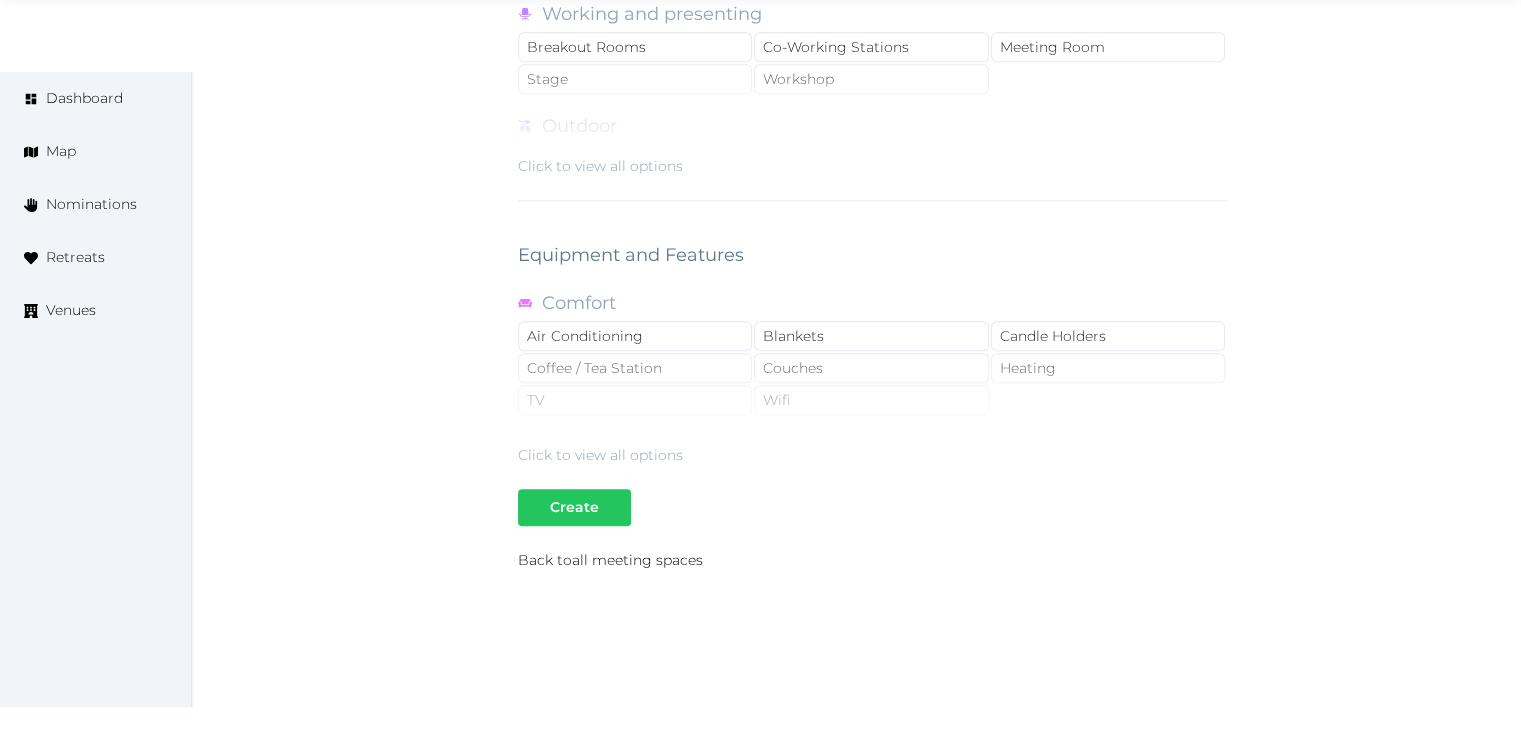 type on "**" 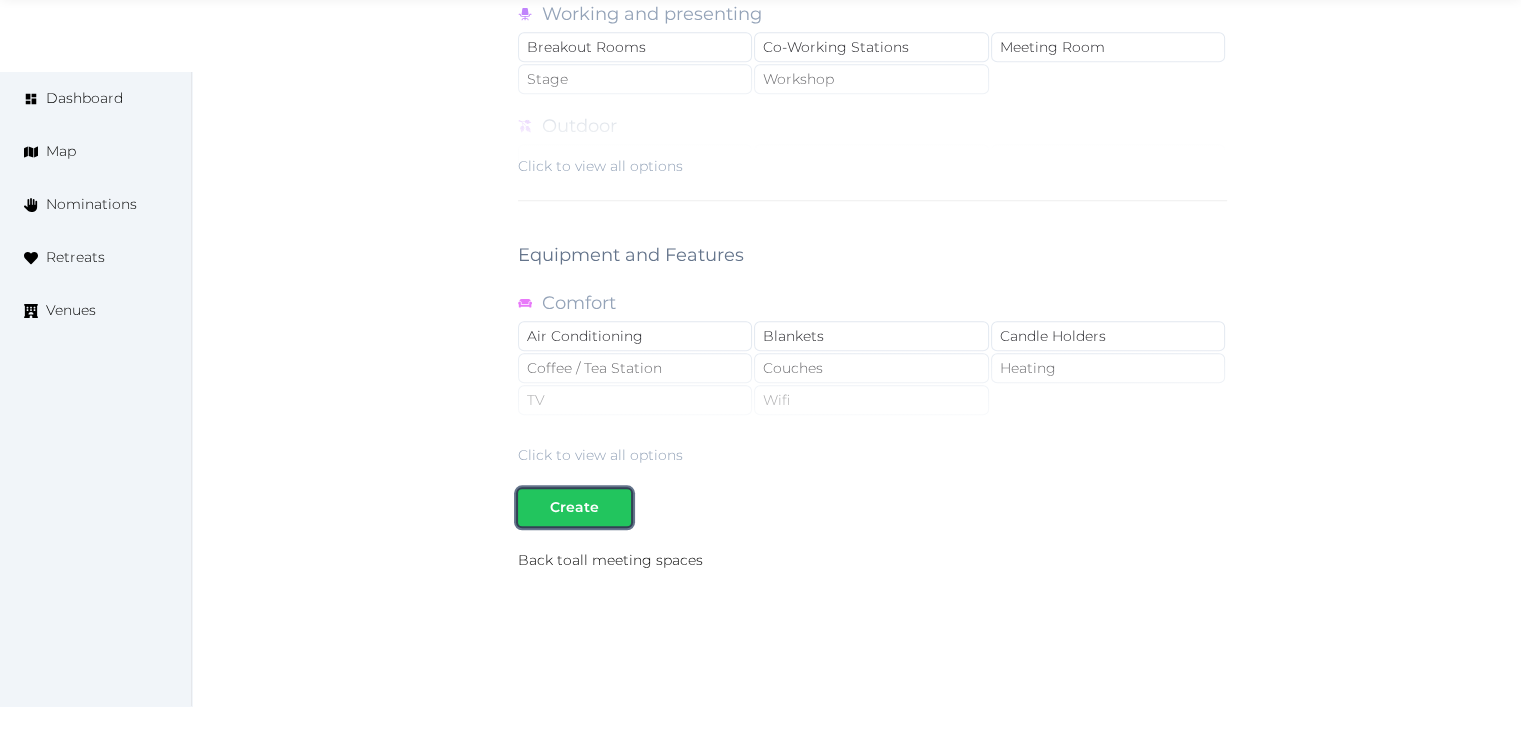 click on "Create" at bounding box center [574, 507] 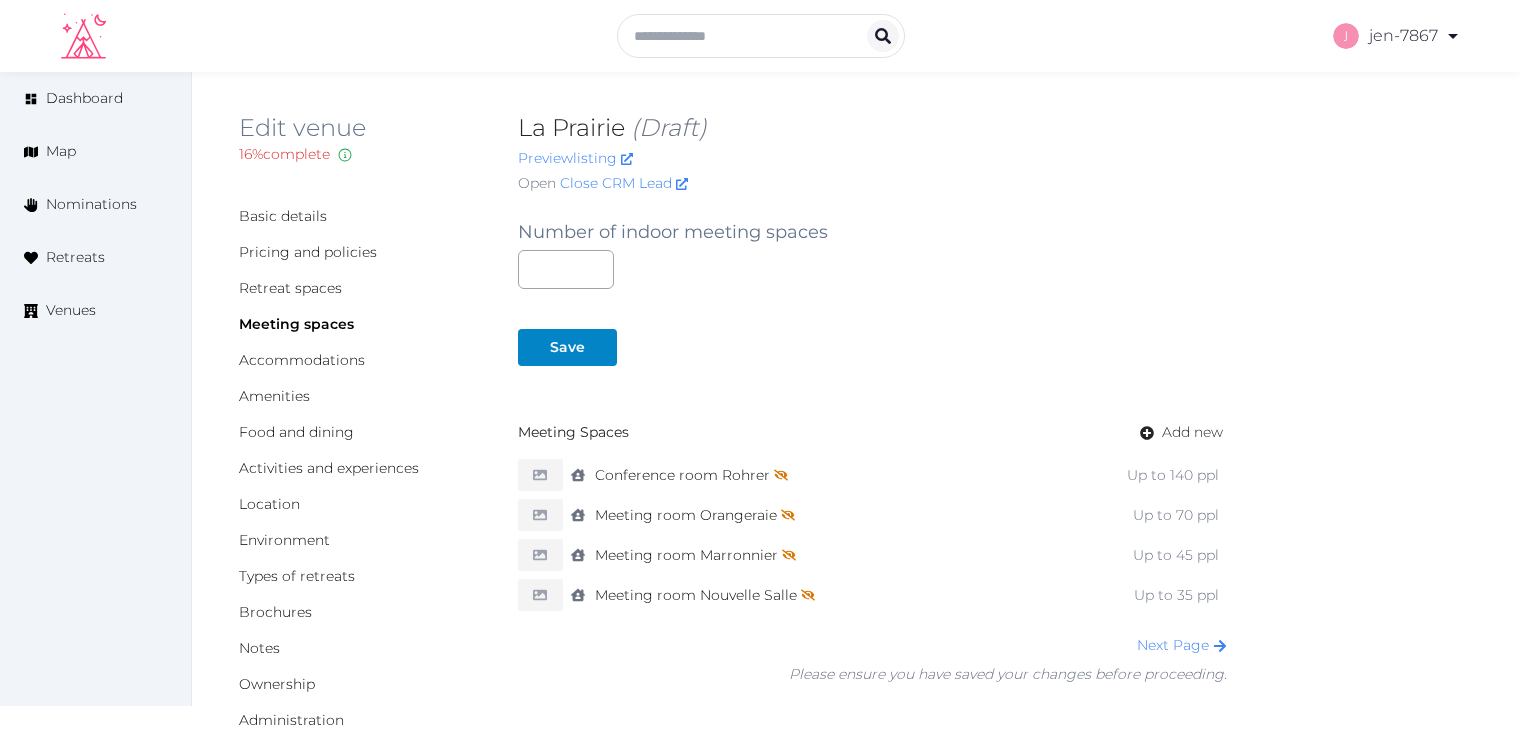 scroll, scrollTop: 0, scrollLeft: 0, axis: both 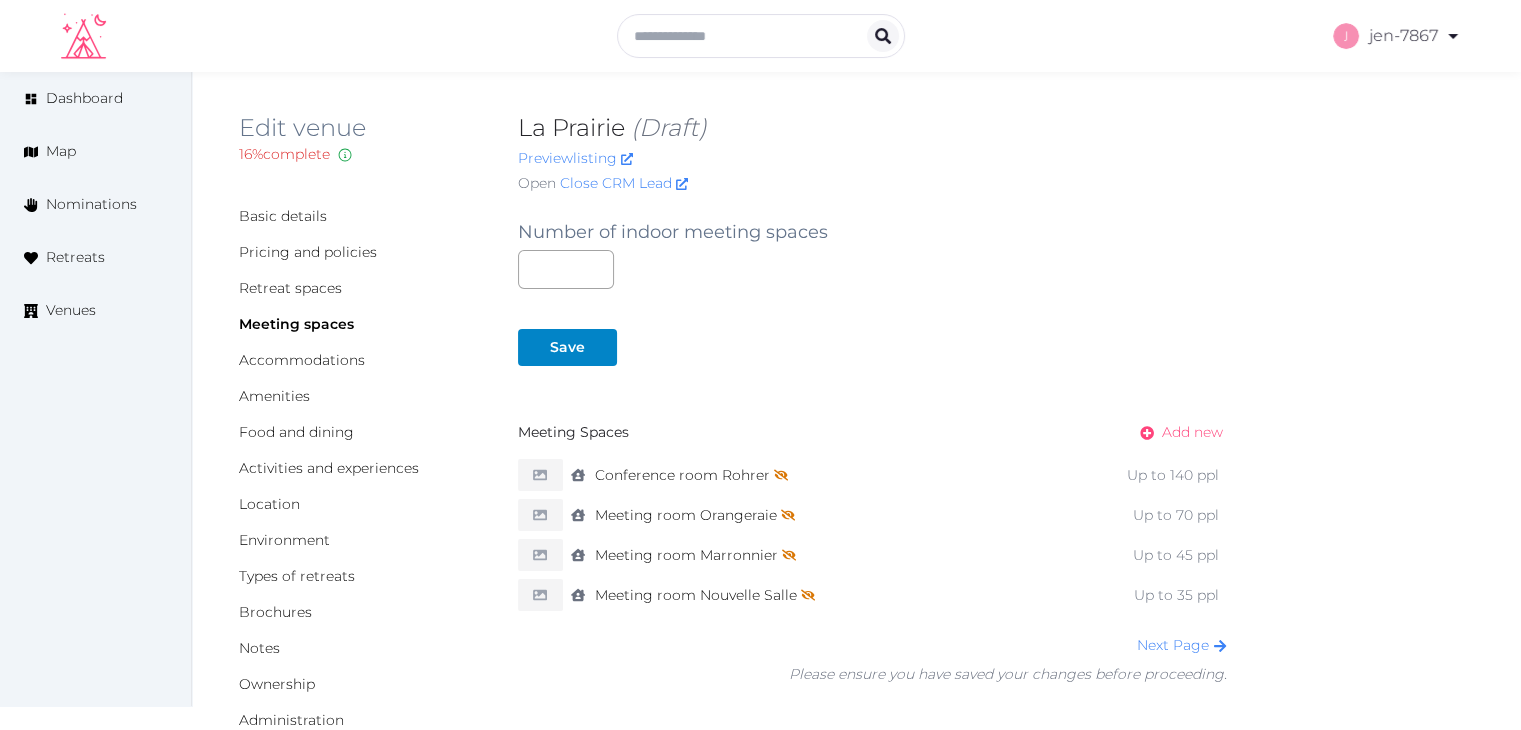 click on "Add new" at bounding box center [1192, 432] 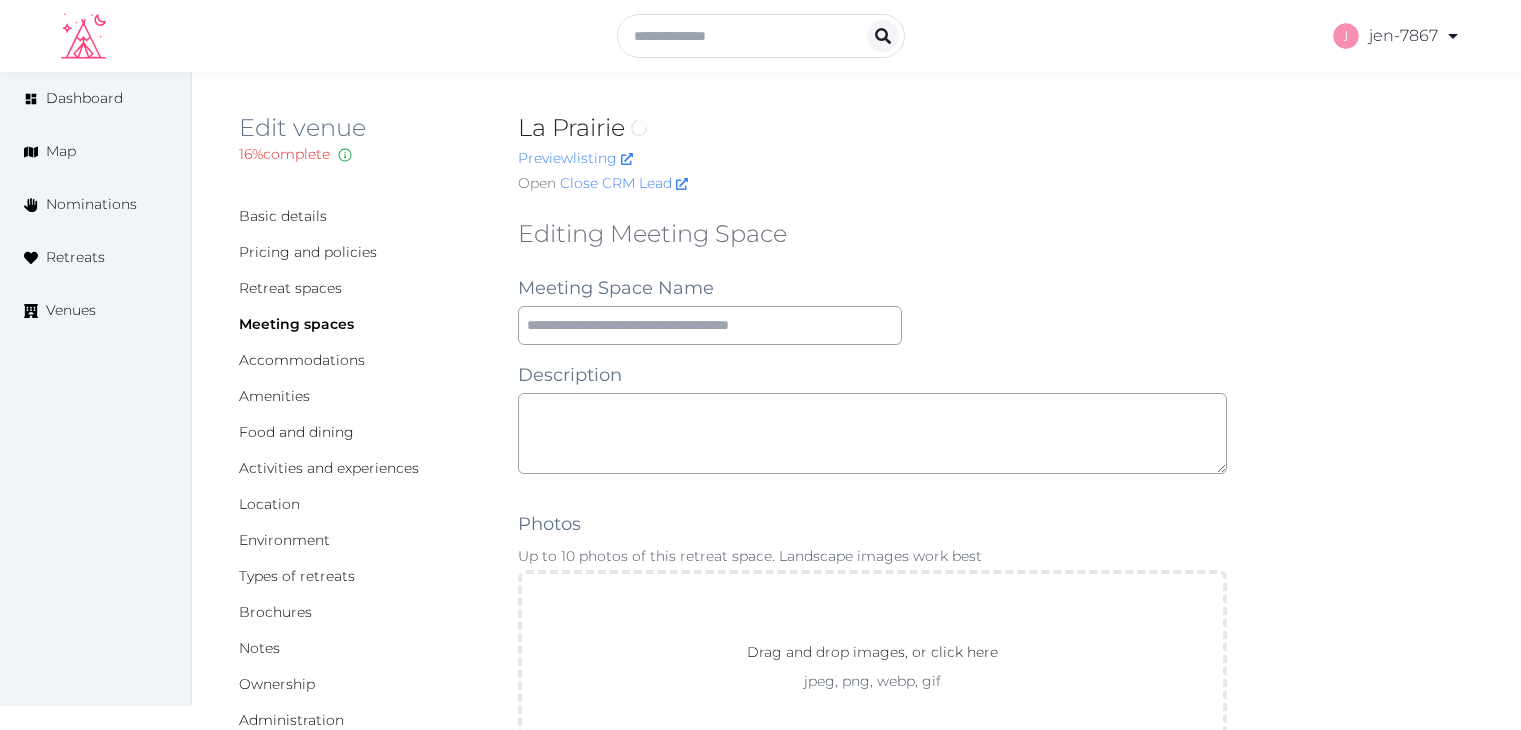 scroll, scrollTop: 0, scrollLeft: 0, axis: both 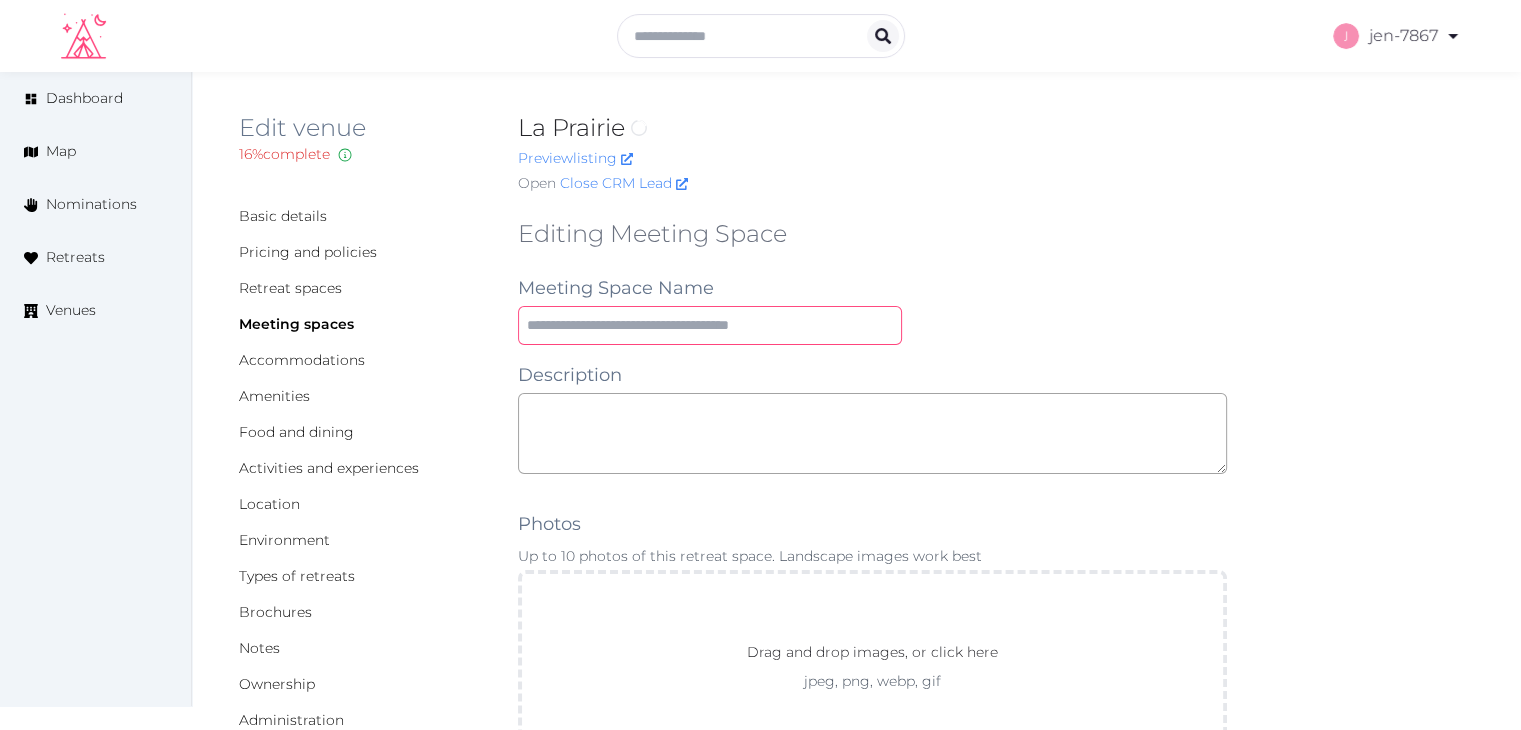 click at bounding box center (710, 325) 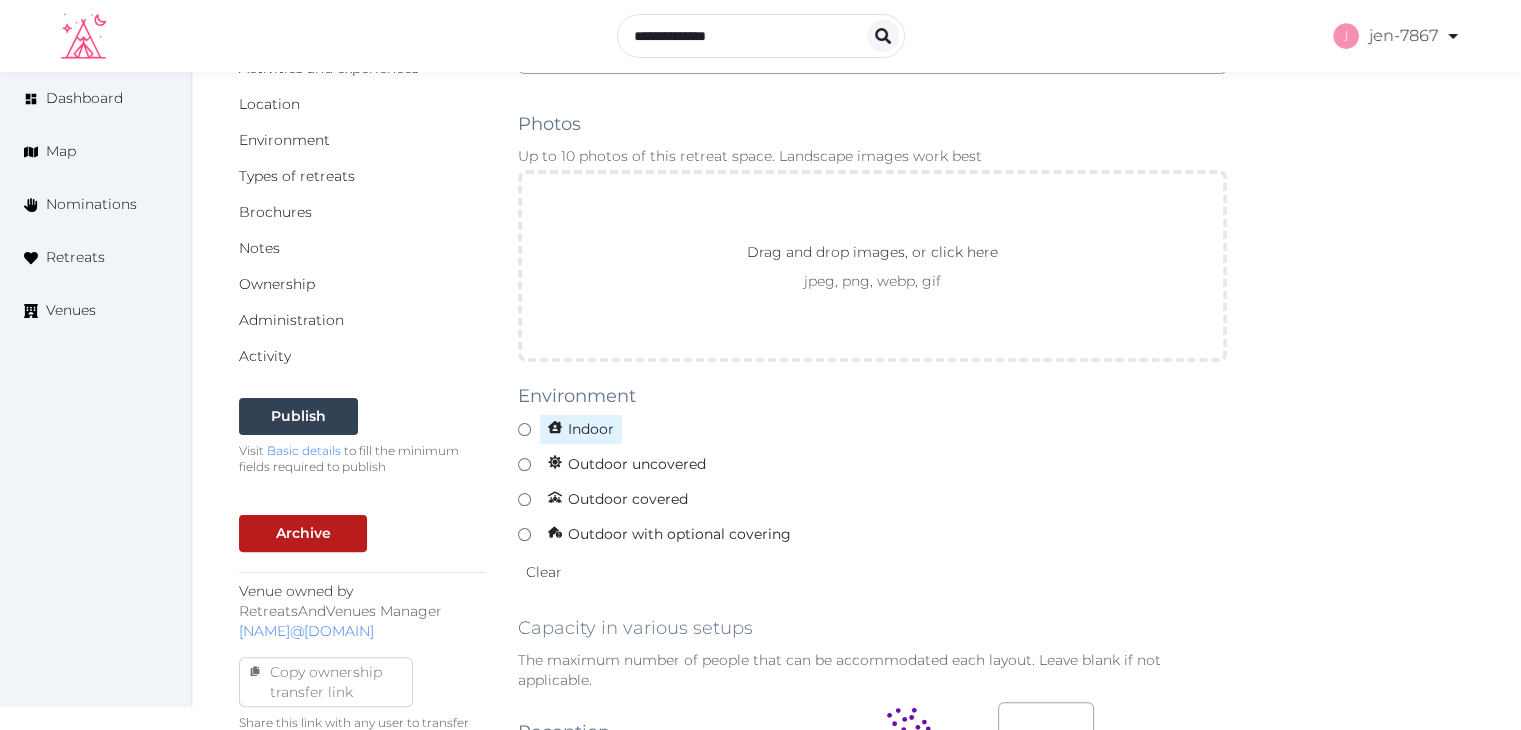 type on "**********" 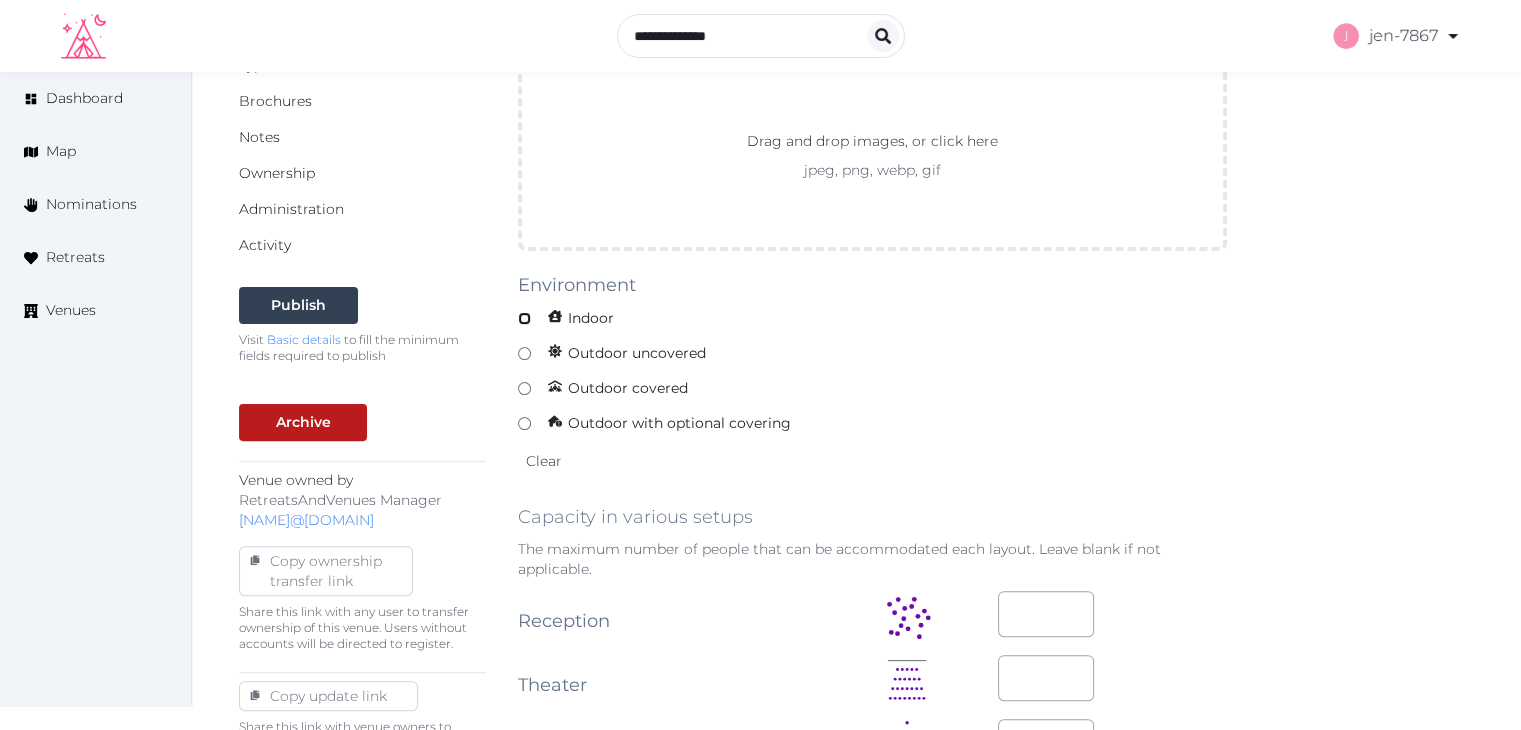 scroll, scrollTop: 800, scrollLeft: 0, axis: vertical 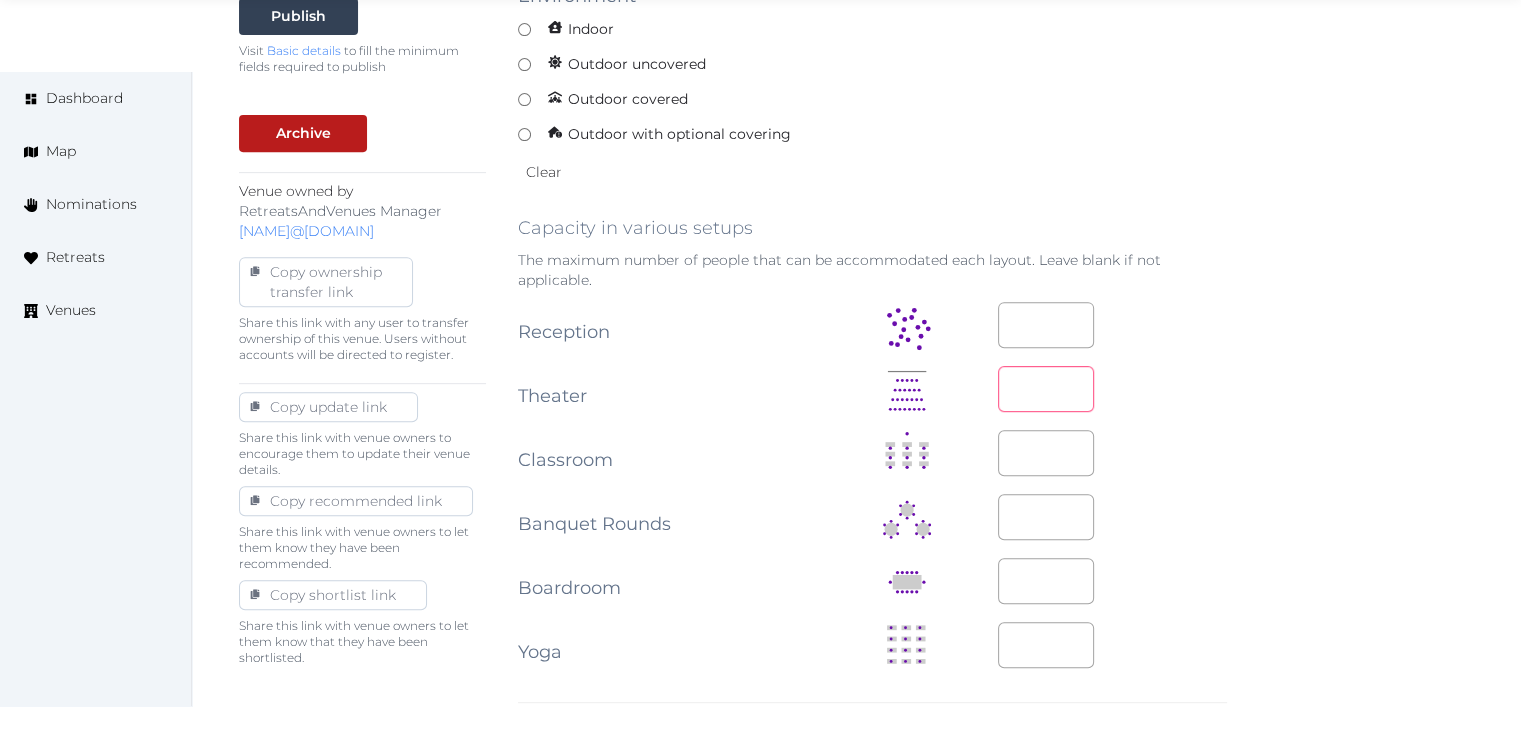 click at bounding box center (1046, 389) 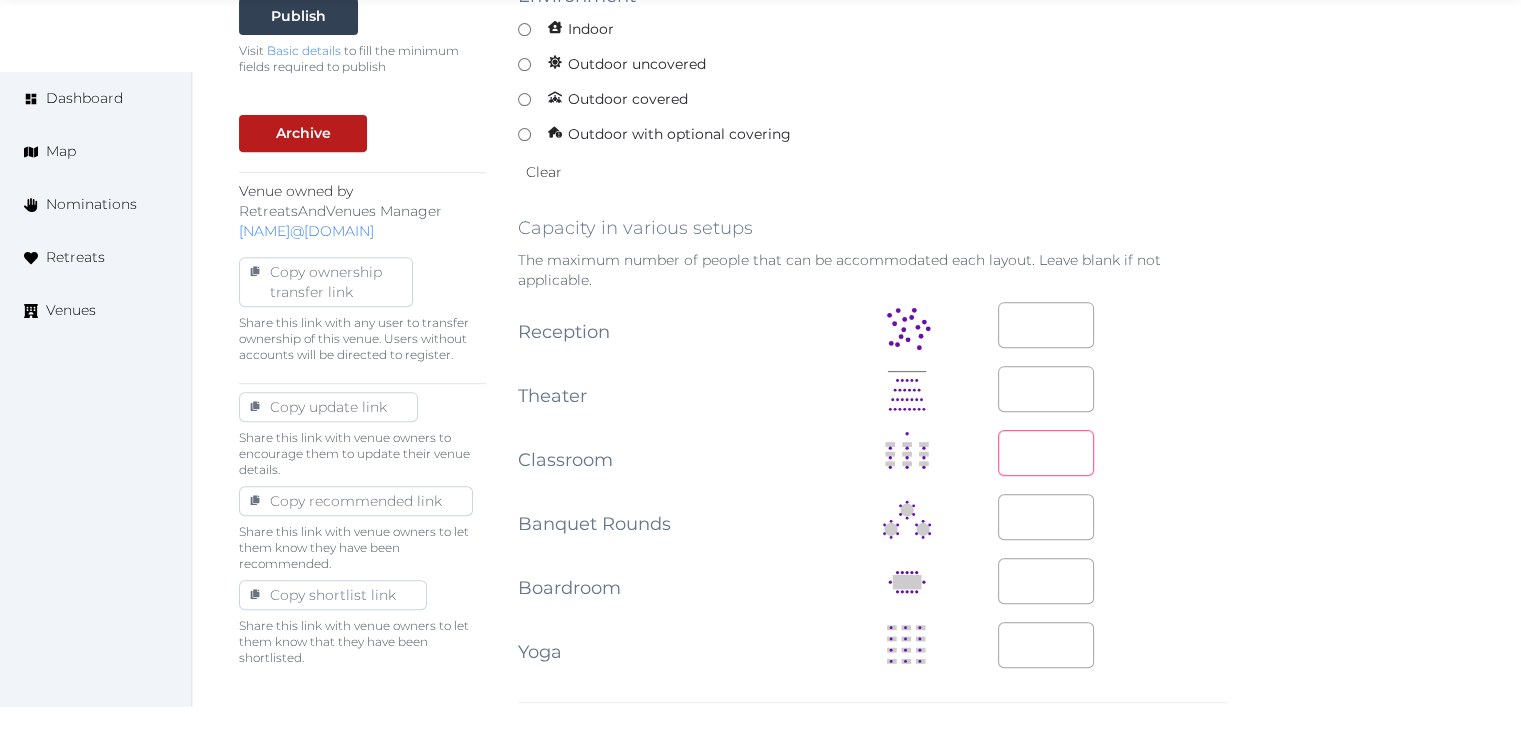 type on "*" 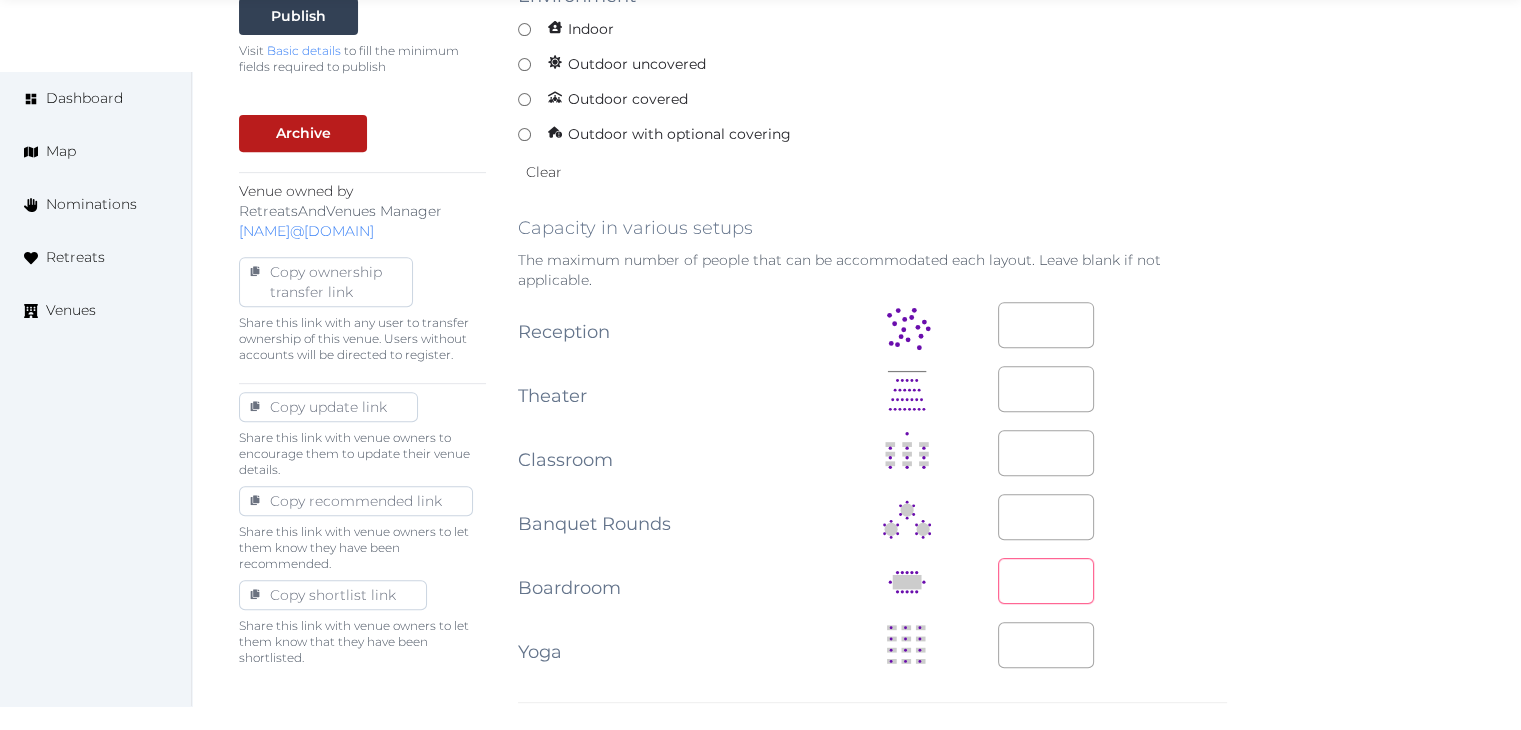type on "*" 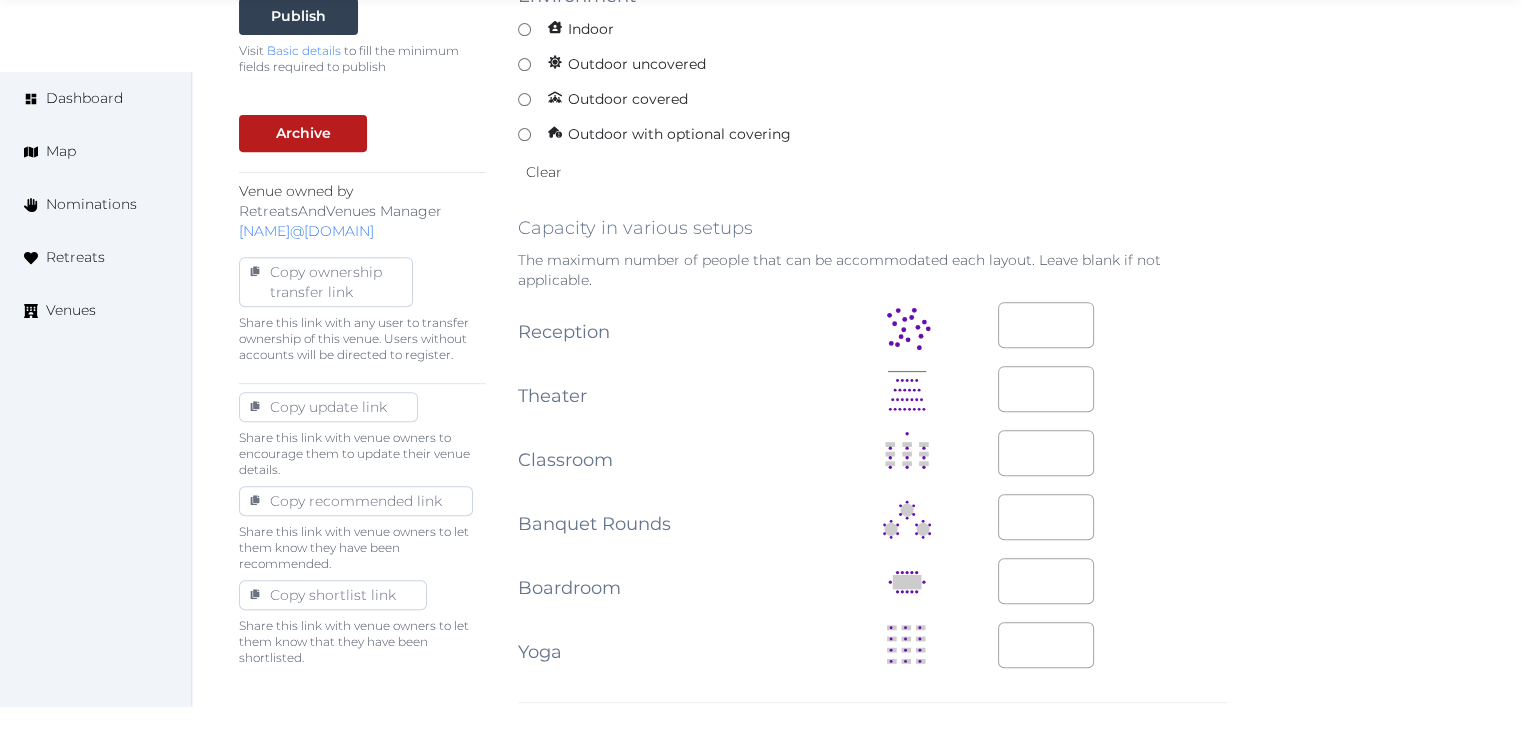 scroll, scrollTop: 1227, scrollLeft: 0, axis: vertical 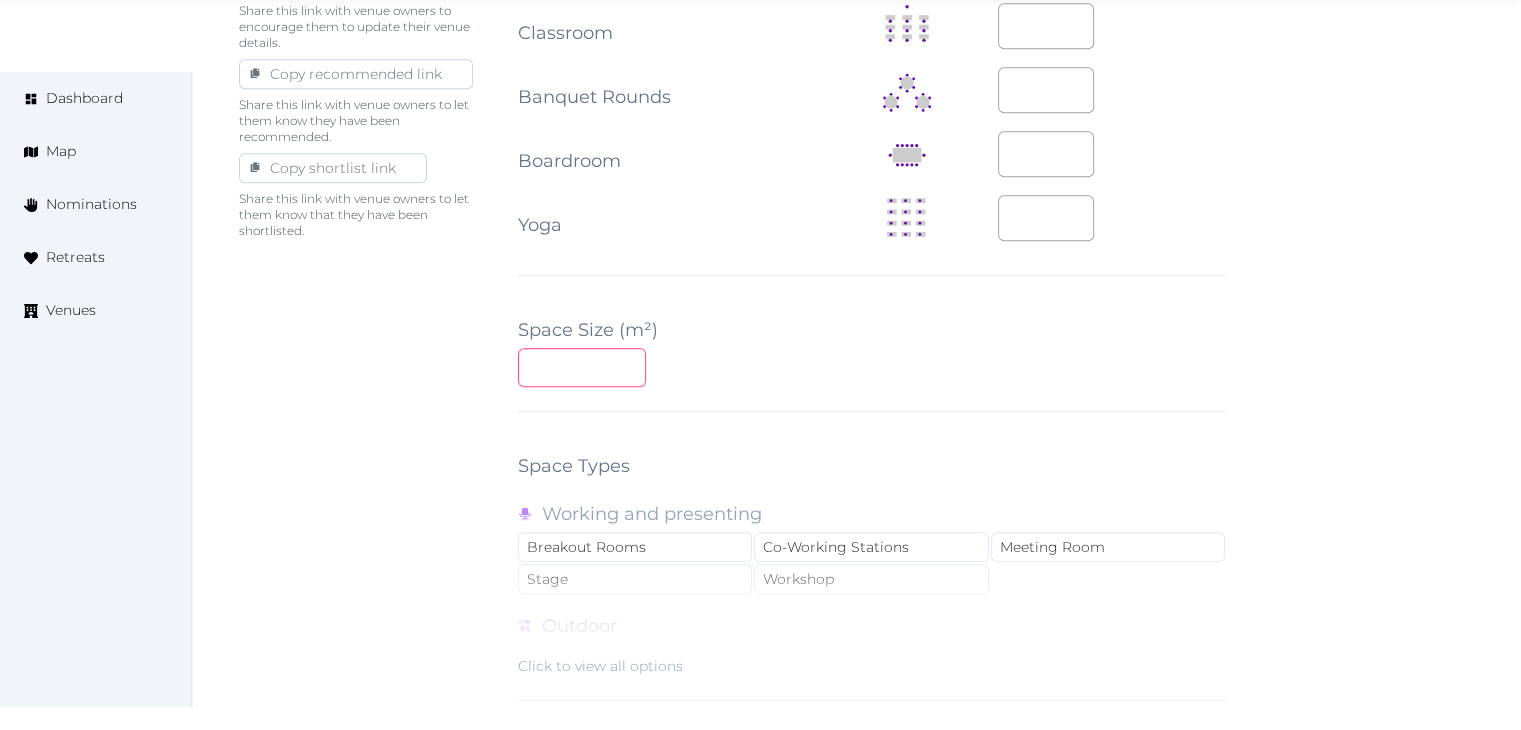 type on "**" 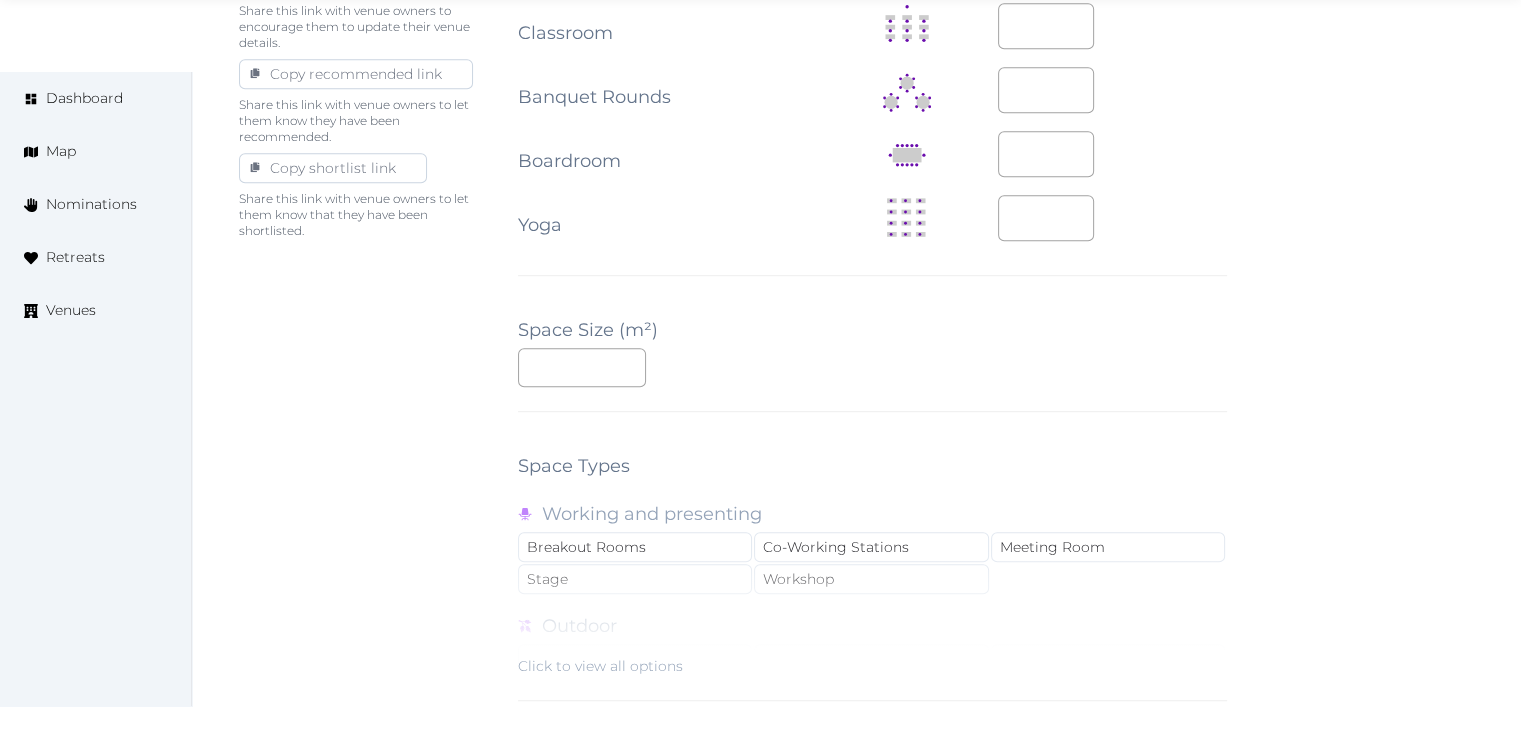 click on "**********" at bounding box center (872, 119) 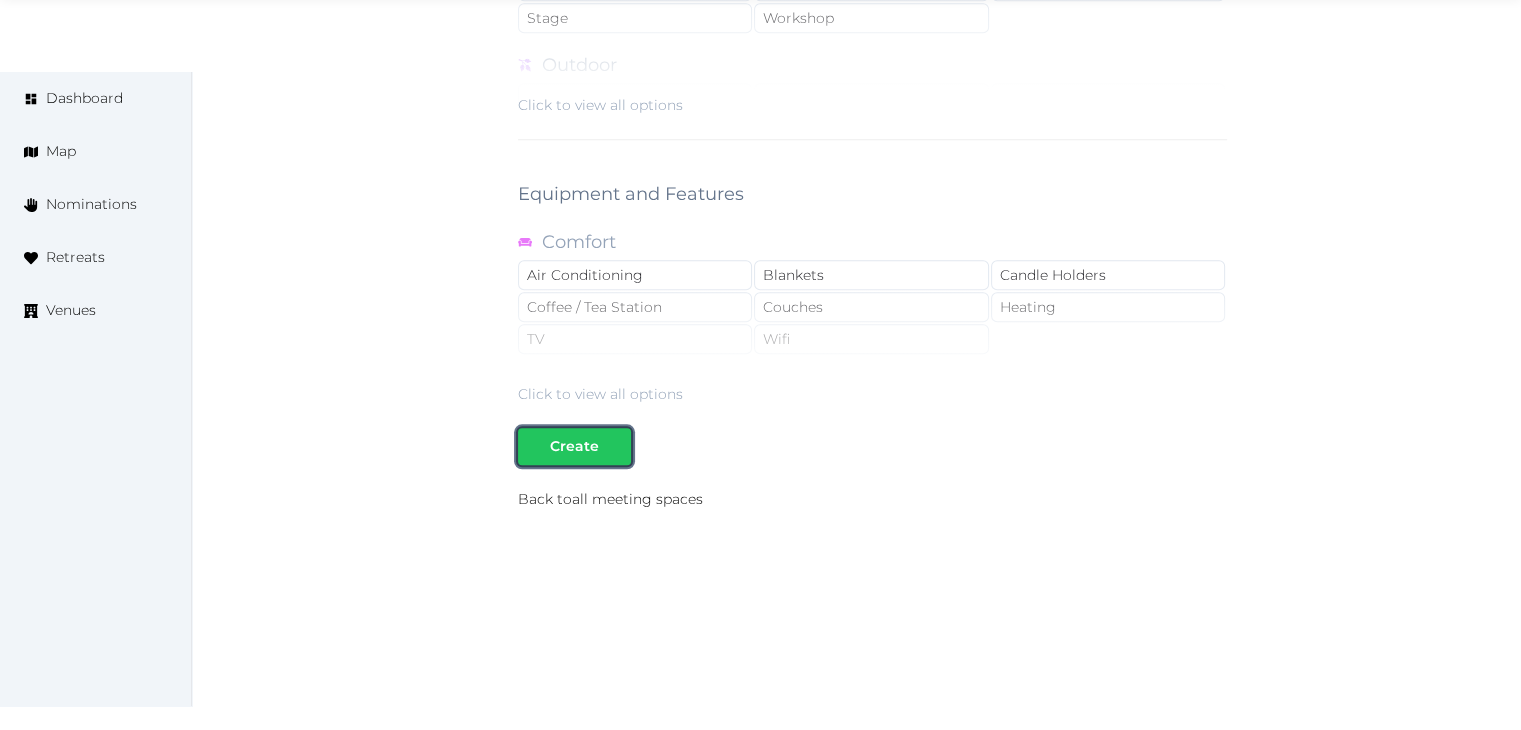 click on "Create" at bounding box center [574, 446] 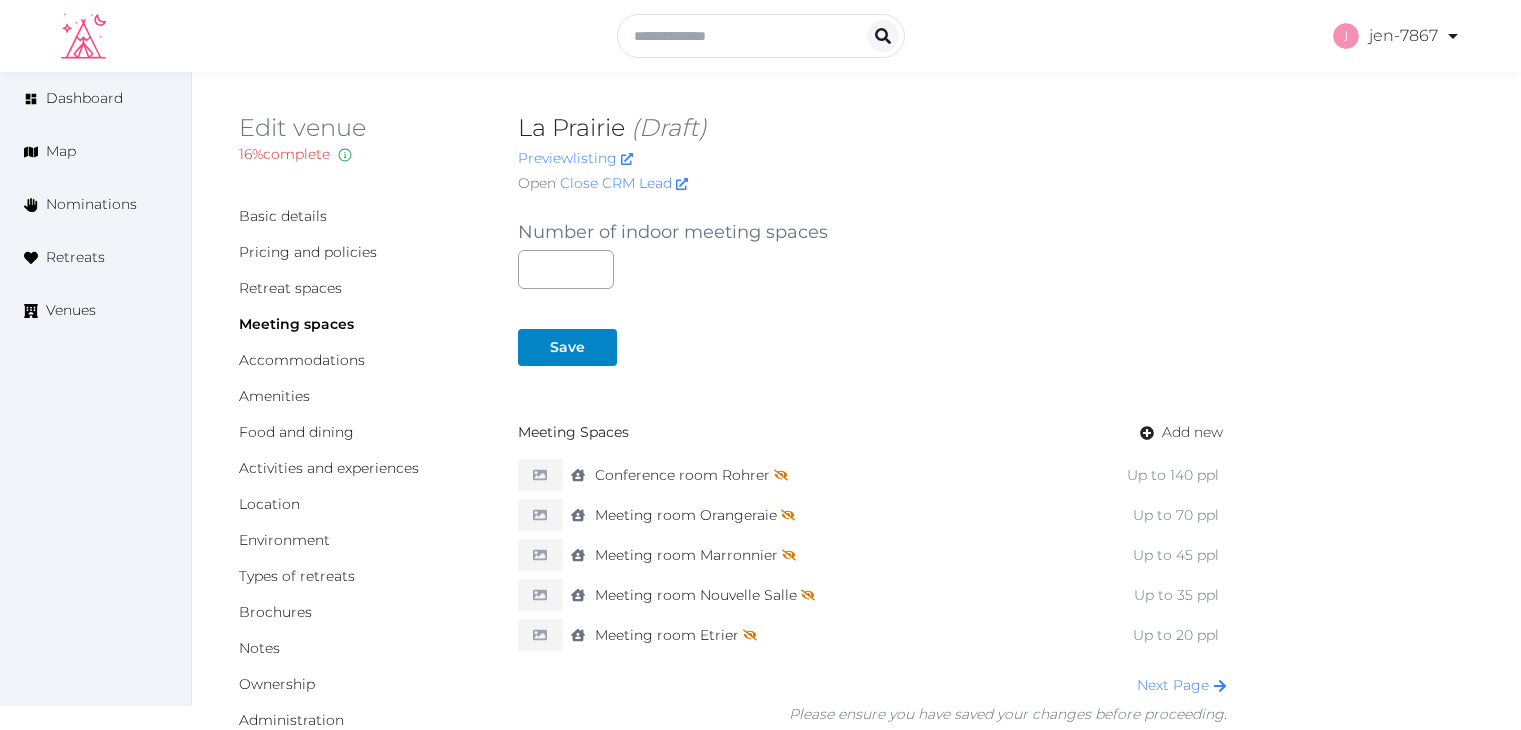 scroll, scrollTop: 0, scrollLeft: 0, axis: both 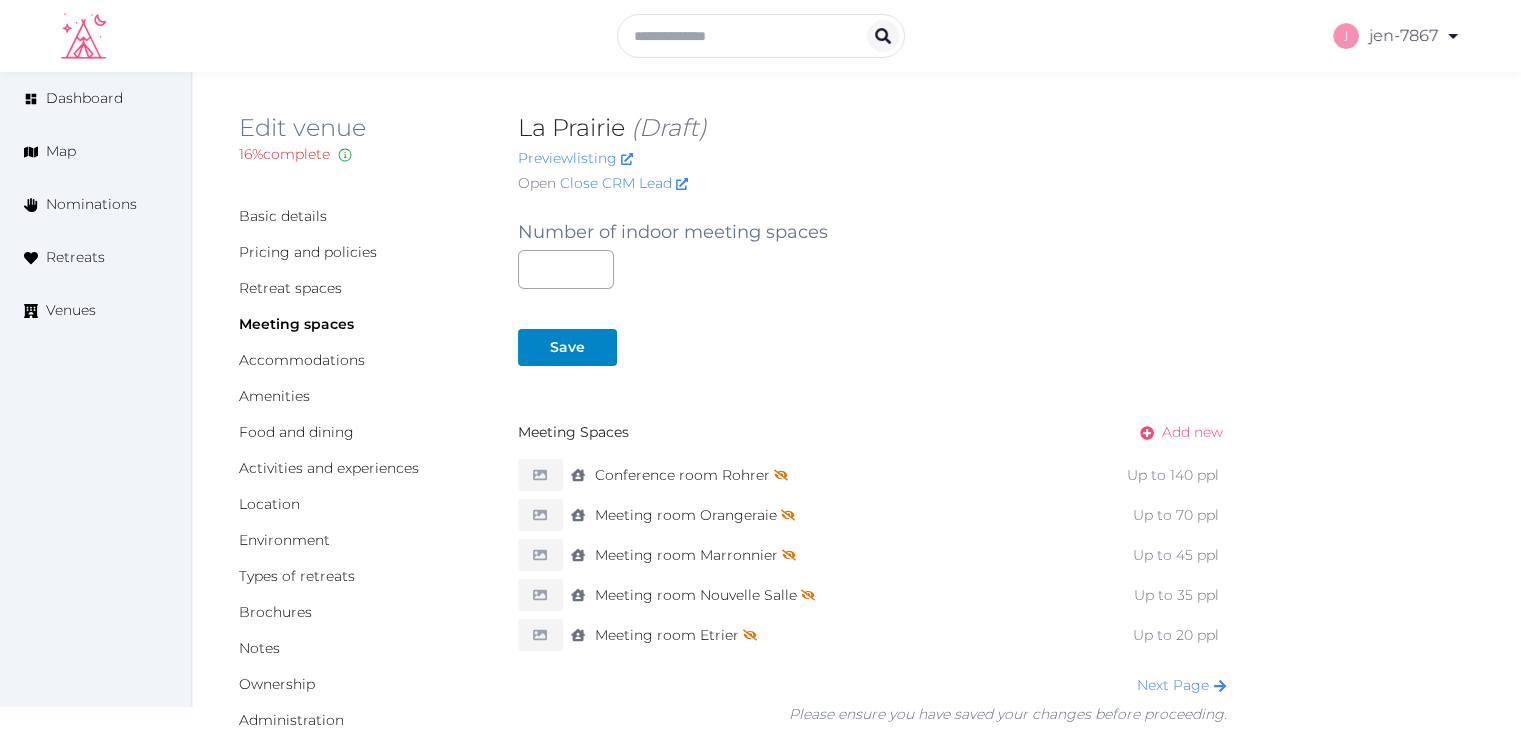 click on "Add new" at bounding box center (1192, 432) 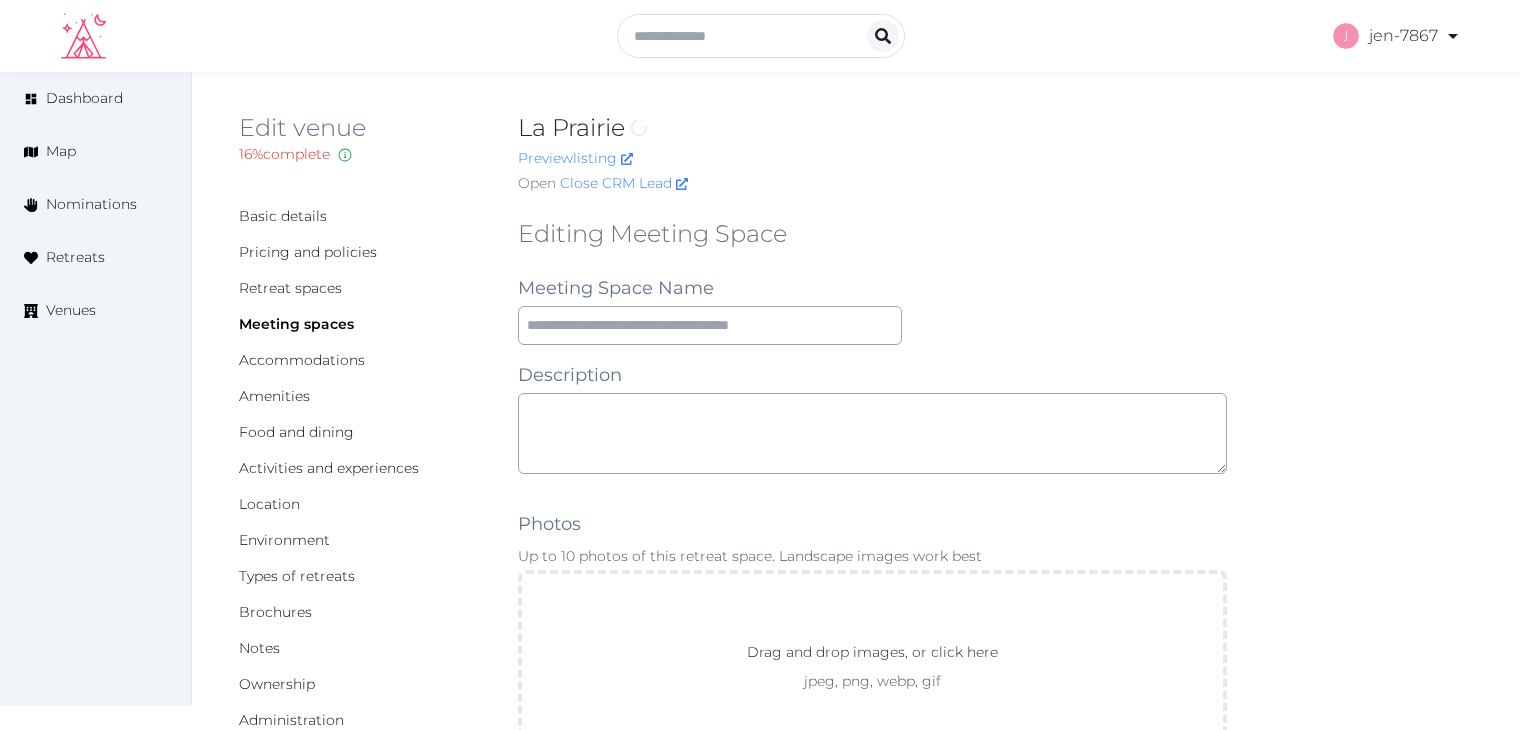 scroll, scrollTop: 0, scrollLeft: 0, axis: both 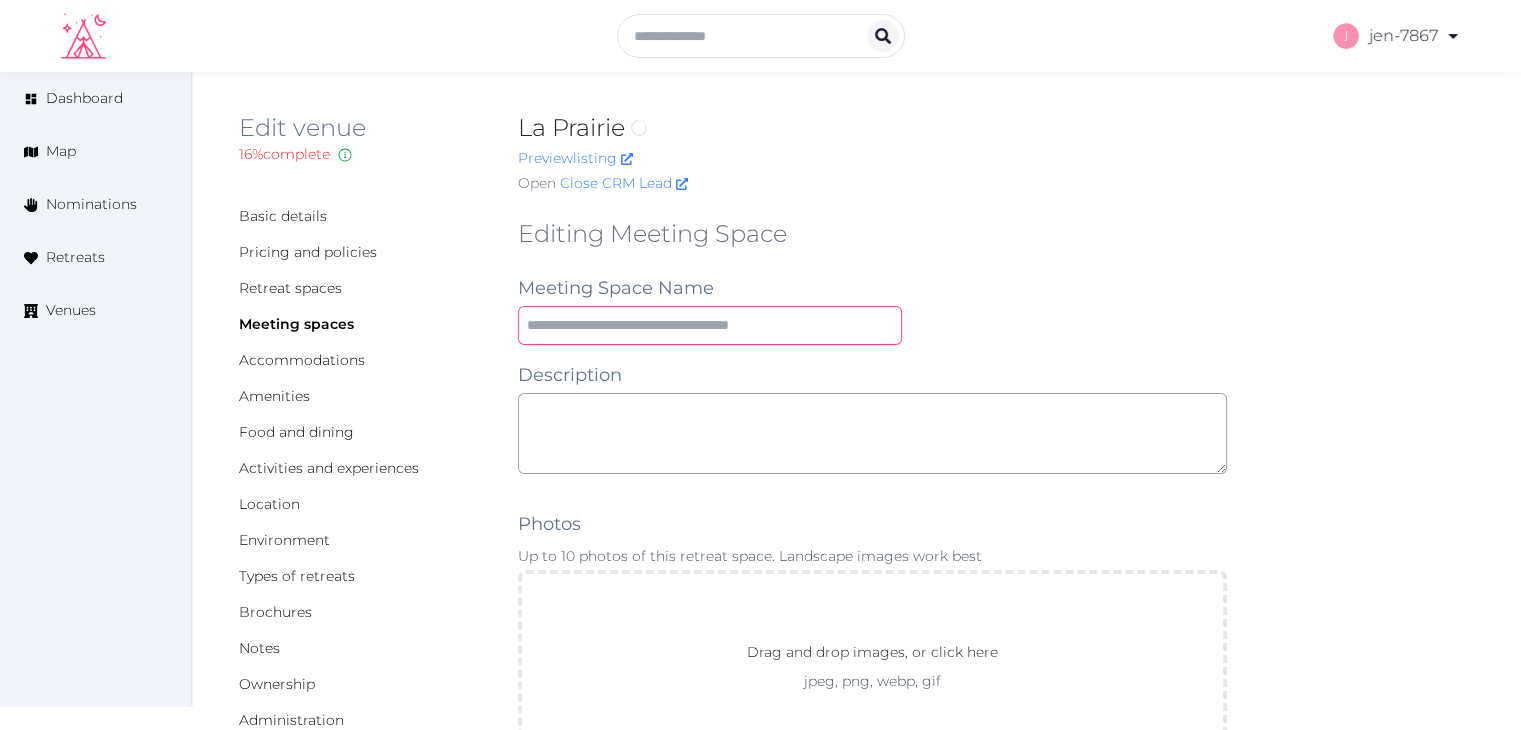click at bounding box center (710, 325) 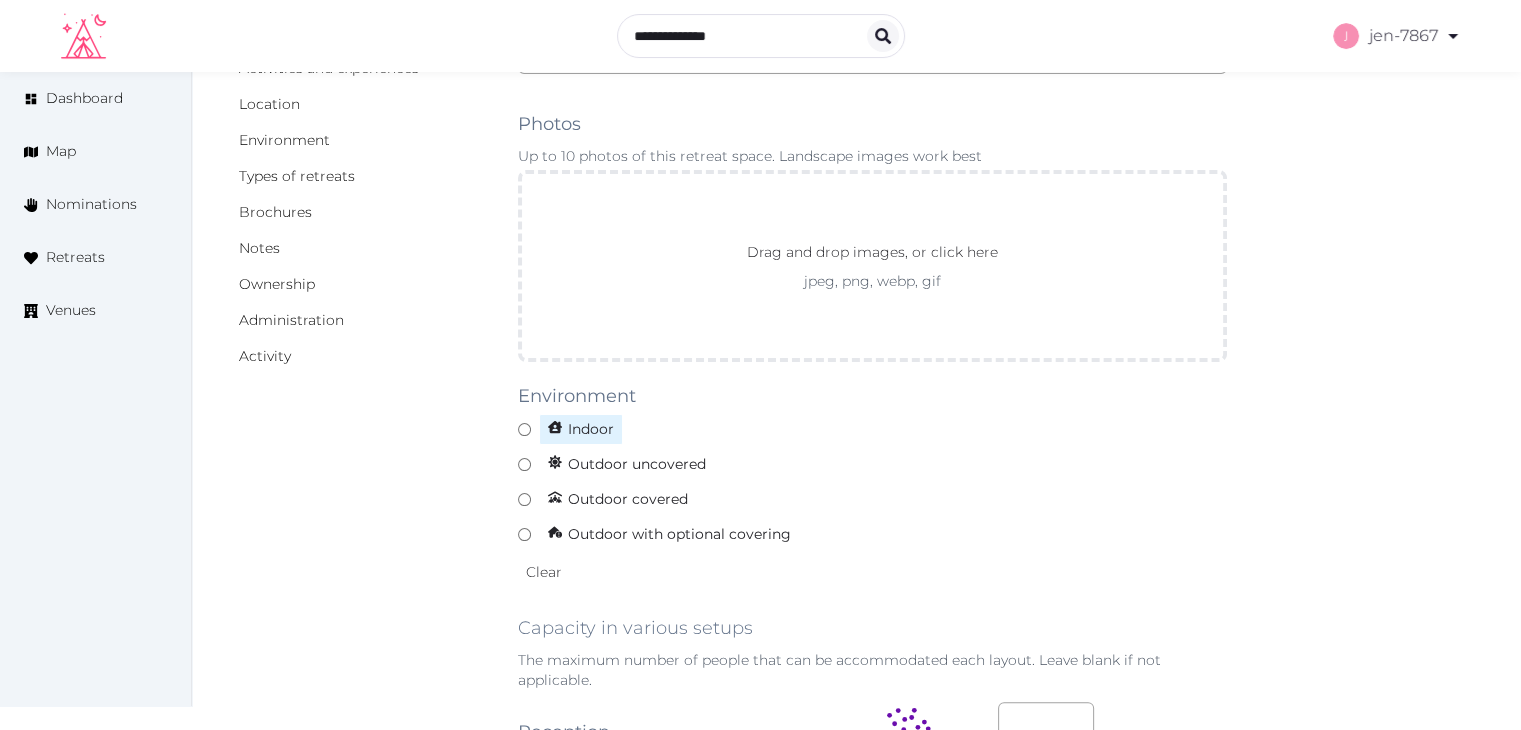 type on "**********" 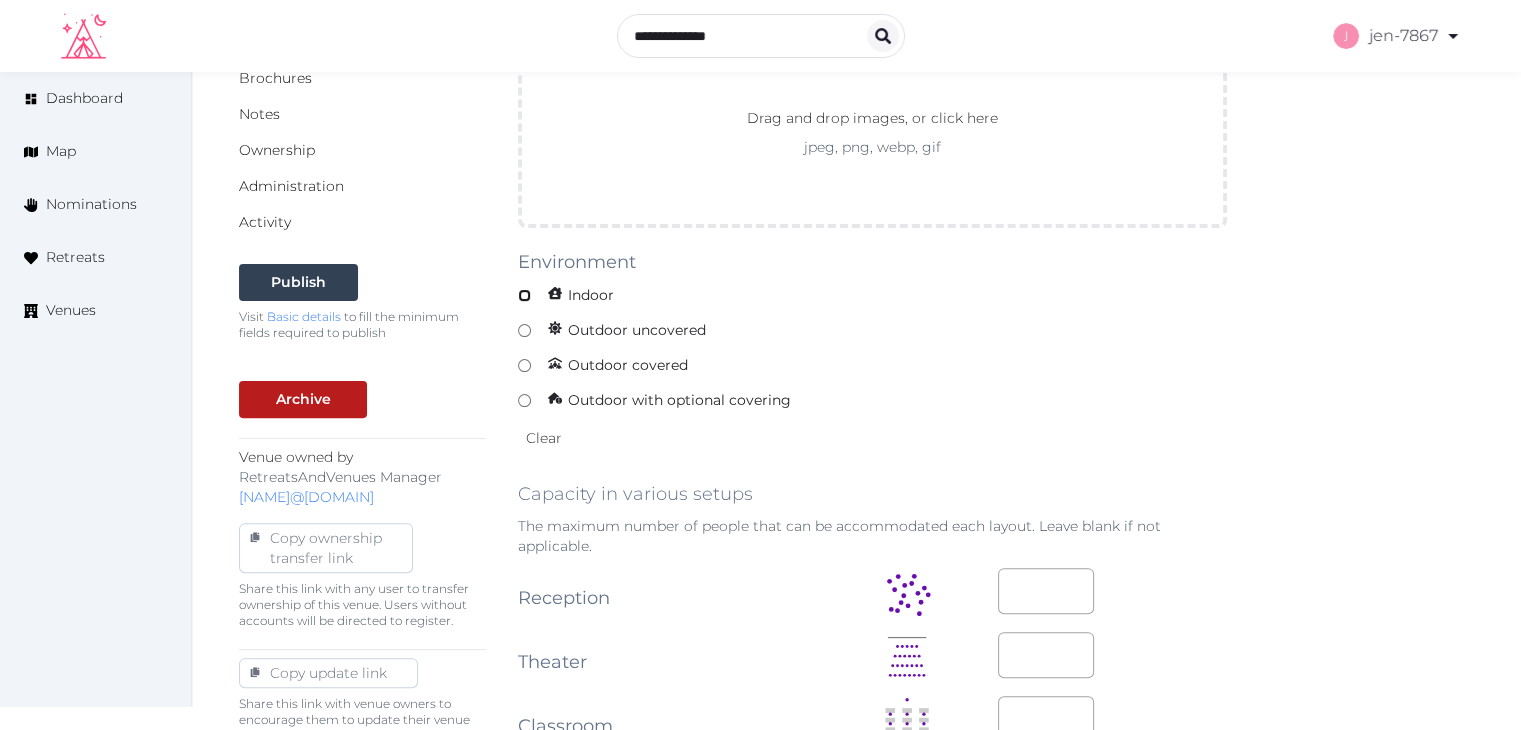 scroll, scrollTop: 800, scrollLeft: 0, axis: vertical 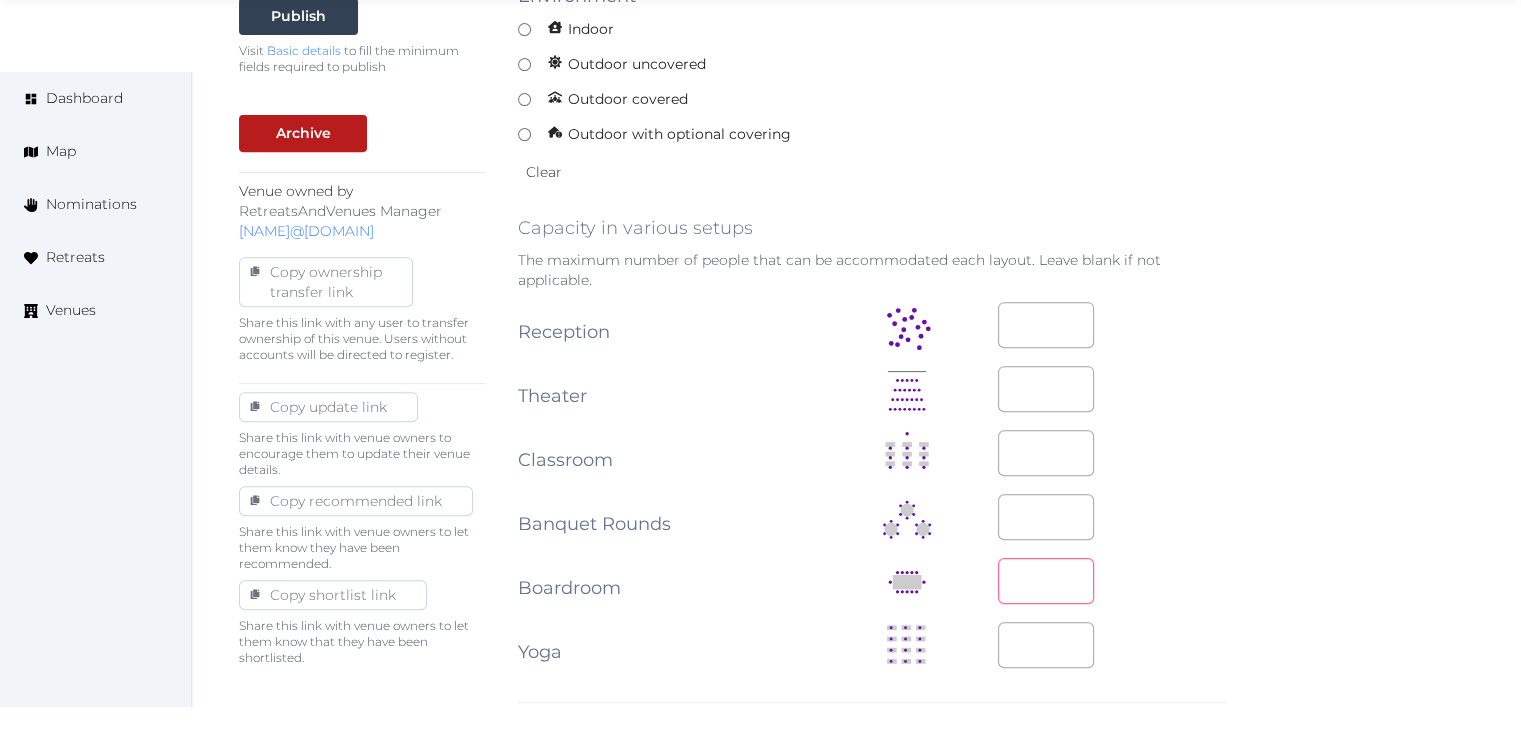 click at bounding box center [1046, 581] 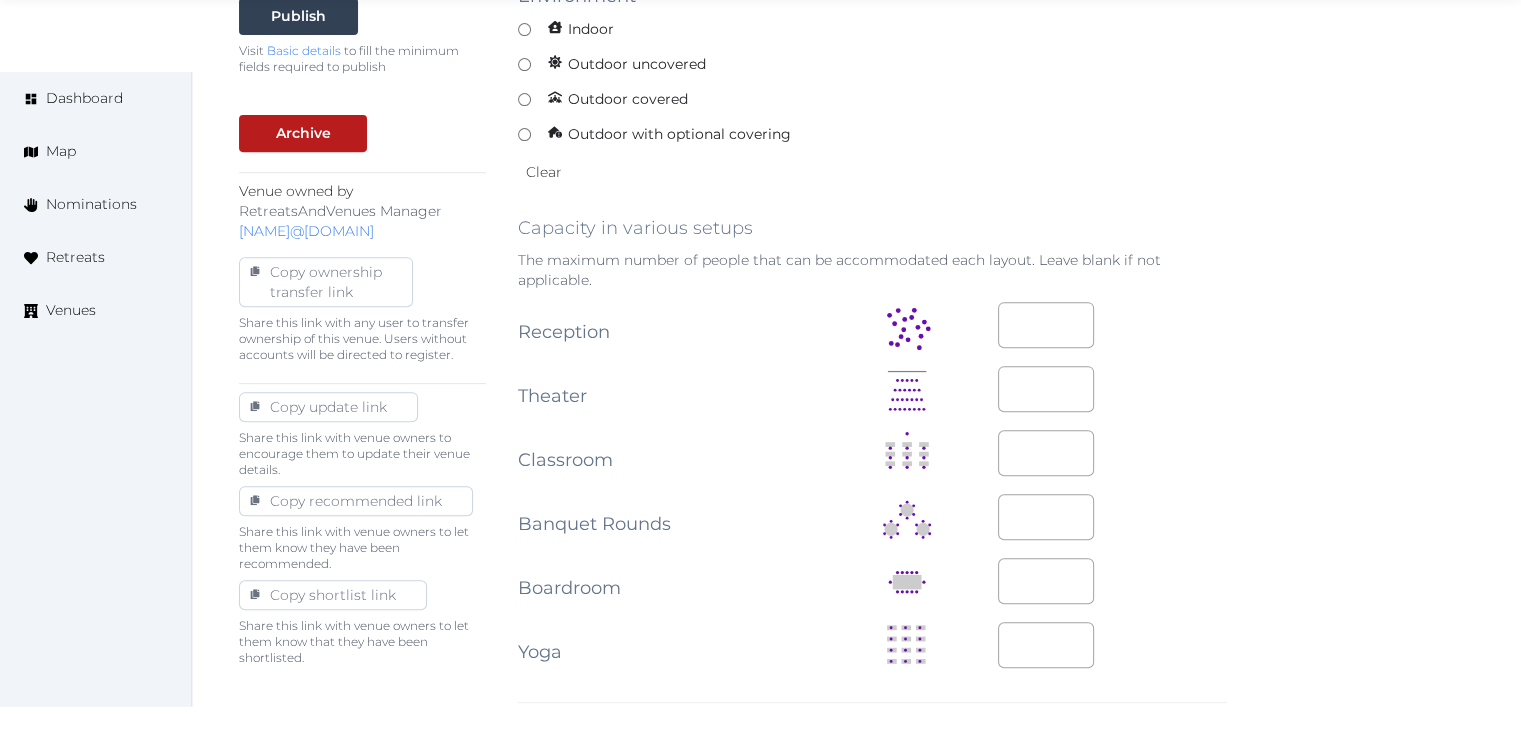 scroll, scrollTop: 1227, scrollLeft: 0, axis: vertical 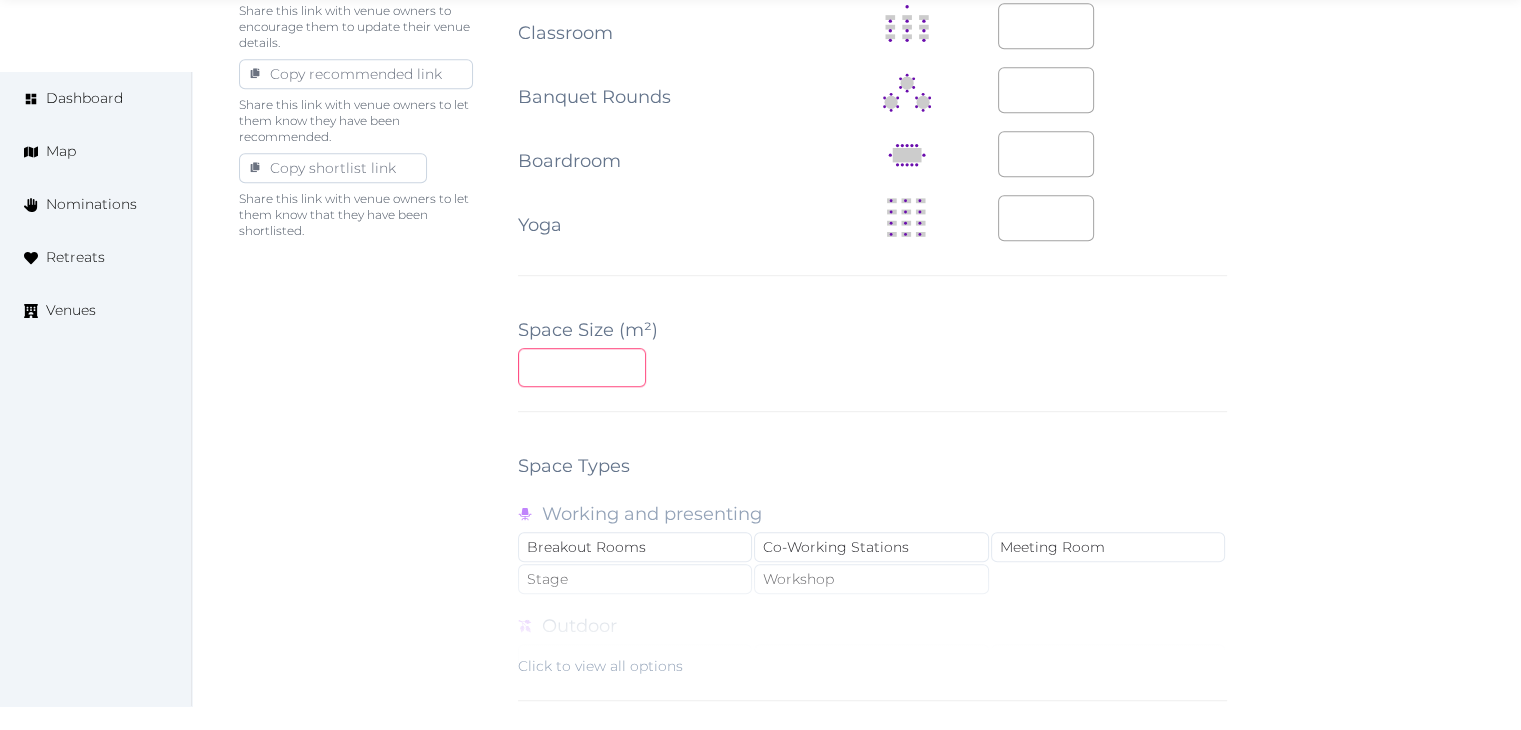 type on "**" 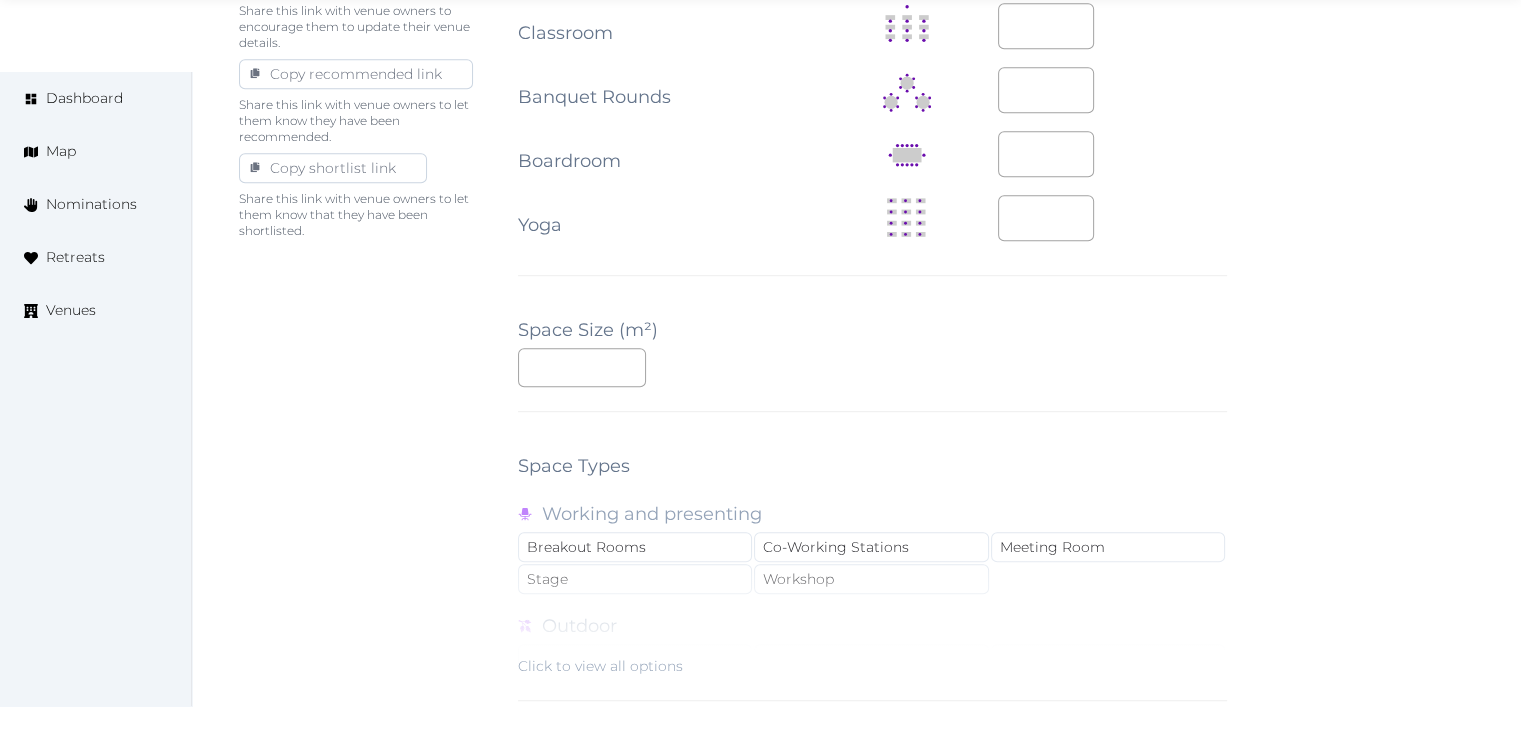 click on "**********" at bounding box center (872, 119) 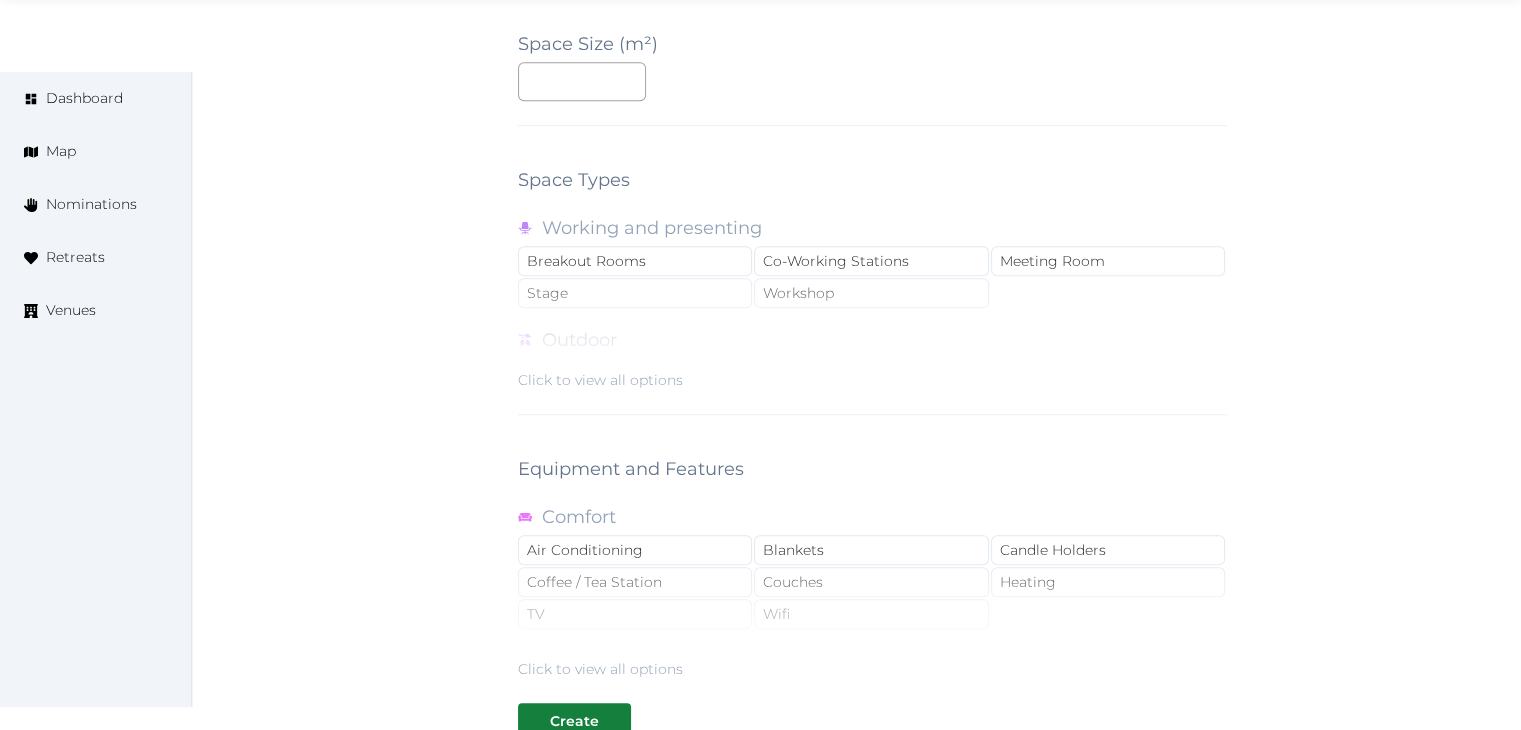 scroll, scrollTop: 1788, scrollLeft: 0, axis: vertical 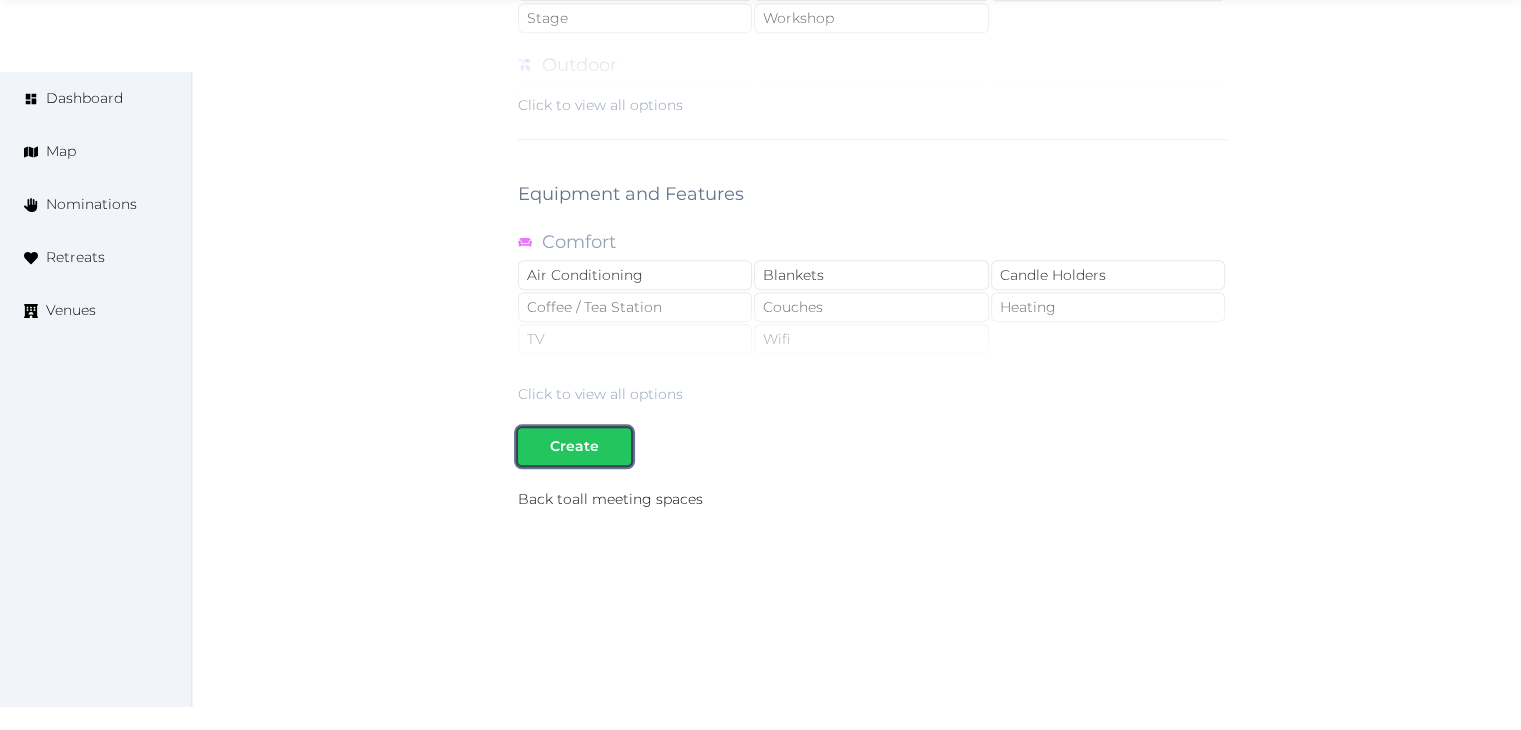 click at bounding box center (615, 446) 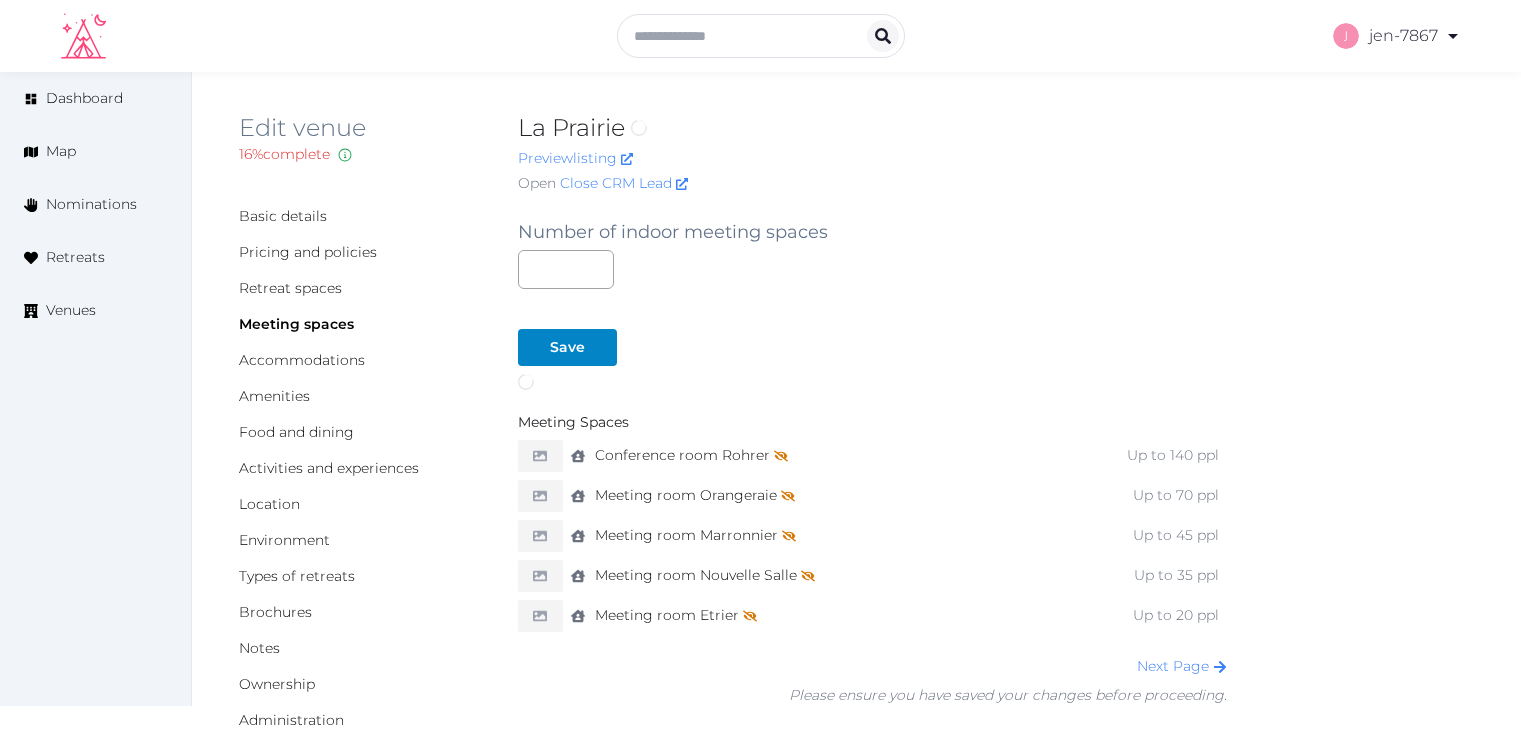 scroll, scrollTop: 0, scrollLeft: 0, axis: both 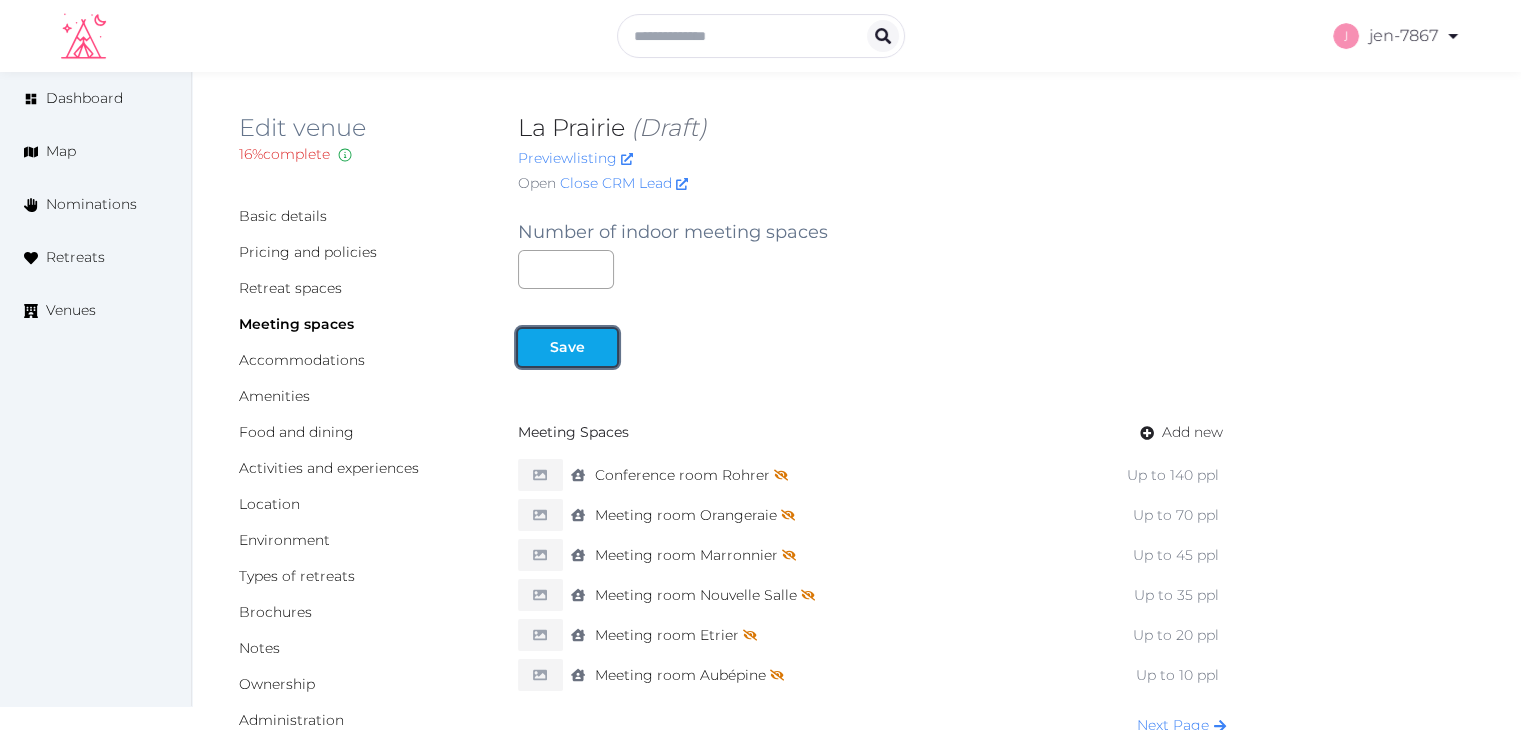 click on "Save" at bounding box center (567, 347) 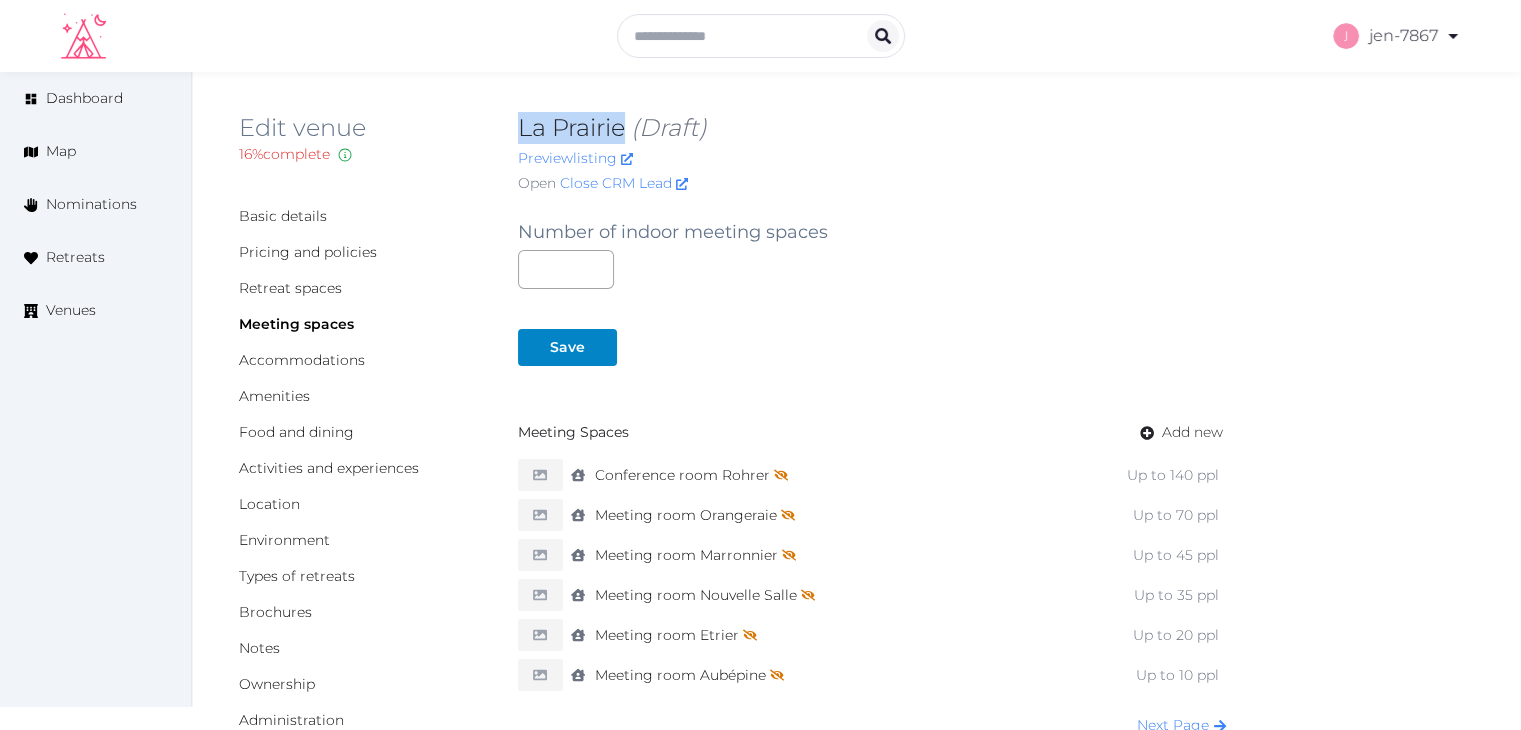 drag, startPoint x: 626, startPoint y: 125, endPoint x: 521, endPoint y: 129, distance: 105.076164 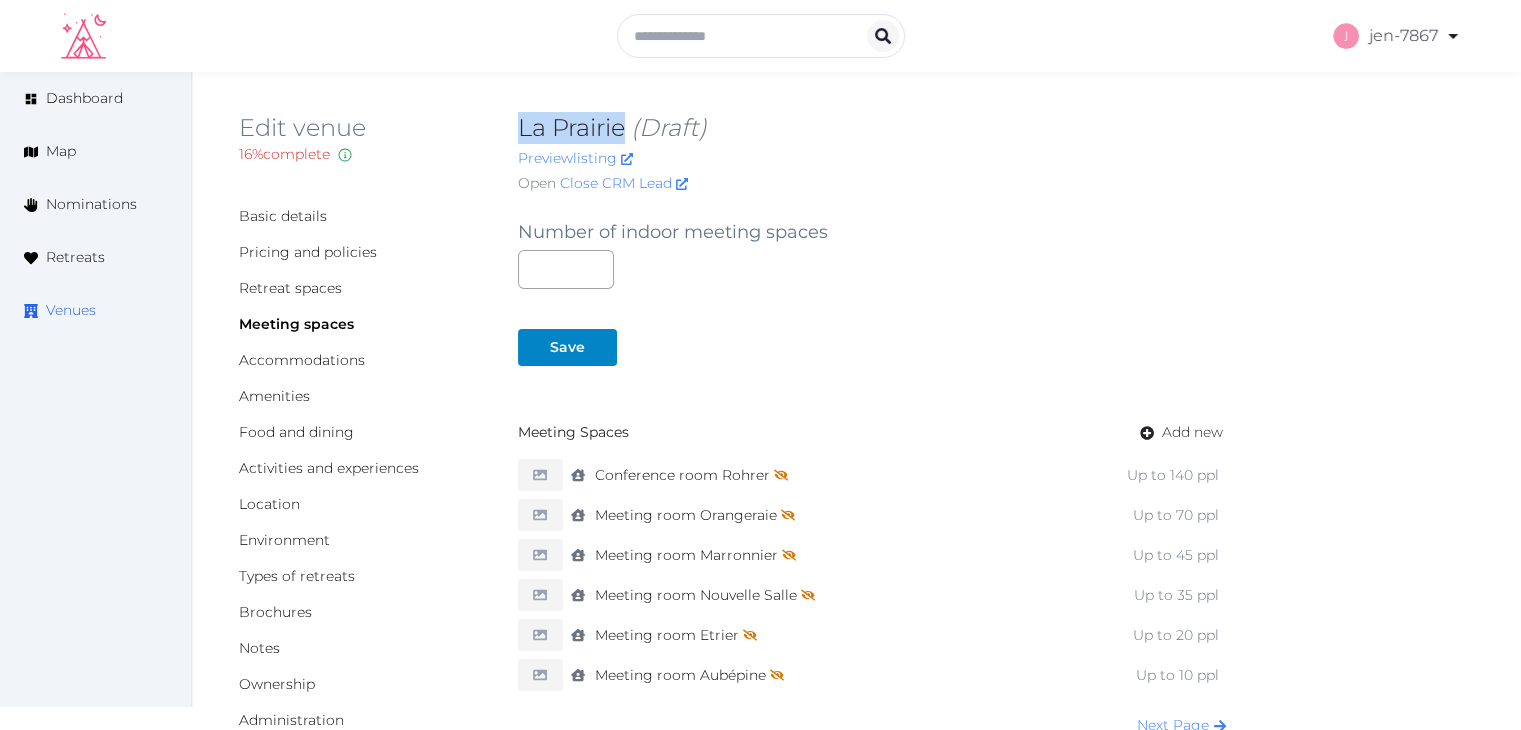 click on "Venues" at bounding box center (71, 310) 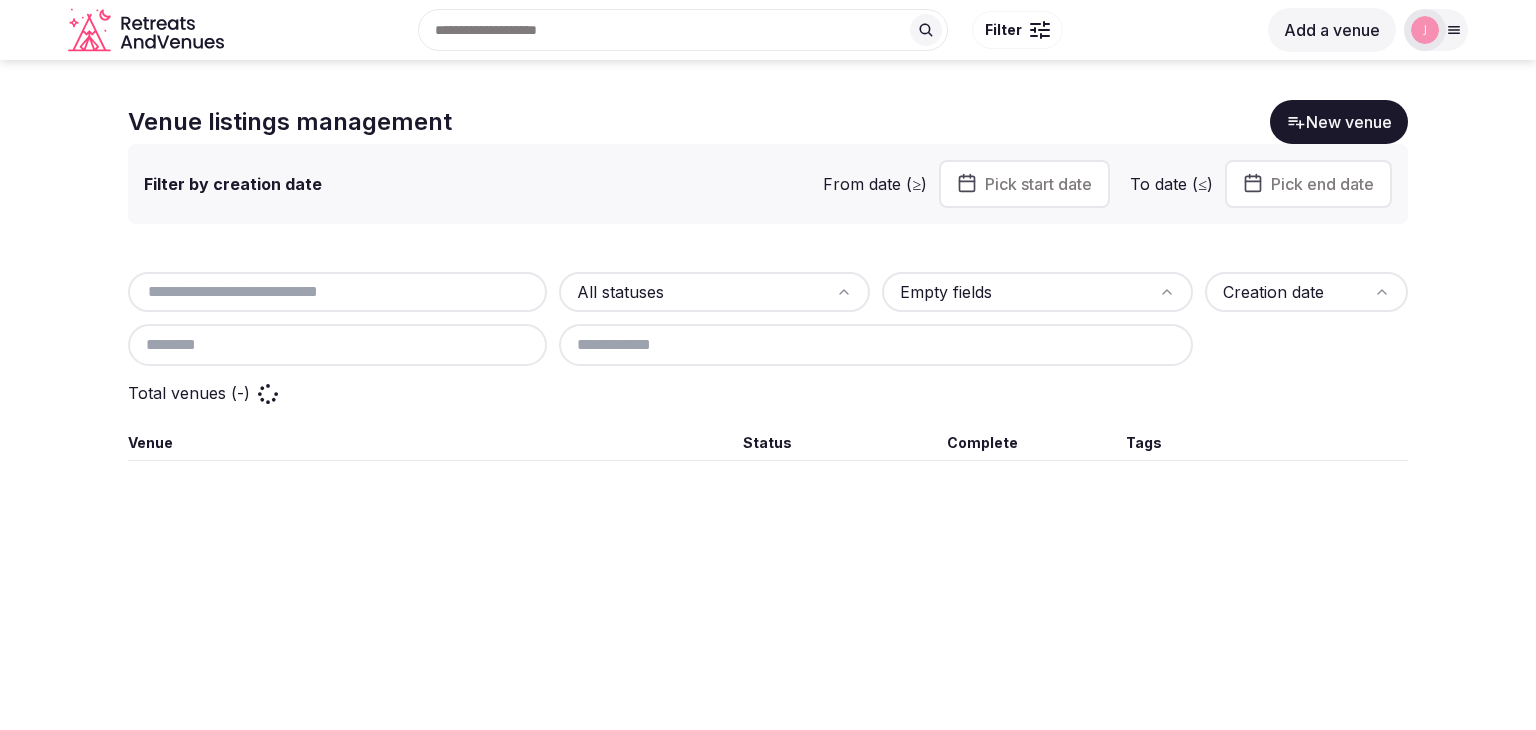 scroll, scrollTop: 0, scrollLeft: 0, axis: both 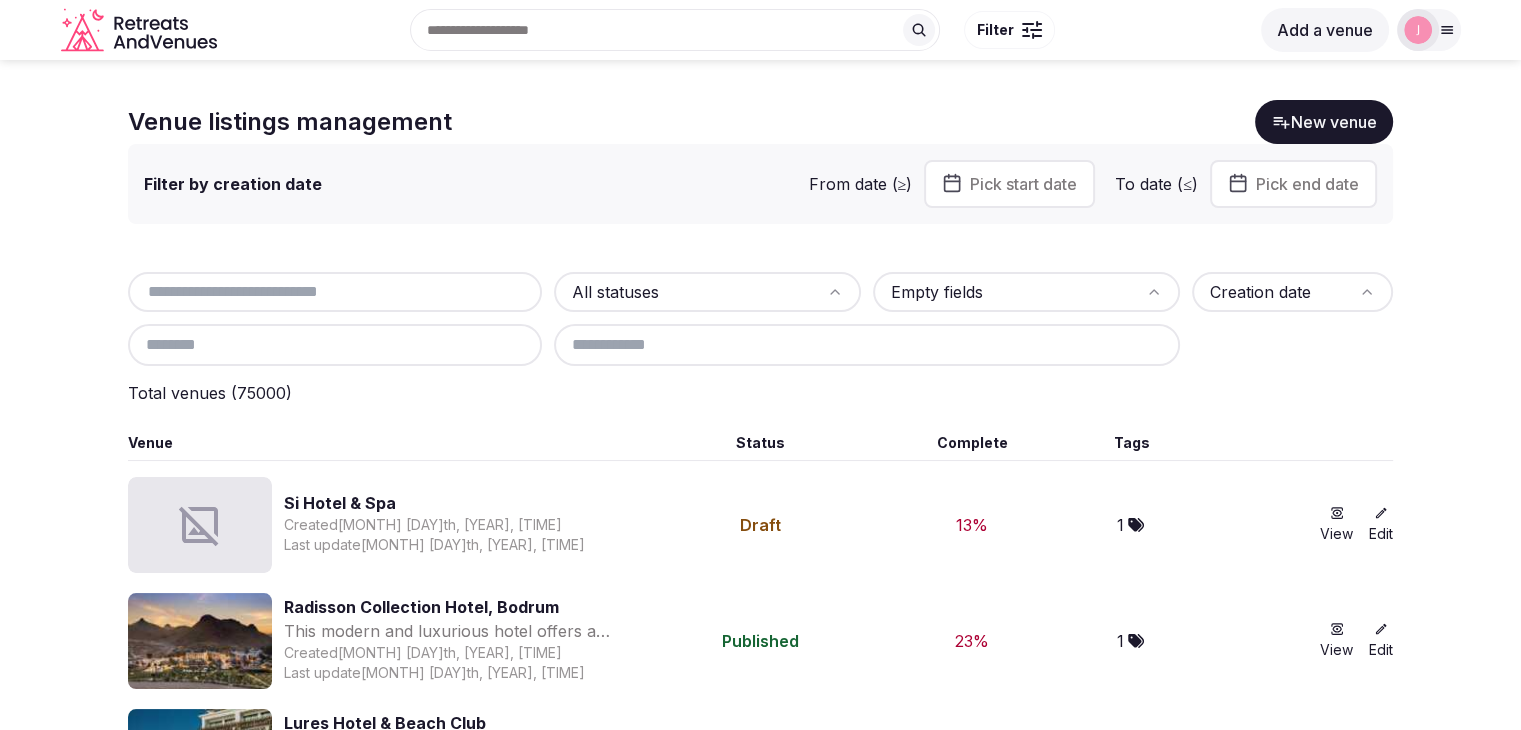 click at bounding box center [335, 292] 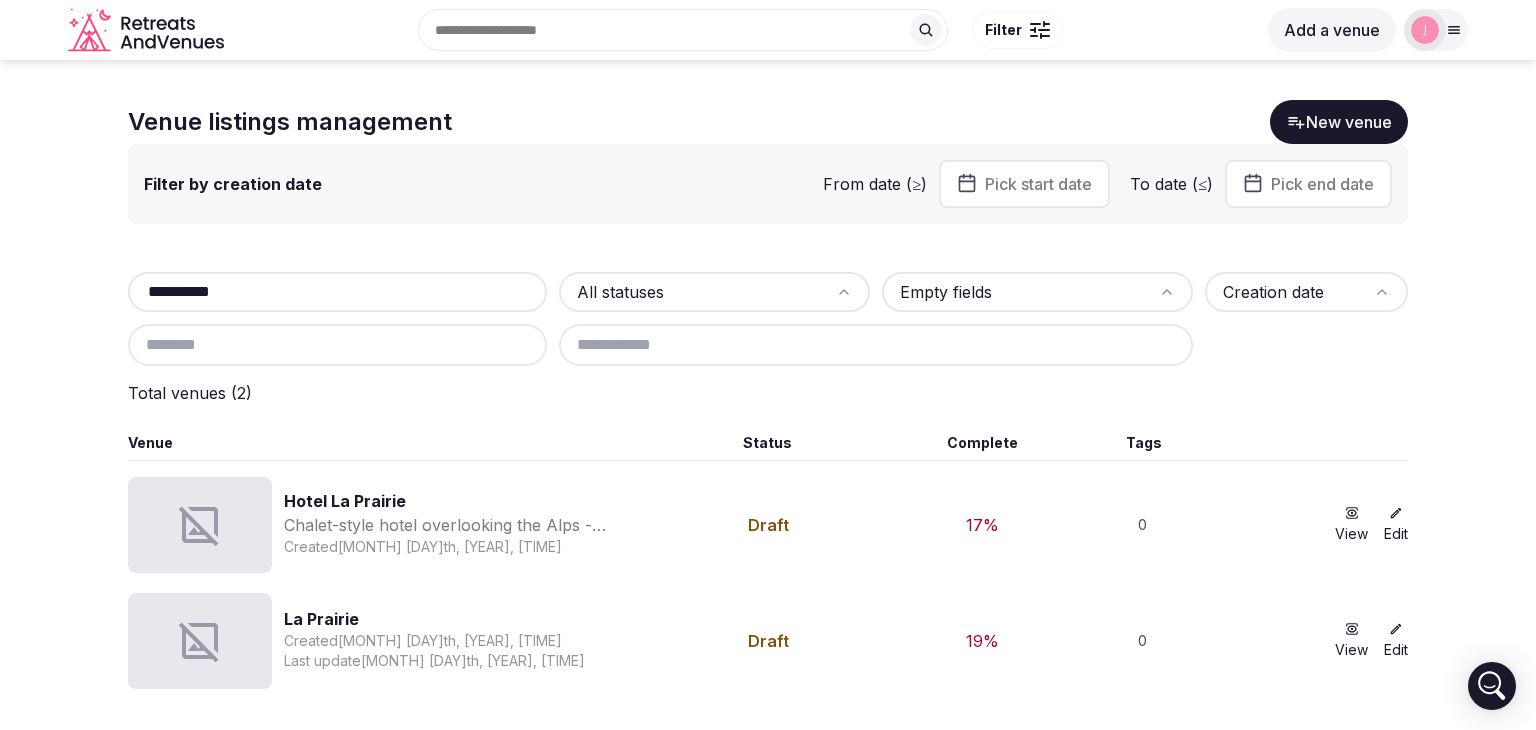 type on "**********" 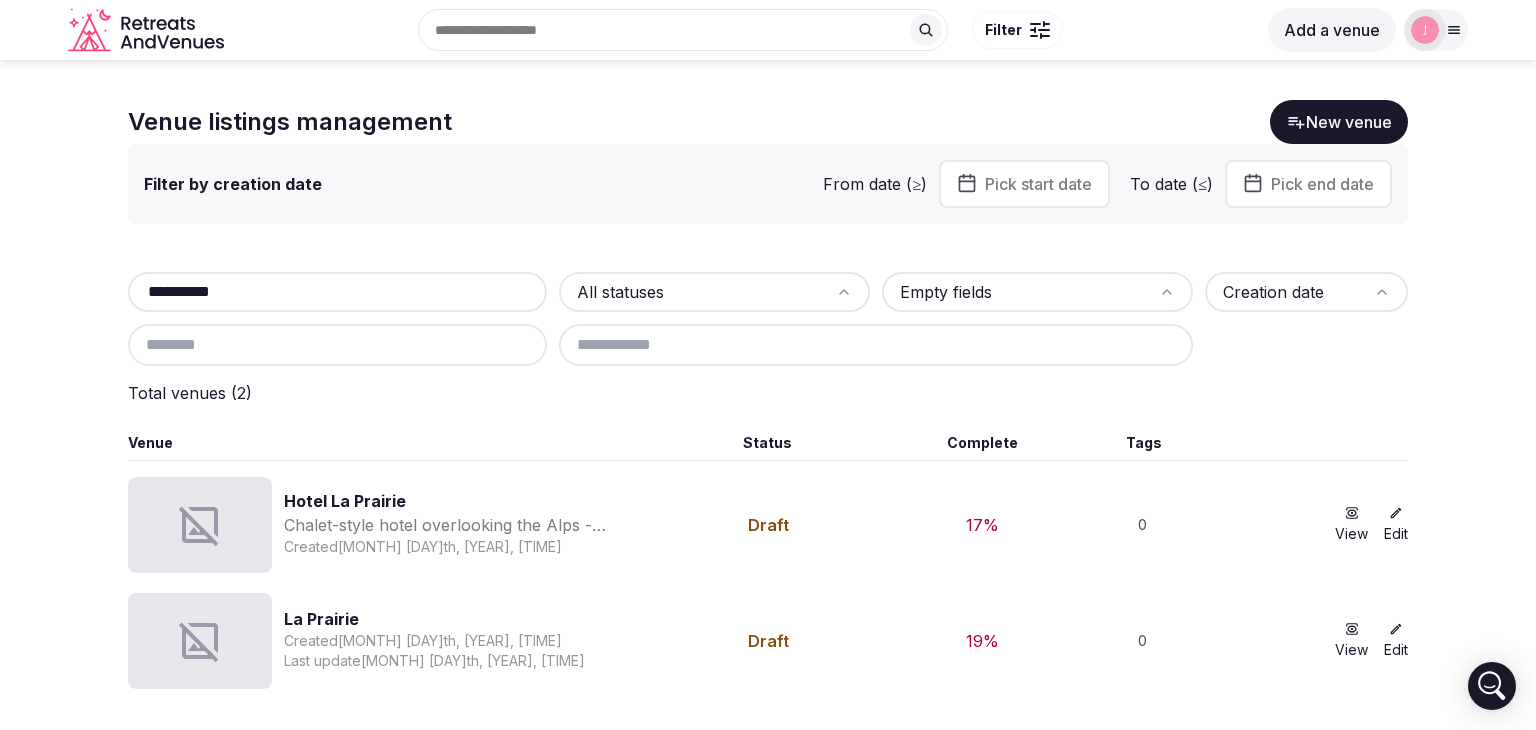 click on "La Prairie" at bounding box center [434, 619] 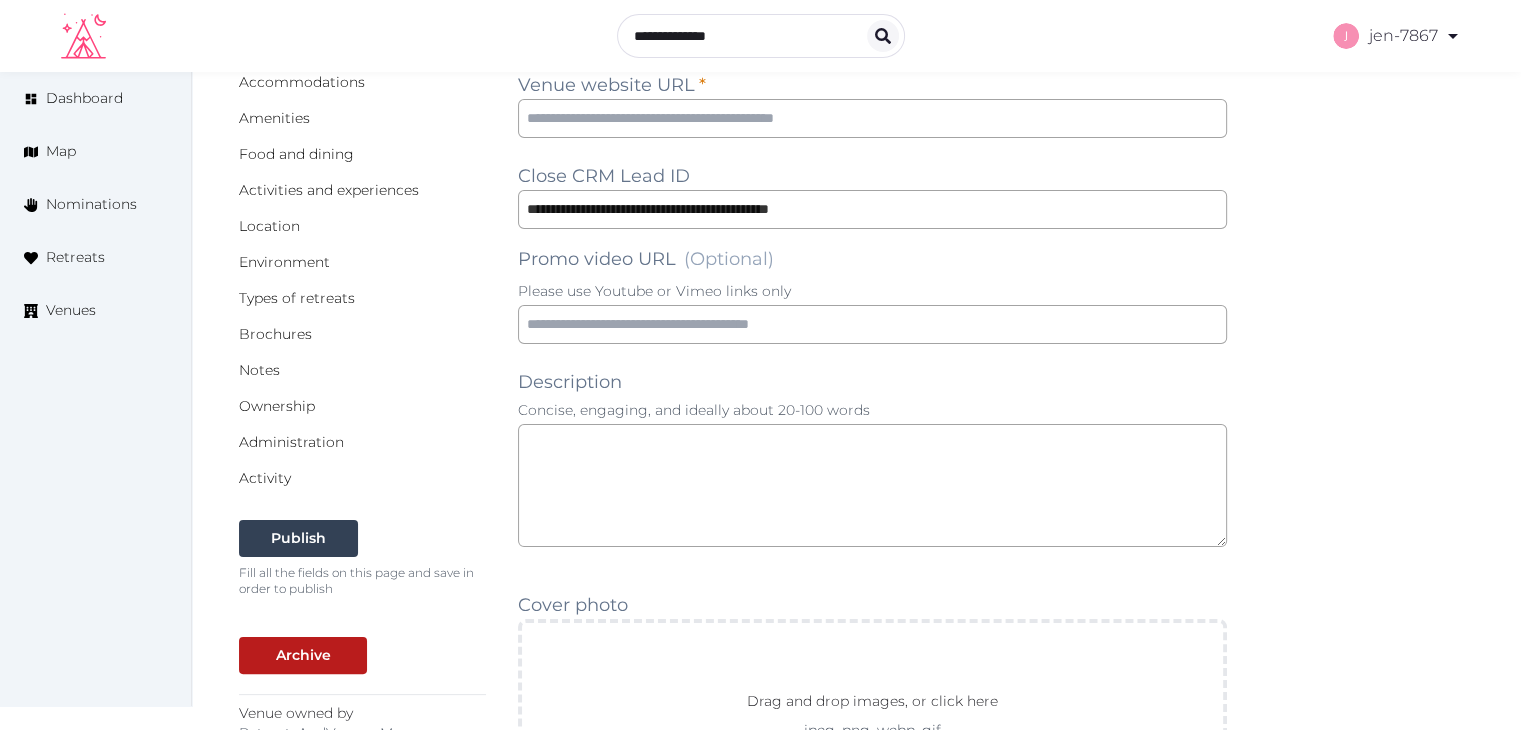 scroll, scrollTop: 0, scrollLeft: 0, axis: both 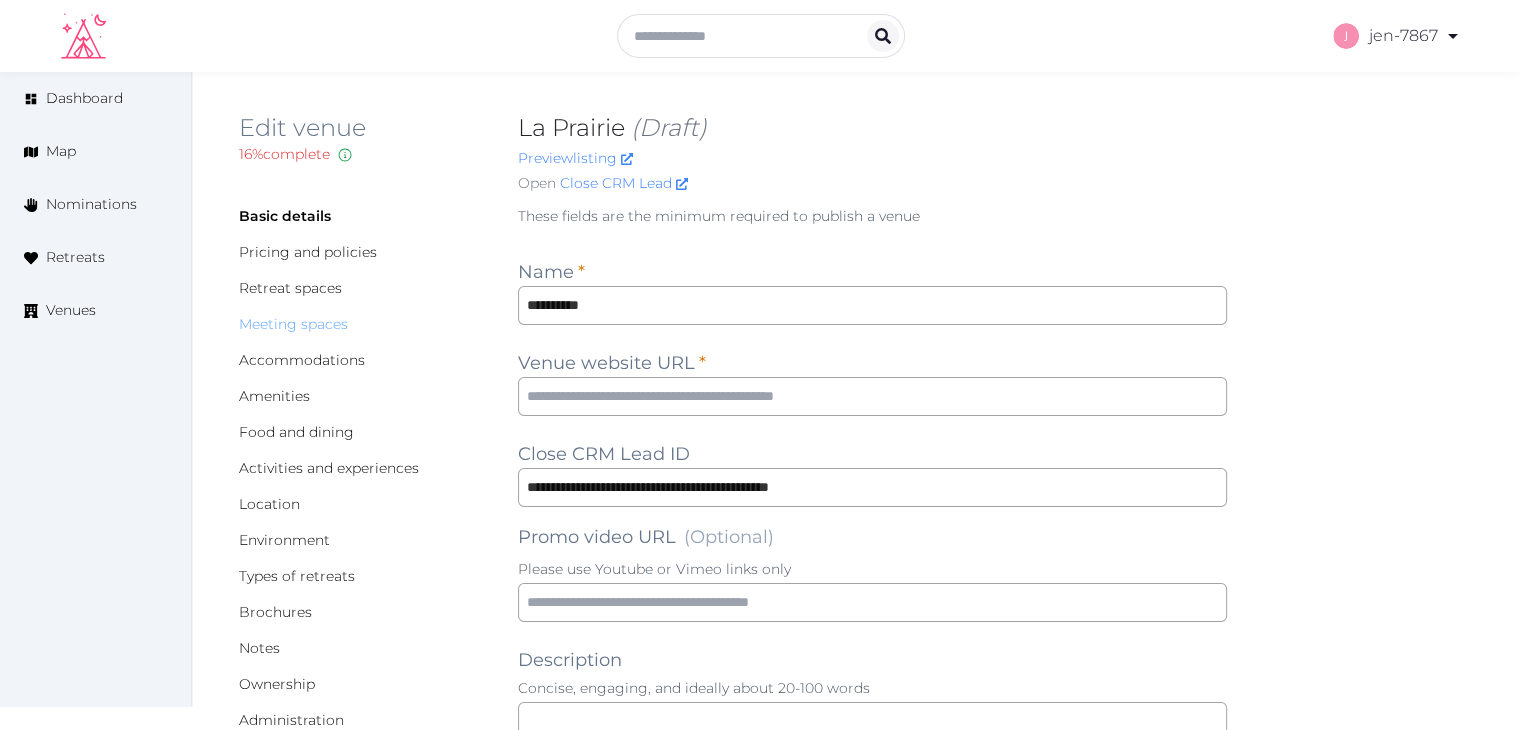 click on "Meeting spaces" at bounding box center [293, 324] 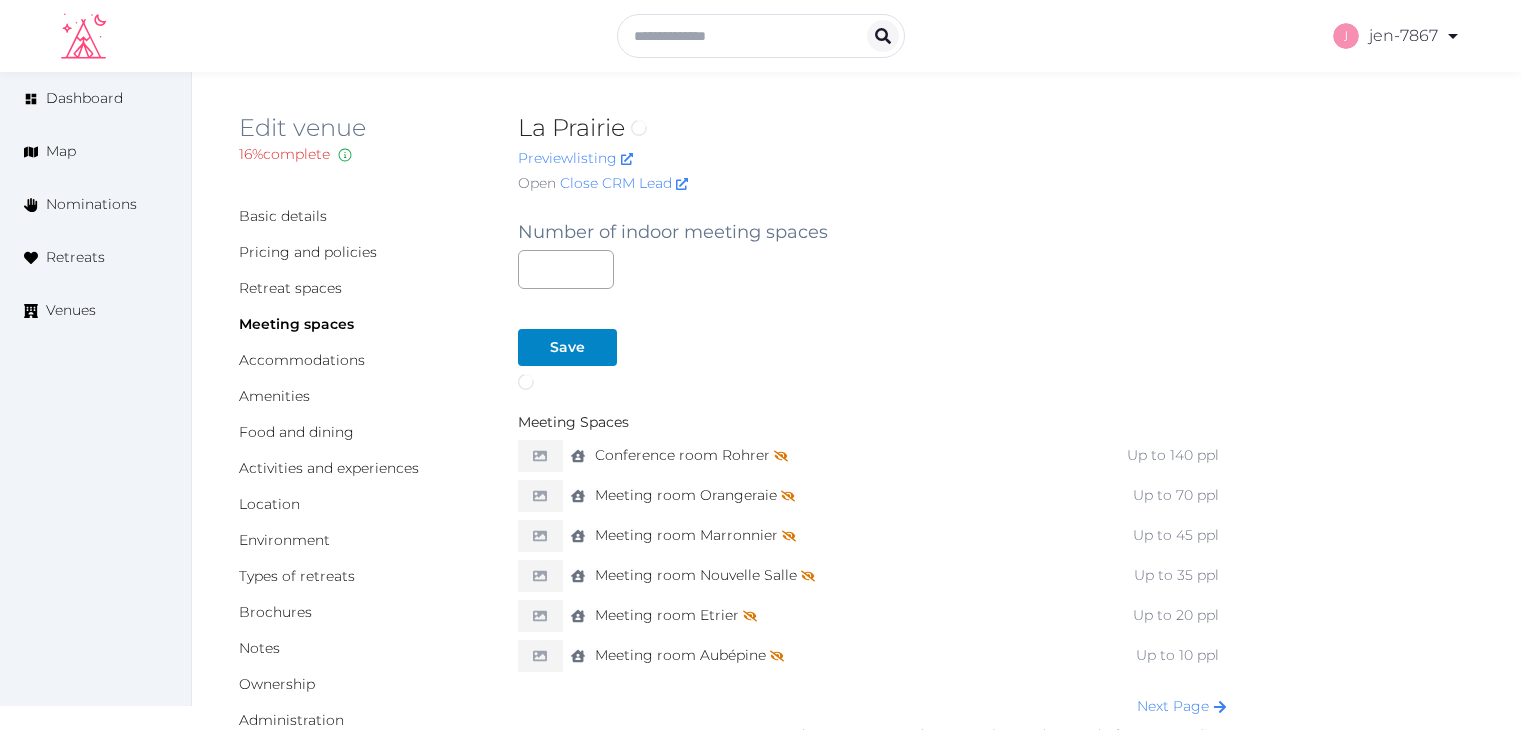 scroll, scrollTop: 0, scrollLeft: 0, axis: both 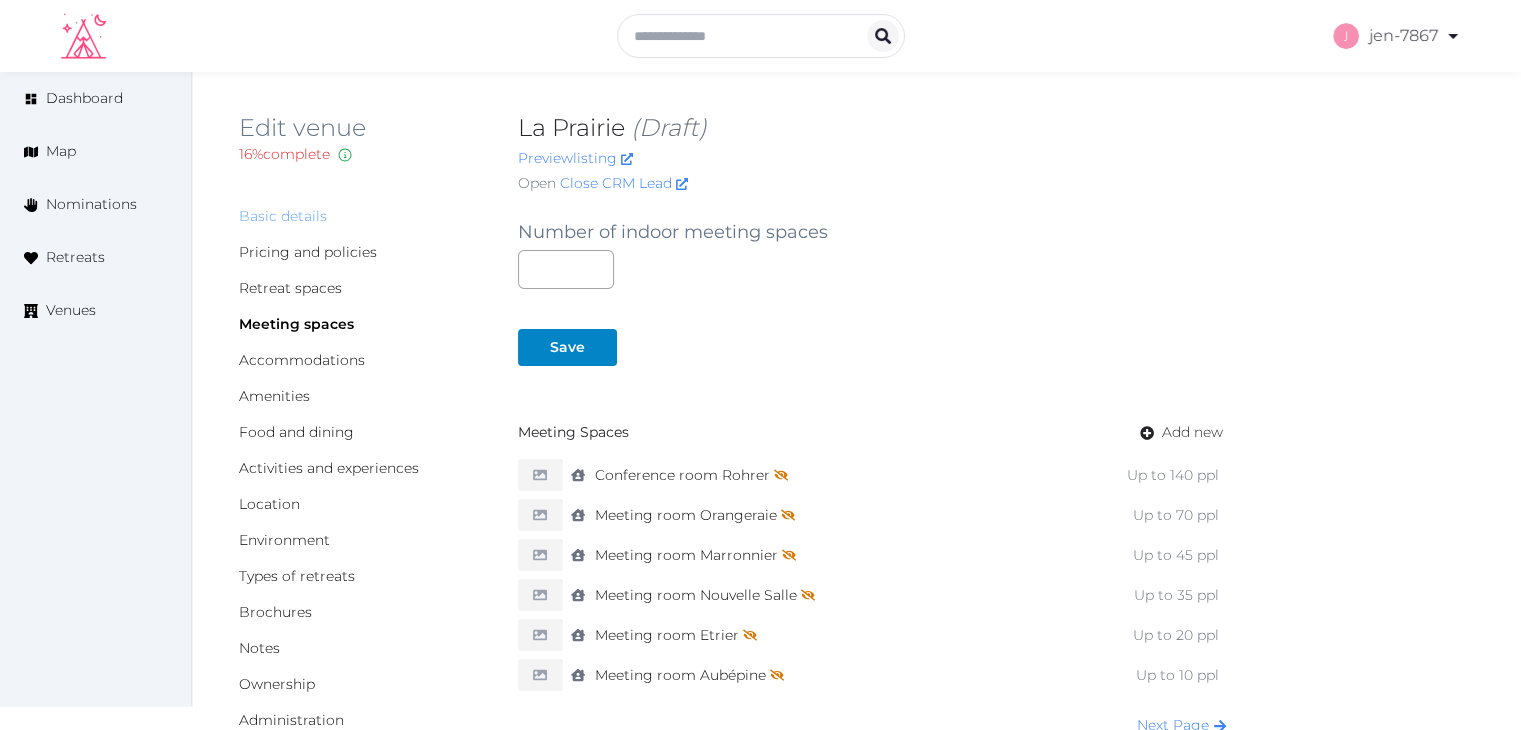 click on "Basic details" at bounding box center [283, 216] 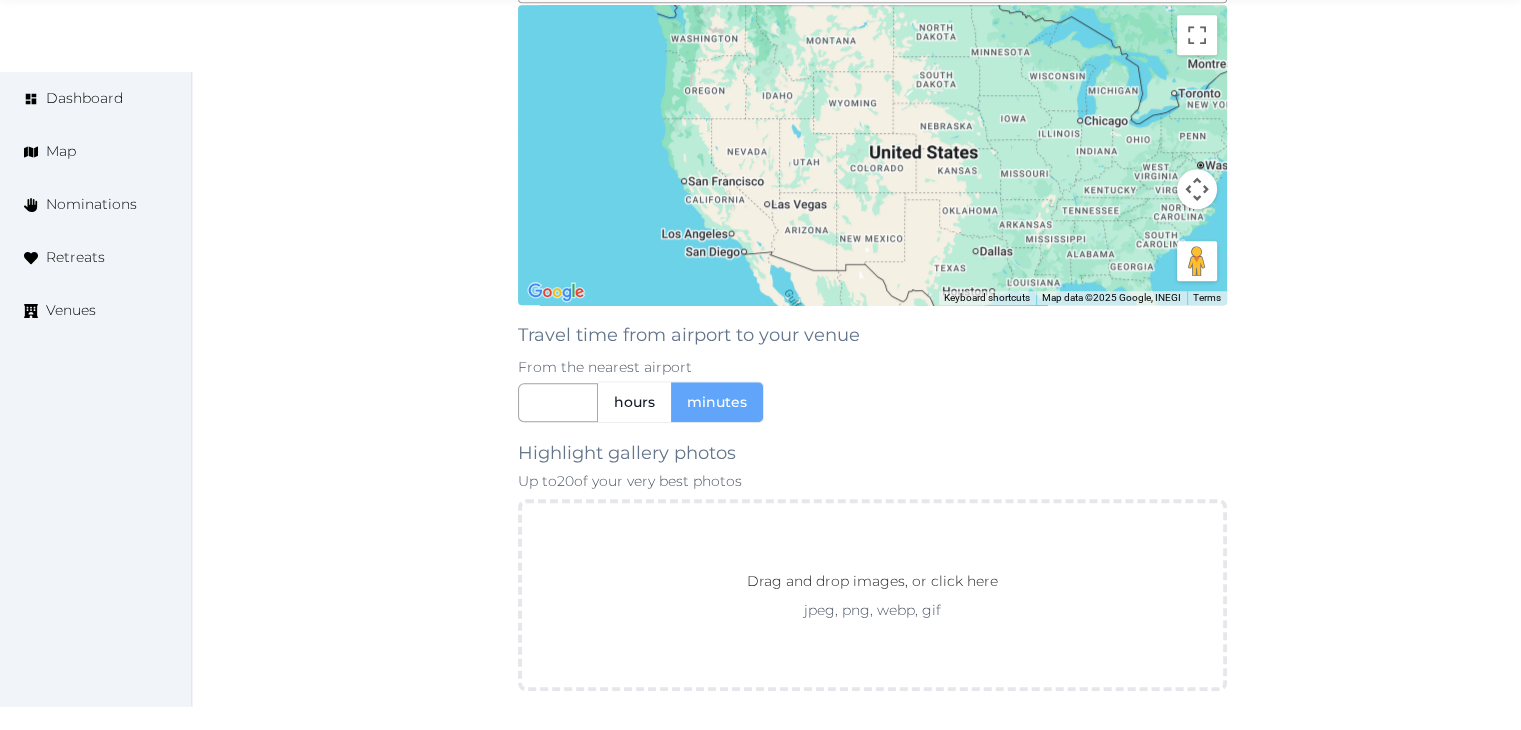 scroll, scrollTop: 1874, scrollLeft: 0, axis: vertical 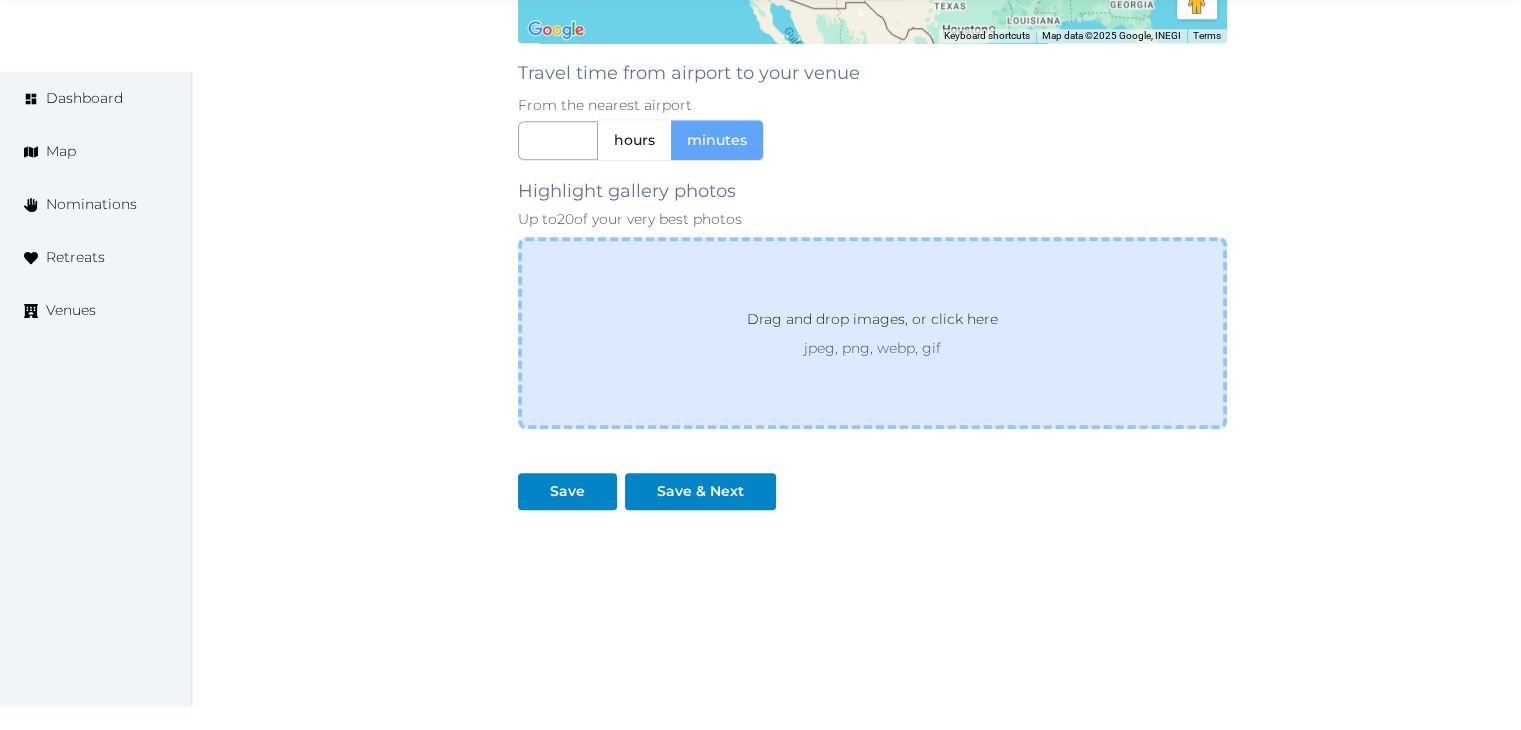click on "Drag and drop images, or click here" at bounding box center [872, 323] 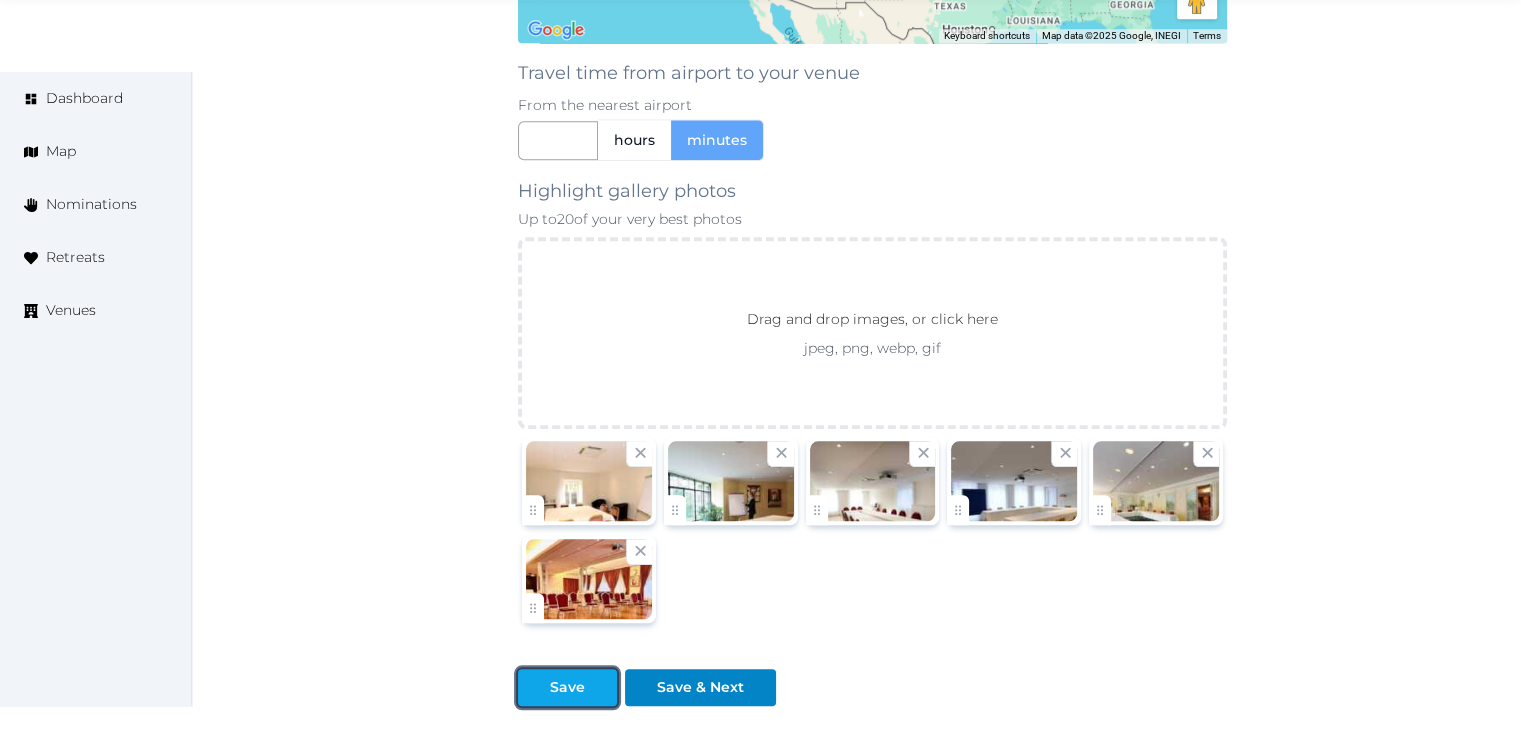 click on "Save" at bounding box center [567, 687] 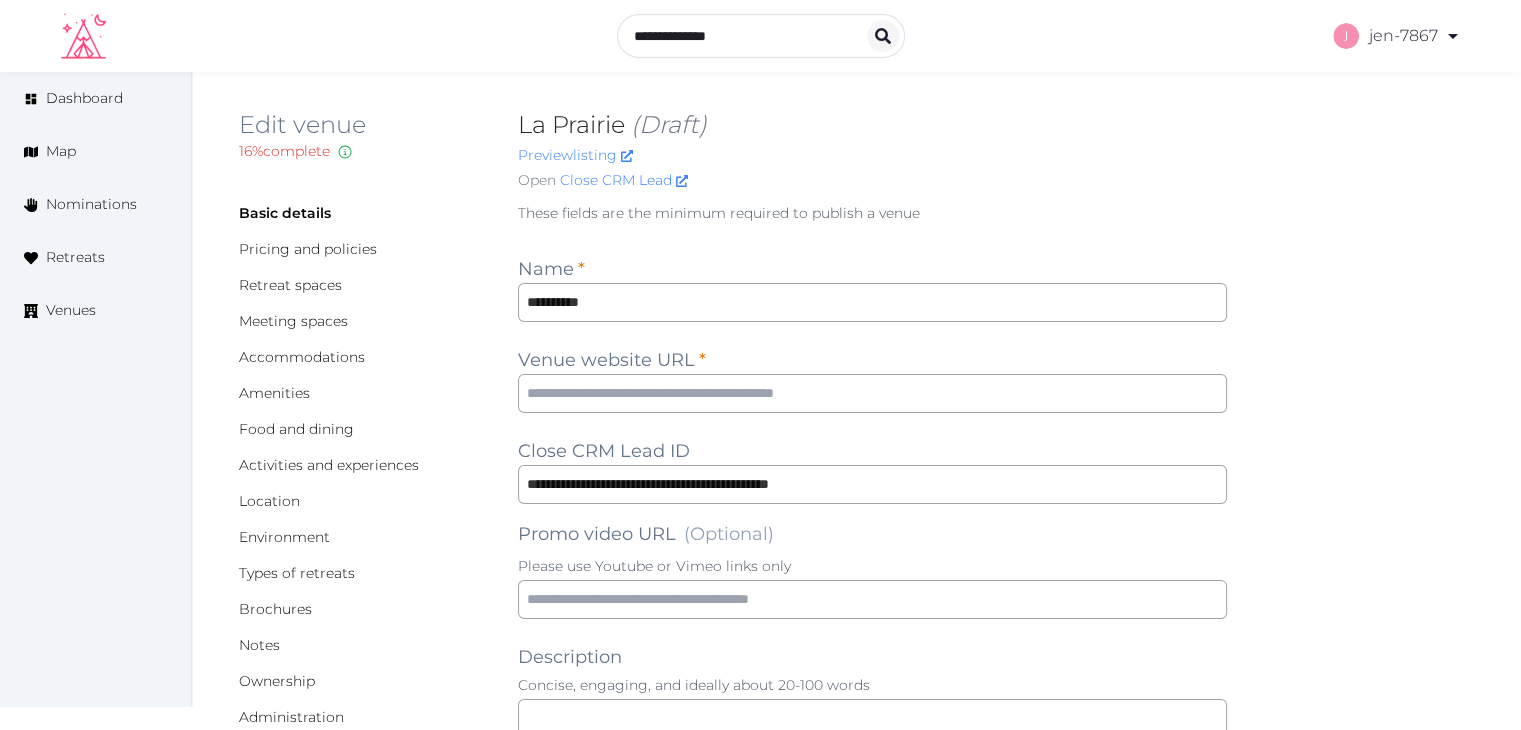 scroll, scrollTop: 0, scrollLeft: 0, axis: both 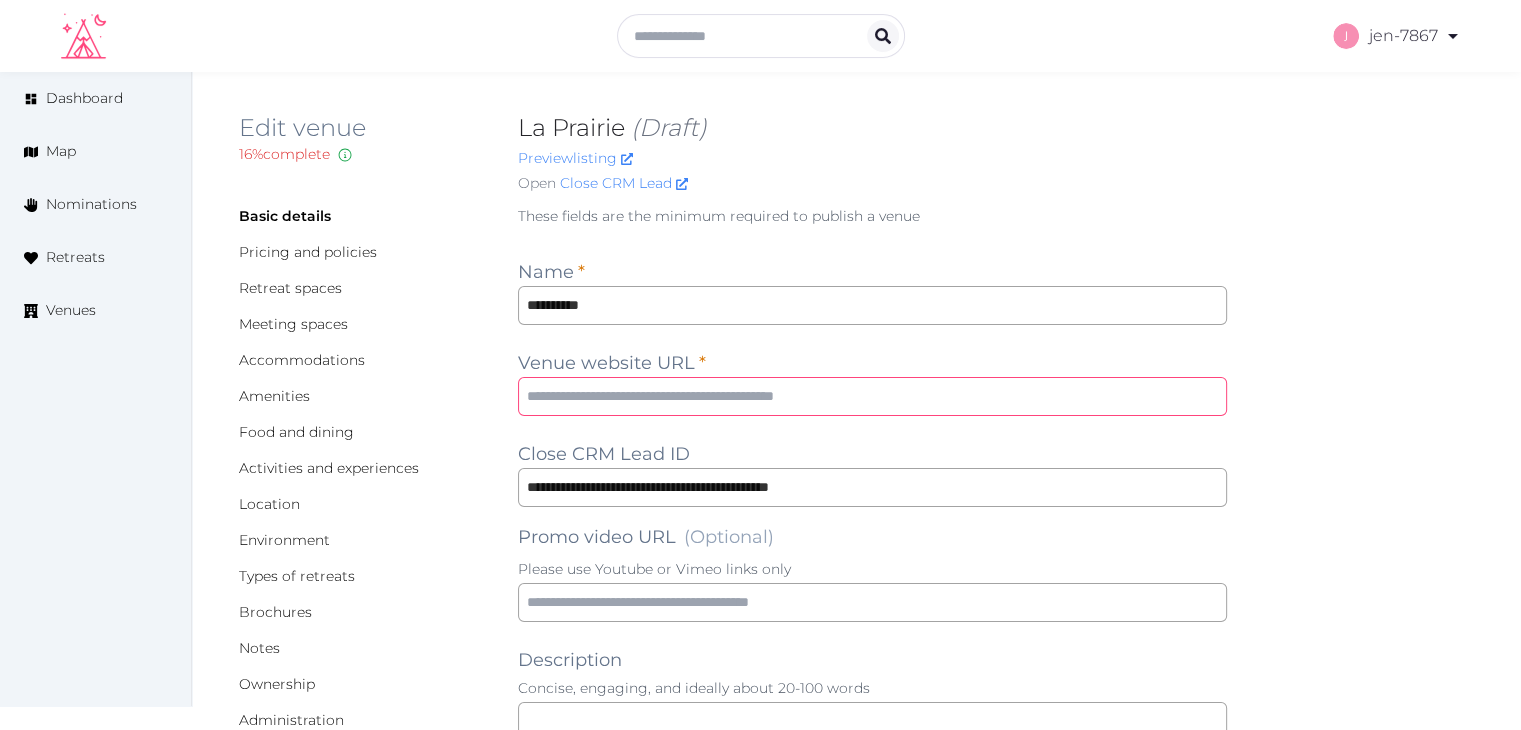 click at bounding box center [872, 396] 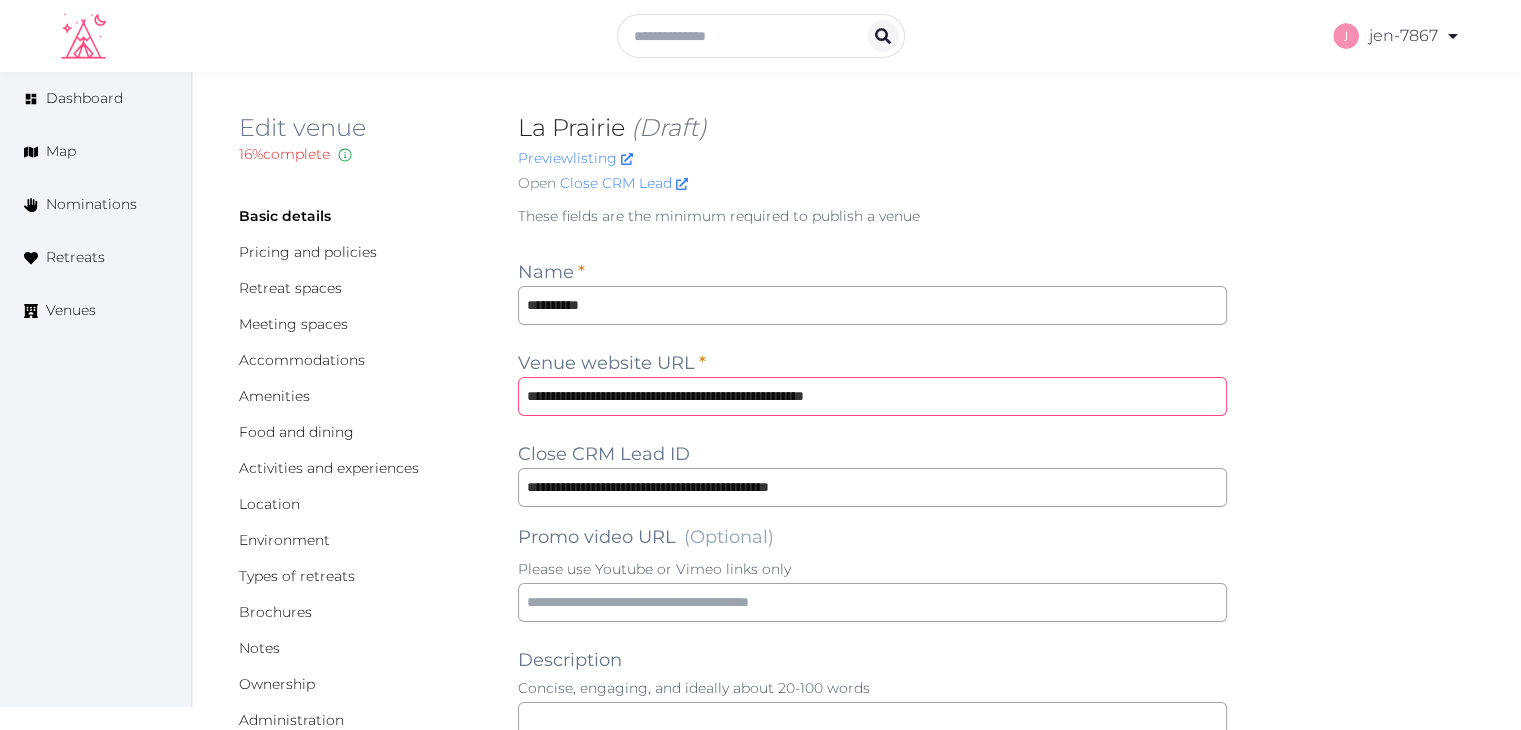 type on "**********" 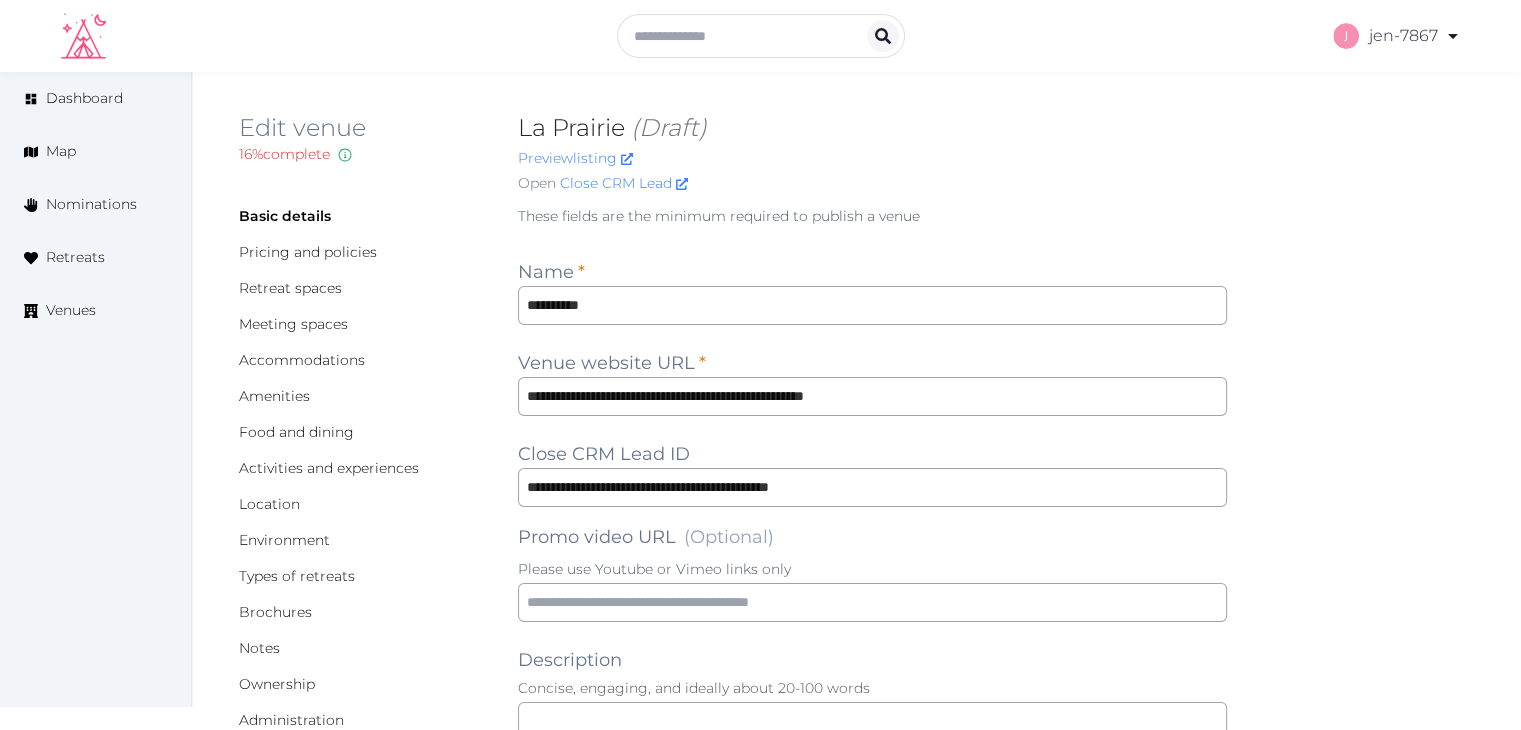 click on "**********" at bounding box center [856, 1505] 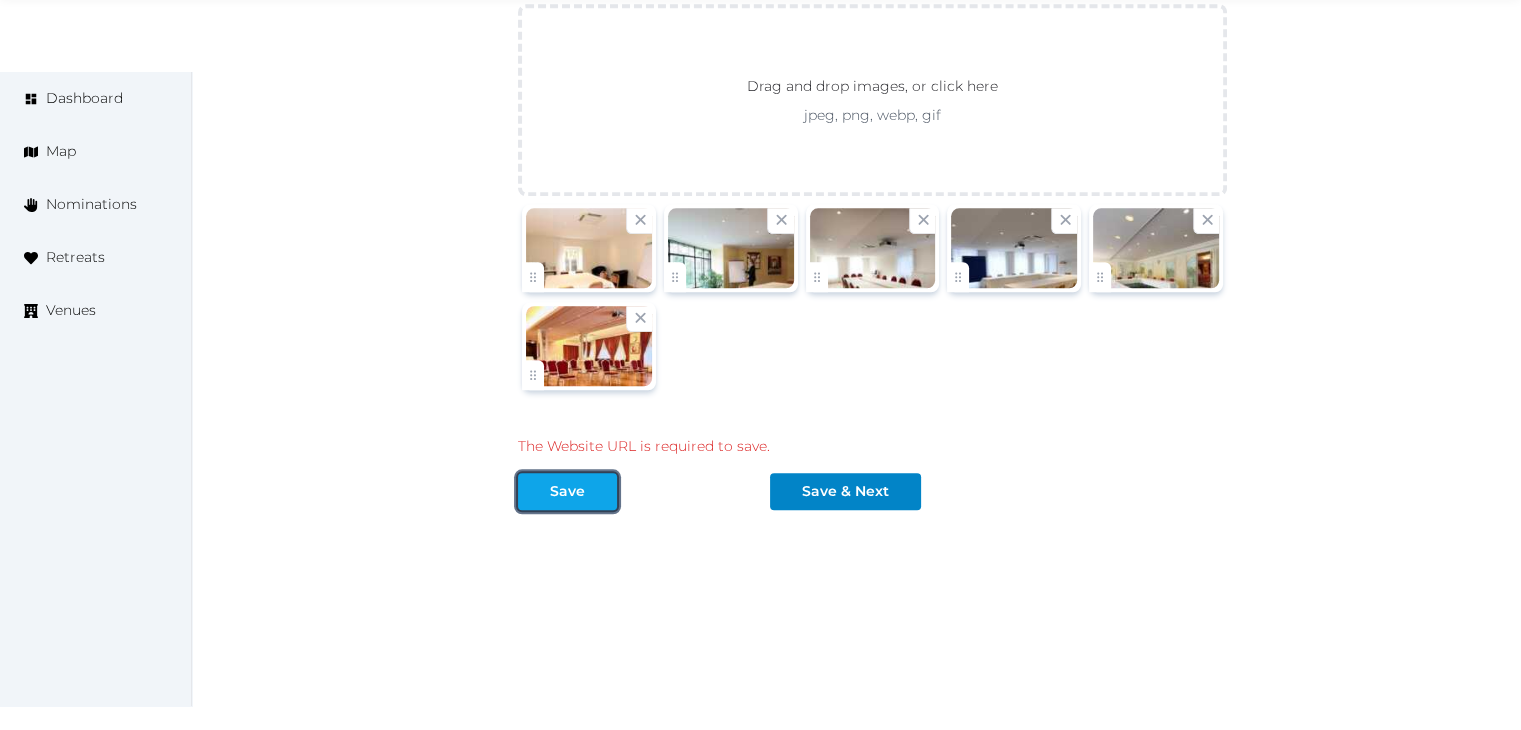 click on "Save" at bounding box center (567, 491) 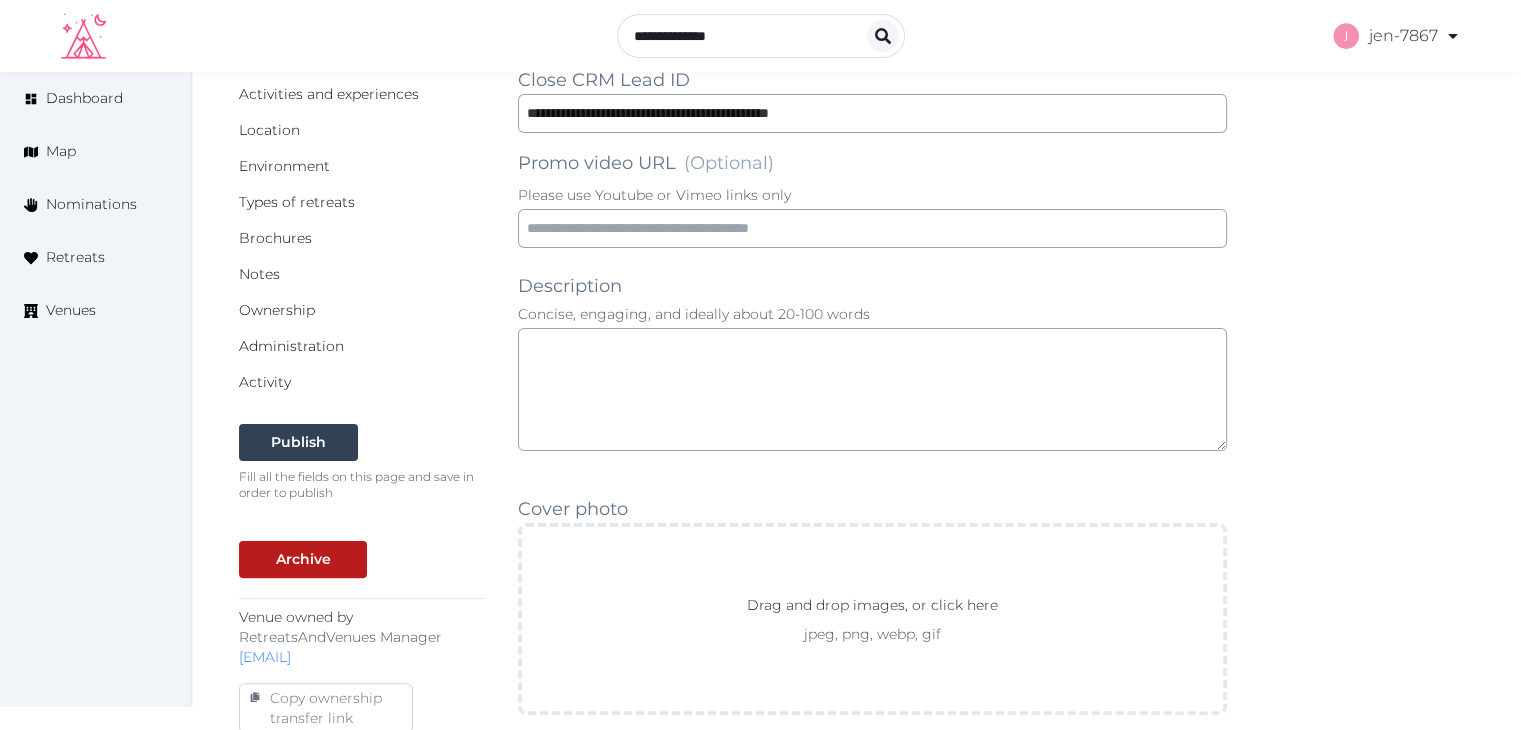 scroll, scrollTop: 0, scrollLeft: 0, axis: both 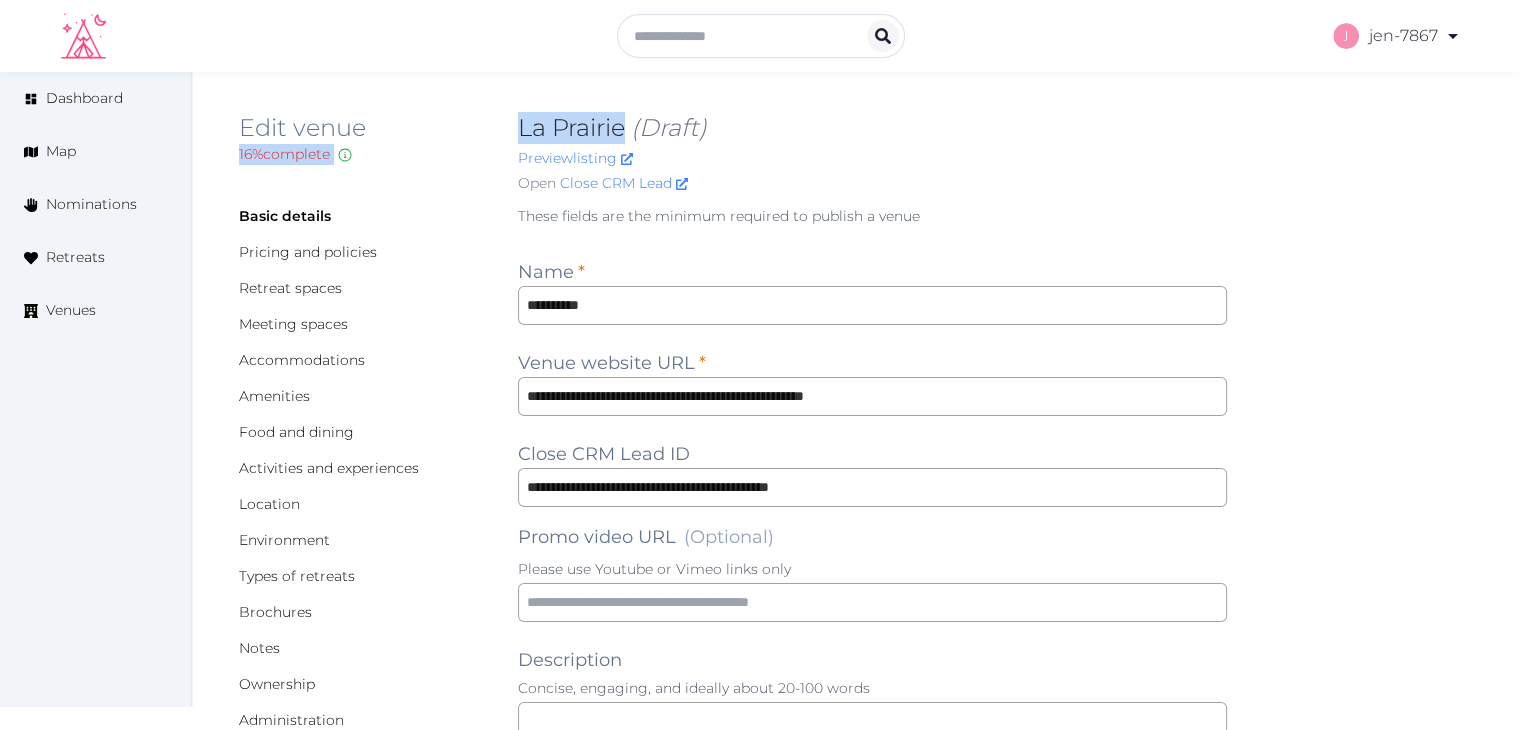 drag, startPoint x: 628, startPoint y: 130, endPoint x: 489, endPoint y: 136, distance: 139.12944 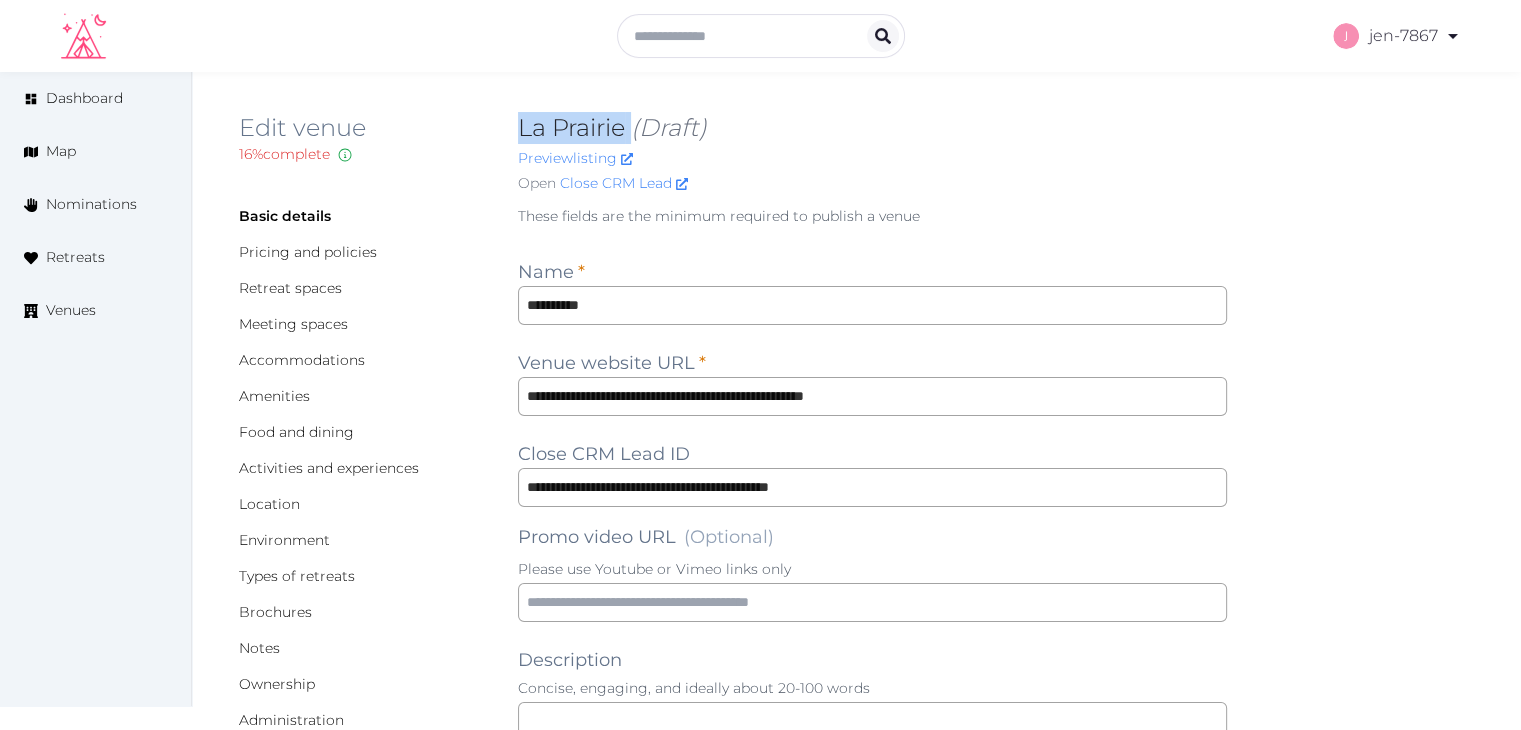 drag, startPoint x: 632, startPoint y: 125, endPoint x: 522, endPoint y: 134, distance: 110.36757 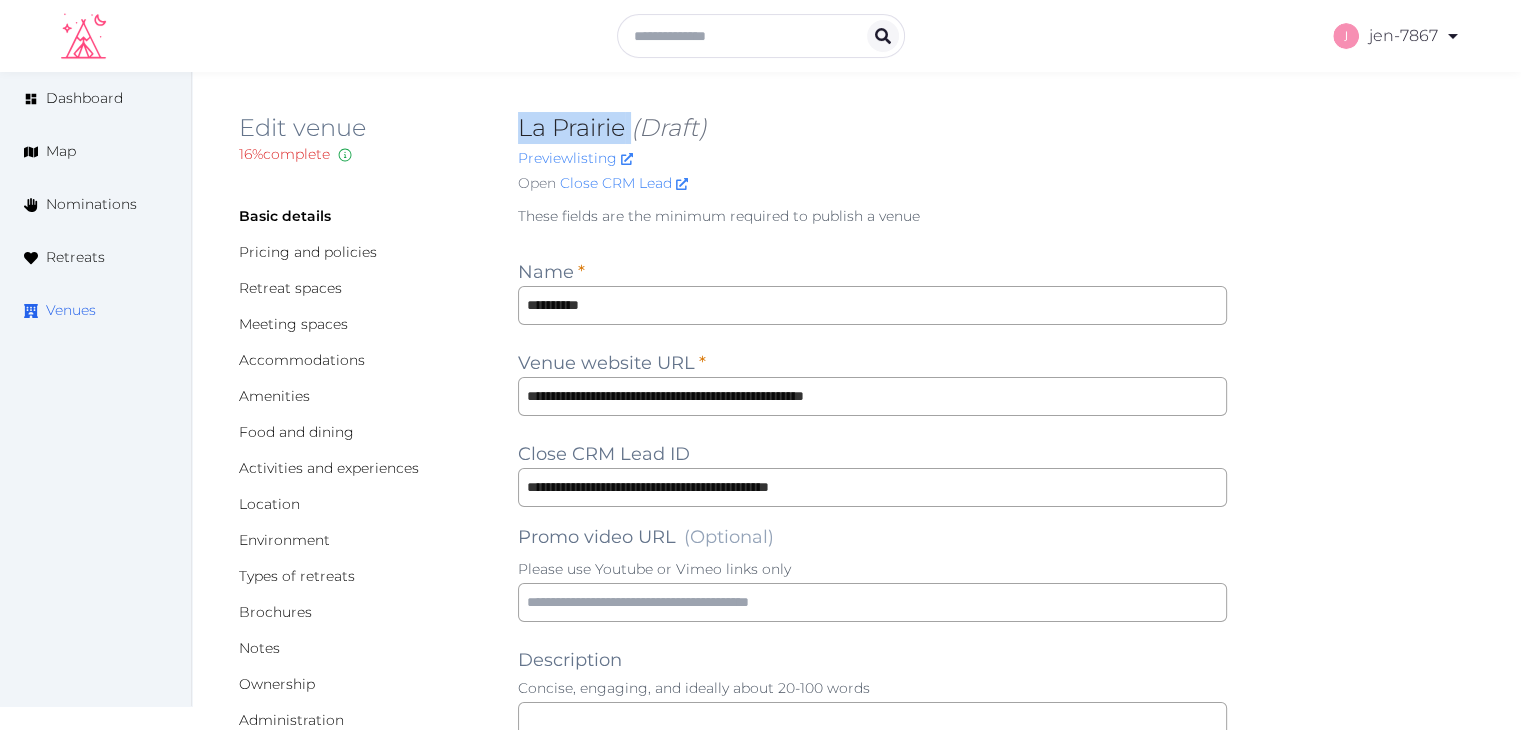 click on "Venues" at bounding box center (71, 310) 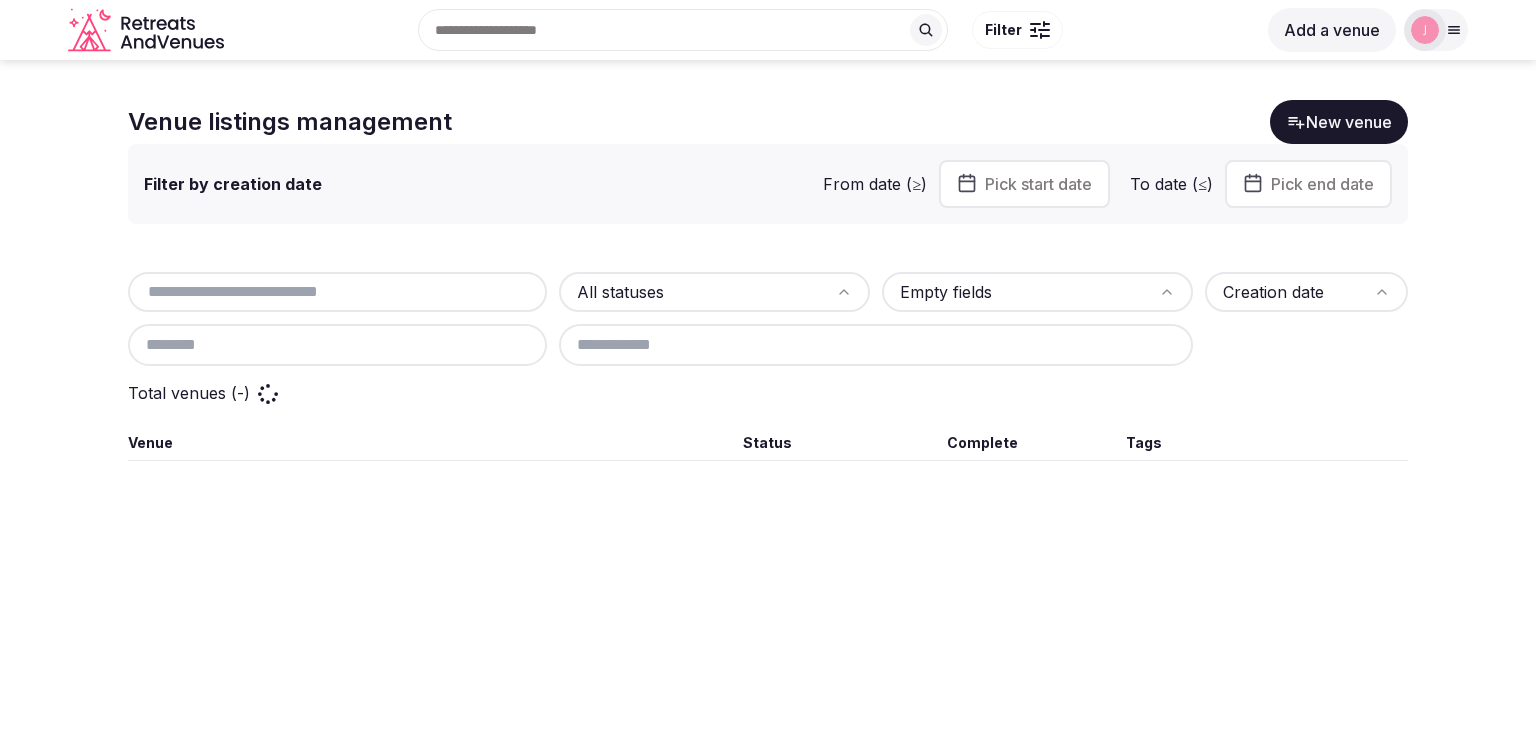 scroll, scrollTop: 0, scrollLeft: 0, axis: both 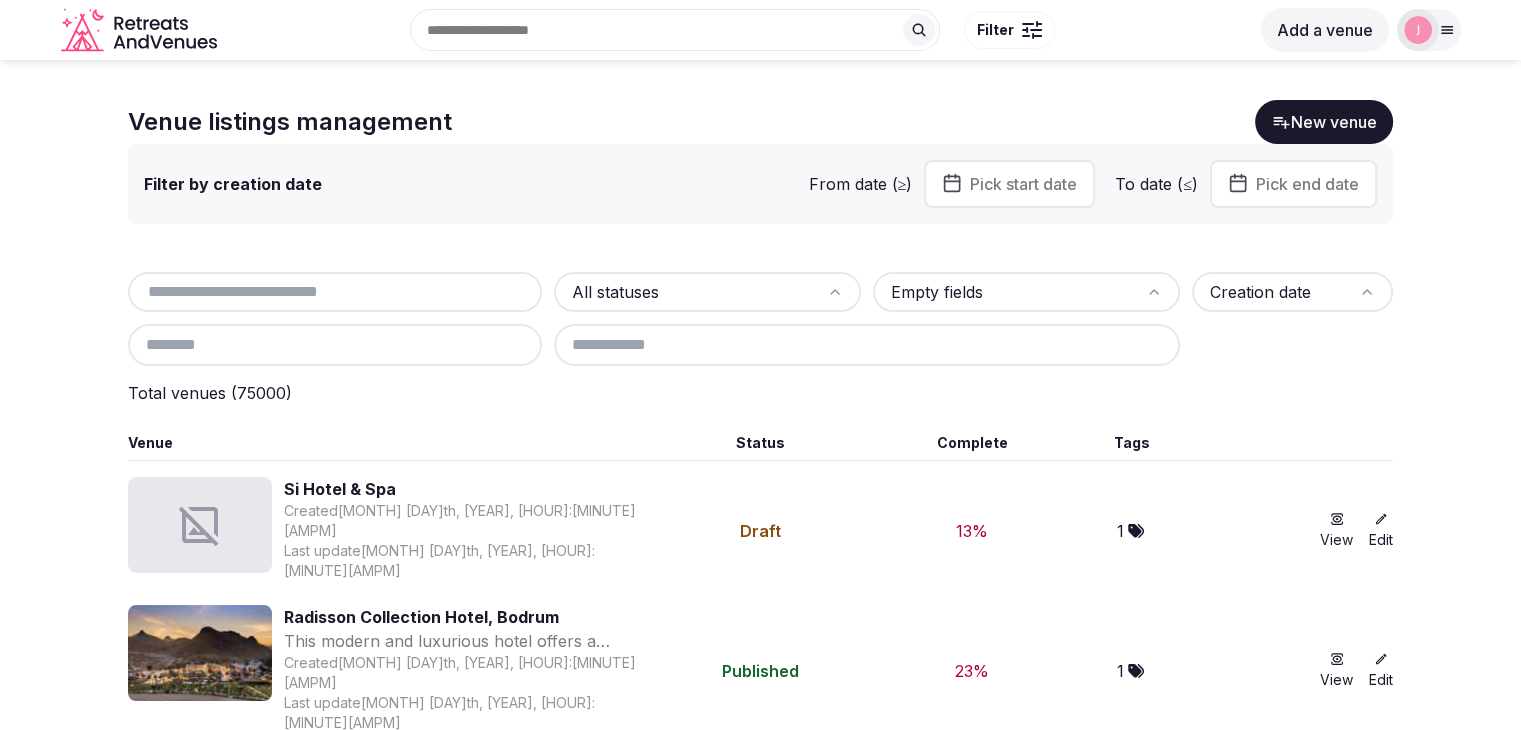 click at bounding box center [335, 292] 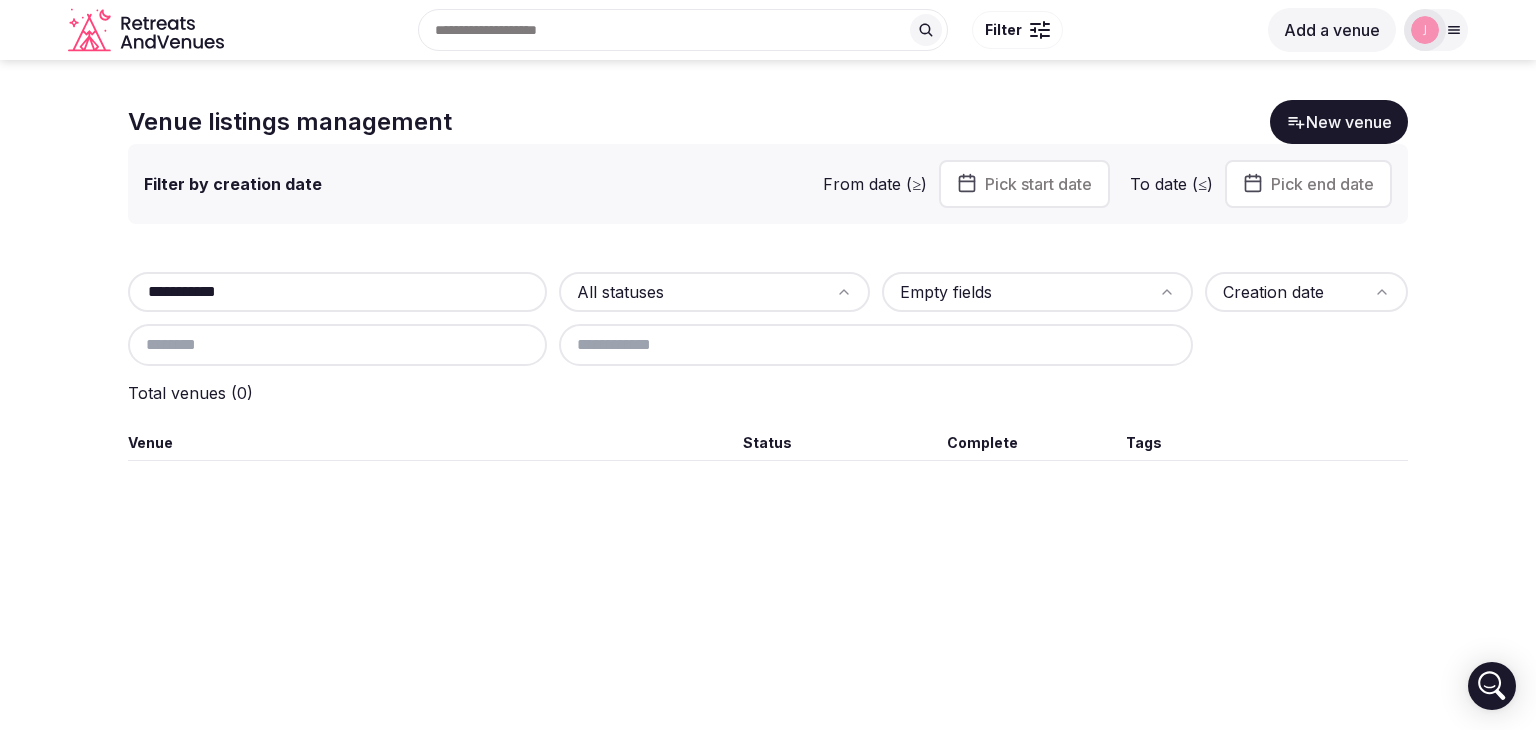 click on "**********" at bounding box center (337, 292) 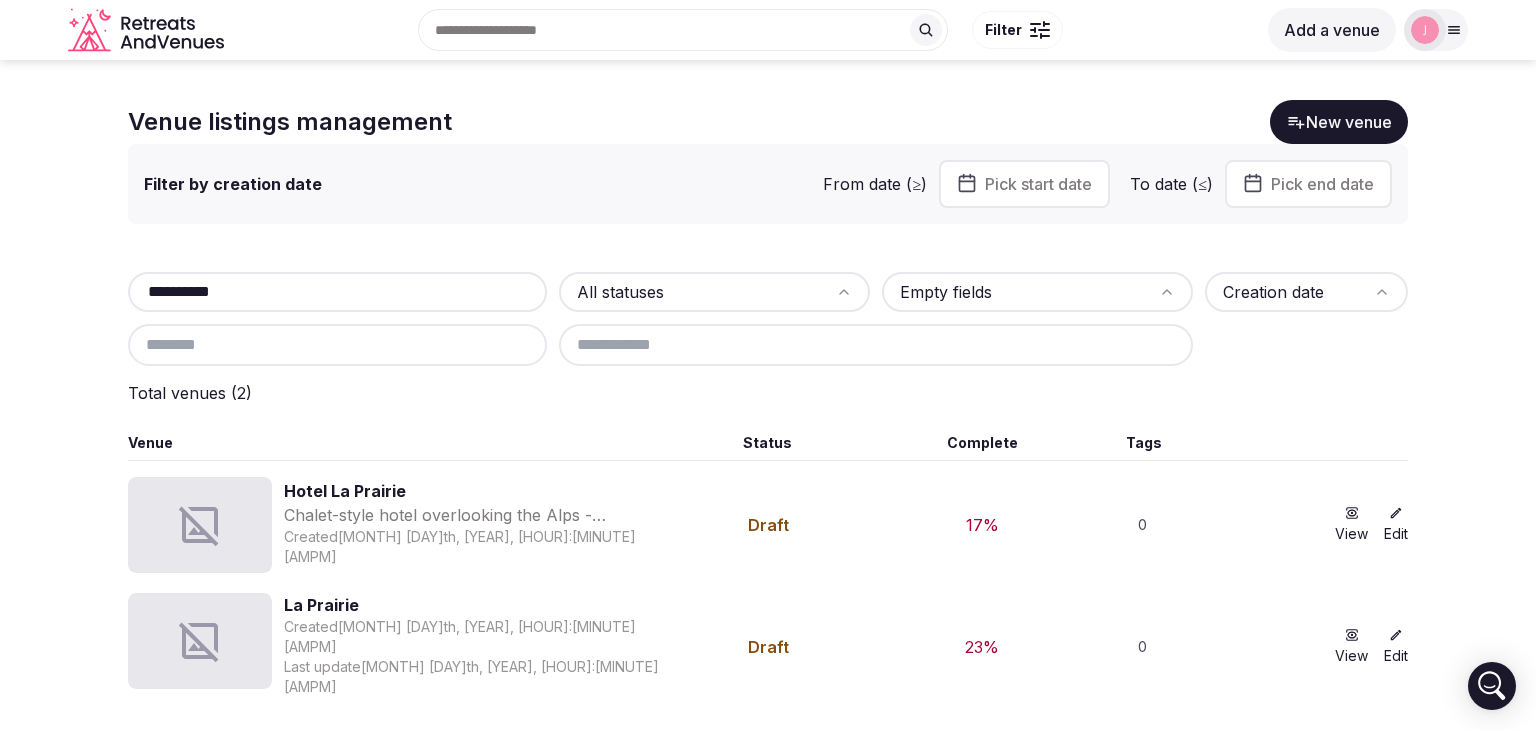 type on "**********" 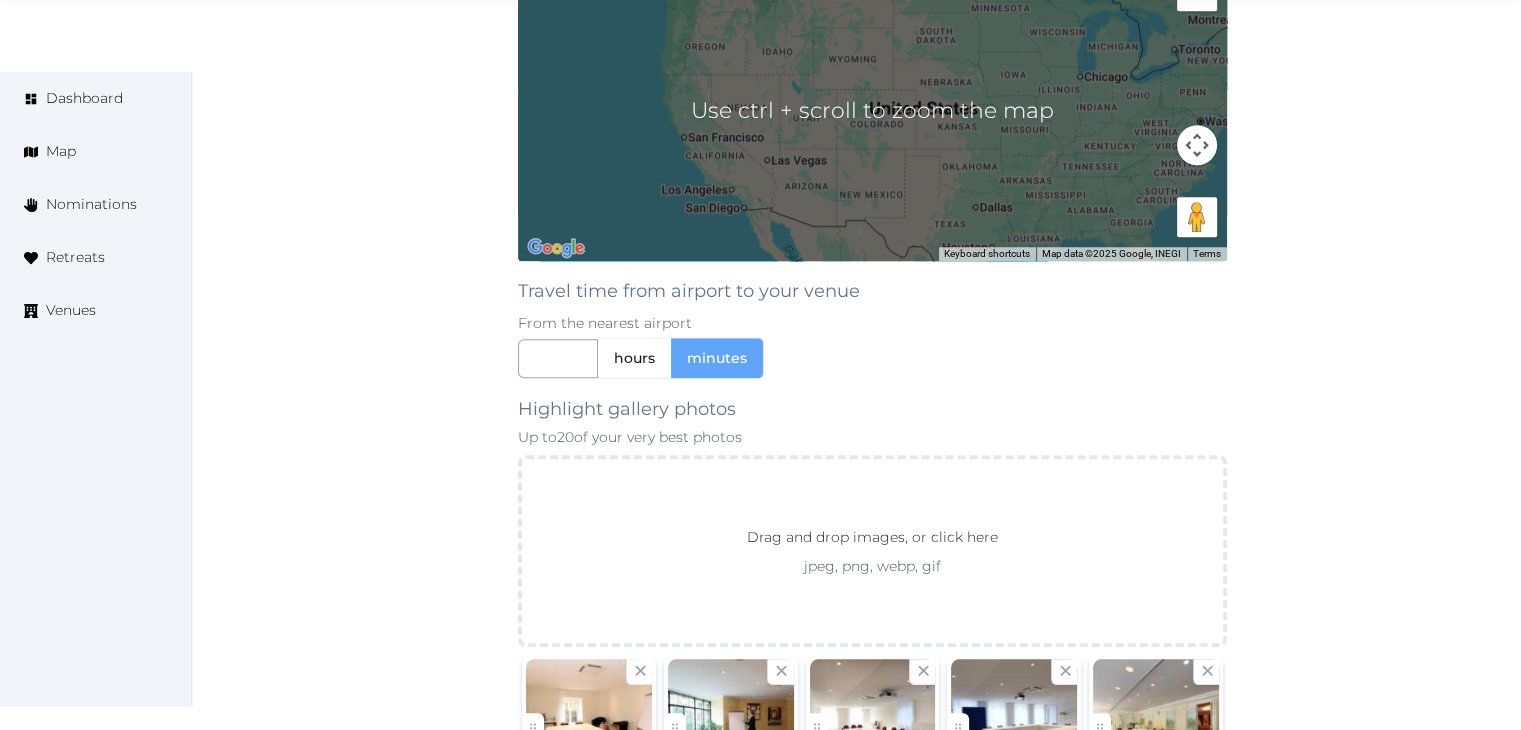scroll, scrollTop: 1900, scrollLeft: 0, axis: vertical 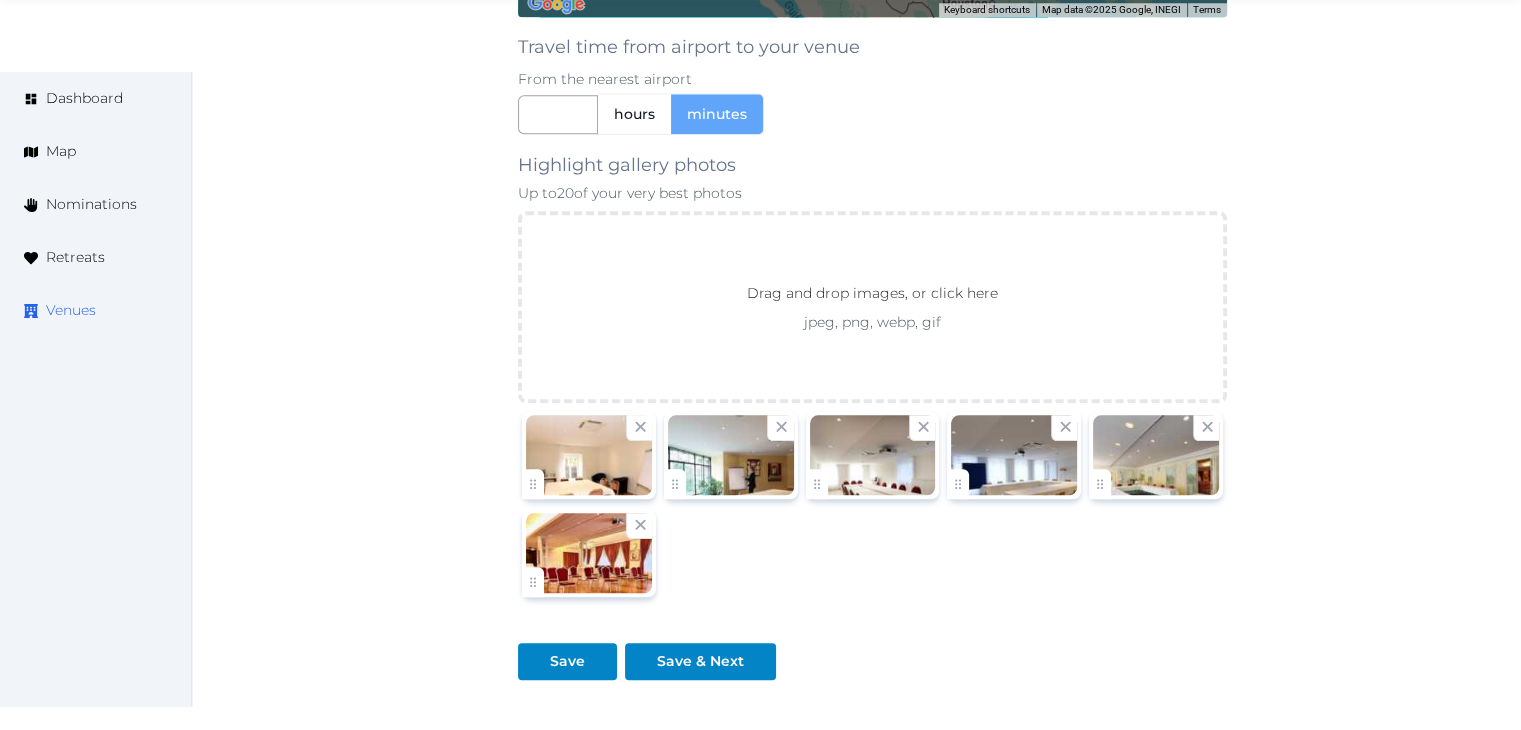 click on "Venues" at bounding box center (71, 310) 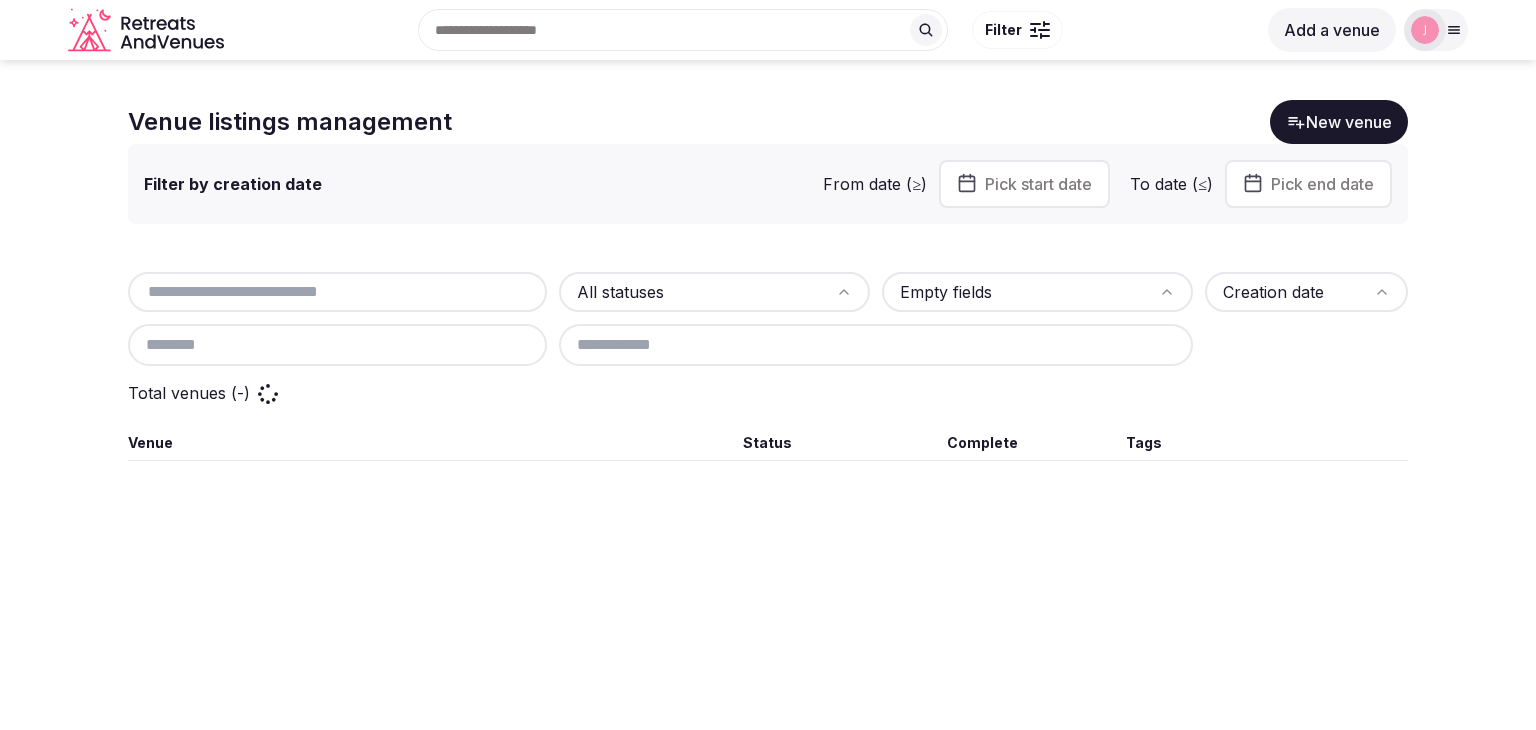 scroll, scrollTop: 0, scrollLeft: 0, axis: both 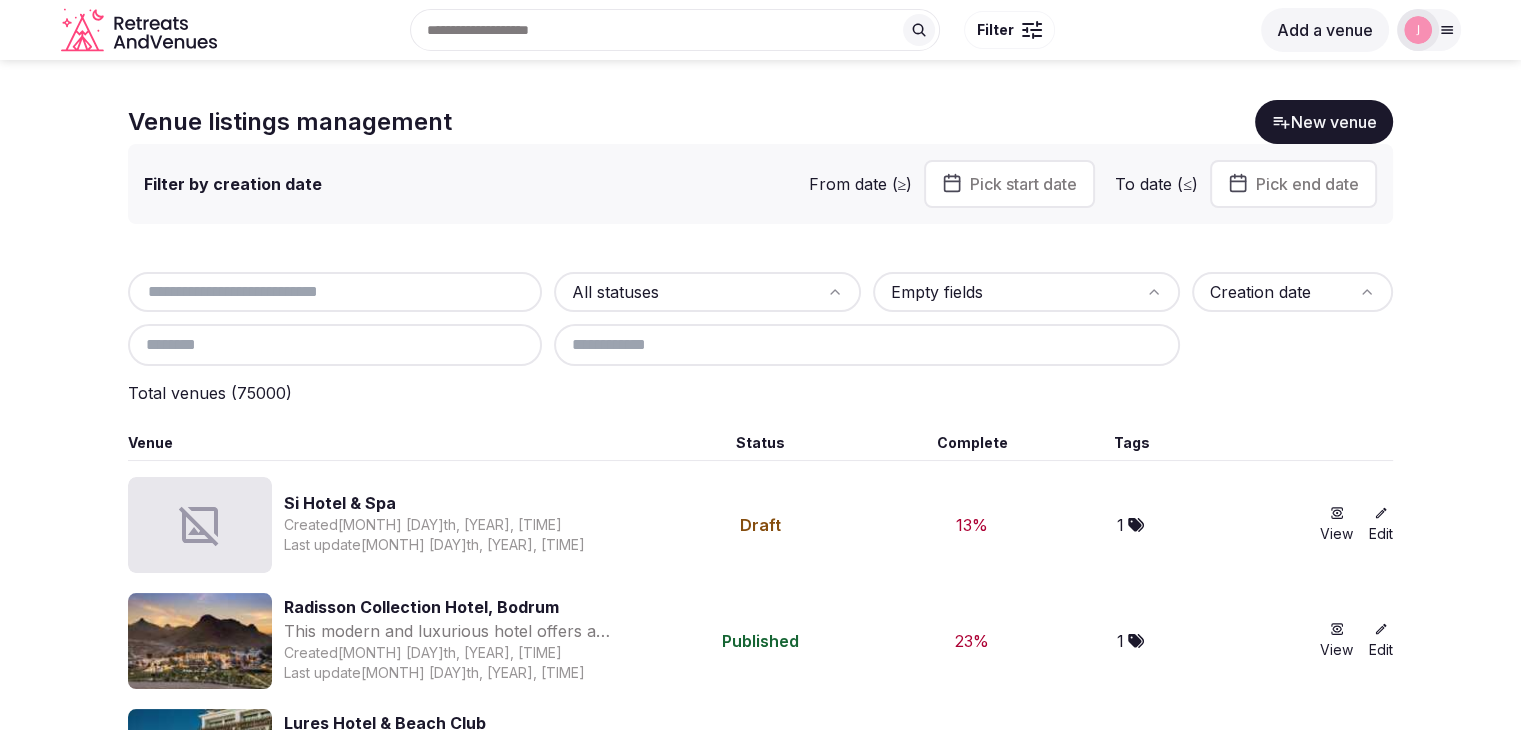 click at bounding box center (335, 292) 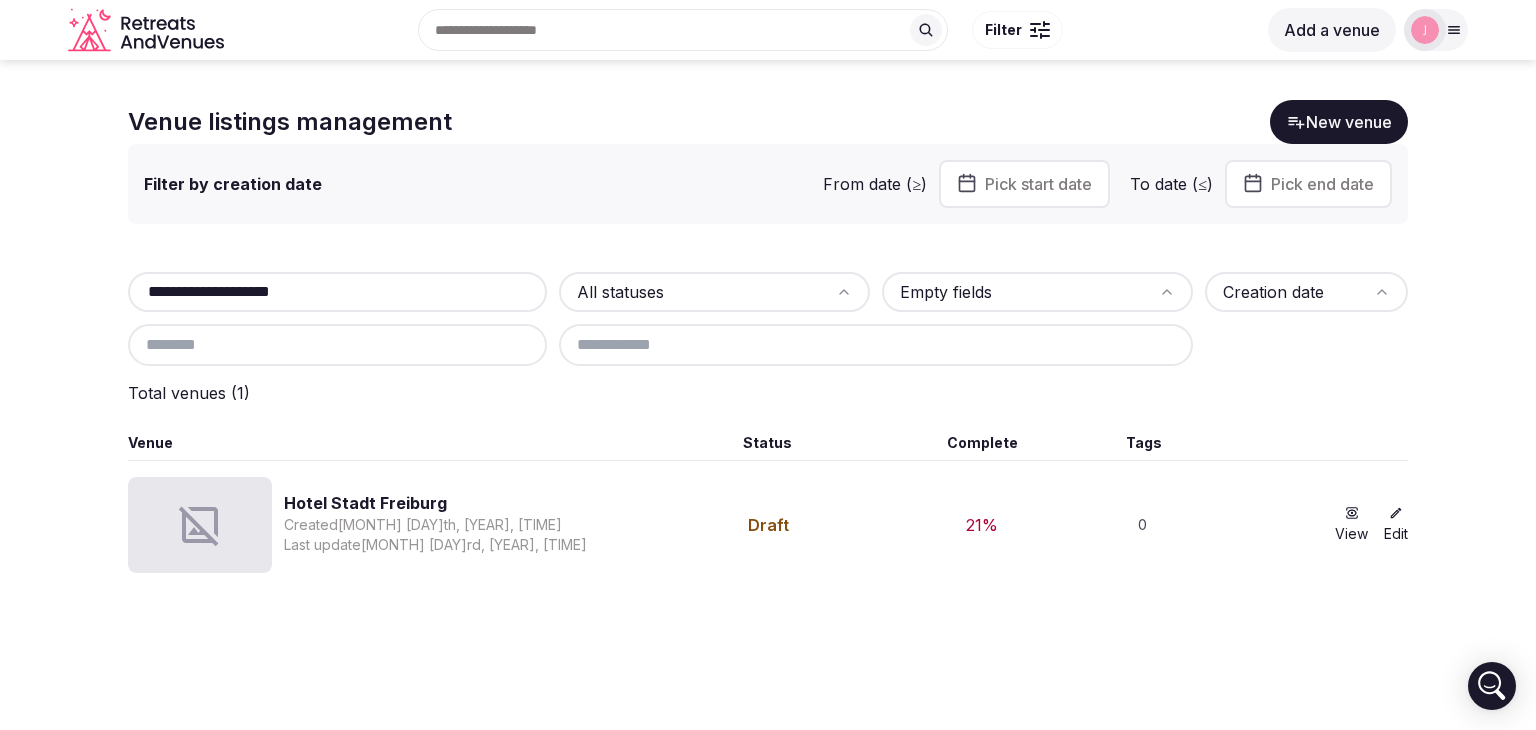 type on "**********" 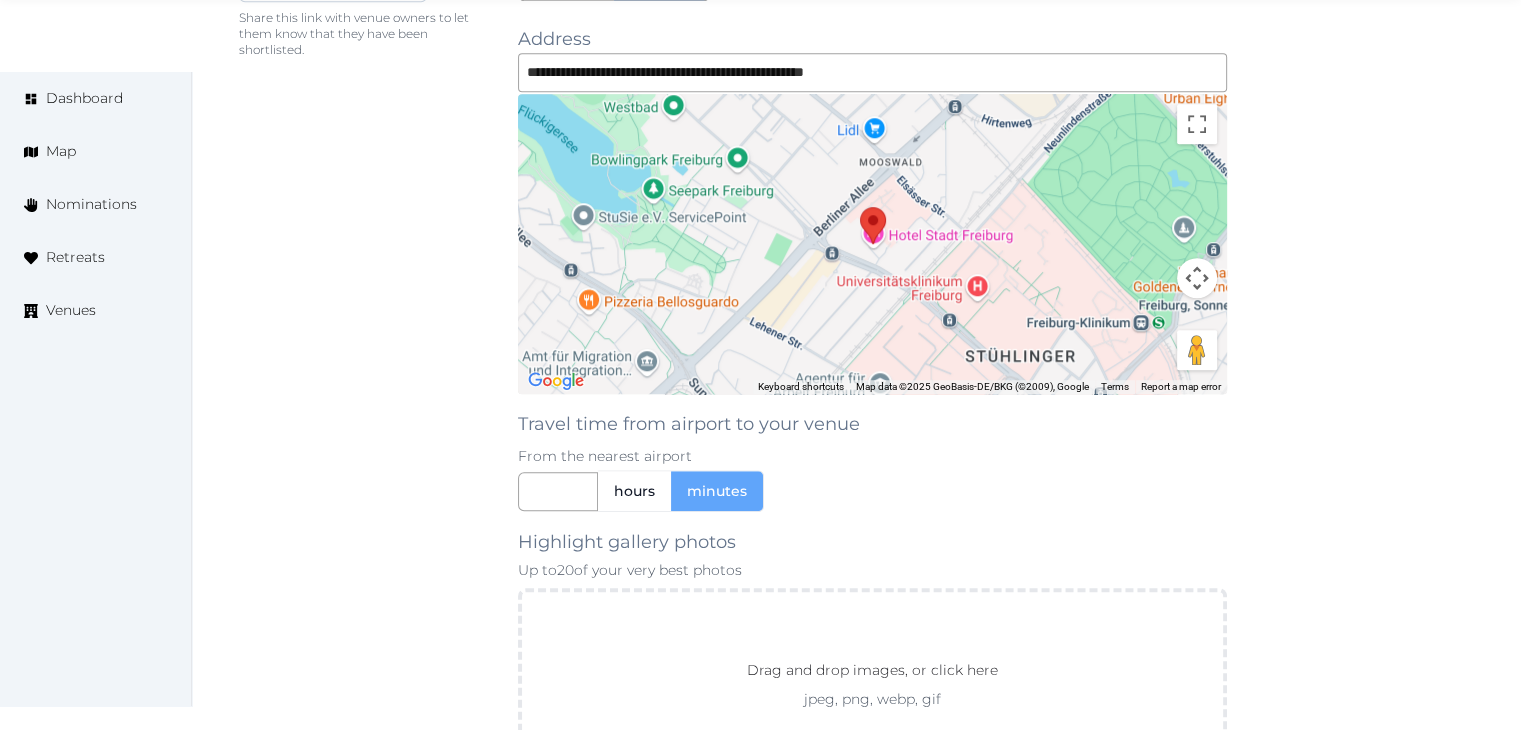 scroll, scrollTop: 1760, scrollLeft: 0, axis: vertical 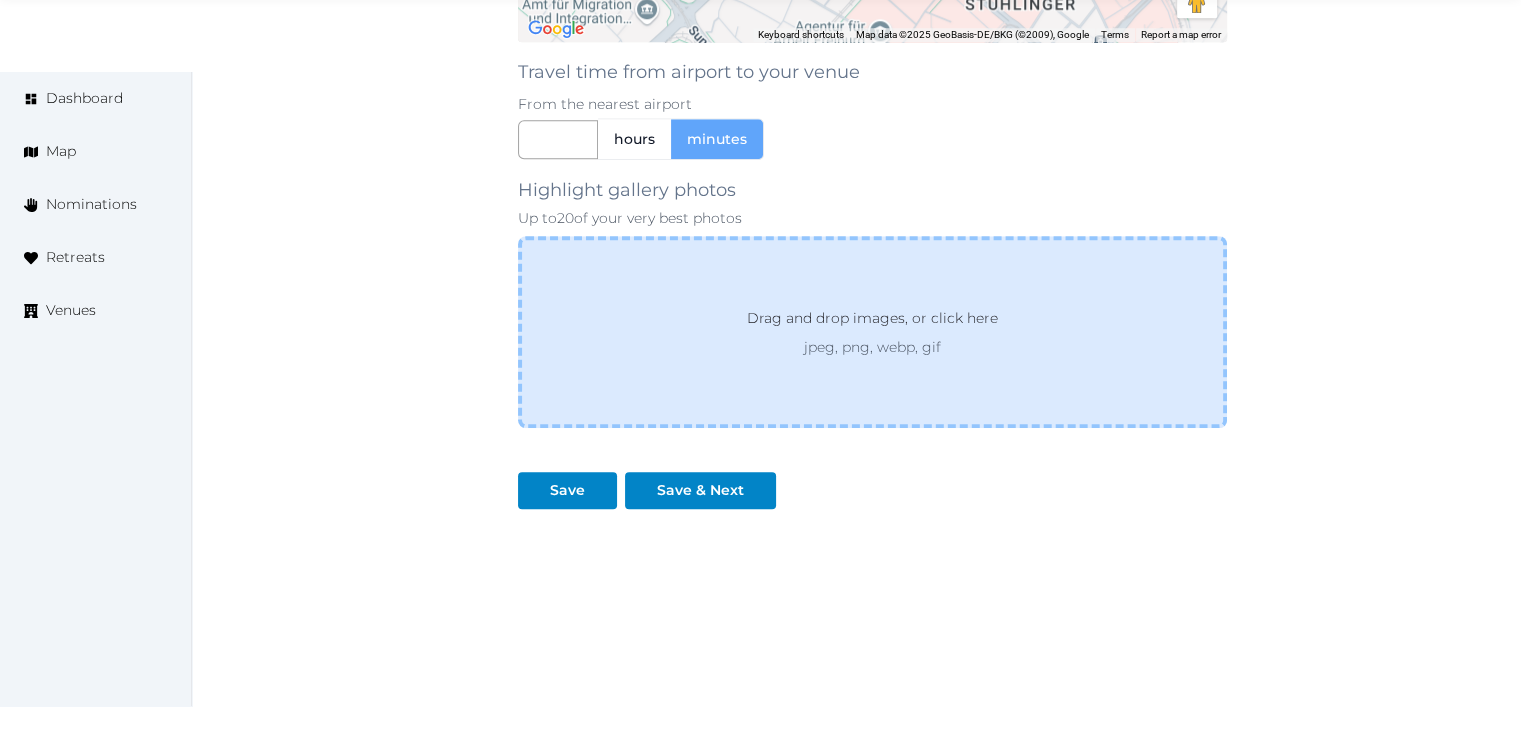 click on "jpeg, png, webp, gif" at bounding box center [872, 347] 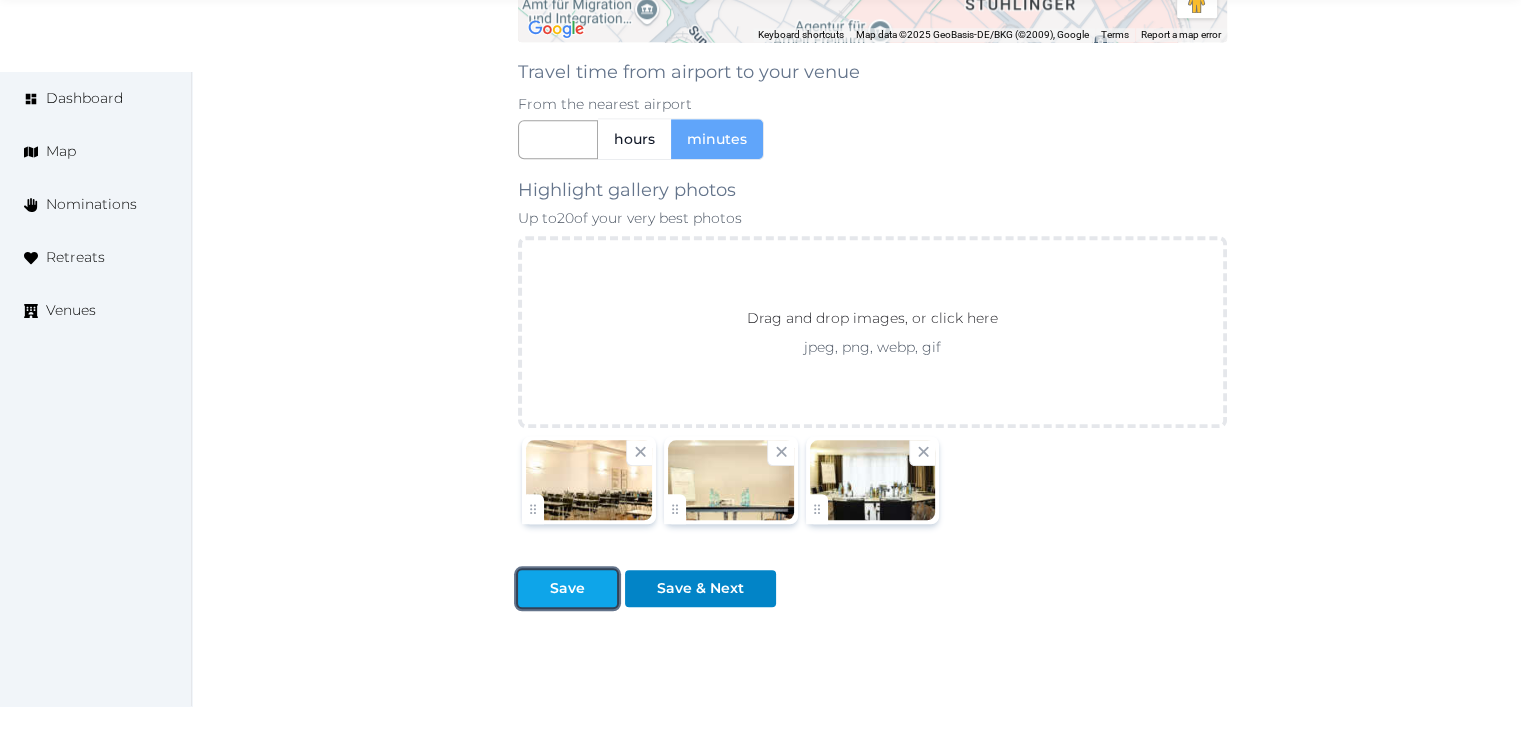 click on "Save" at bounding box center [567, 588] 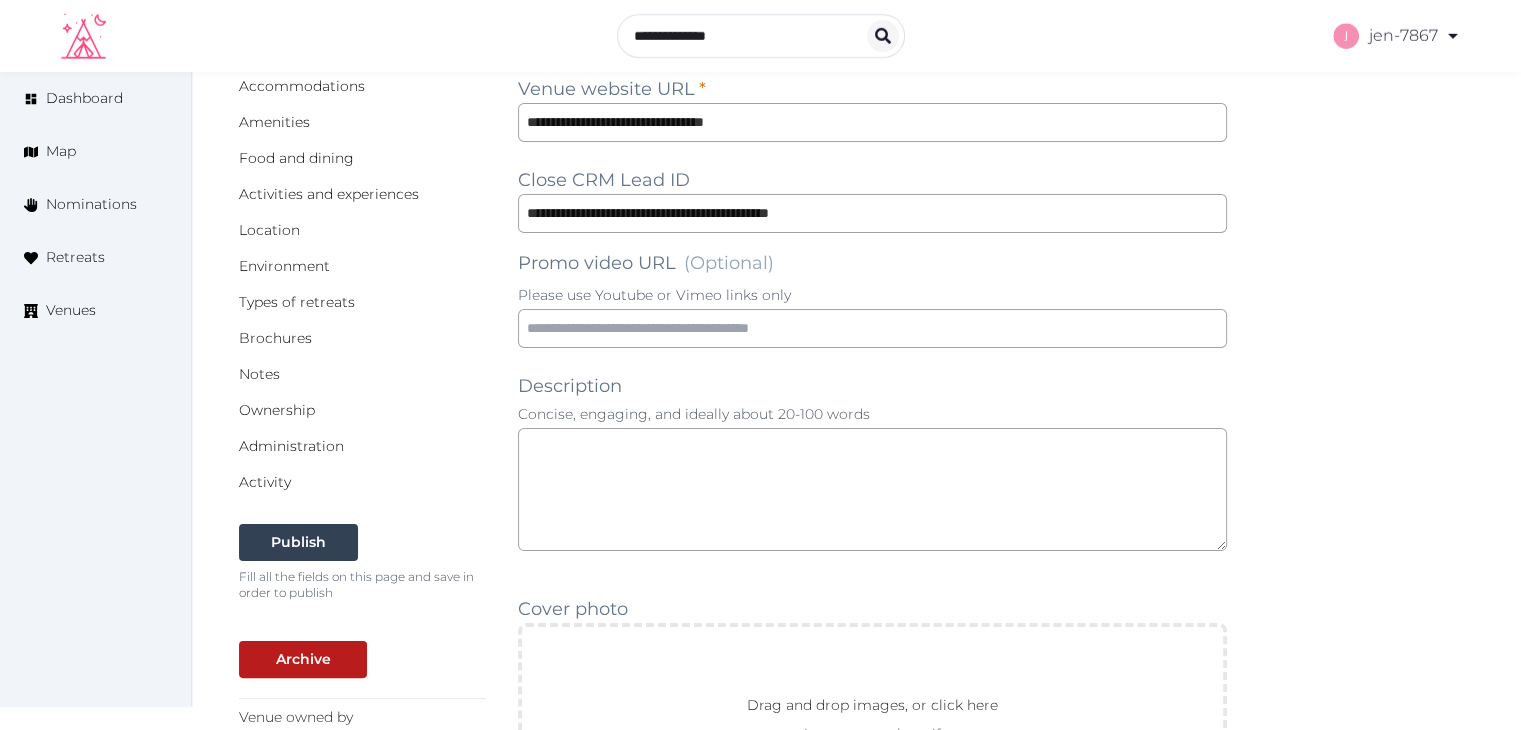 scroll, scrollTop: 60, scrollLeft: 0, axis: vertical 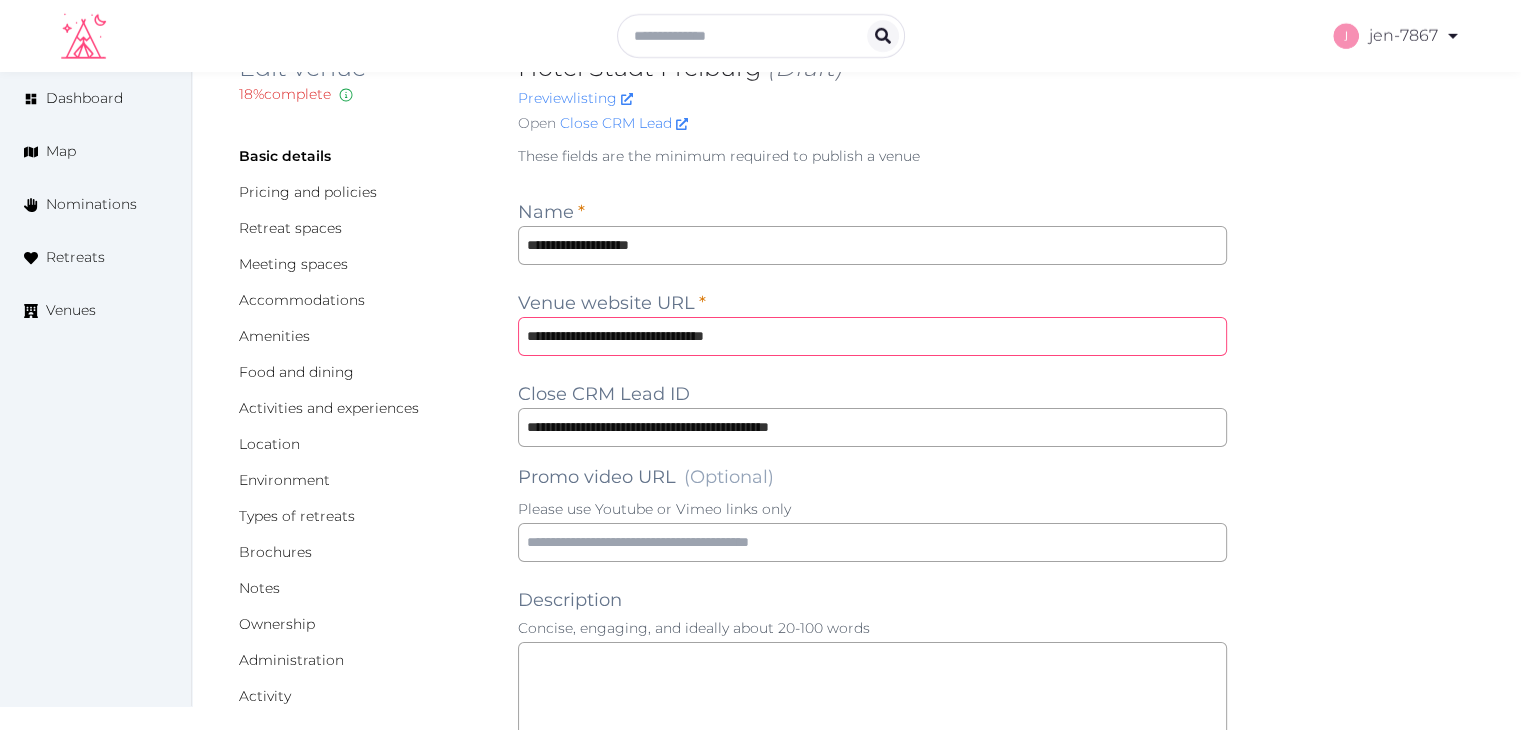 click on "**********" at bounding box center [872, 336] 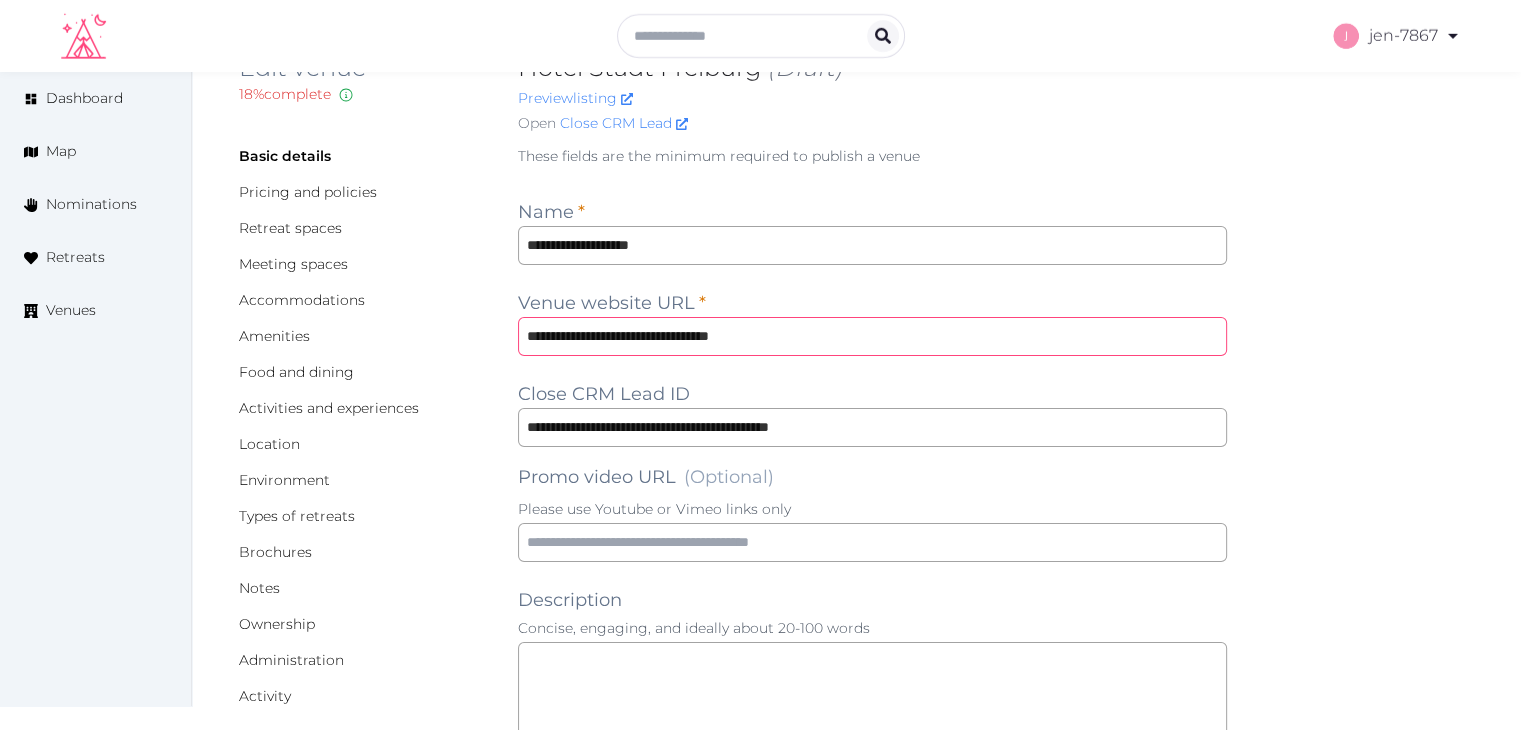 type on "**********" 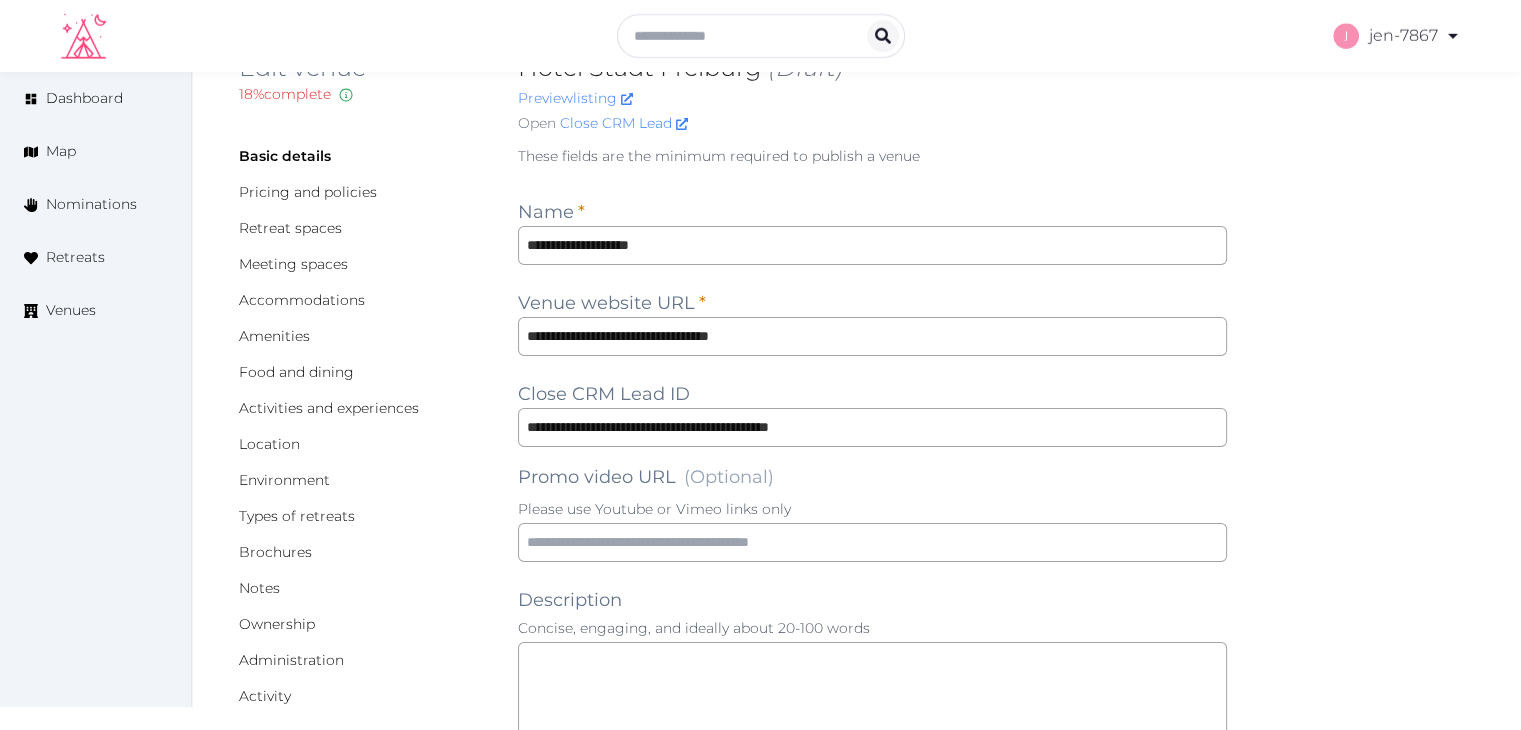 click on "**********" at bounding box center [856, 1339] 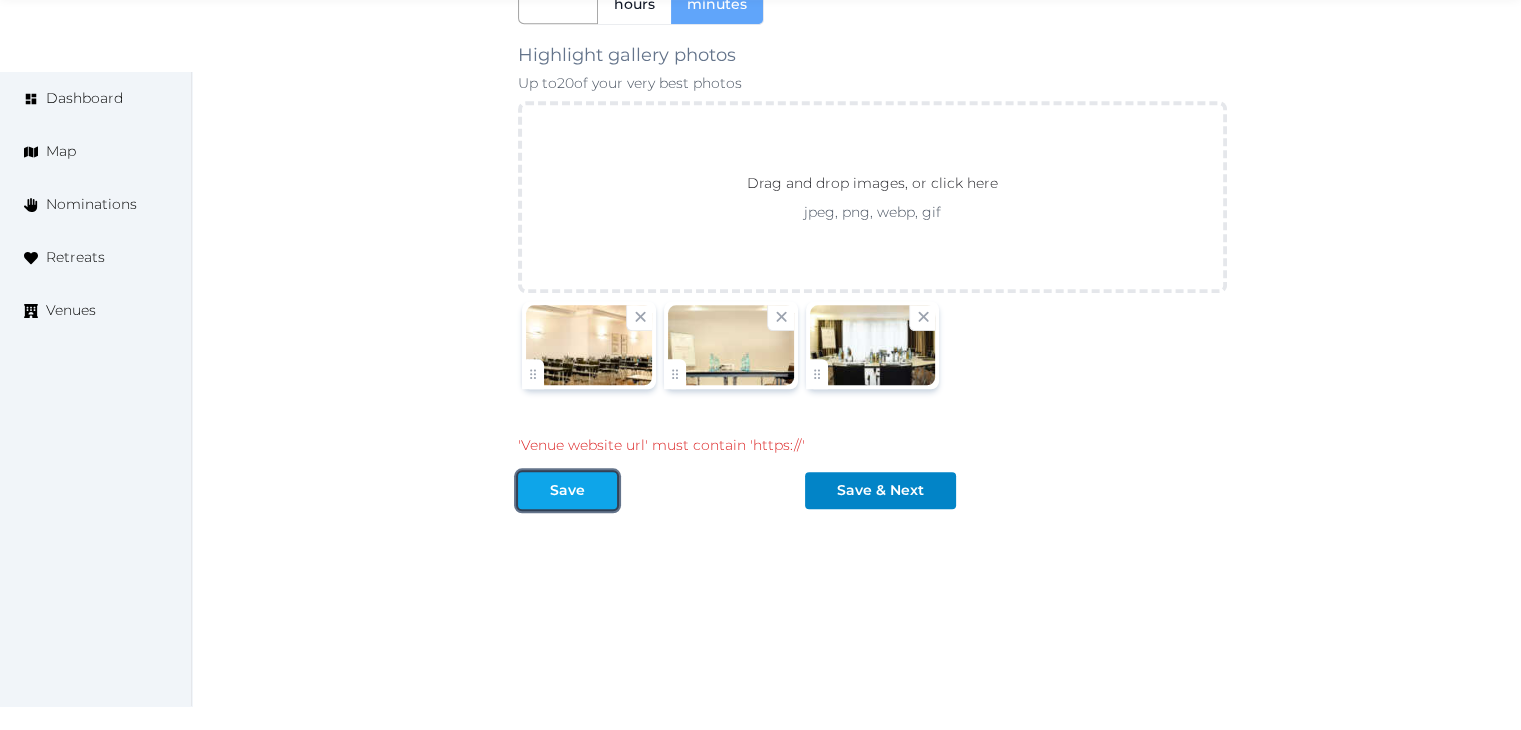 click on "Save" at bounding box center (567, 490) 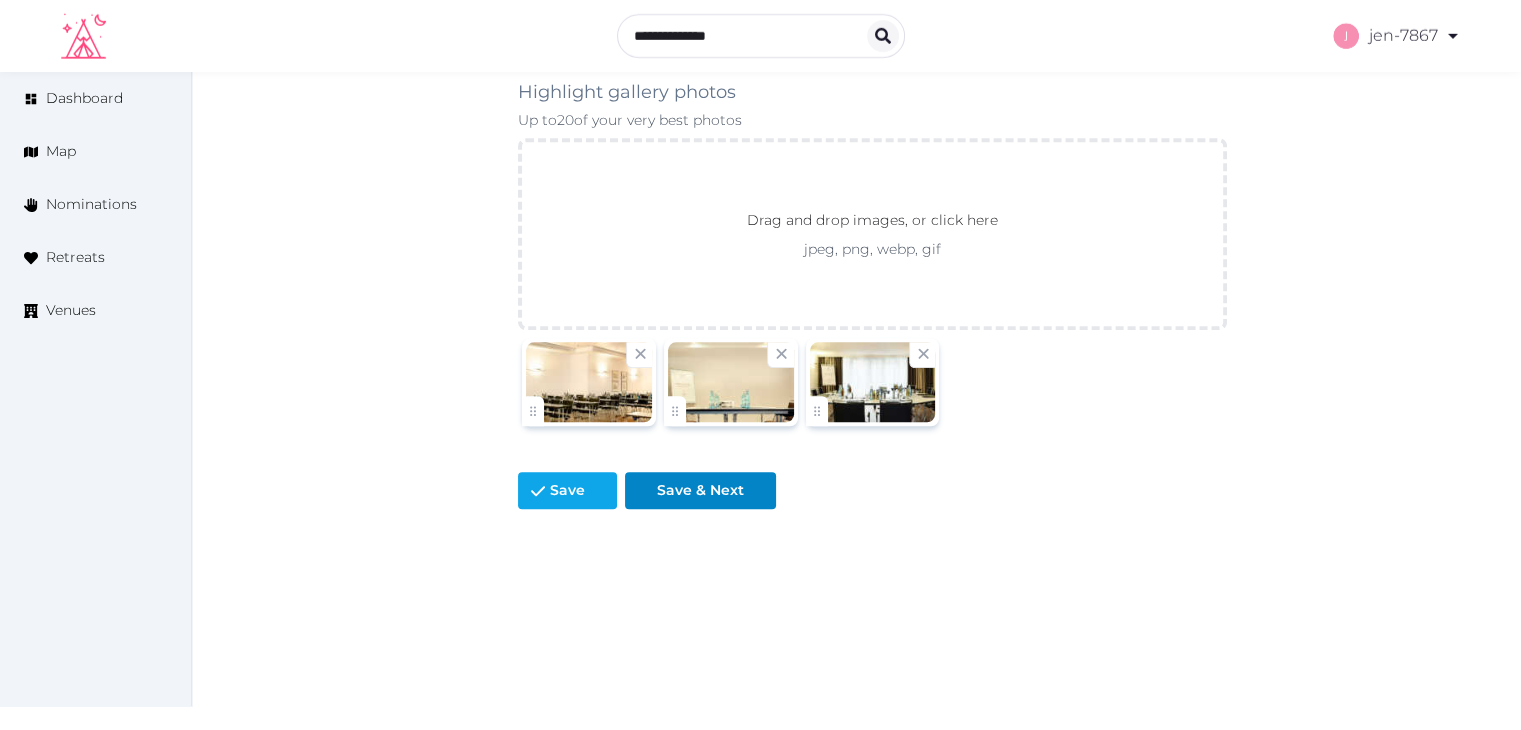 scroll, scrollTop: 1857, scrollLeft: 0, axis: vertical 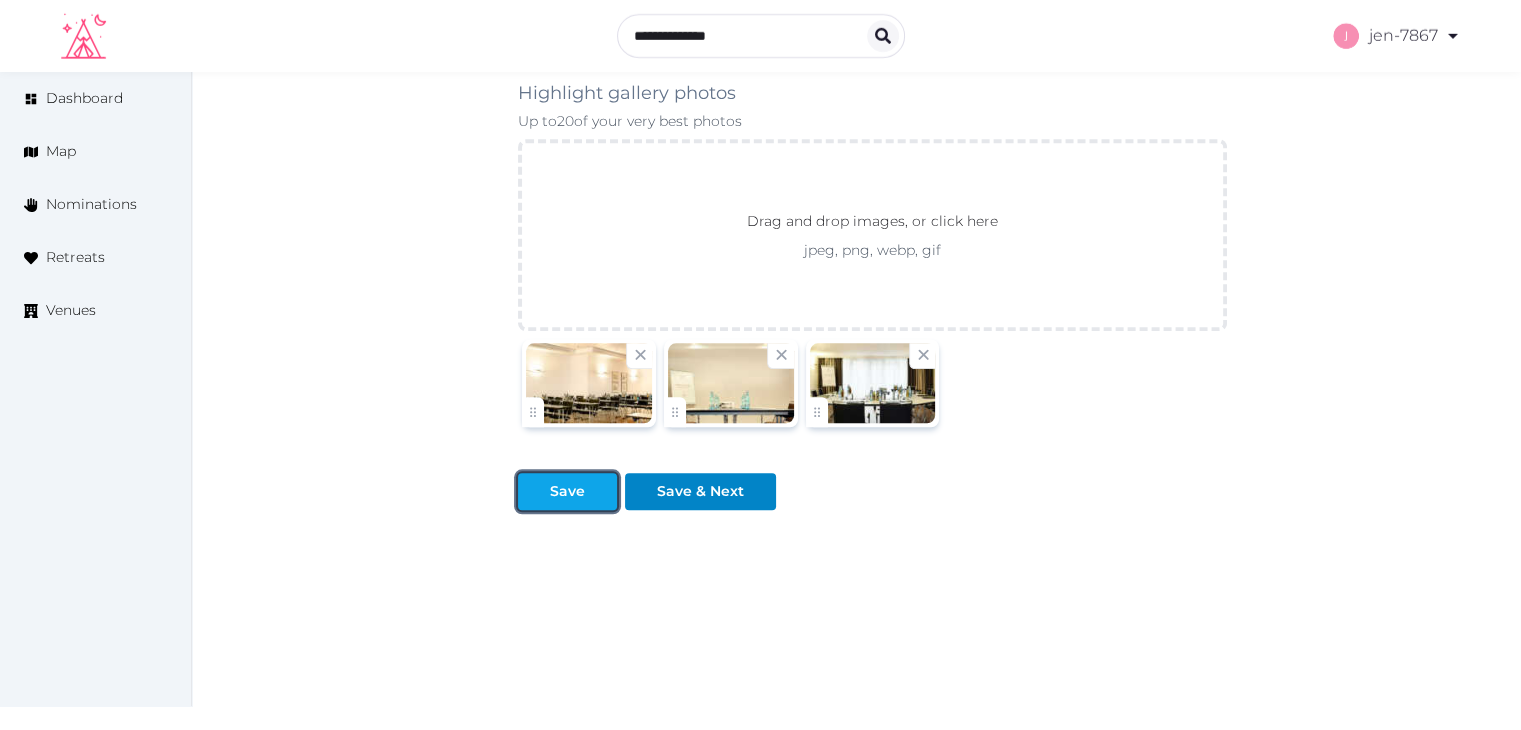 click on "Save" at bounding box center (567, 491) 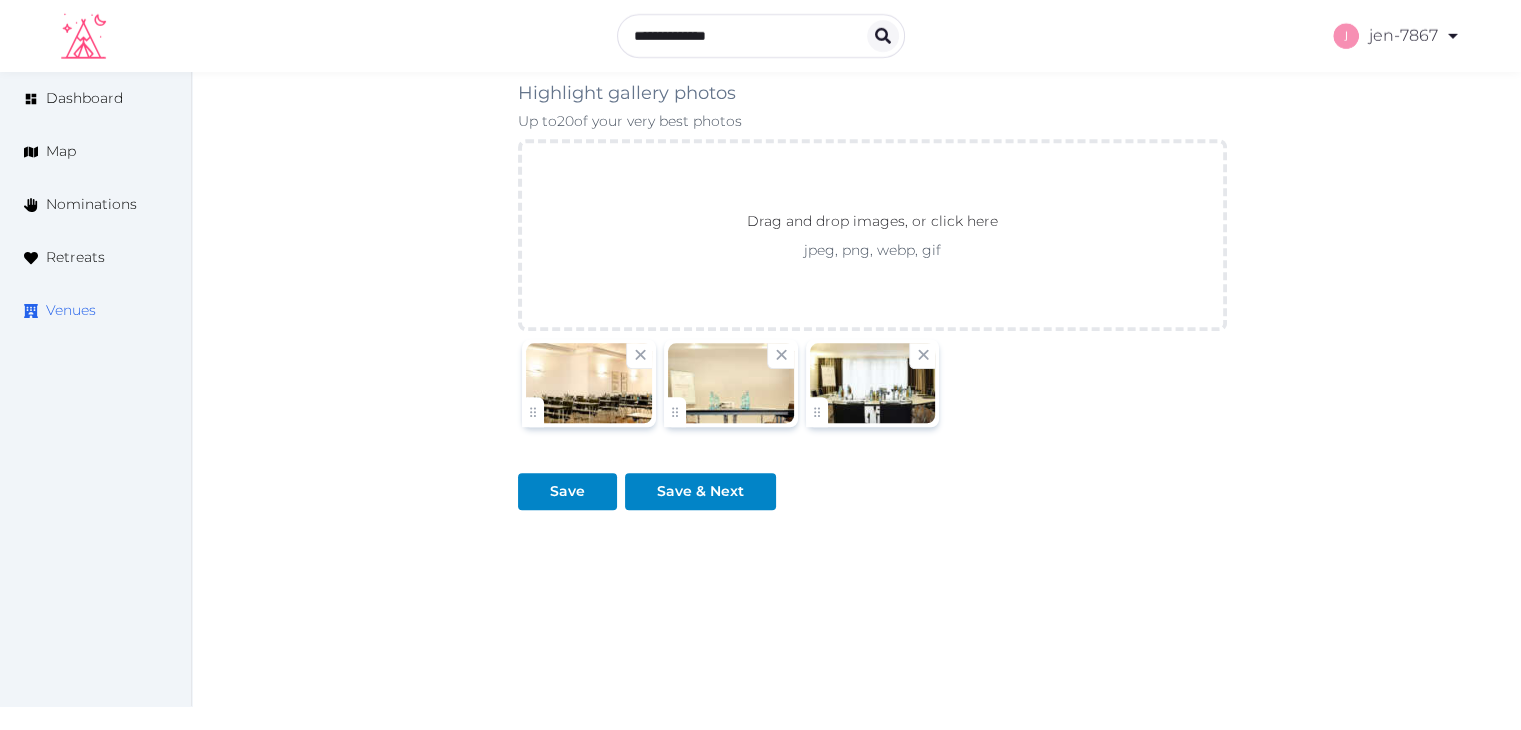 click on "Venues" at bounding box center (71, 310) 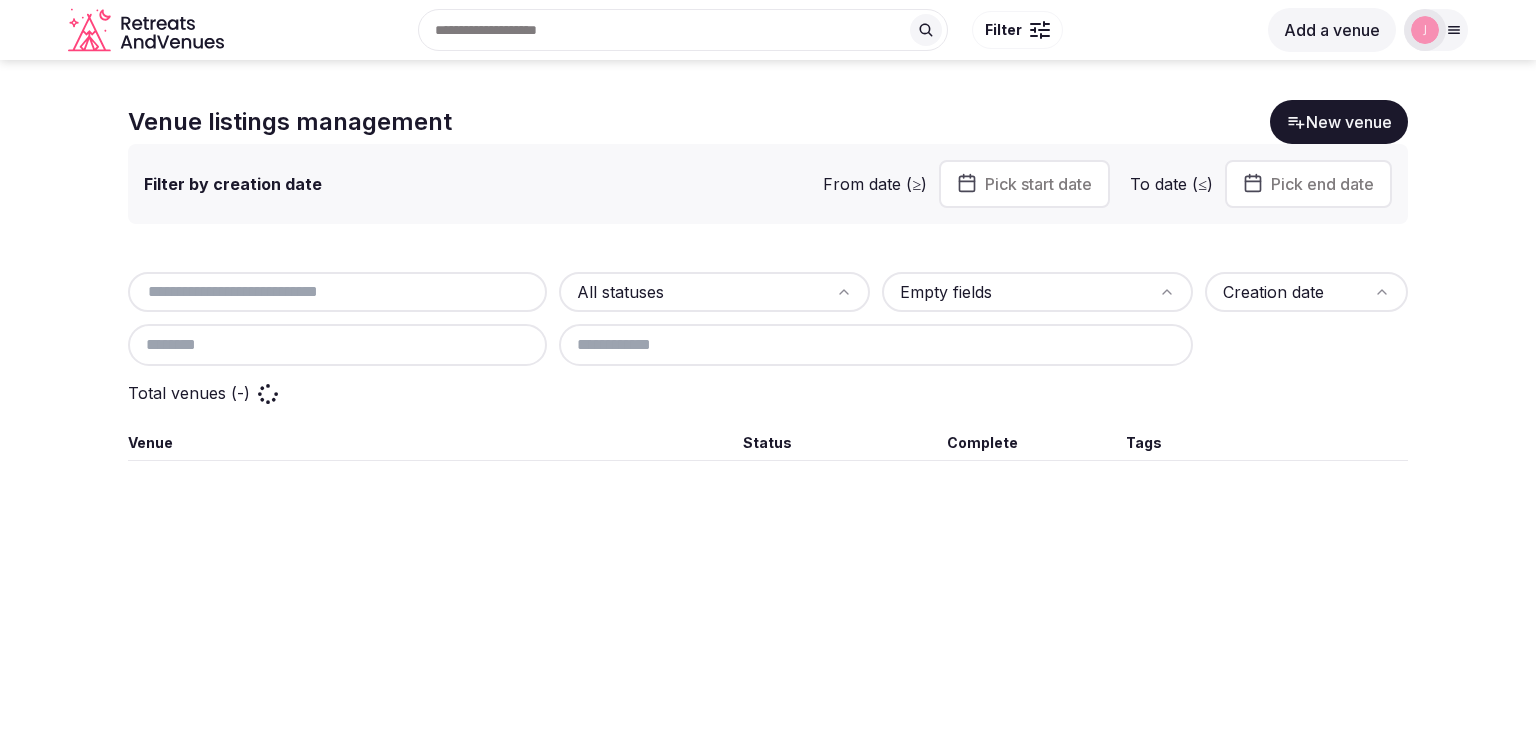 scroll, scrollTop: 0, scrollLeft: 0, axis: both 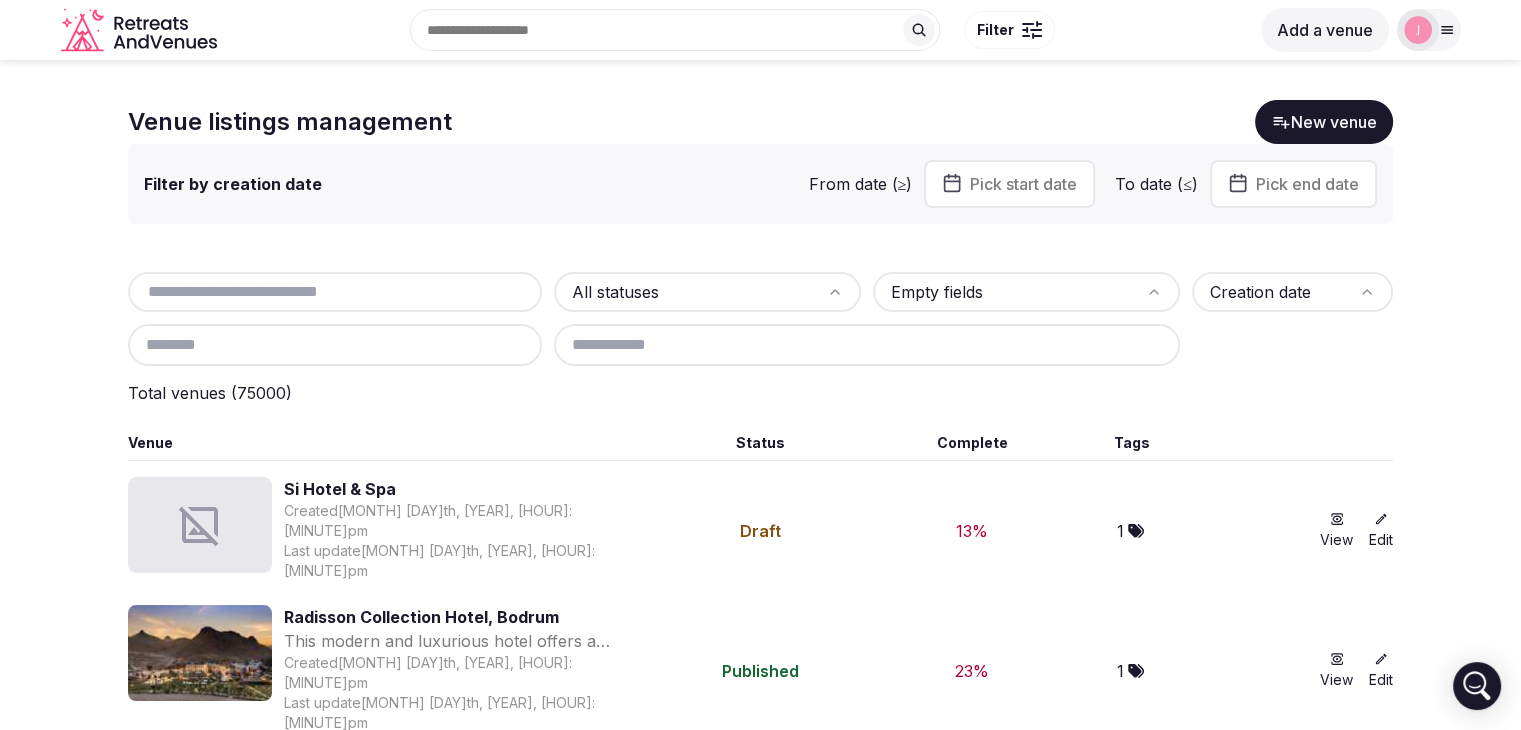 click at bounding box center [335, 292] 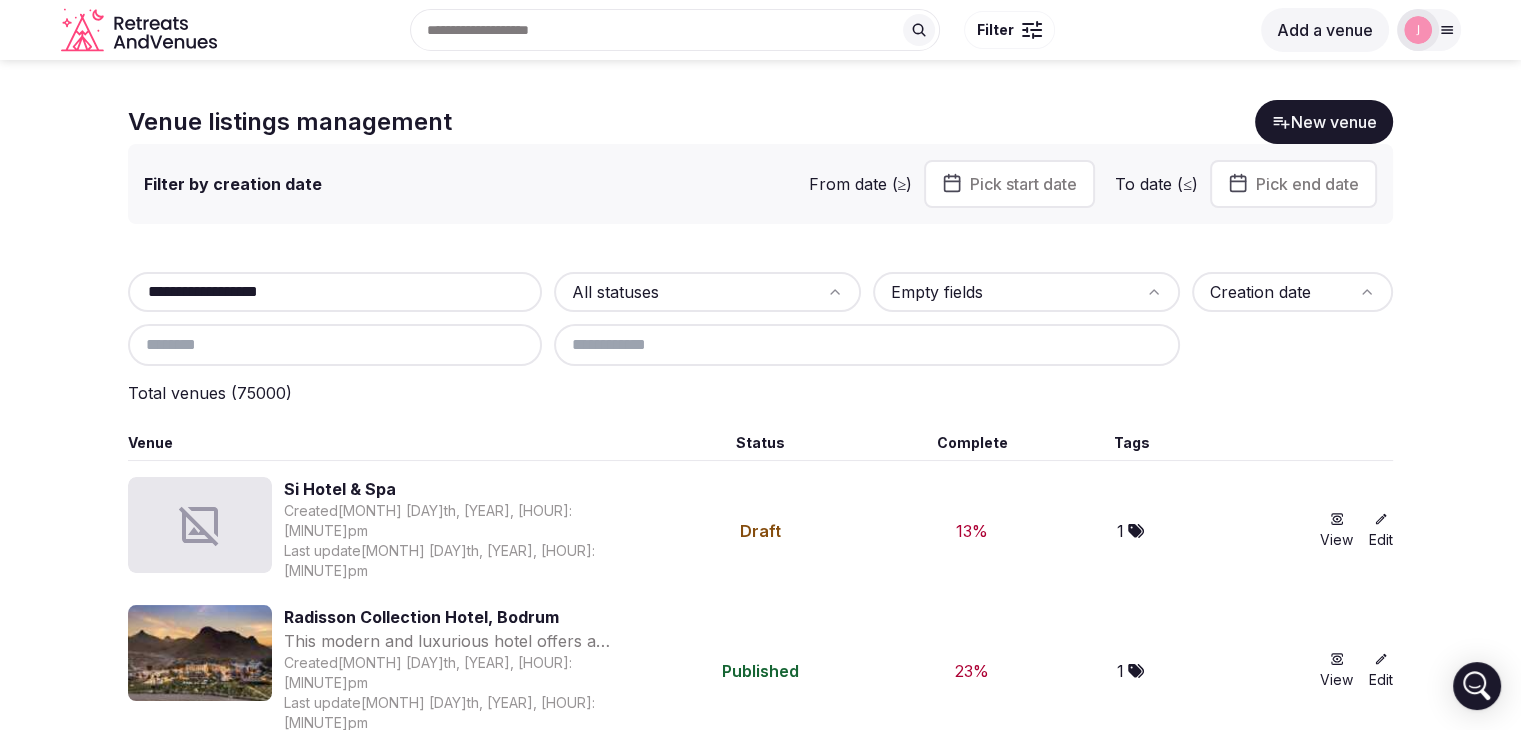 type on "**********" 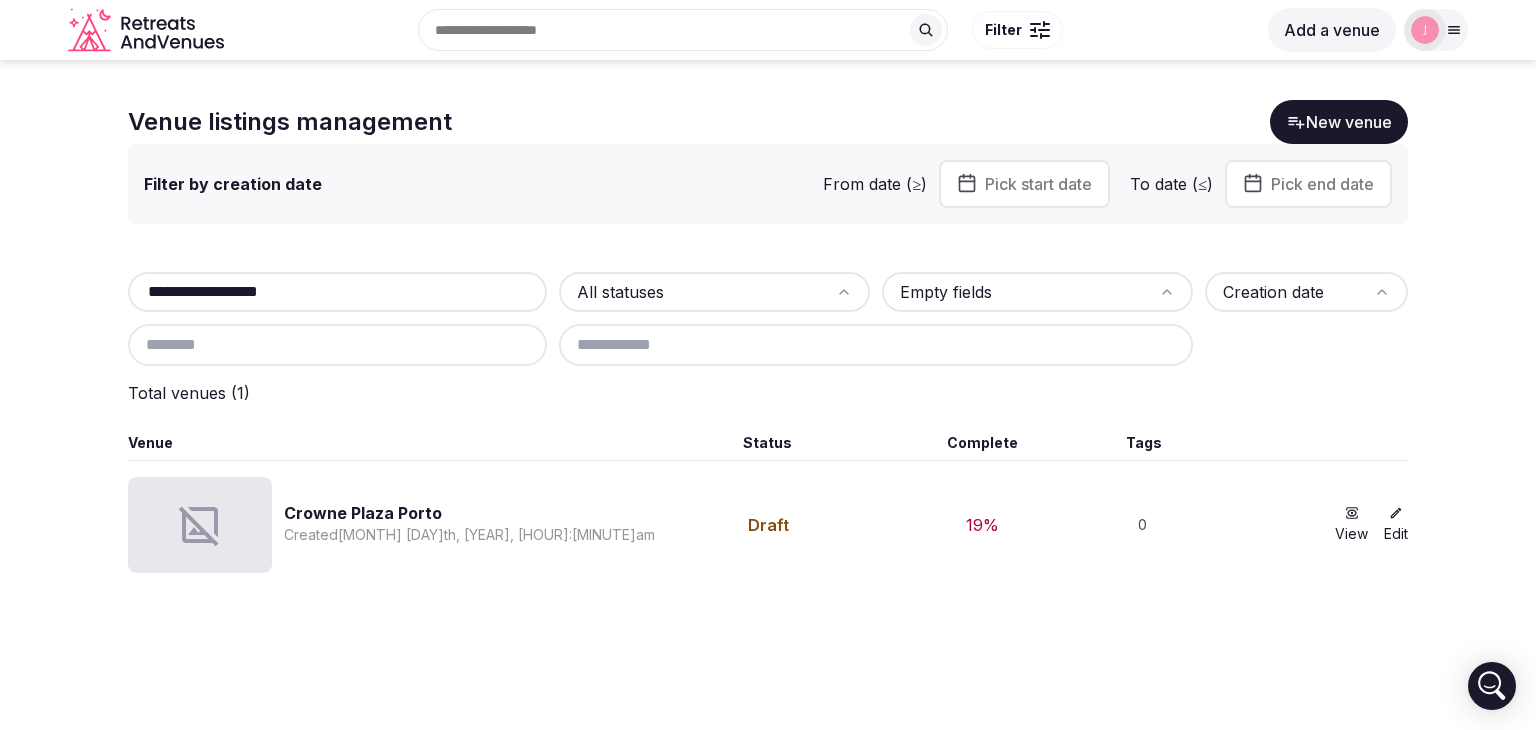 click on "Crowne Plaza Porto" at bounding box center (469, 513) 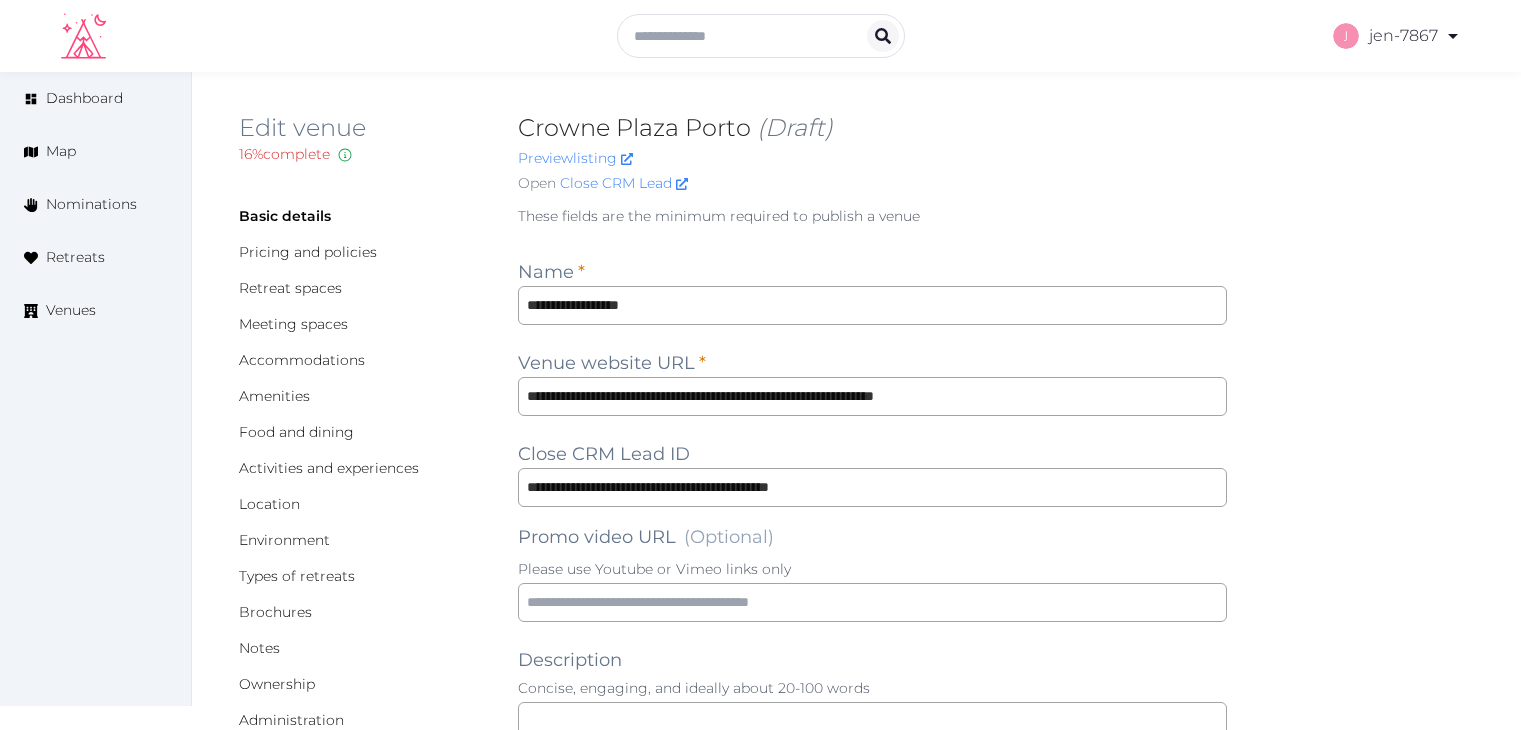 scroll, scrollTop: 0, scrollLeft: 0, axis: both 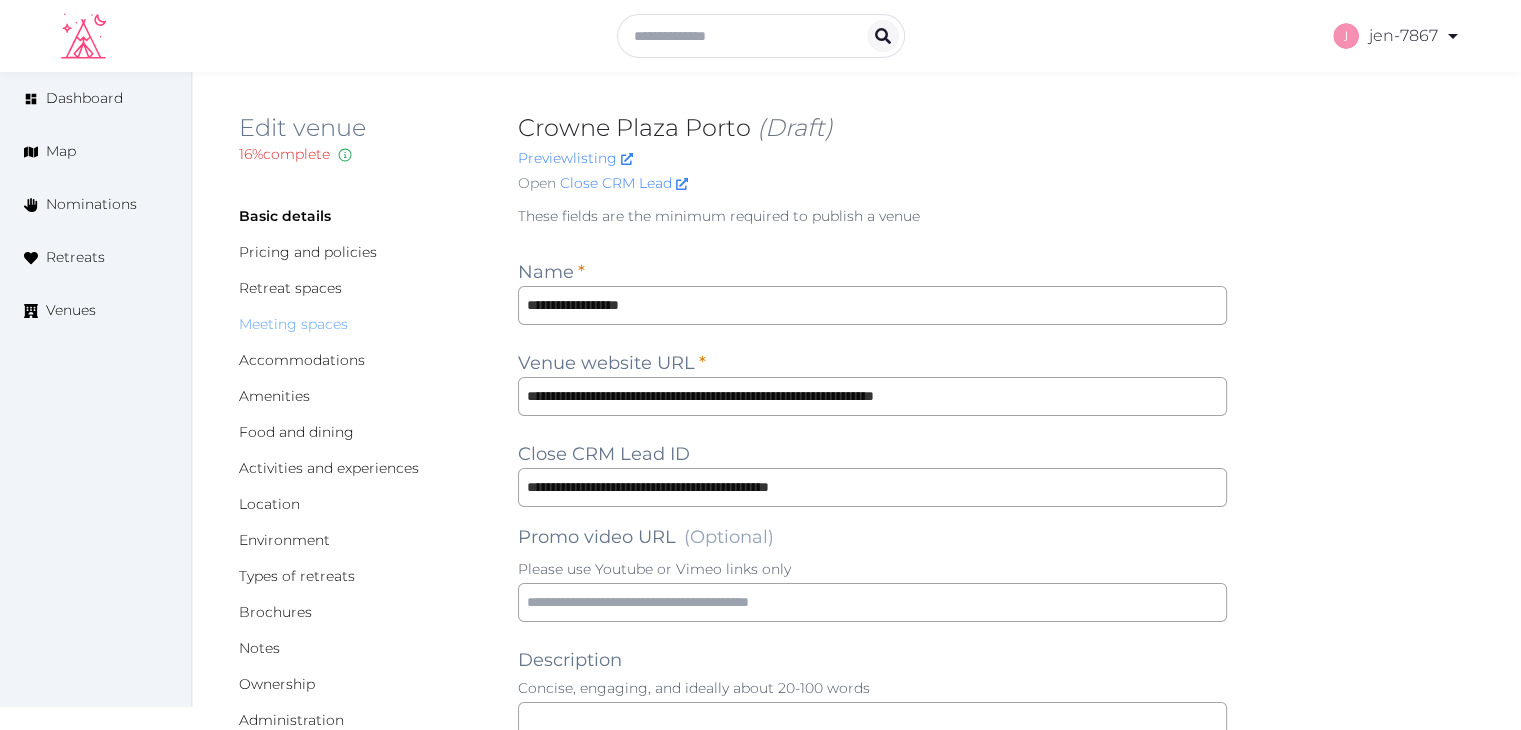 click on "Meeting spaces" at bounding box center [293, 324] 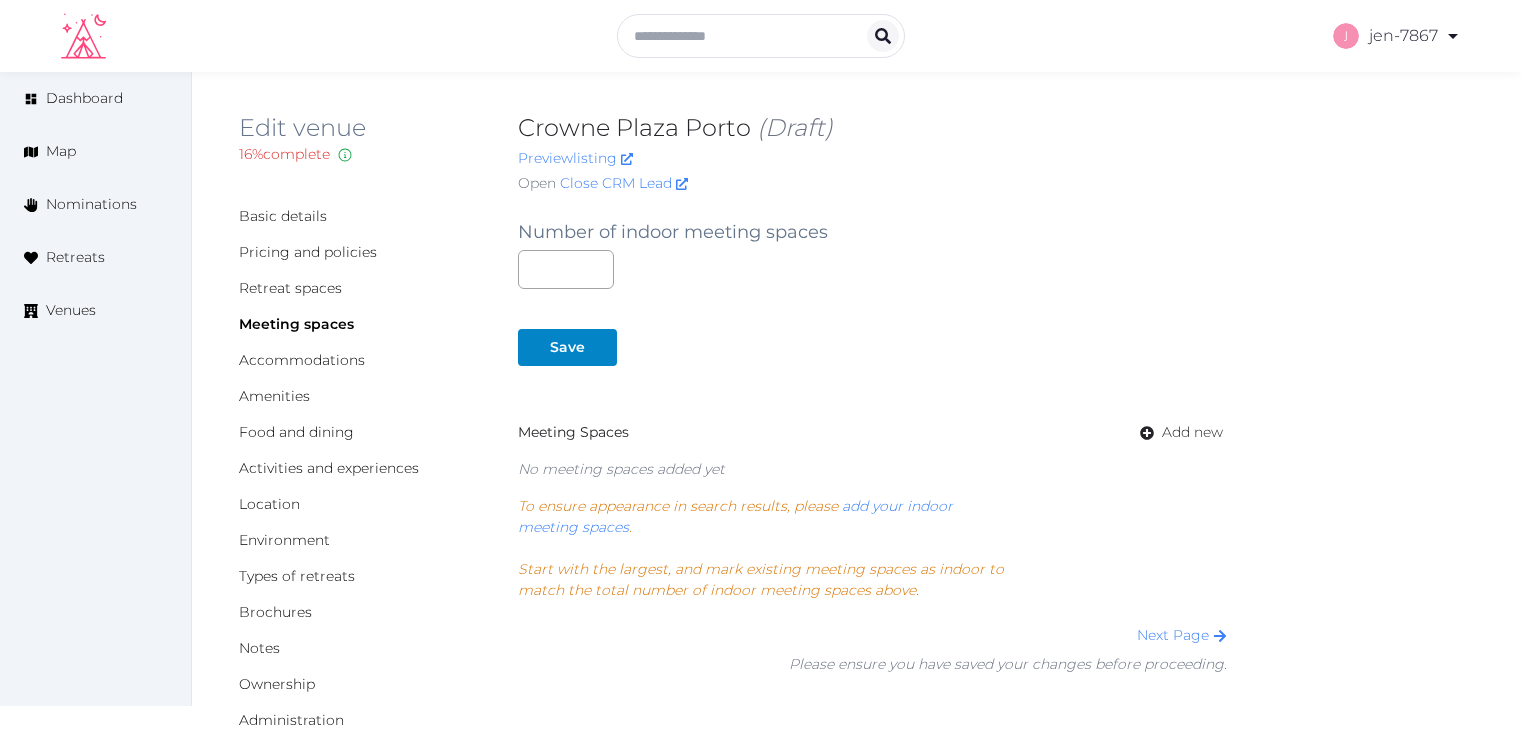 scroll, scrollTop: 0, scrollLeft: 0, axis: both 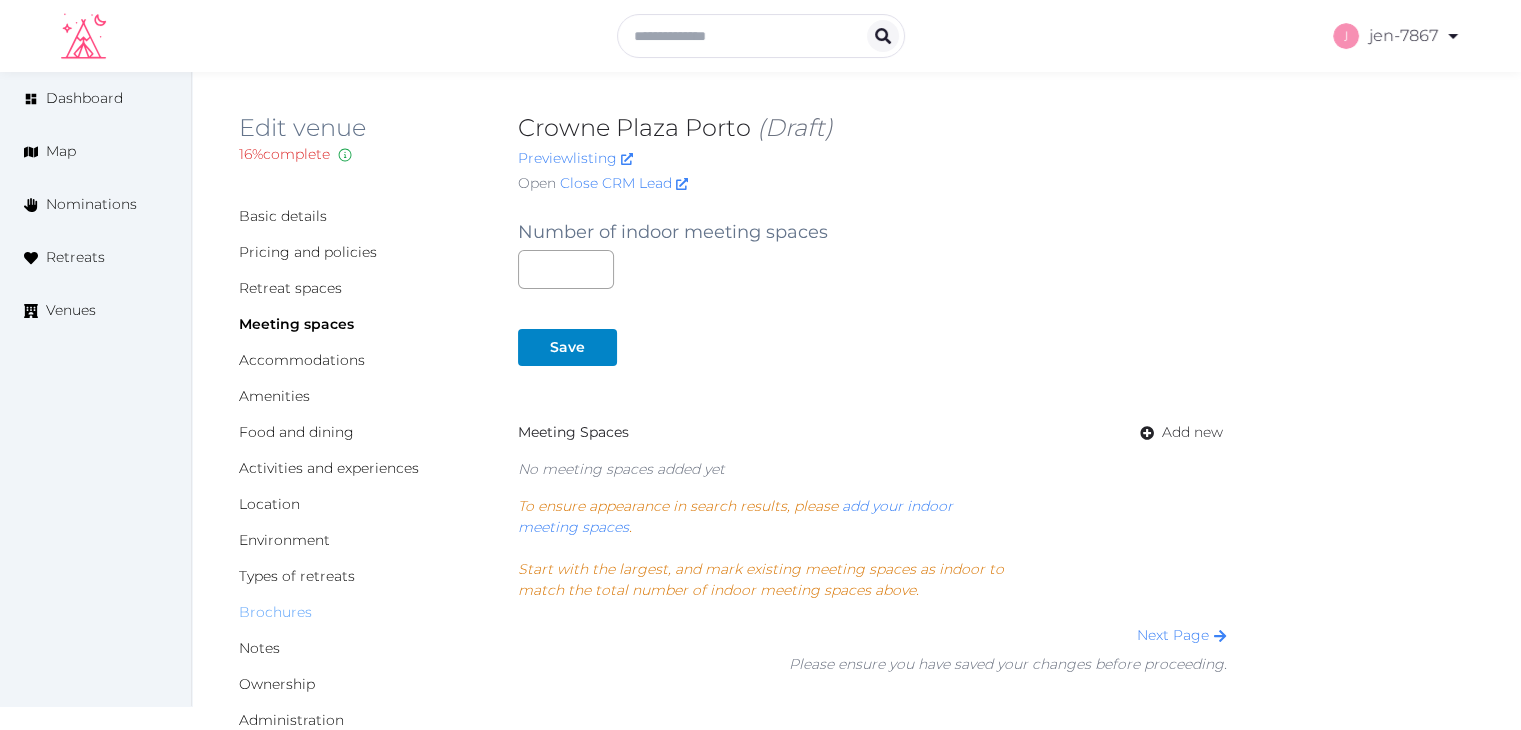 click on "Brochures" at bounding box center [275, 612] 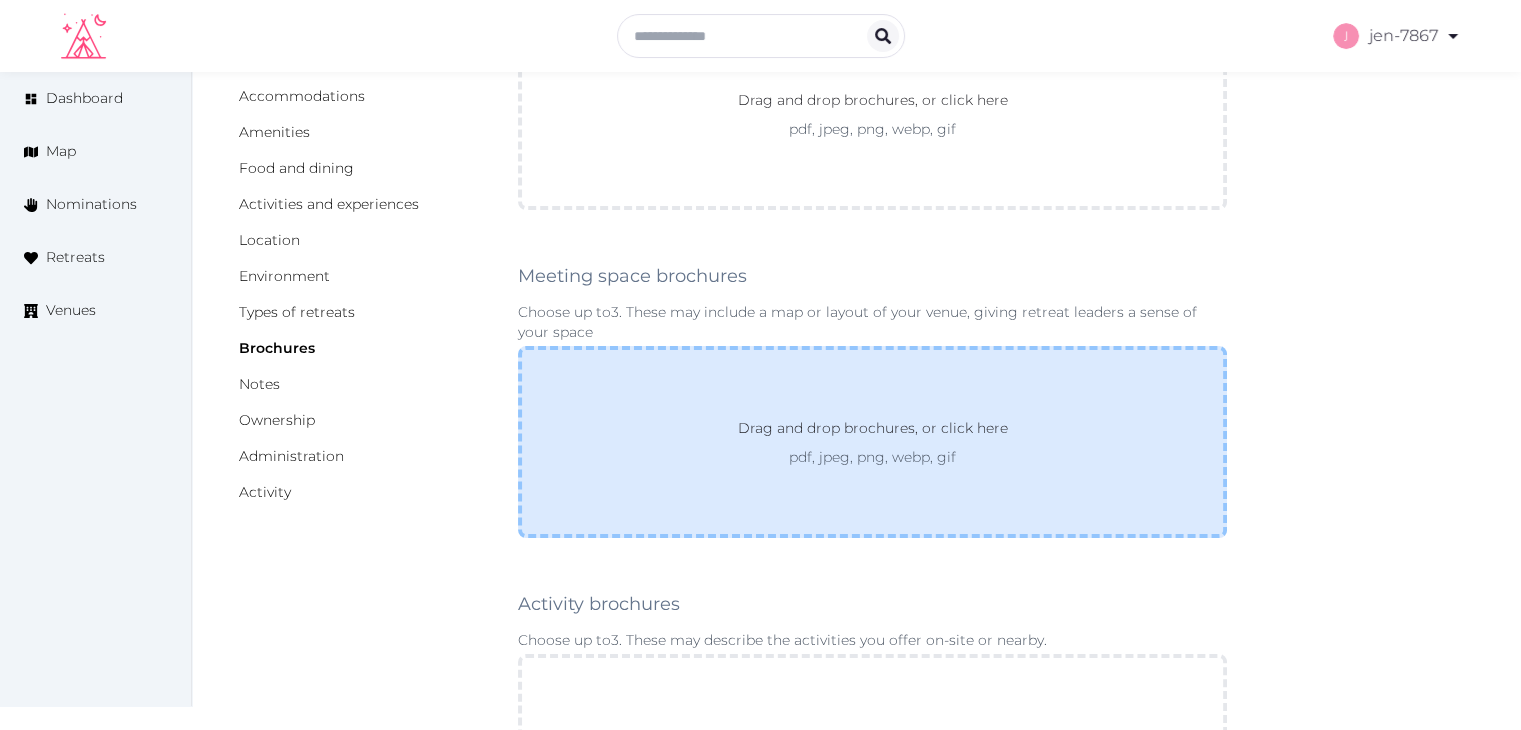 scroll, scrollTop: 400, scrollLeft: 0, axis: vertical 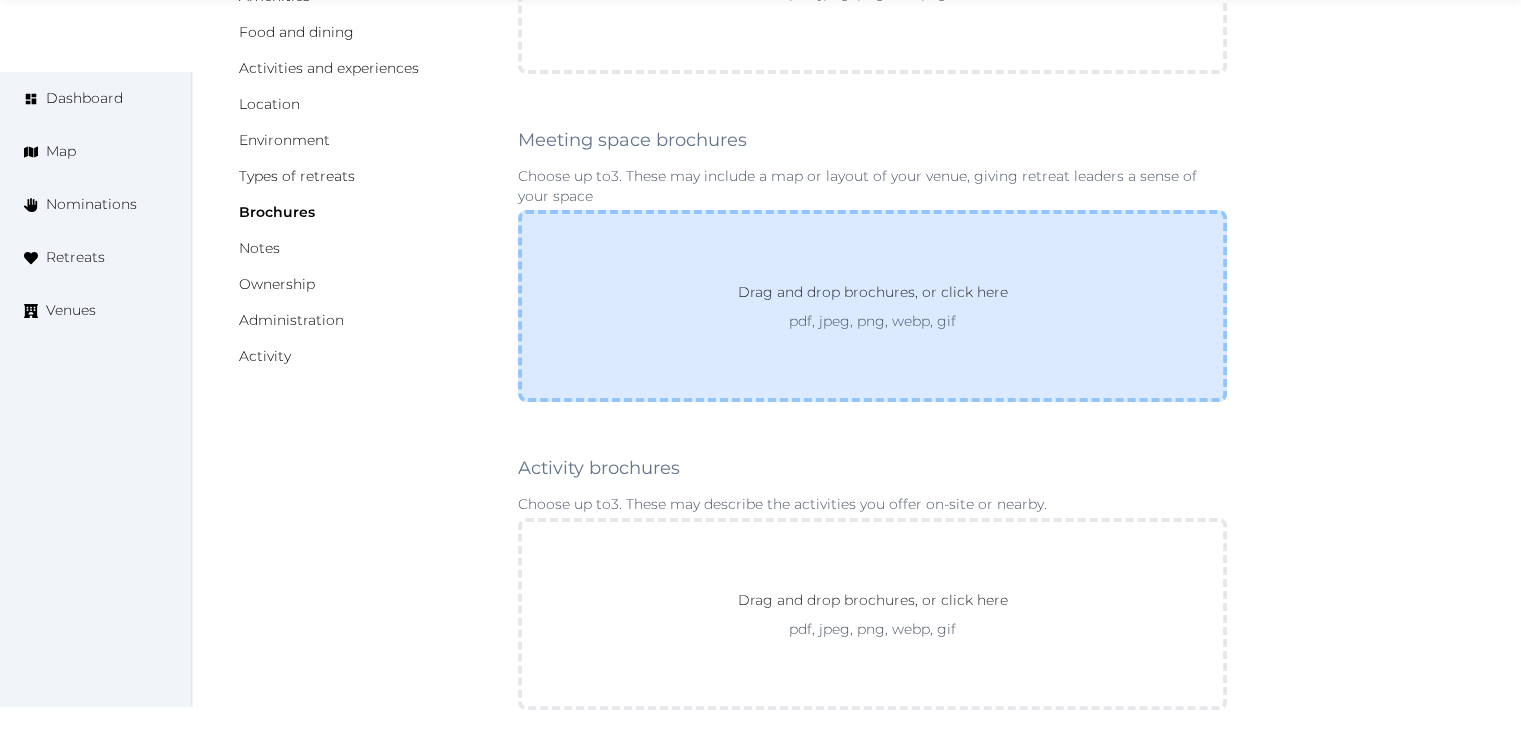 click on "Drag and drop brochures, or click here pdf, jpeg, png, webp, gif" at bounding box center (872, 306) 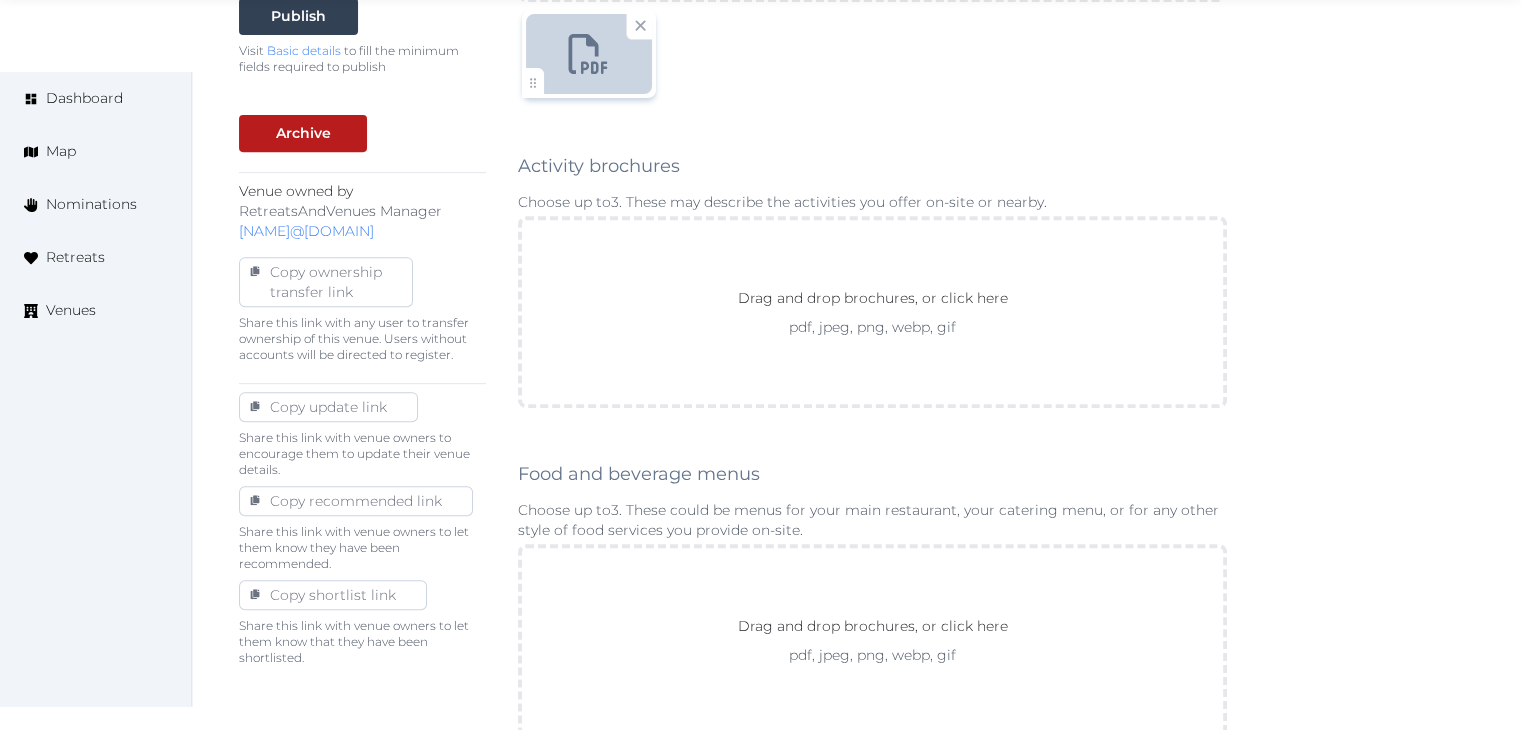 scroll, scrollTop: 1100, scrollLeft: 0, axis: vertical 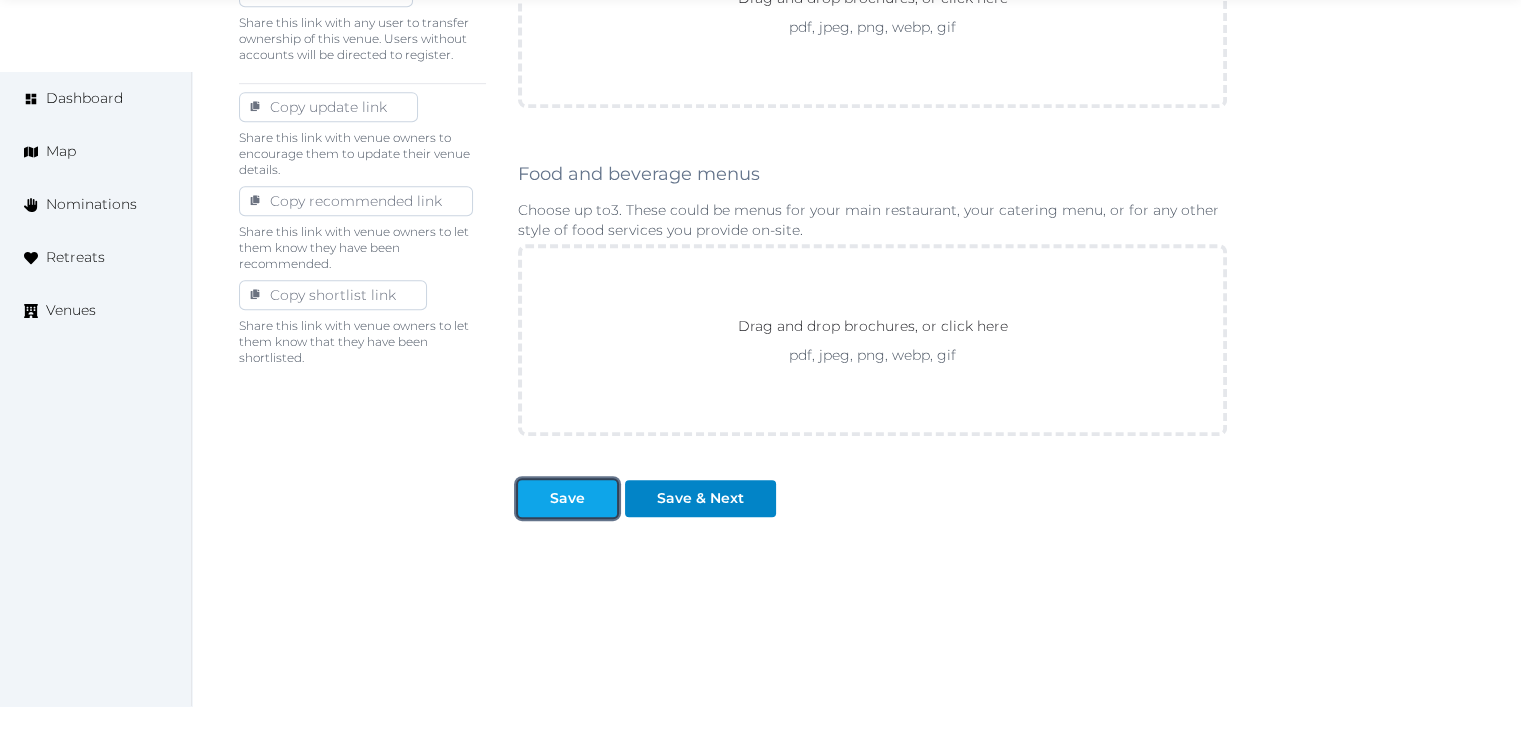click at bounding box center [534, 498] 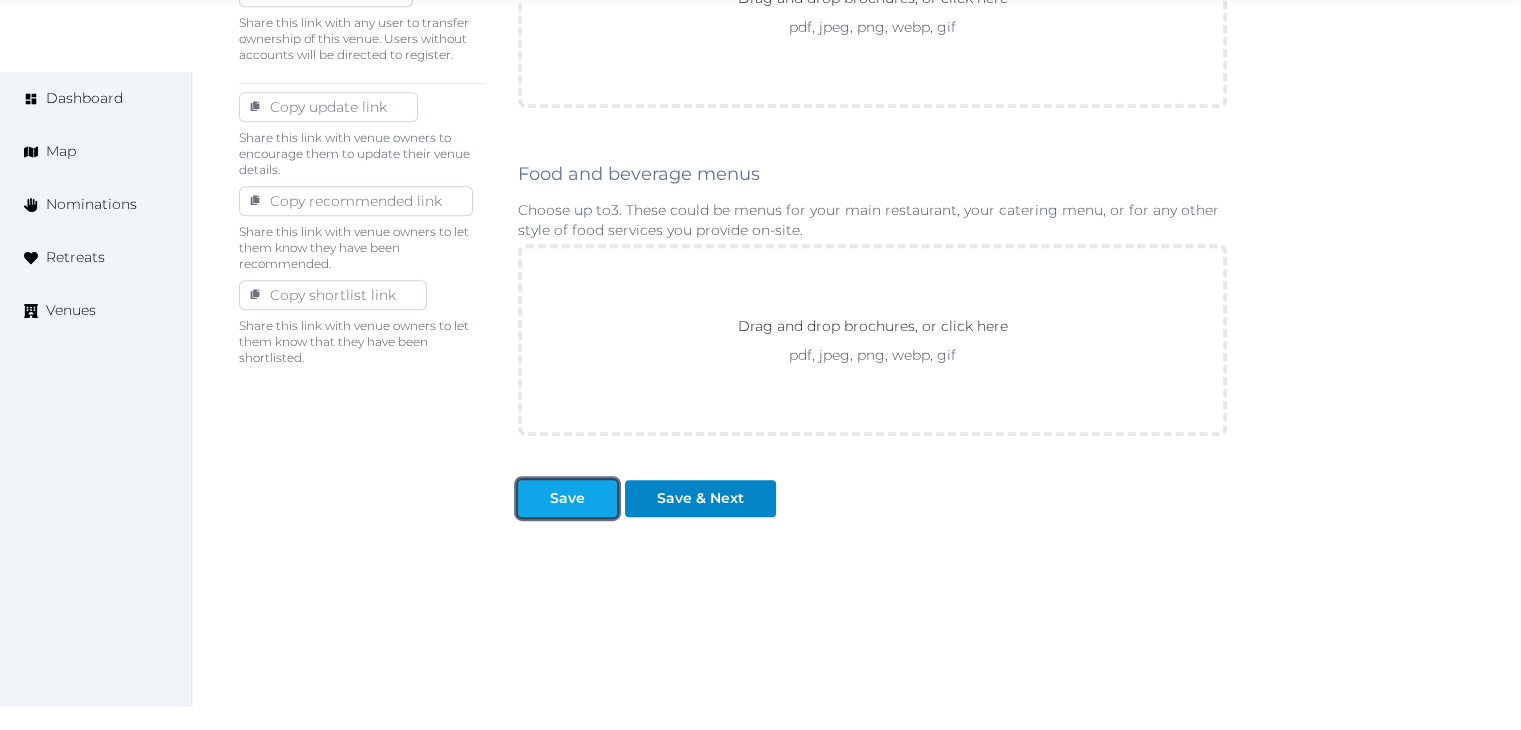 click on "Save" at bounding box center [567, 498] 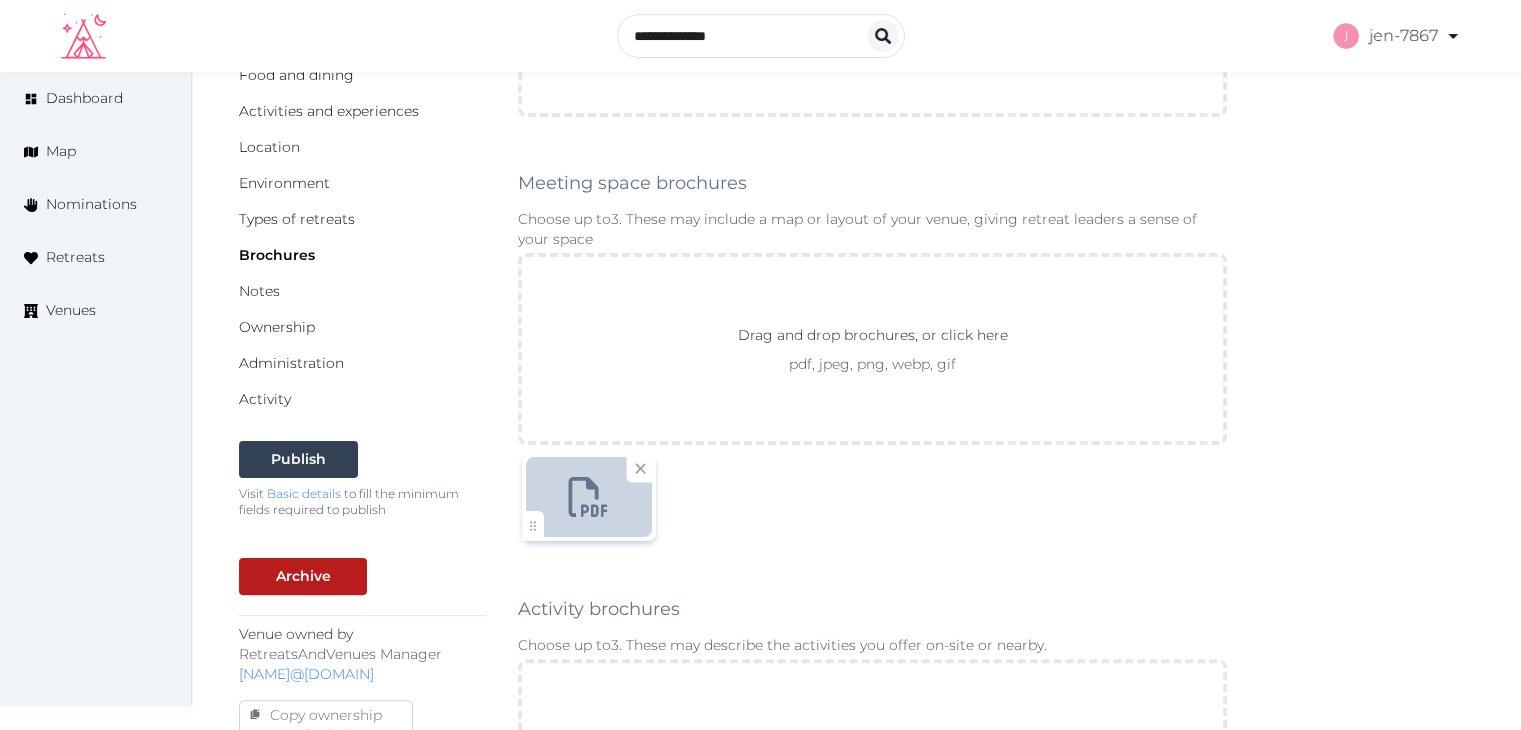 scroll, scrollTop: 100, scrollLeft: 0, axis: vertical 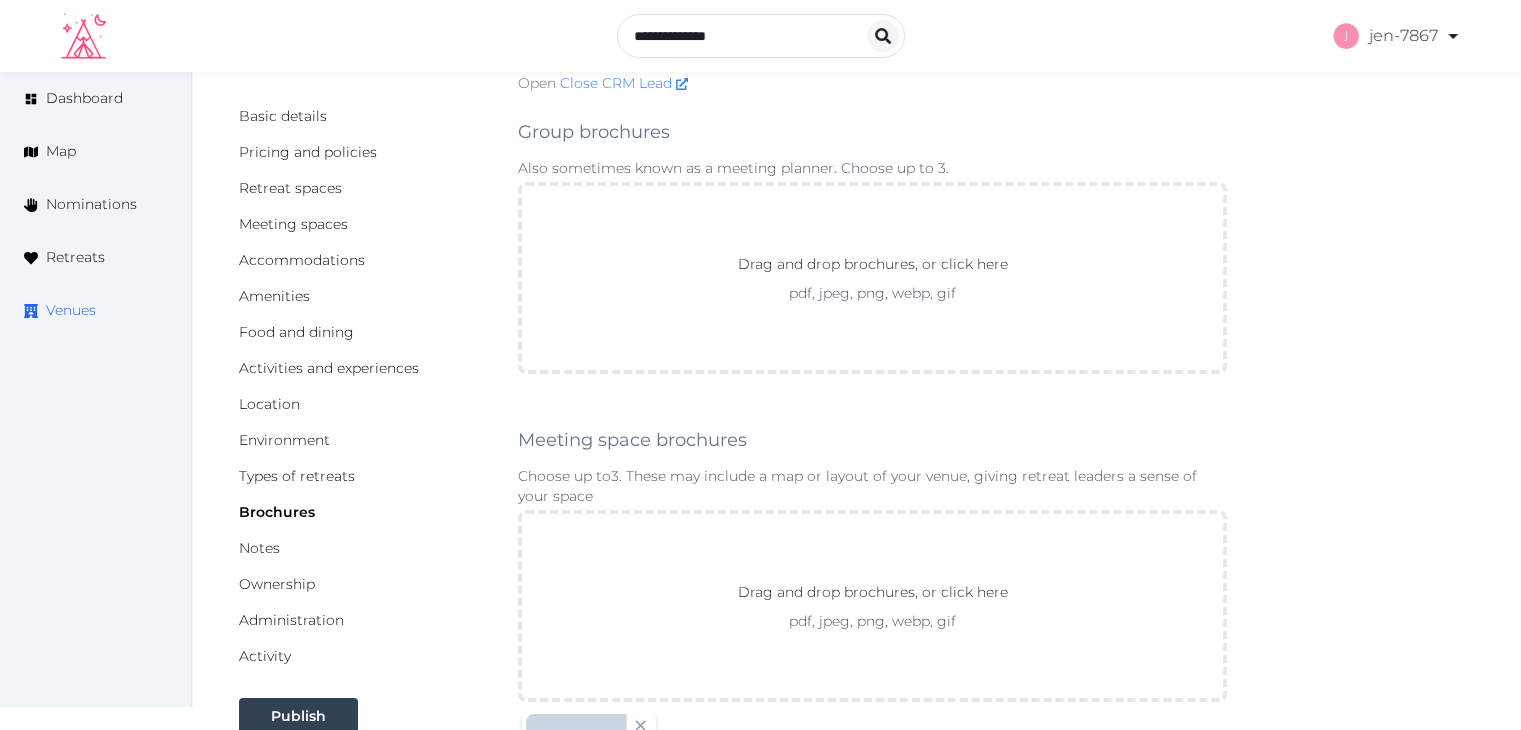 click on "Venues" at bounding box center [71, 310] 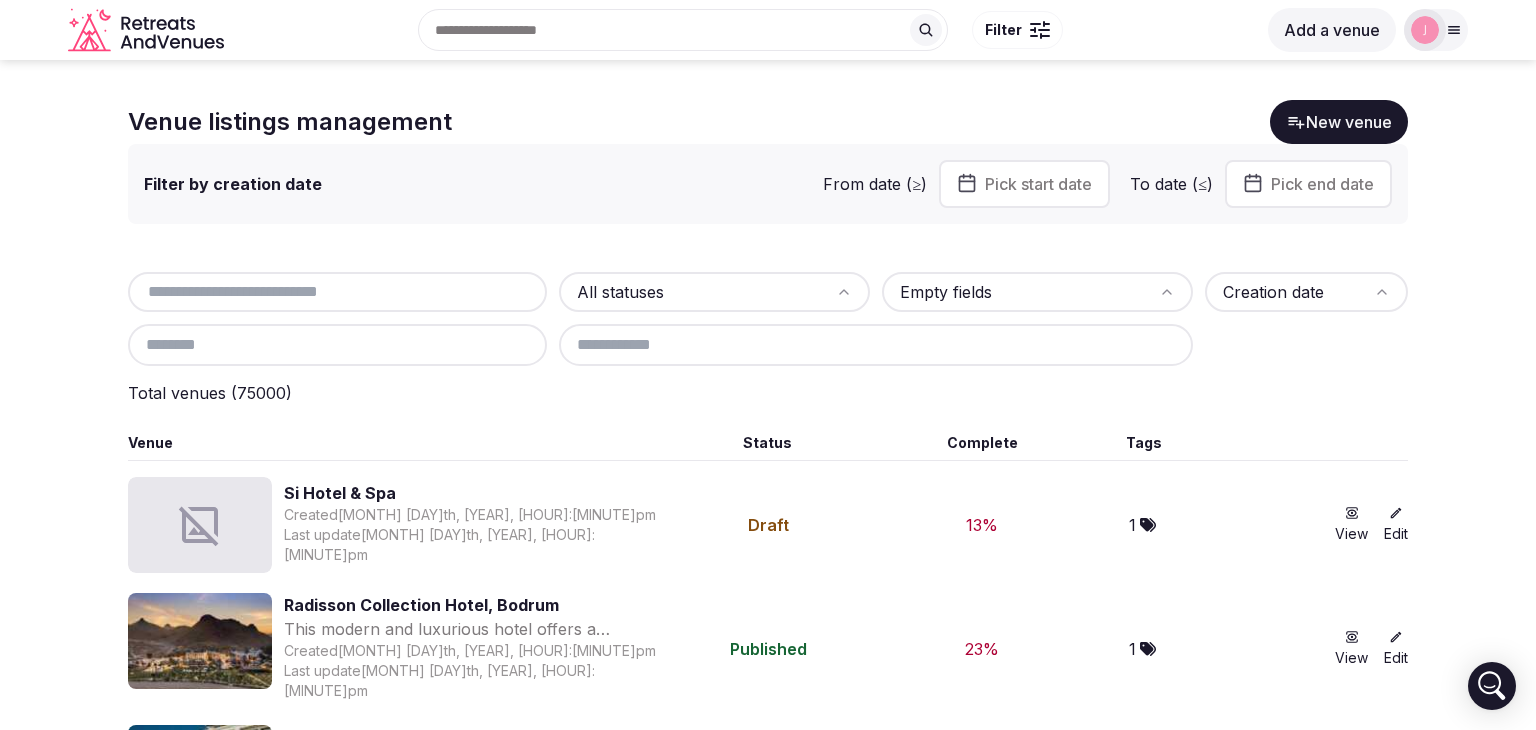 scroll, scrollTop: 0, scrollLeft: 0, axis: both 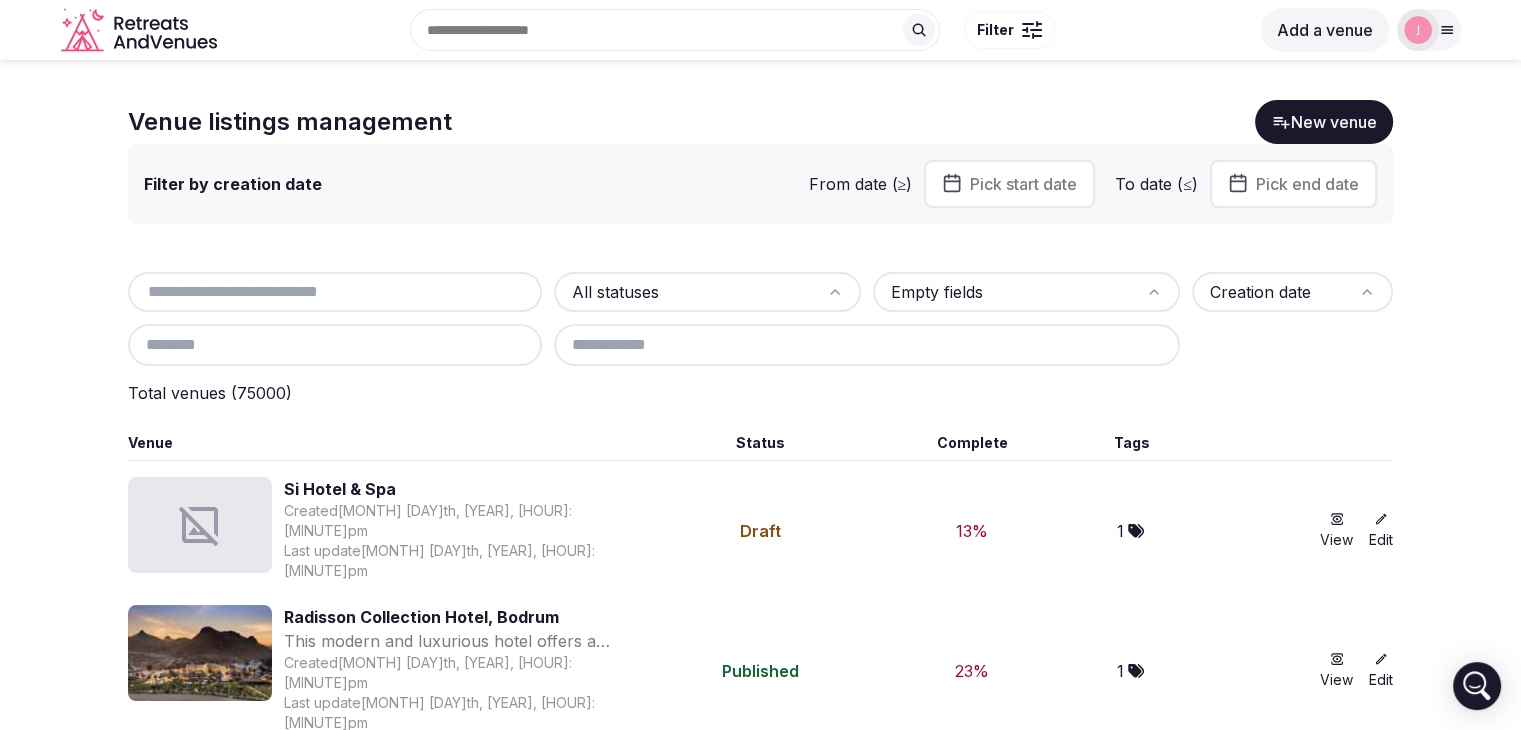 click at bounding box center [335, 292] 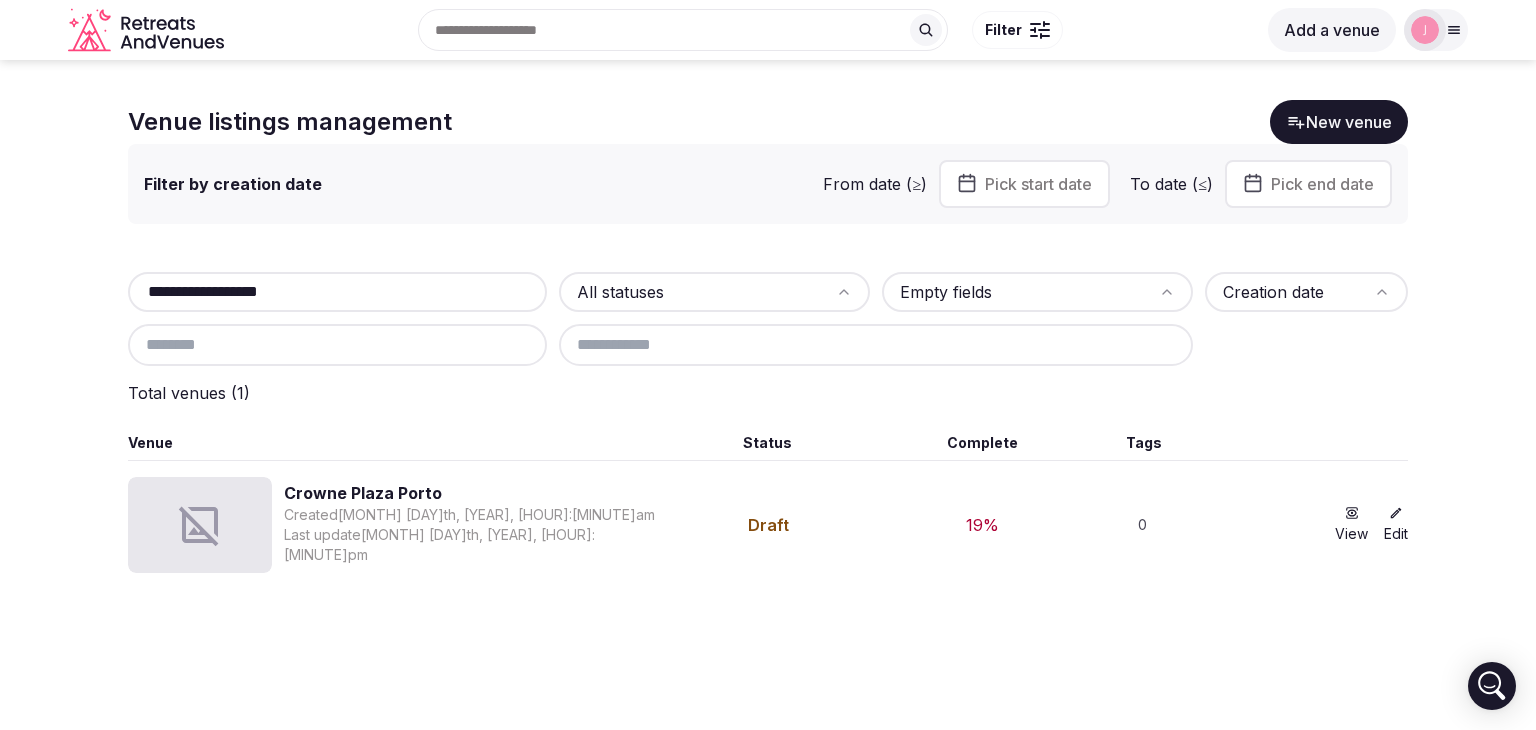 type on "**********" 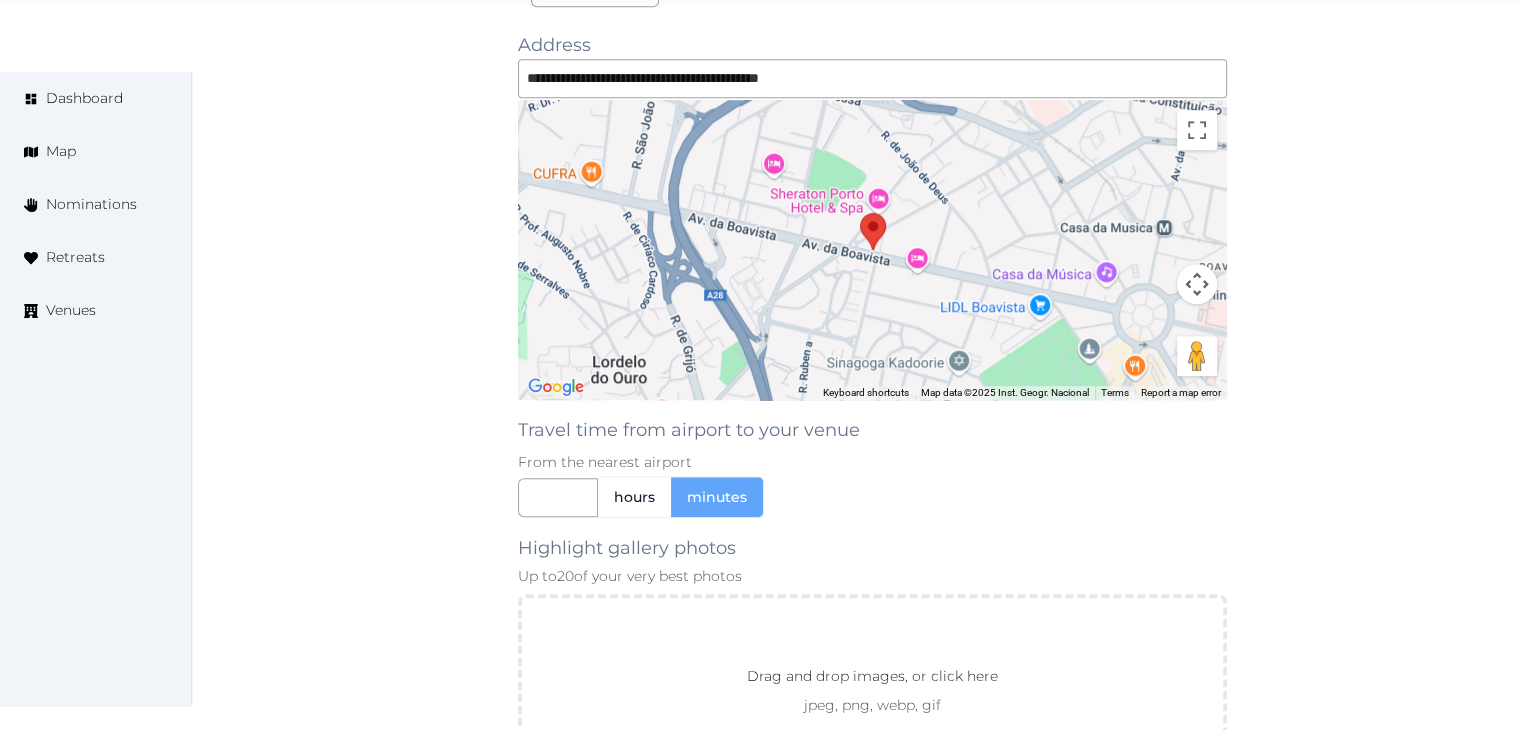 scroll, scrollTop: 1700, scrollLeft: 0, axis: vertical 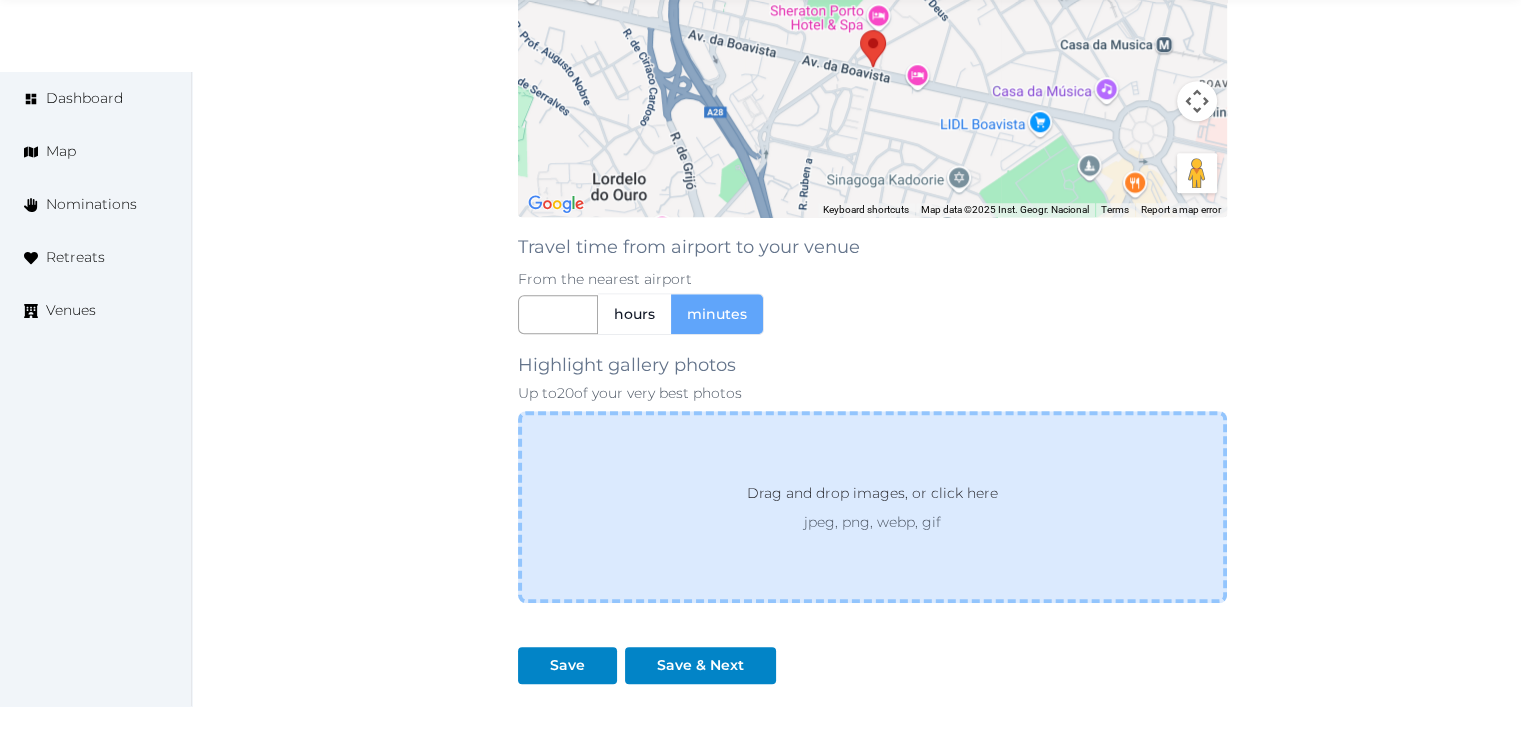 click on "Drag and drop images, or click here jpeg, png, webp, gif" at bounding box center (872, 507) 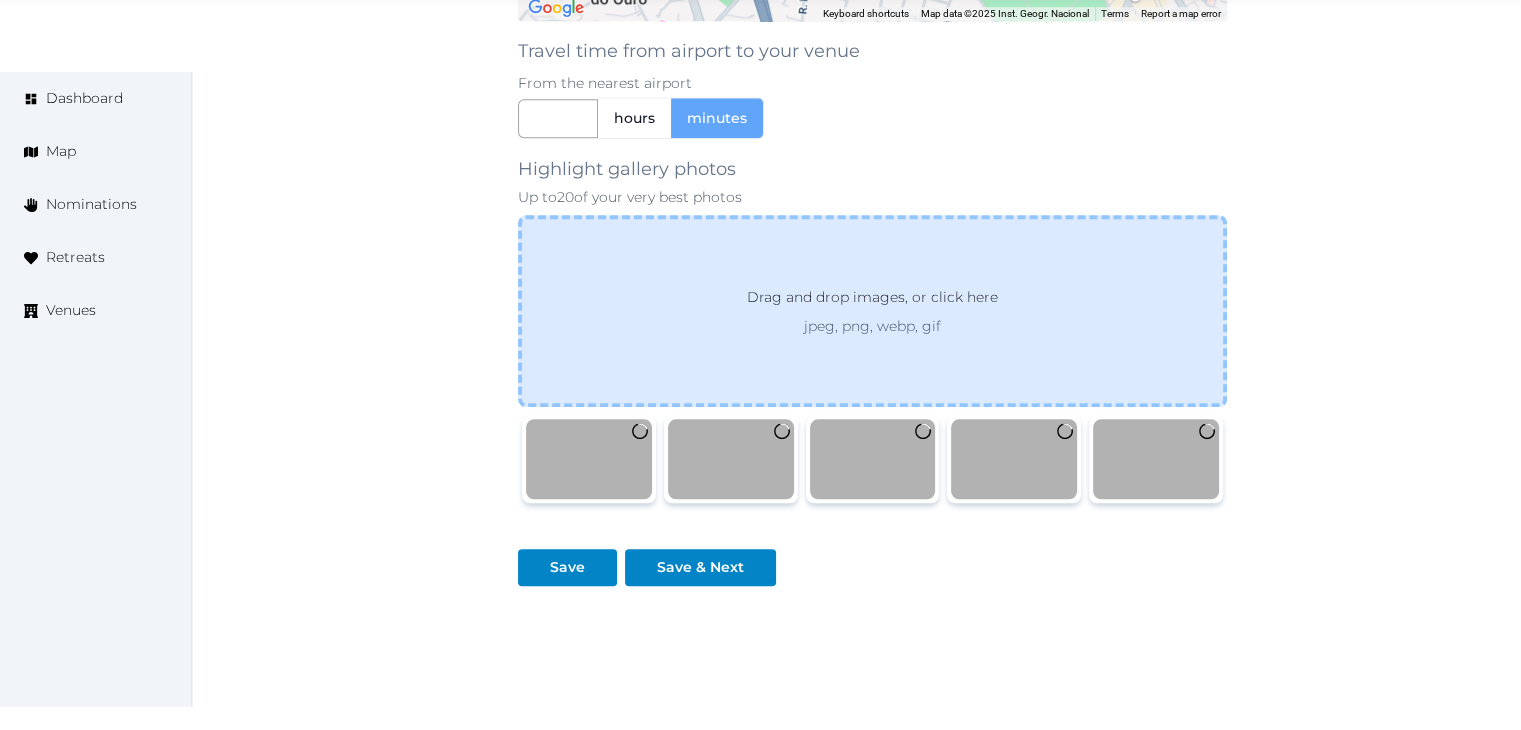 scroll, scrollTop: 1900, scrollLeft: 0, axis: vertical 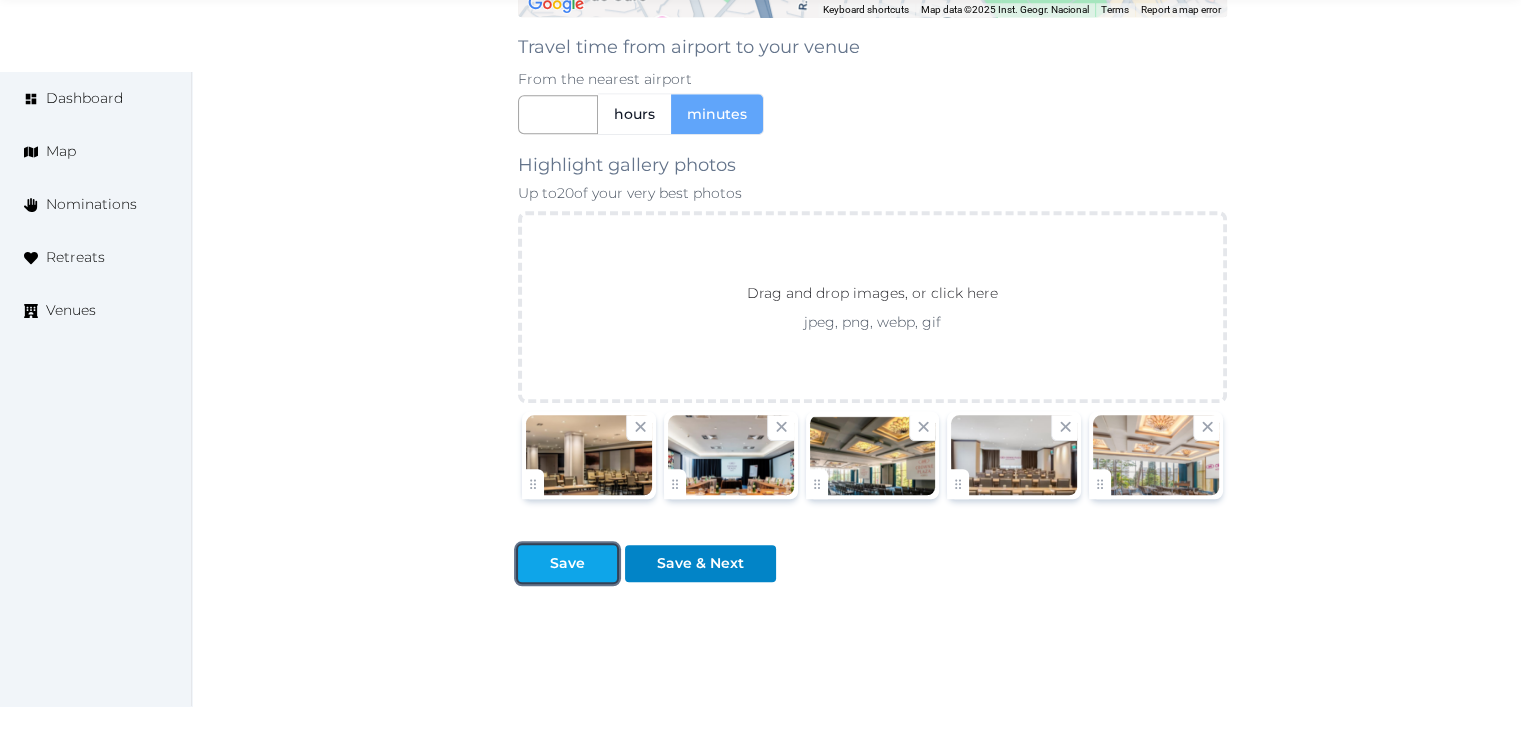 click on "Save" at bounding box center (567, 563) 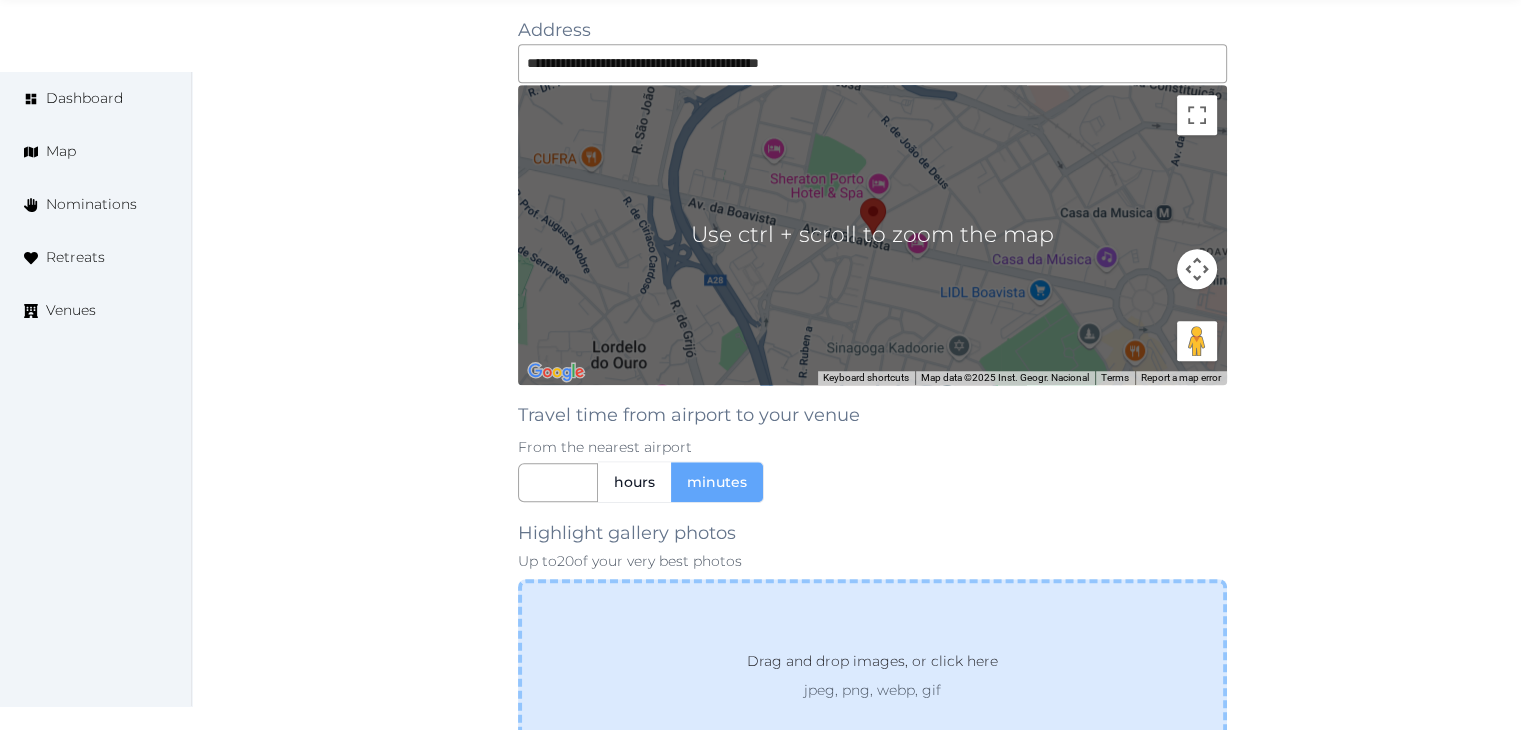 scroll, scrollTop: 1800, scrollLeft: 0, axis: vertical 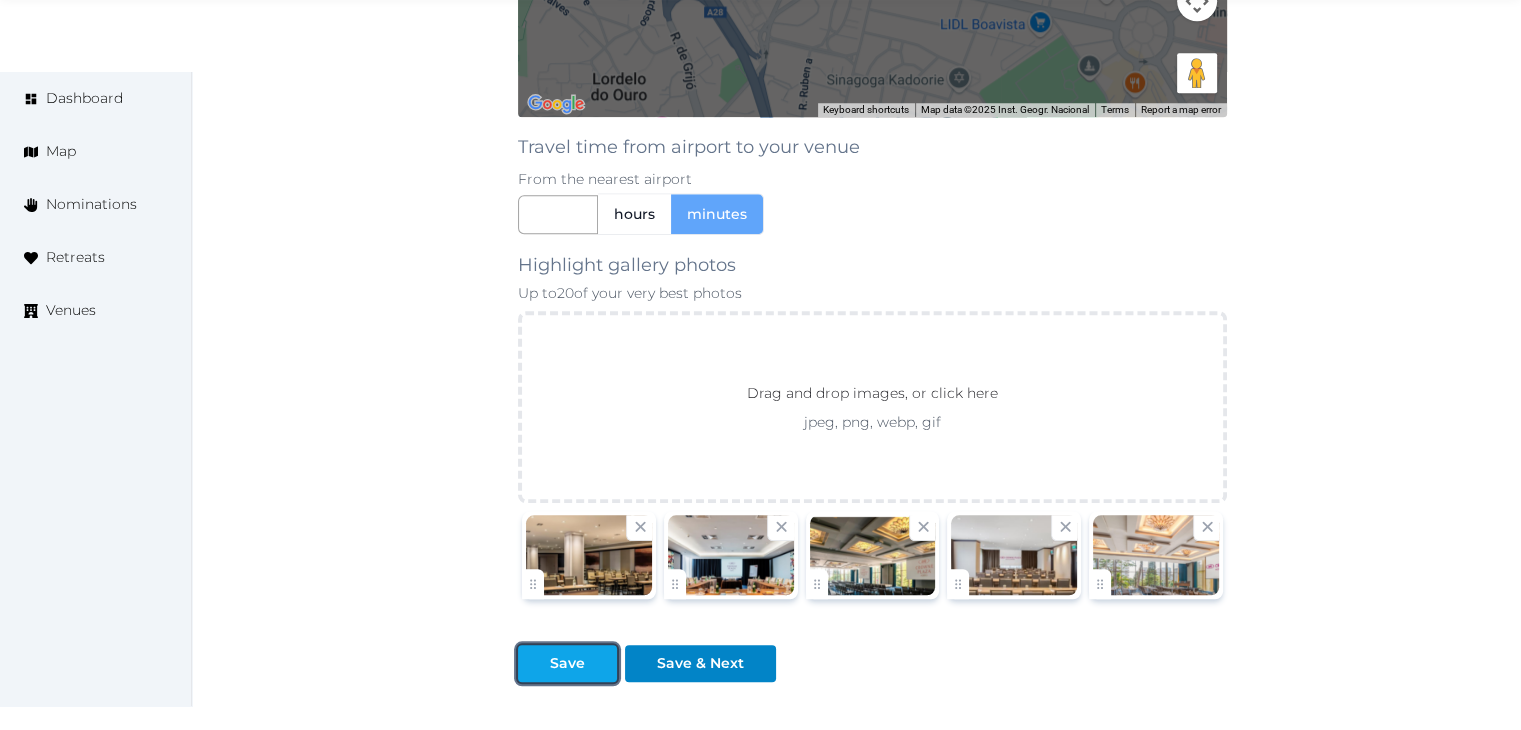 click on "Save" at bounding box center [567, 663] 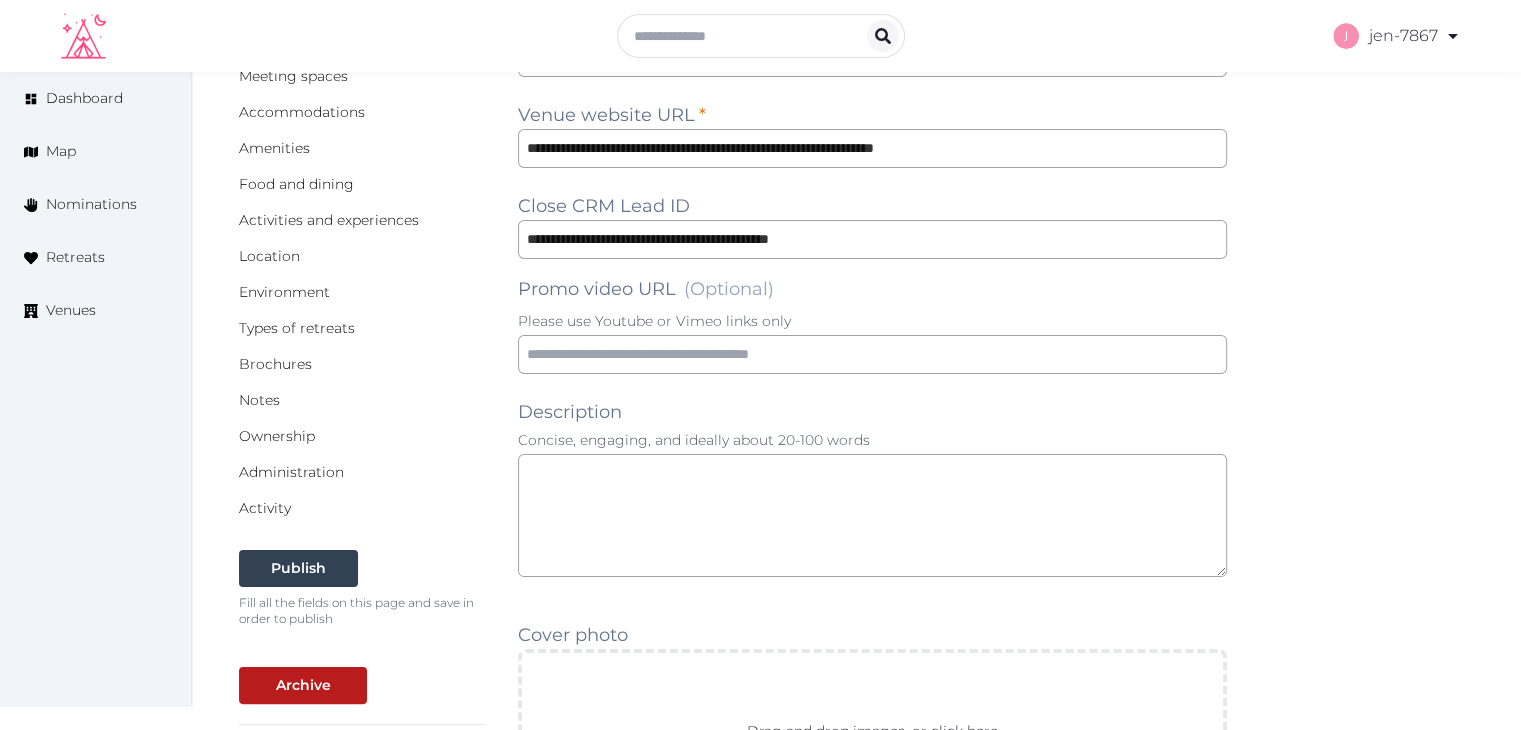 scroll, scrollTop: 0, scrollLeft: 0, axis: both 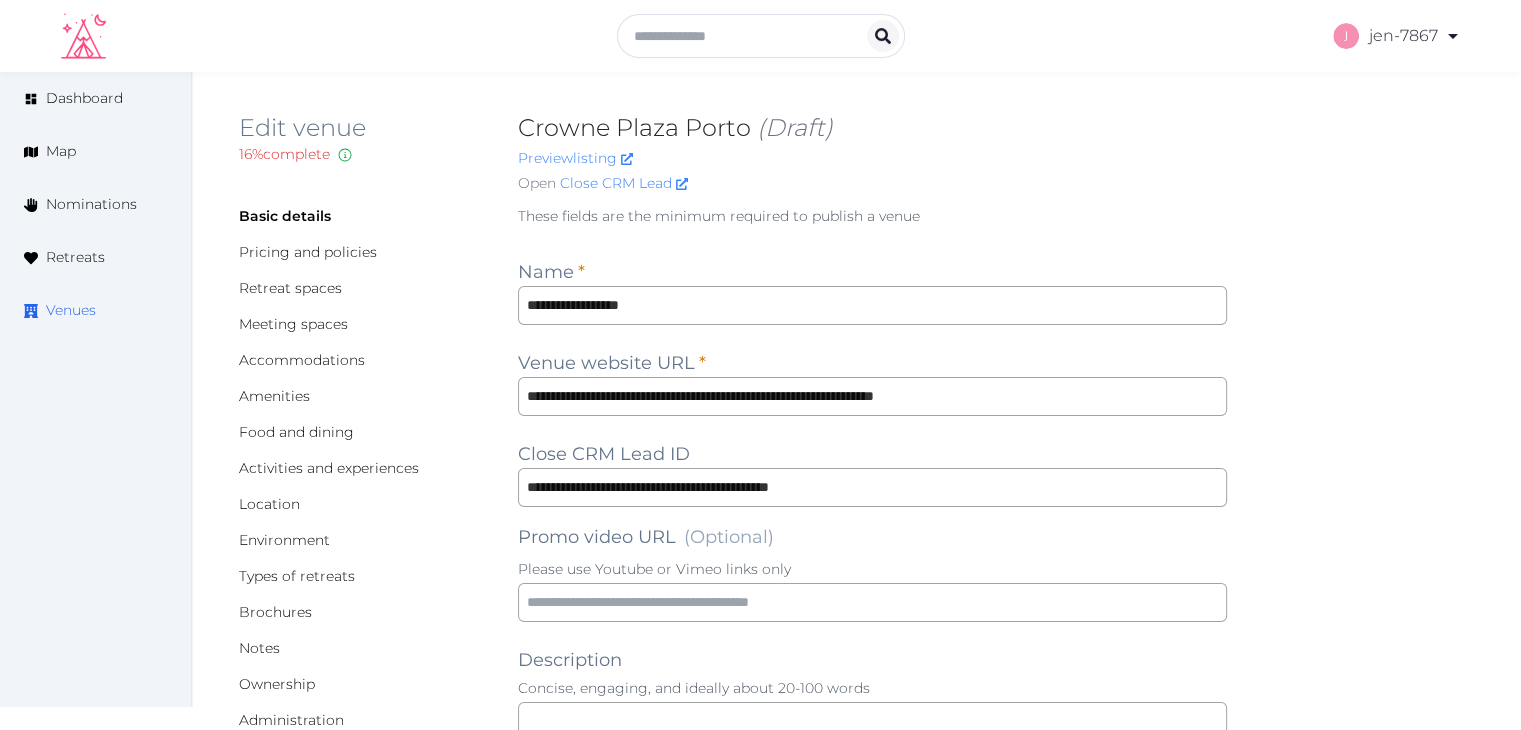 click on "Venues" at bounding box center [71, 310] 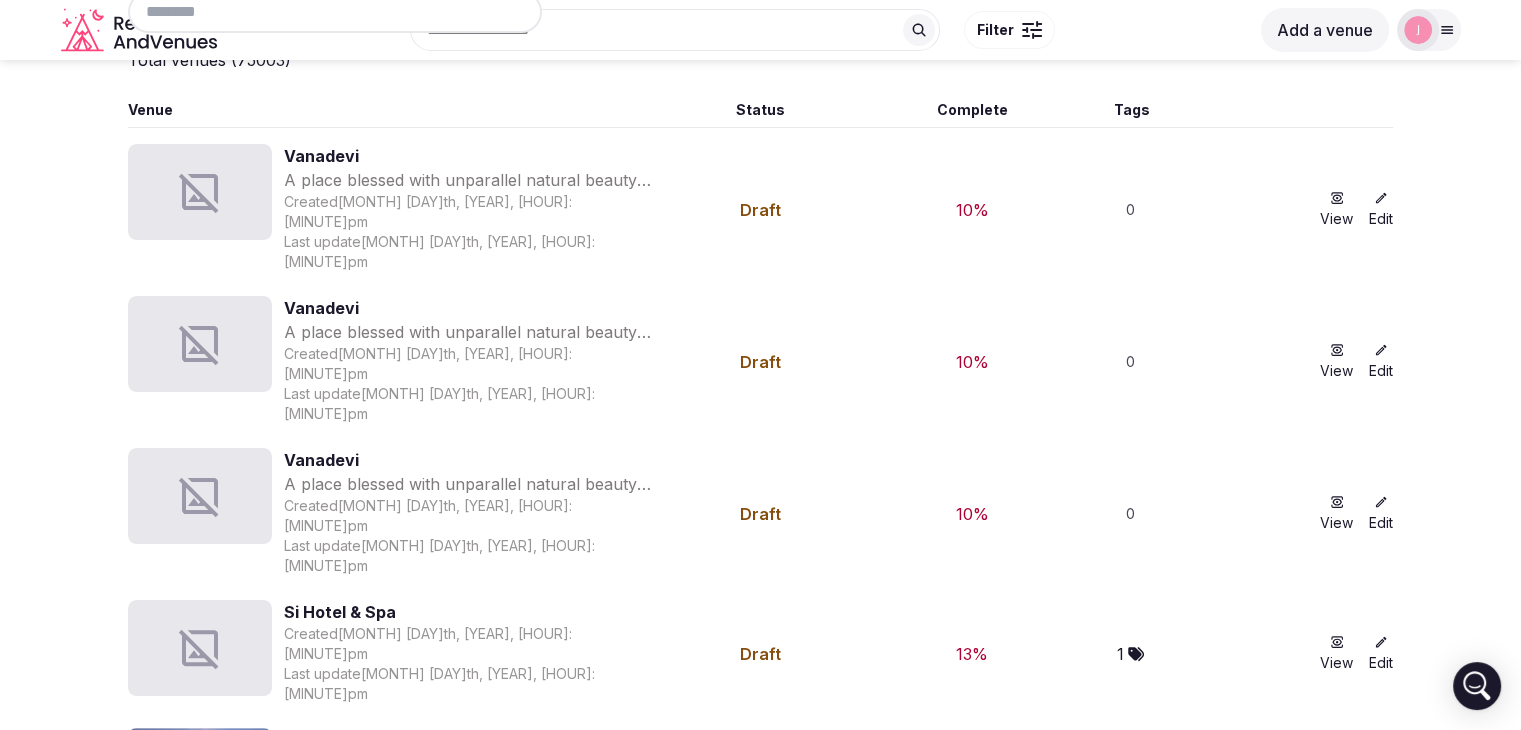 scroll, scrollTop: 0, scrollLeft: 0, axis: both 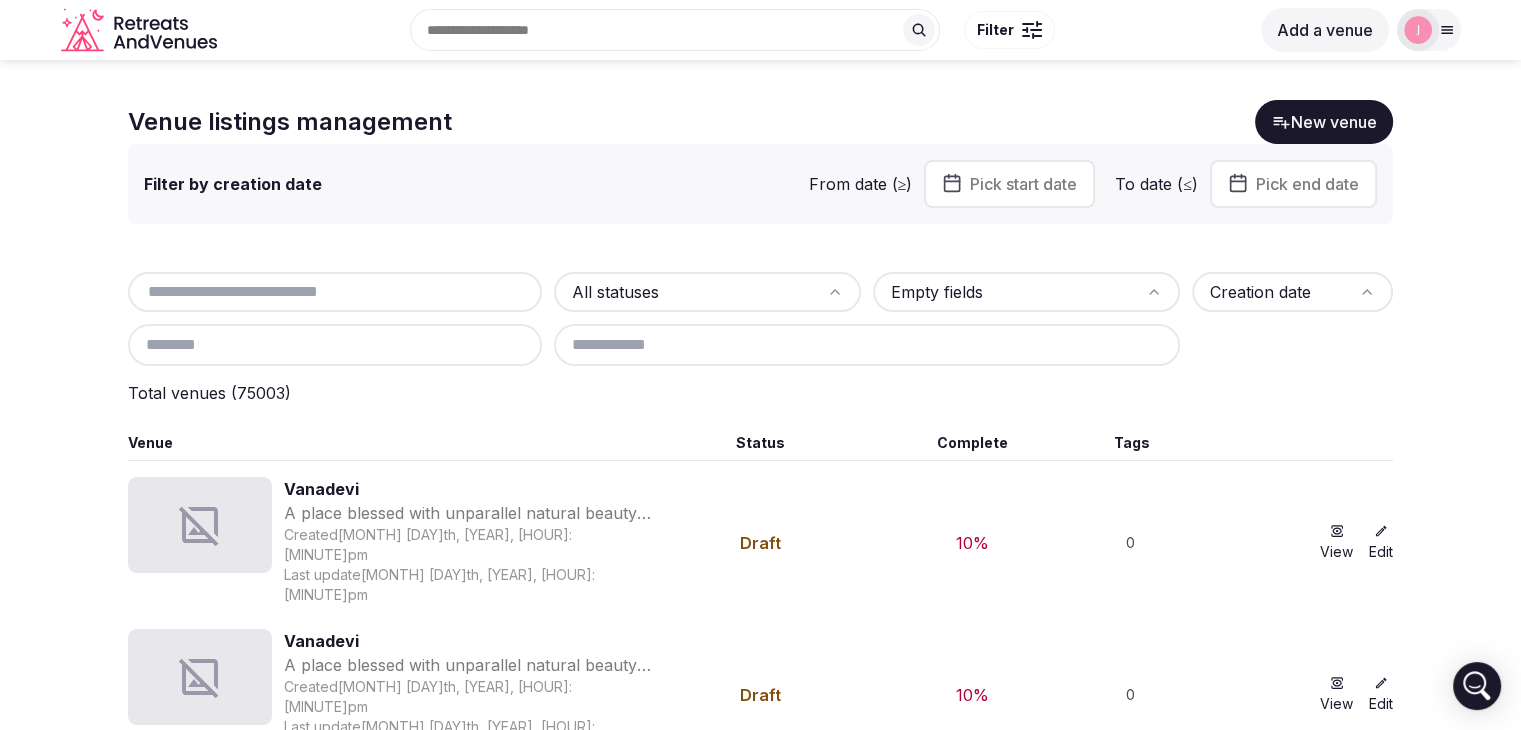click at bounding box center (335, 292) 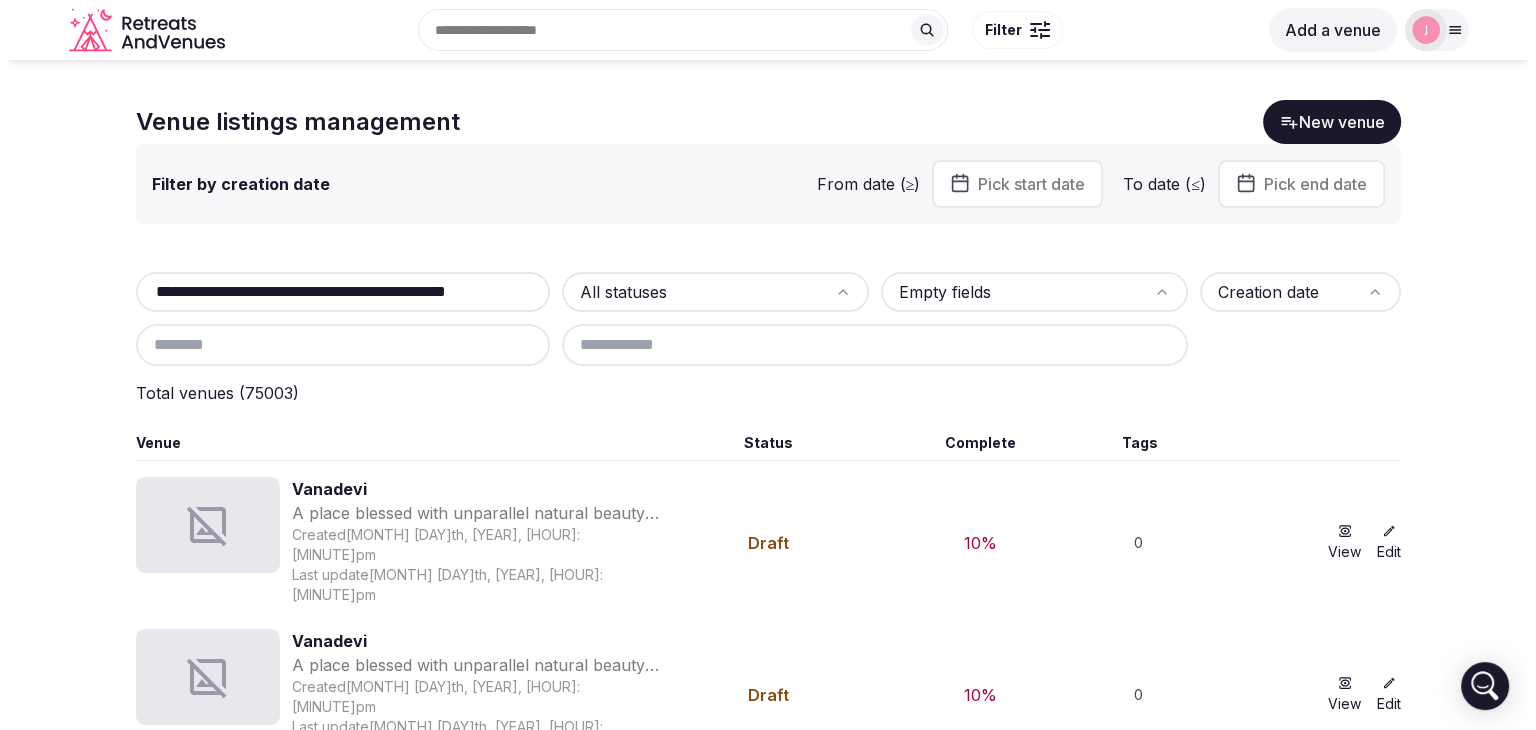 scroll, scrollTop: 0, scrollLeft: 75, axis: horizontal 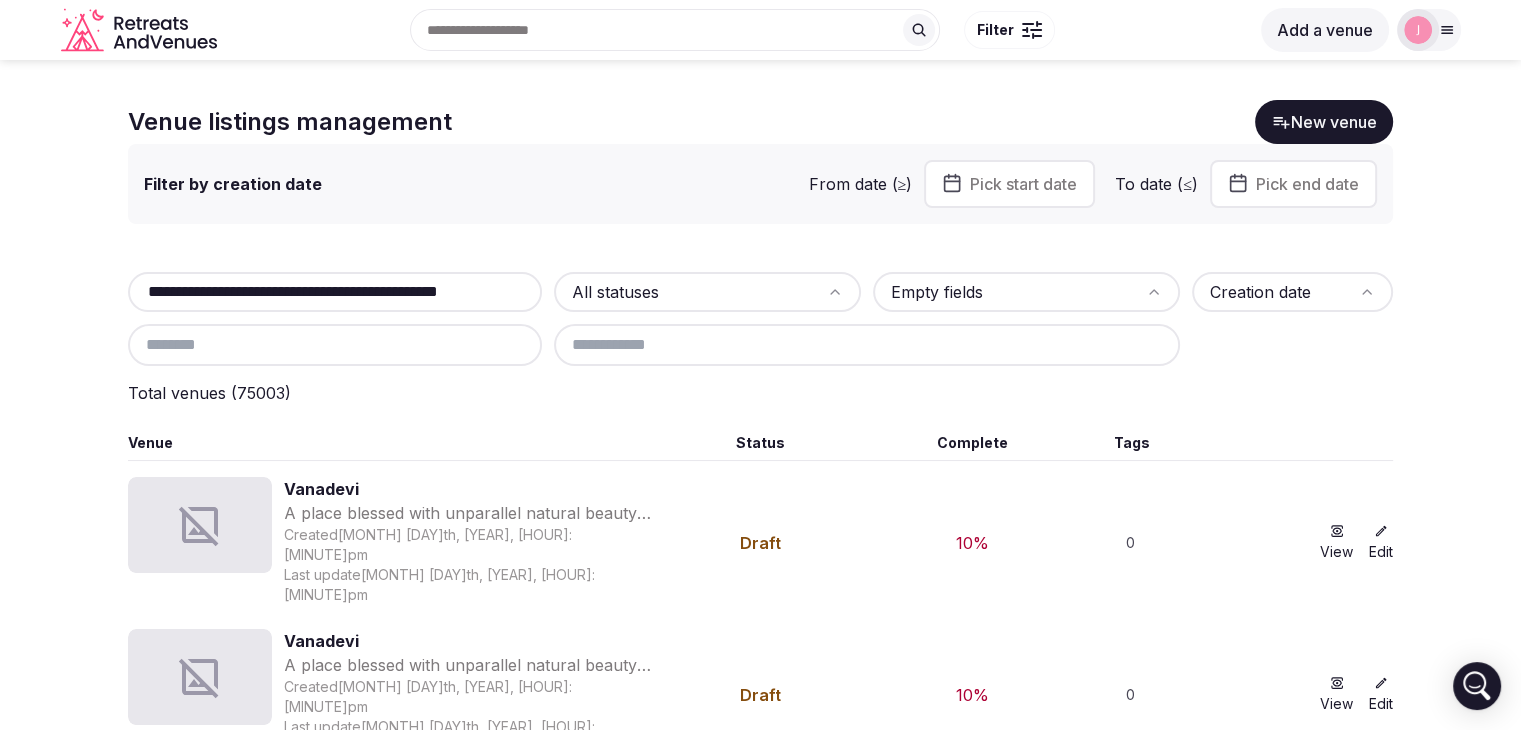type on "**********" 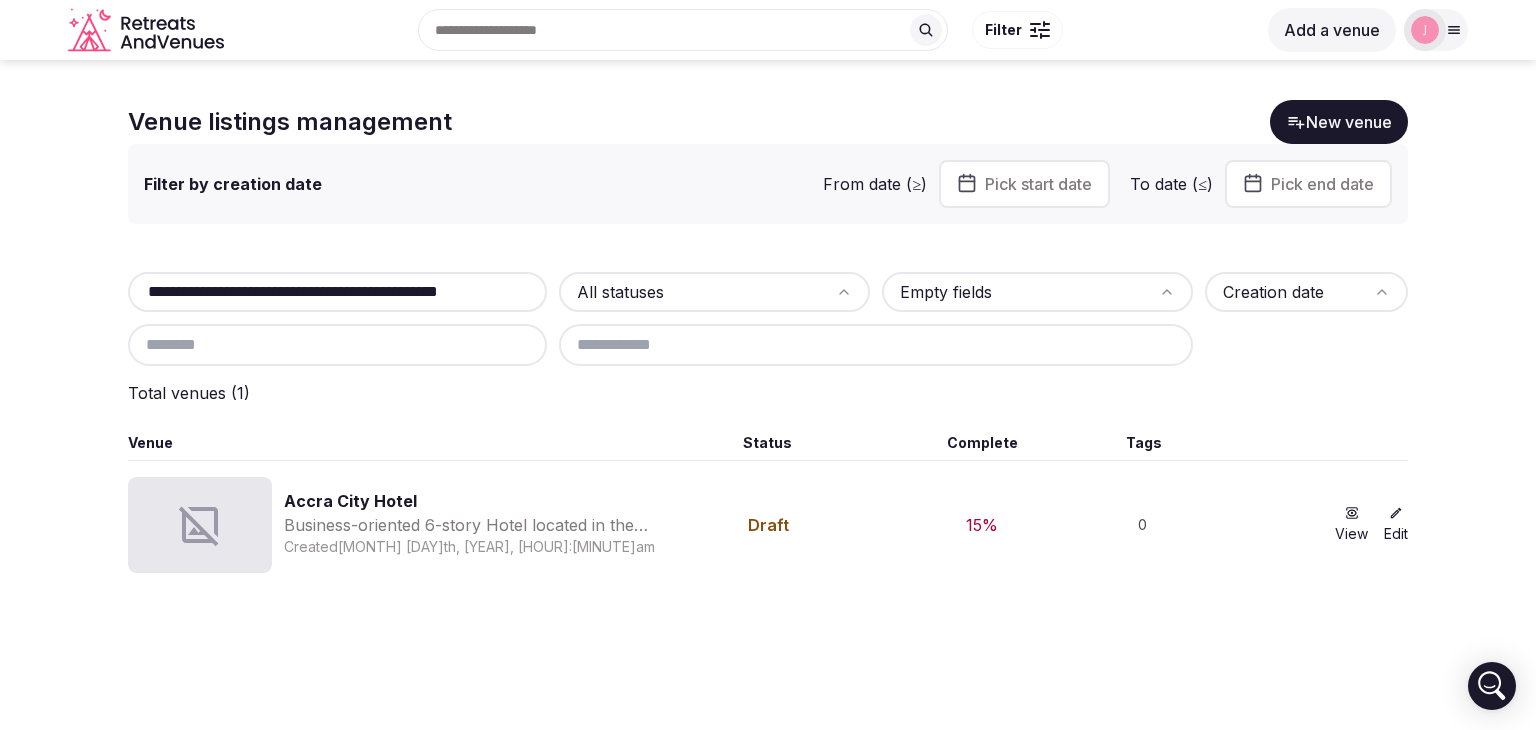 scroll, scrollTop: 0, scrollLeft: 0, axis: both 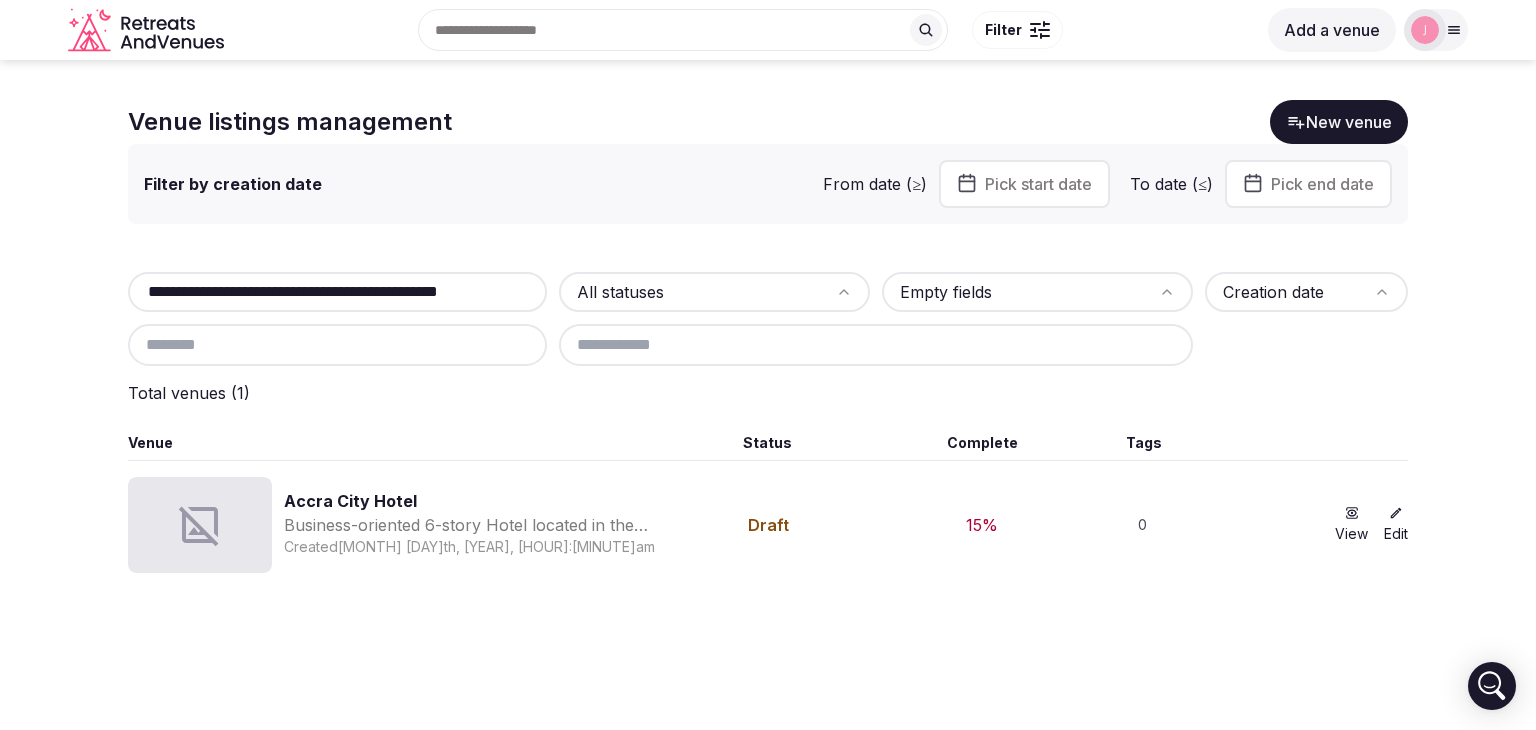 click on "Accra City Hotel" at bounding box center [471, 501] 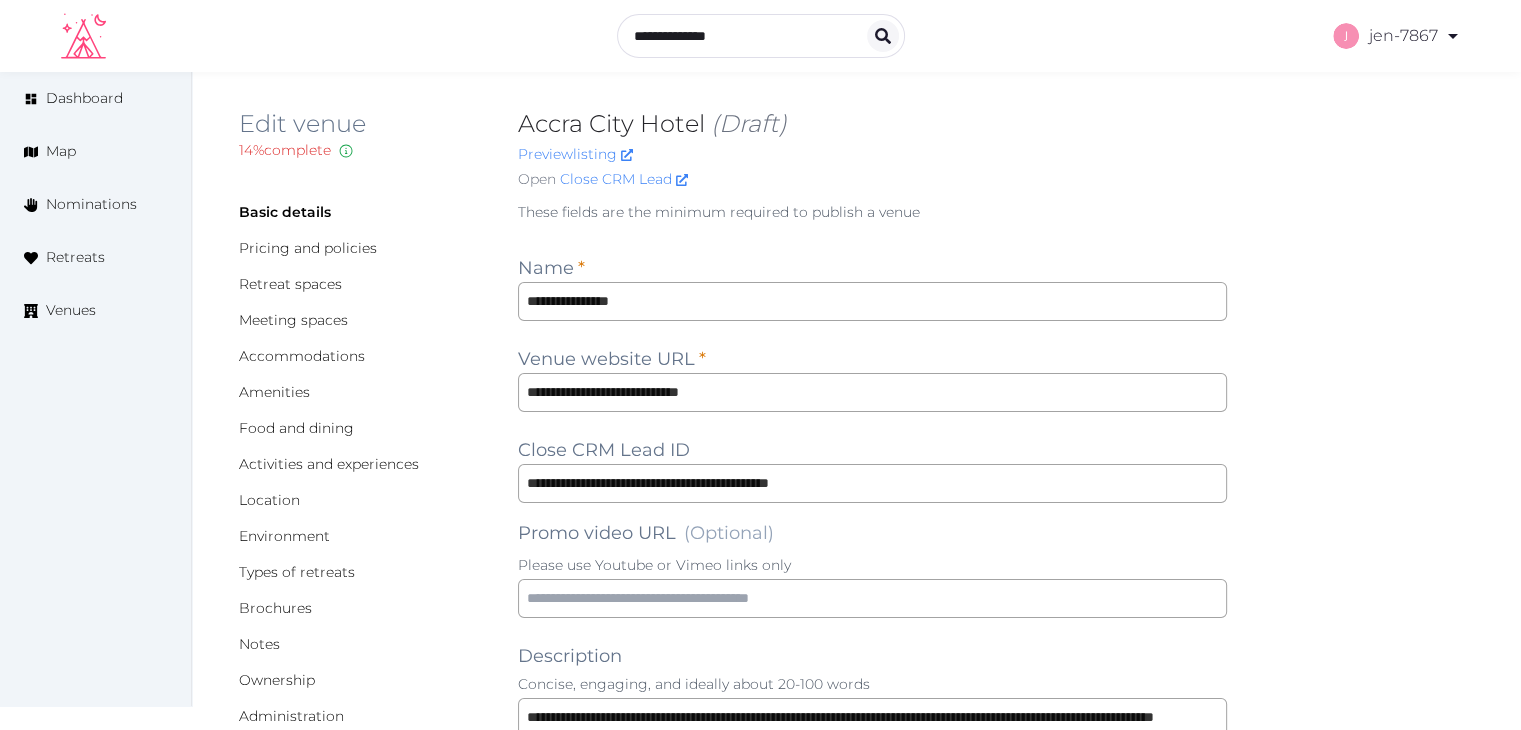 scroll, scrollTop: 0, scrollLeft: 0, axis: both 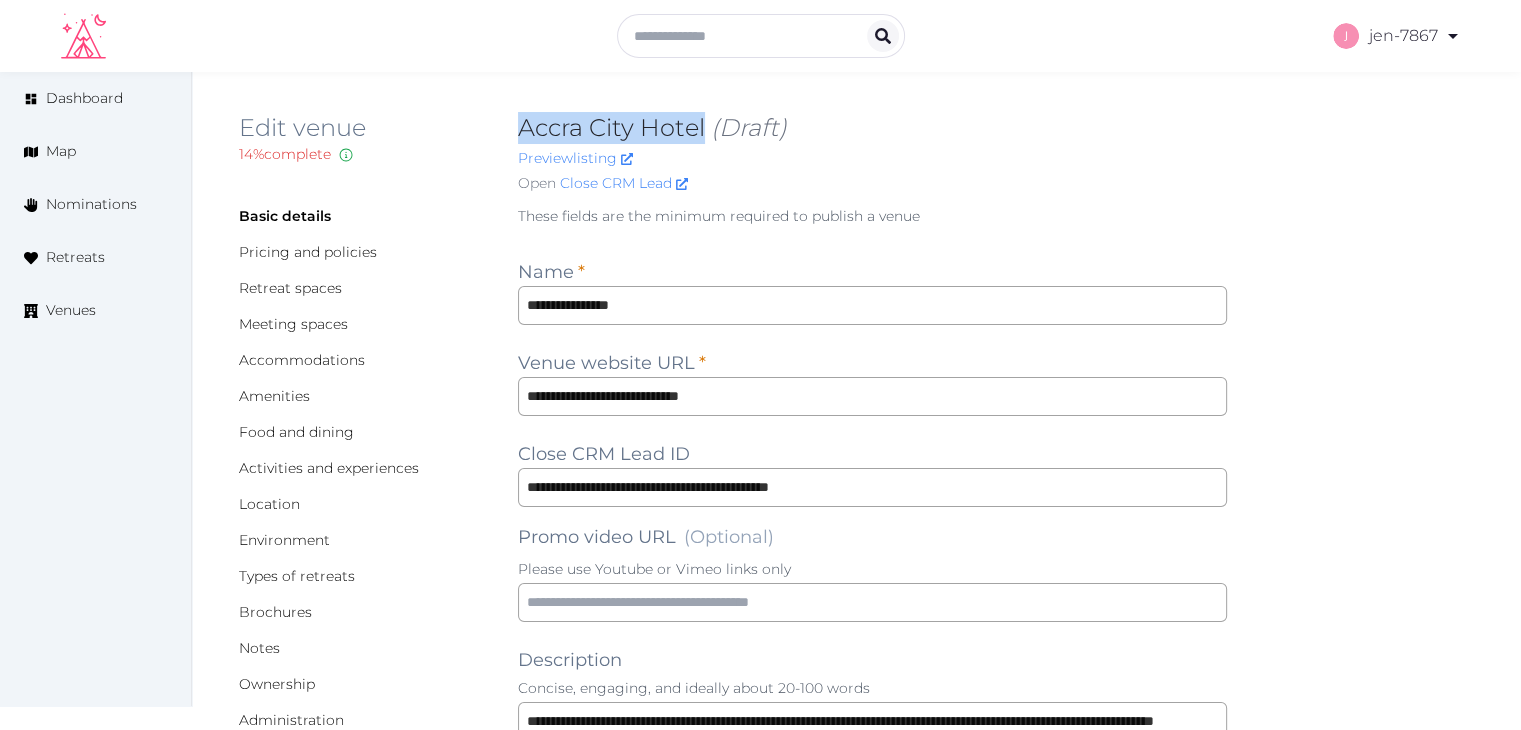 drag, startPoint x: 702, startPoint y: 120, endPoint x: 524, endPoint y: 129, distance: 178.22739 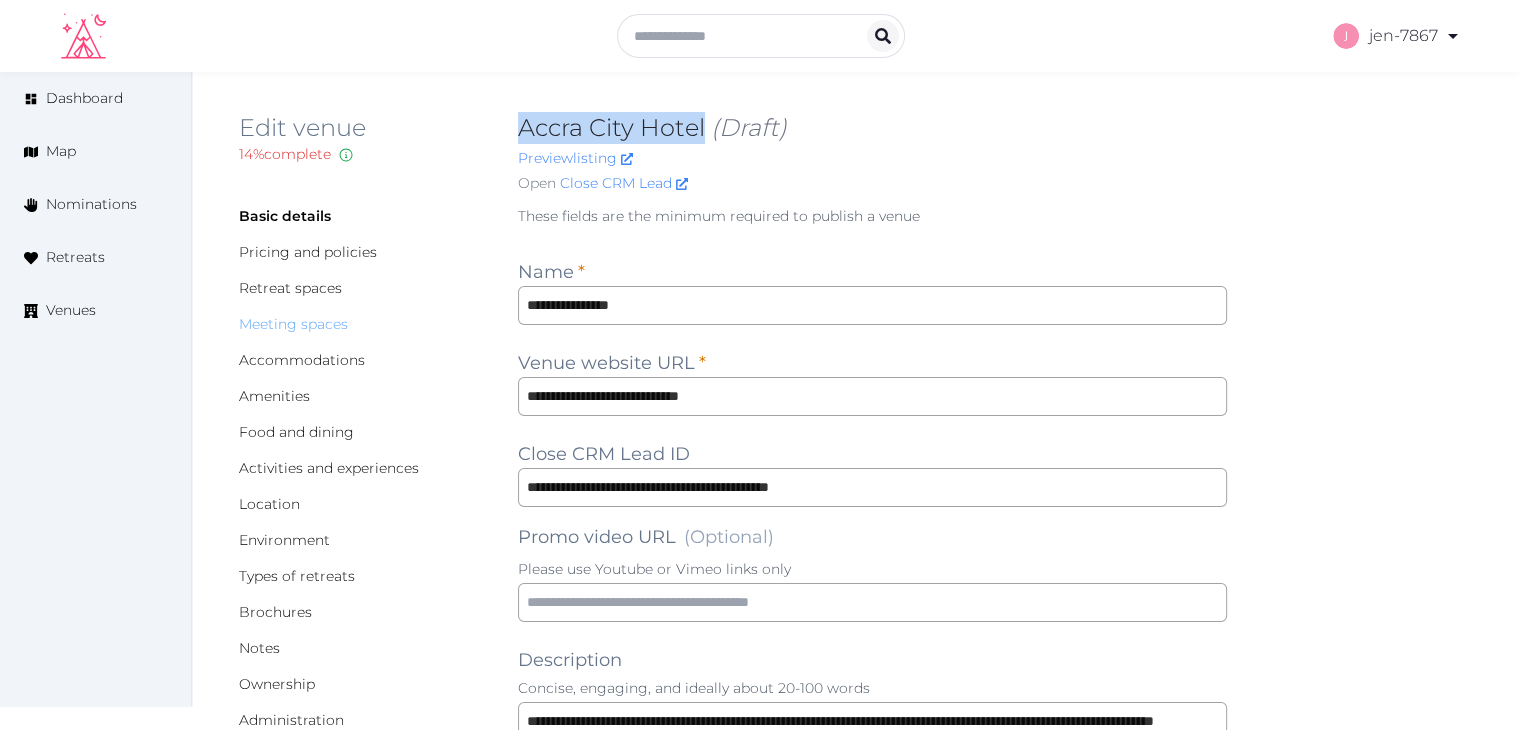 click on "Meeting spaces" at bounding box center (293, 324) 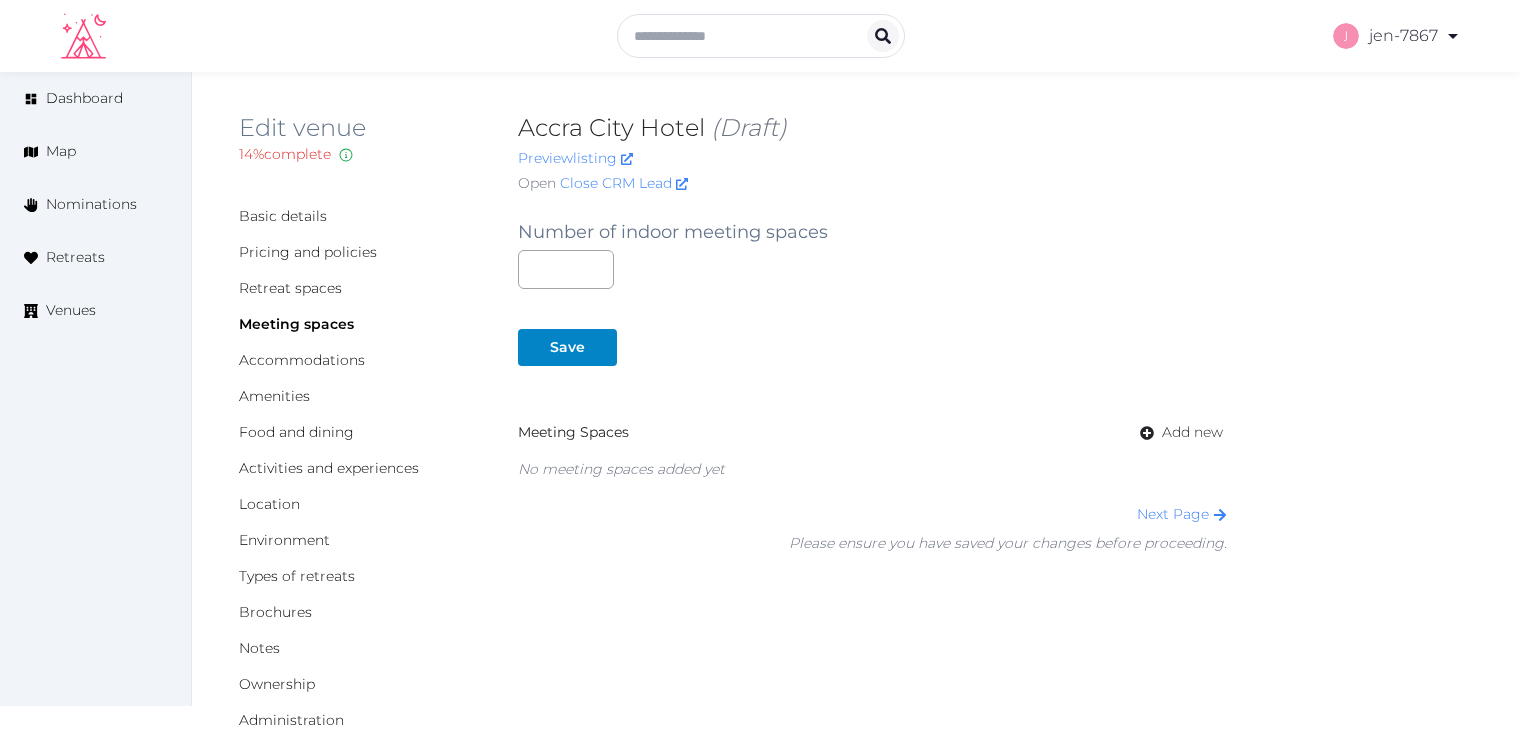 scroll, scrollTop: 0, scrollLeft: 0, axis: both 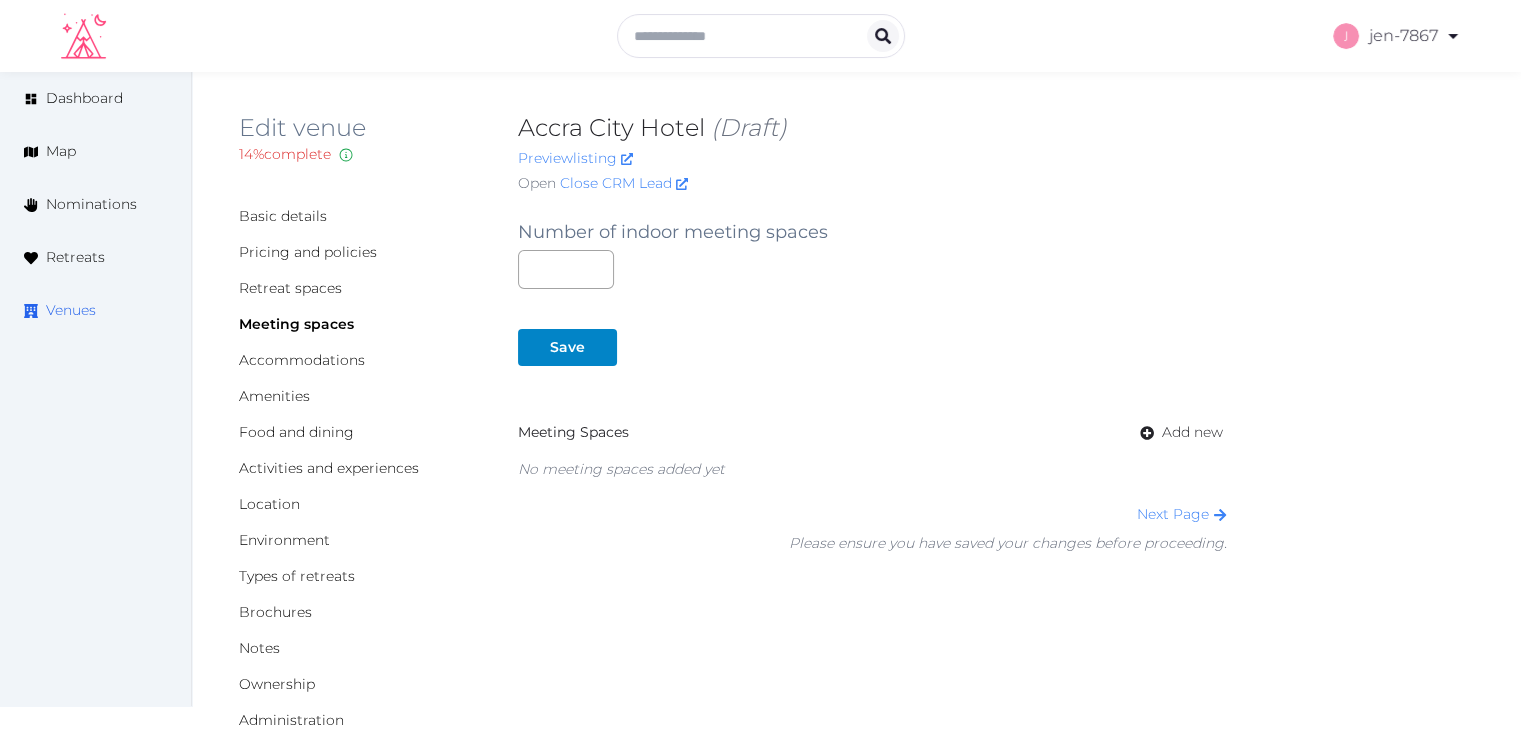 click on "Venues" at bounding box center (71, 310) 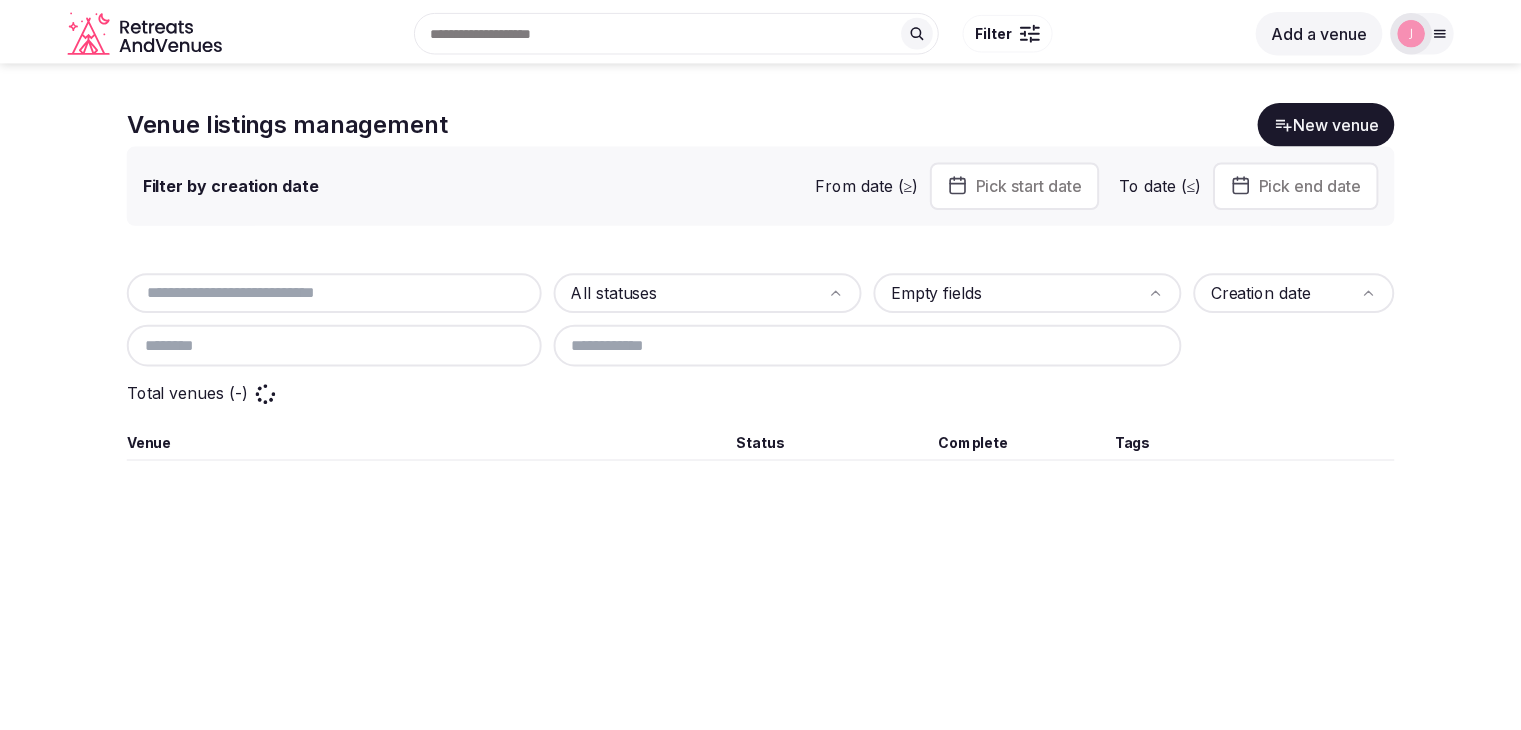 scroll, scrollTop: 0, scrollLeft: 0, axis: both 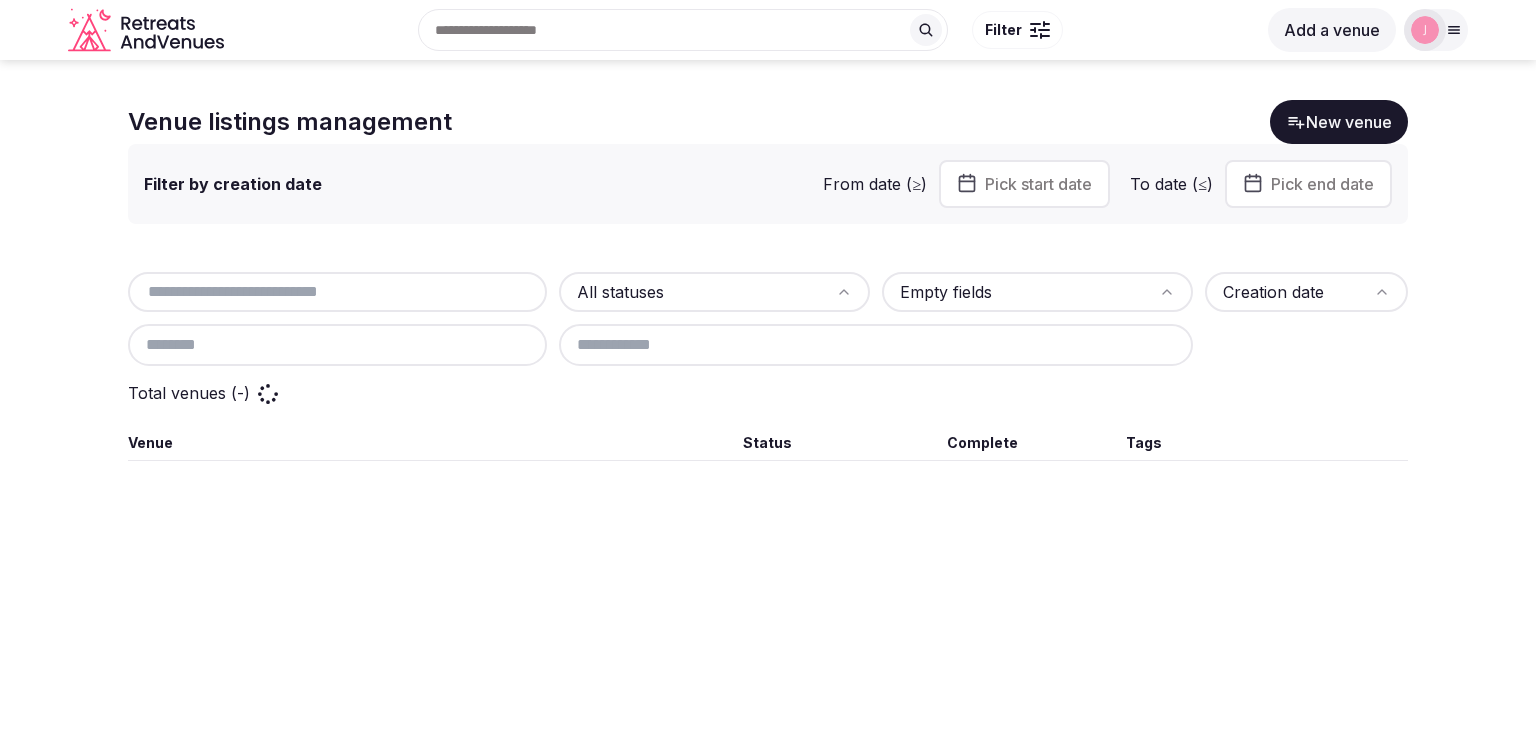click at bounding box center (337, 292) 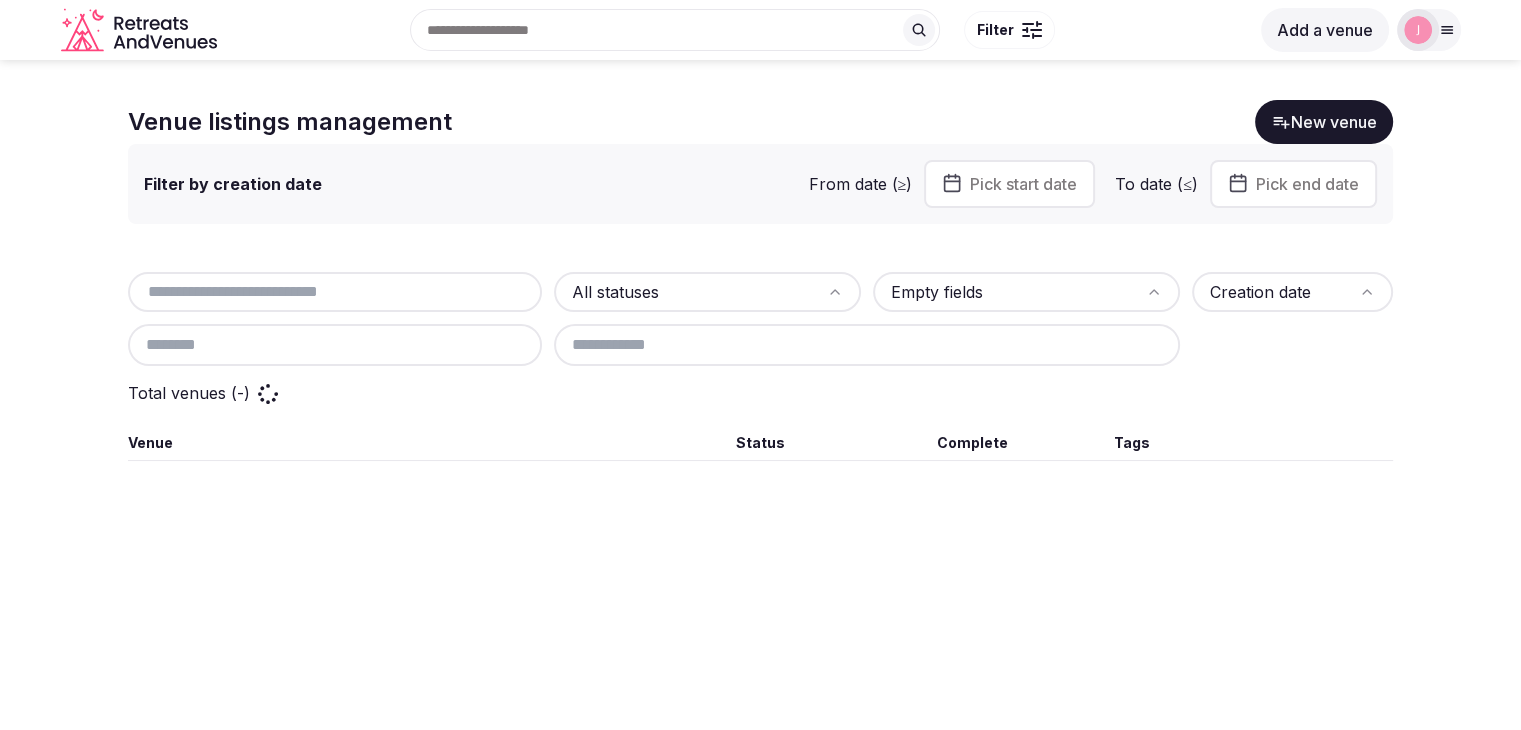 paste on "**********" 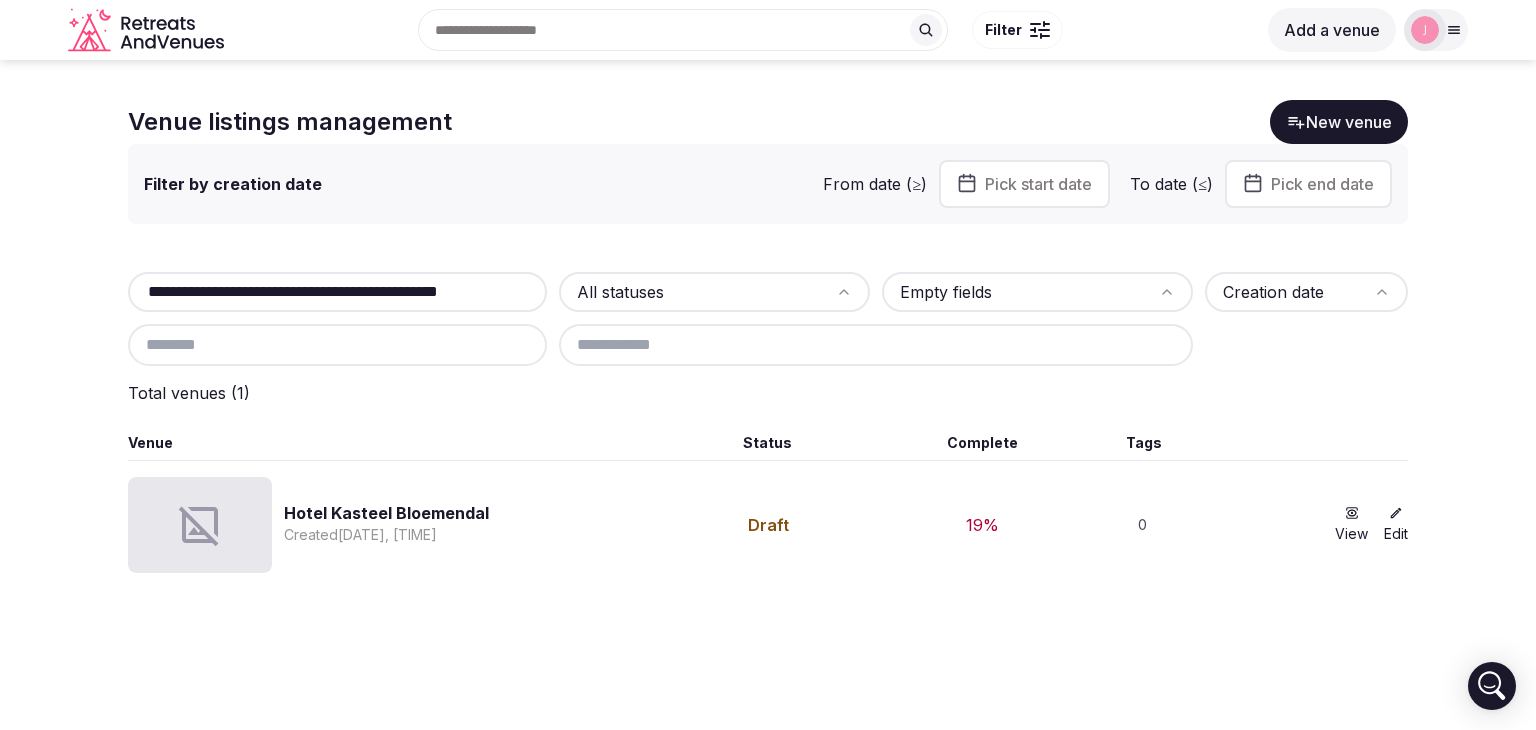 scroll, scrollTop: 0, scrollLeft: 49, axis: horizontal 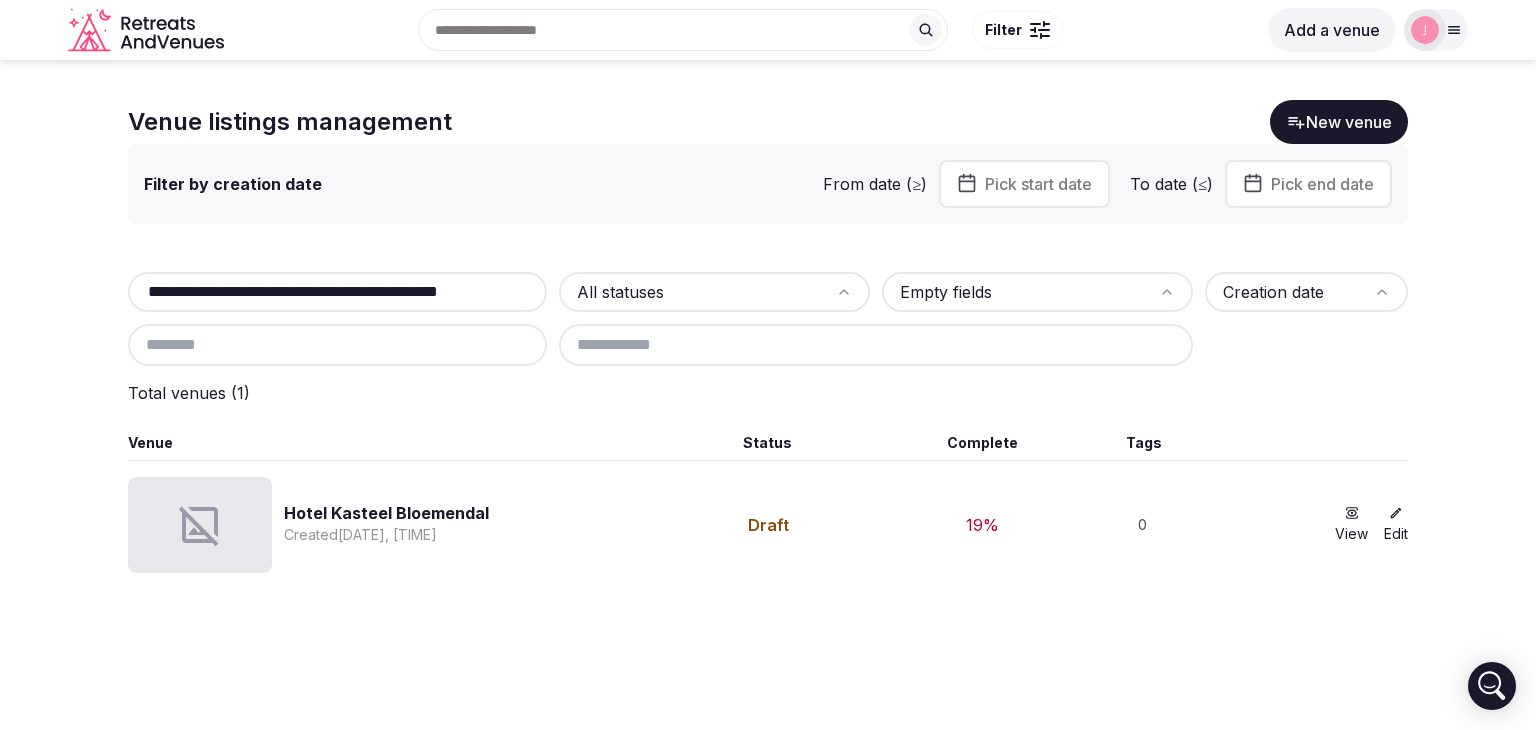 type on "**********" 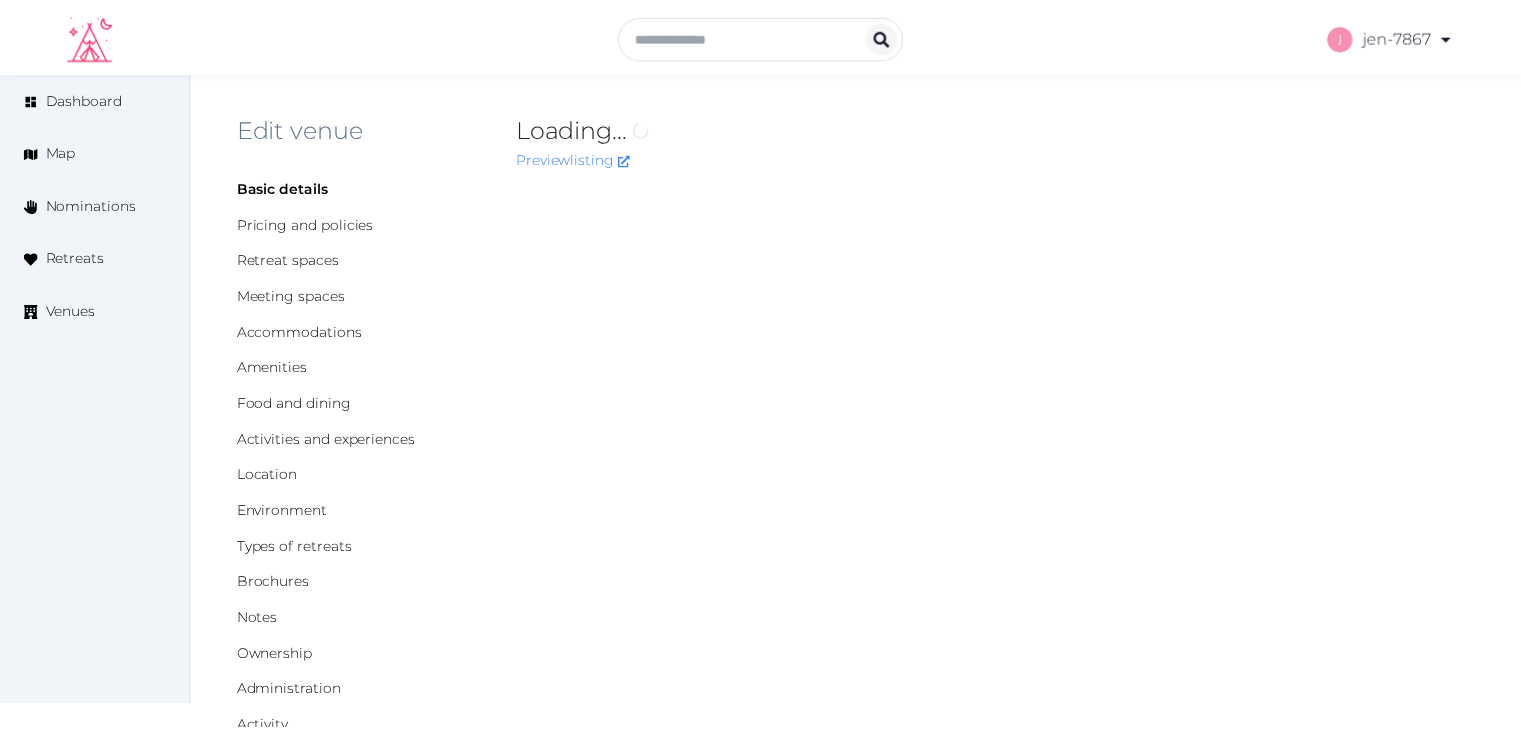 scroll, scrollTop: 0, scrollLeft: 0, axis: both 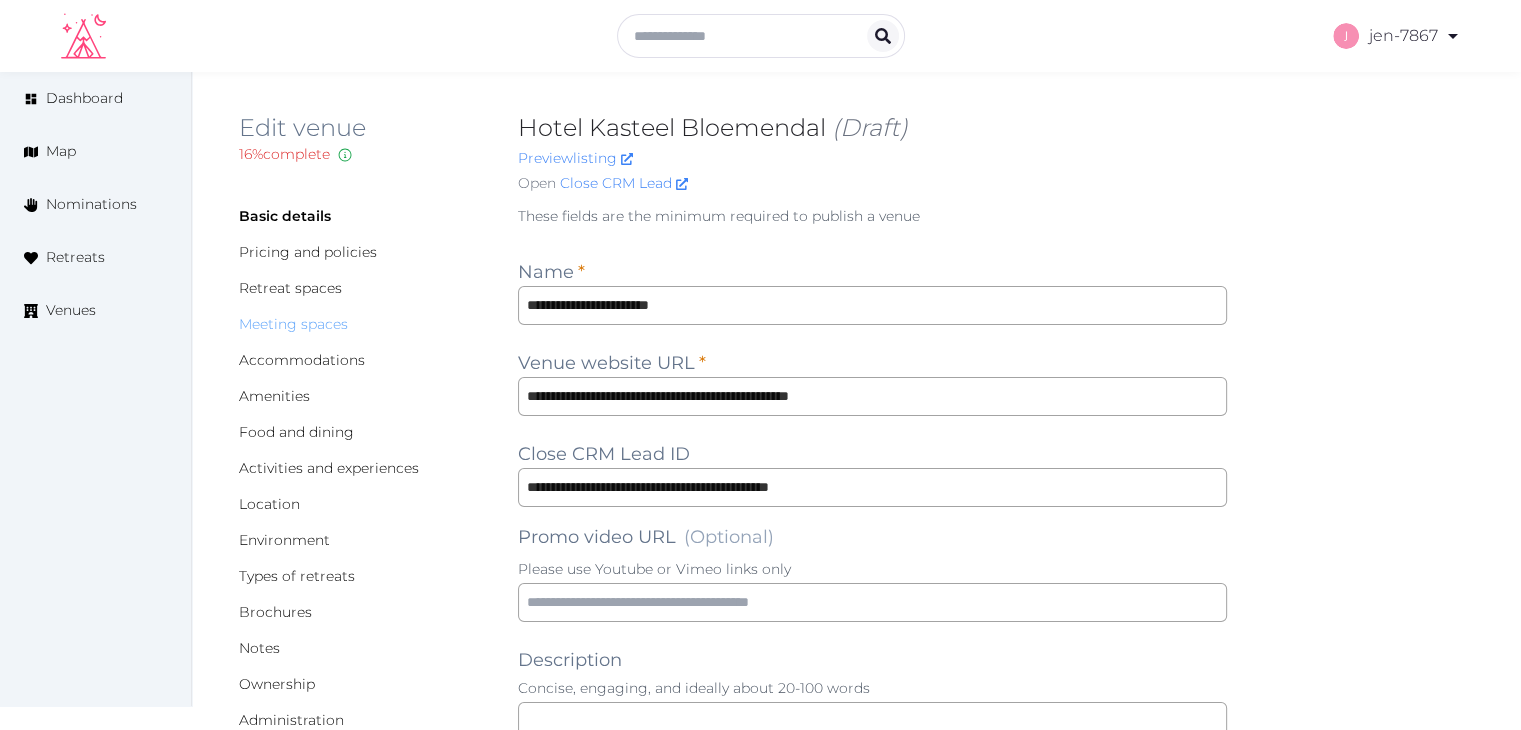 click on "Meeting spaces" at bounding box center [293, 324] 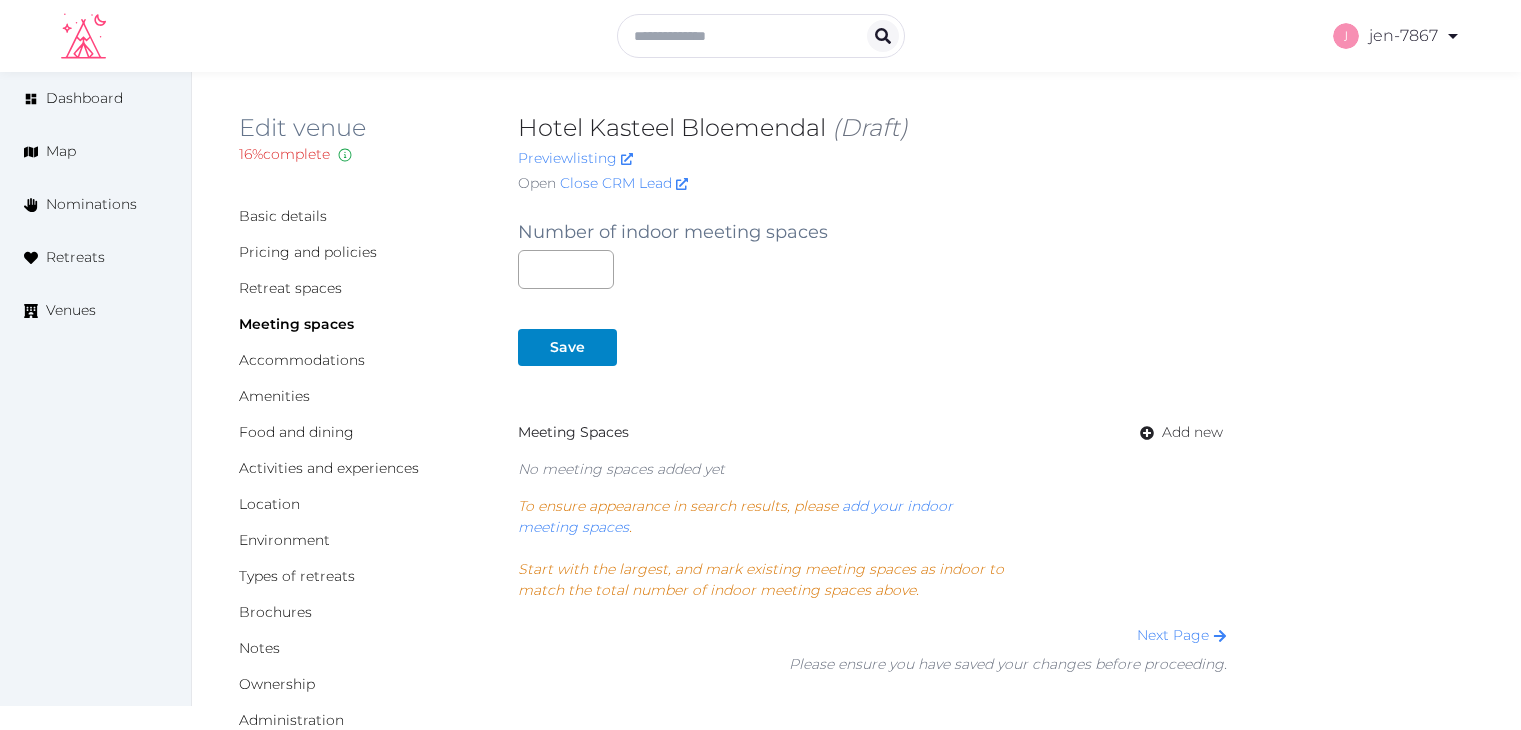 scroll, scrollTop: 0, scrollLeft: 0, axis: both 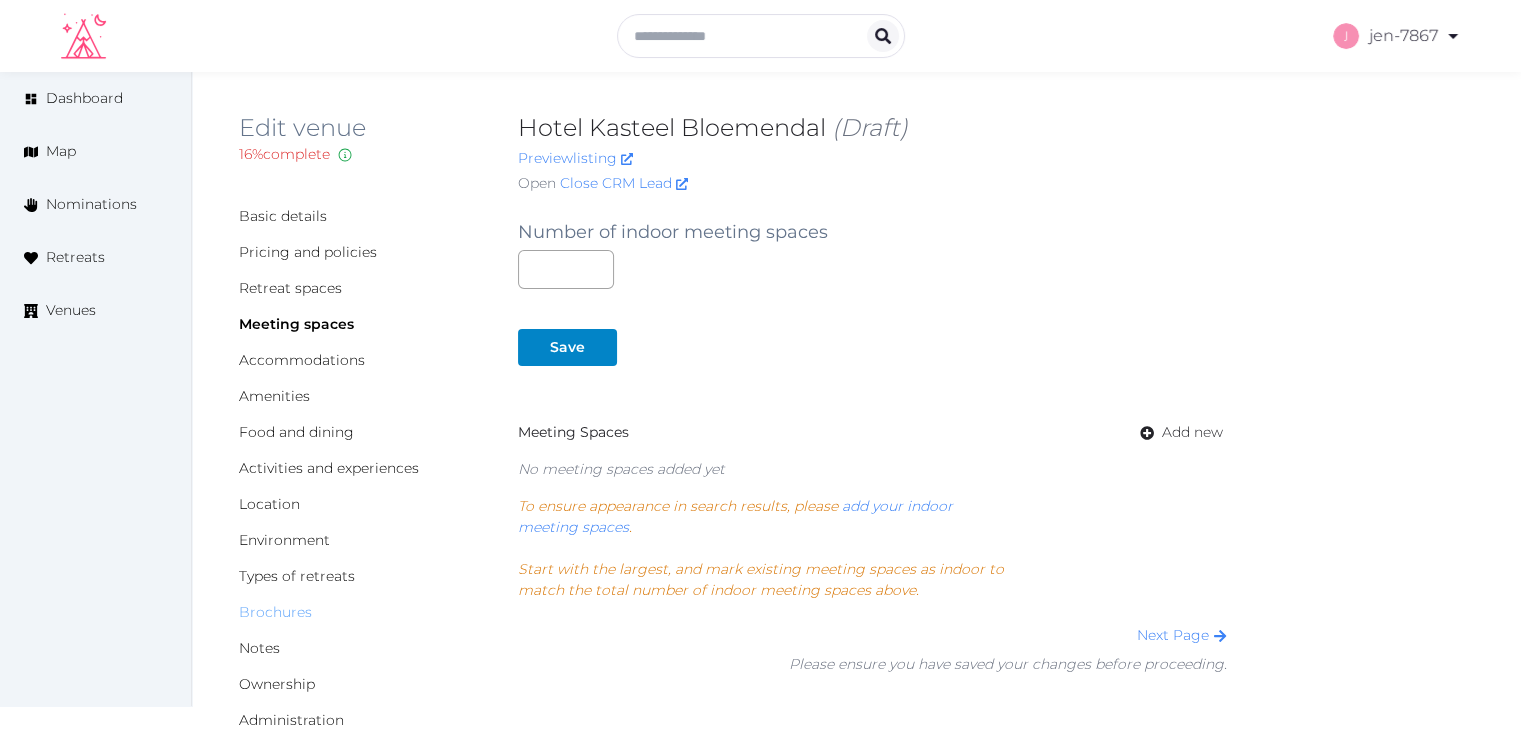click on "Brochures" at bounding box center [275, 612] 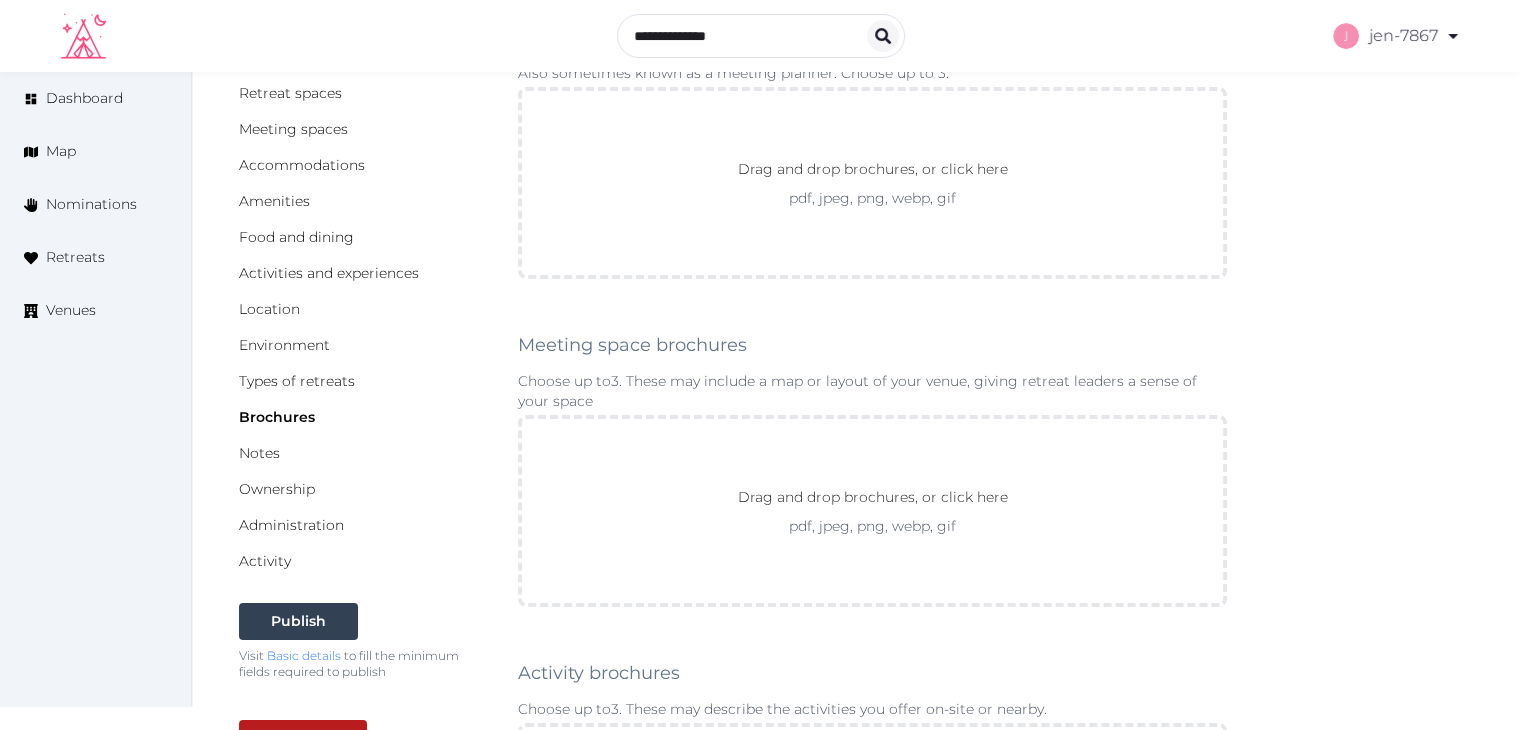scroll, scrollTop: 200, scrollLeft: 0, axis: vertical 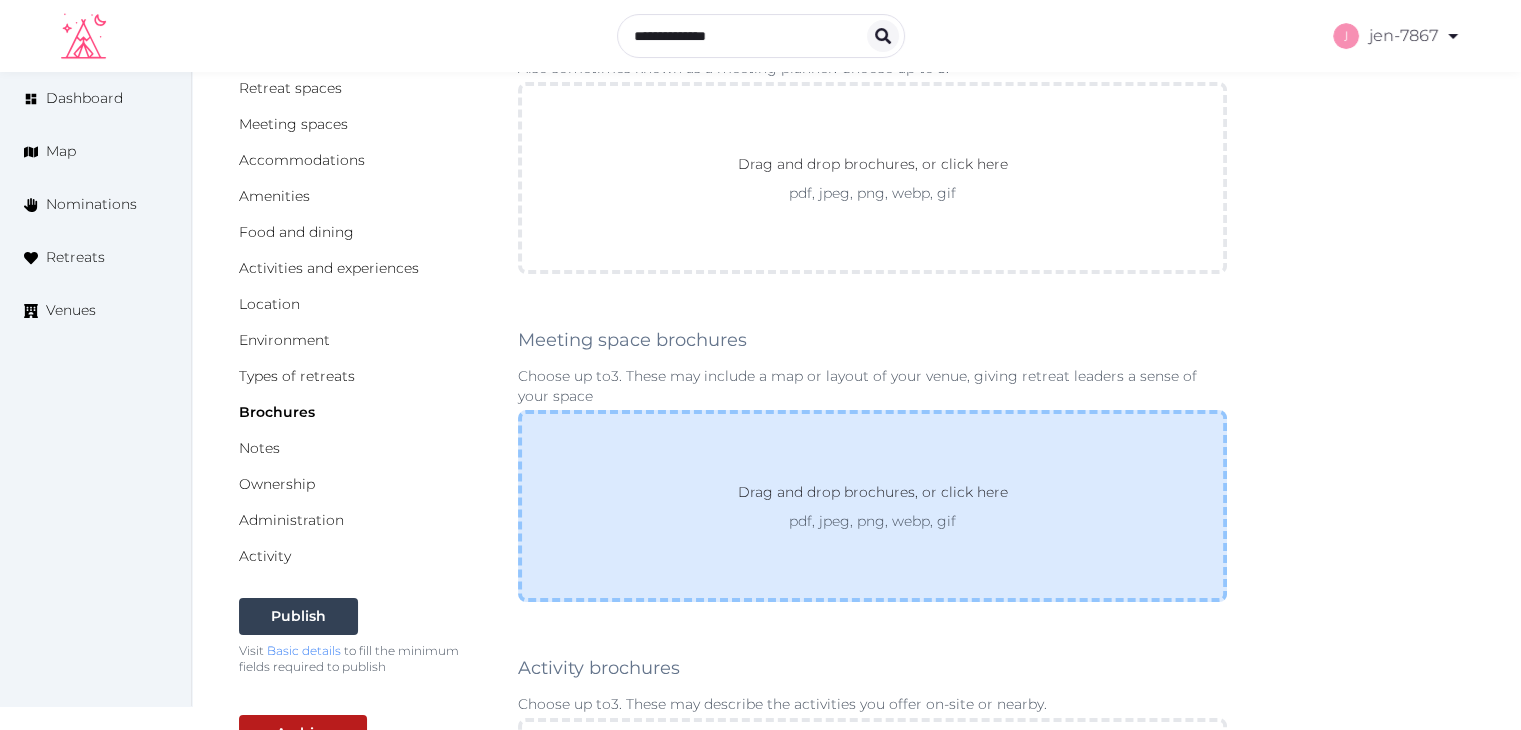 click on "Drag and drop brochures, or click here pdf, jpeg, png, webp, gif" at bounding box center (872, 506) 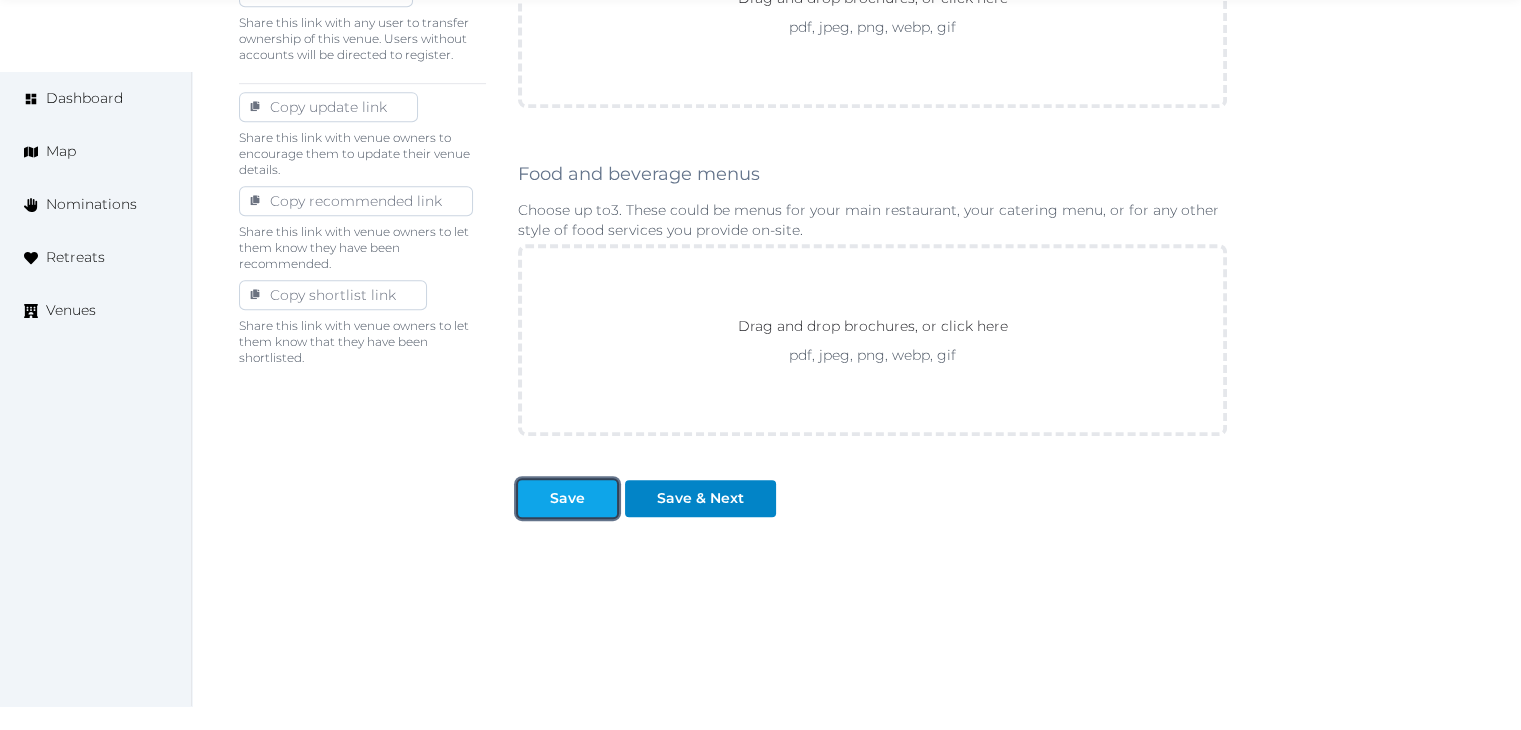 click on "Save" at bounding box center [567, 498] 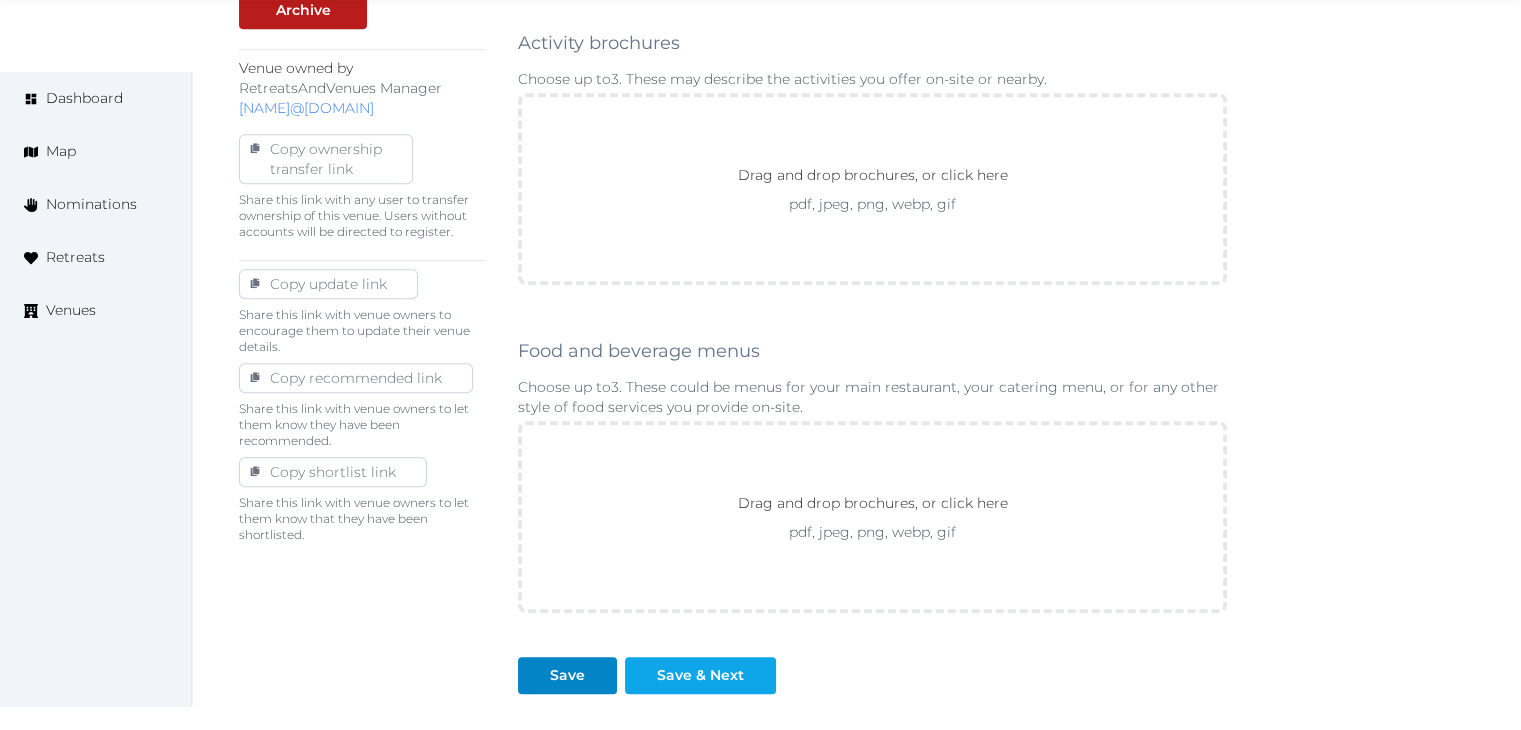 scroll, scrollTop: 1111, scrollLeft: 0, axis: vertical 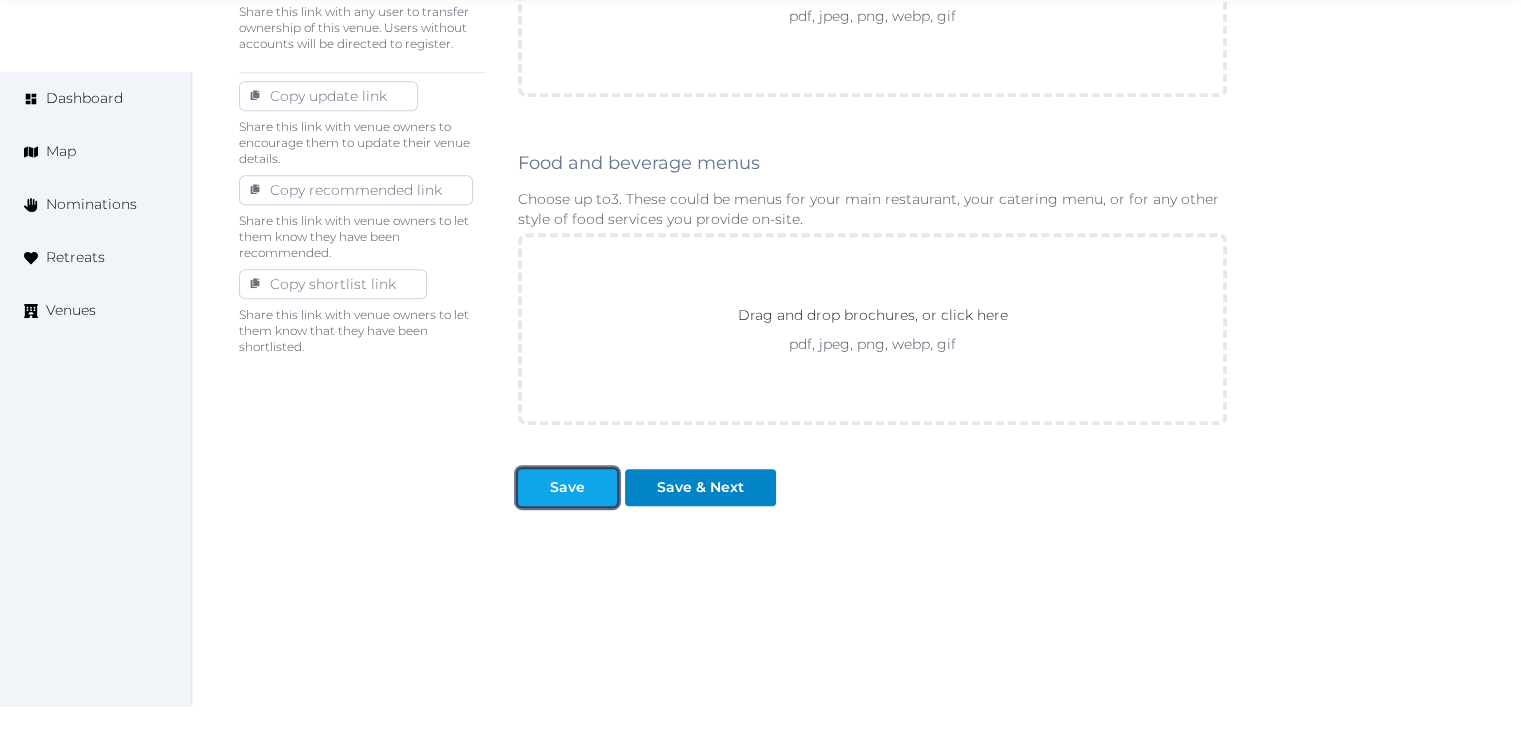 click at bounding box center [534, 487] 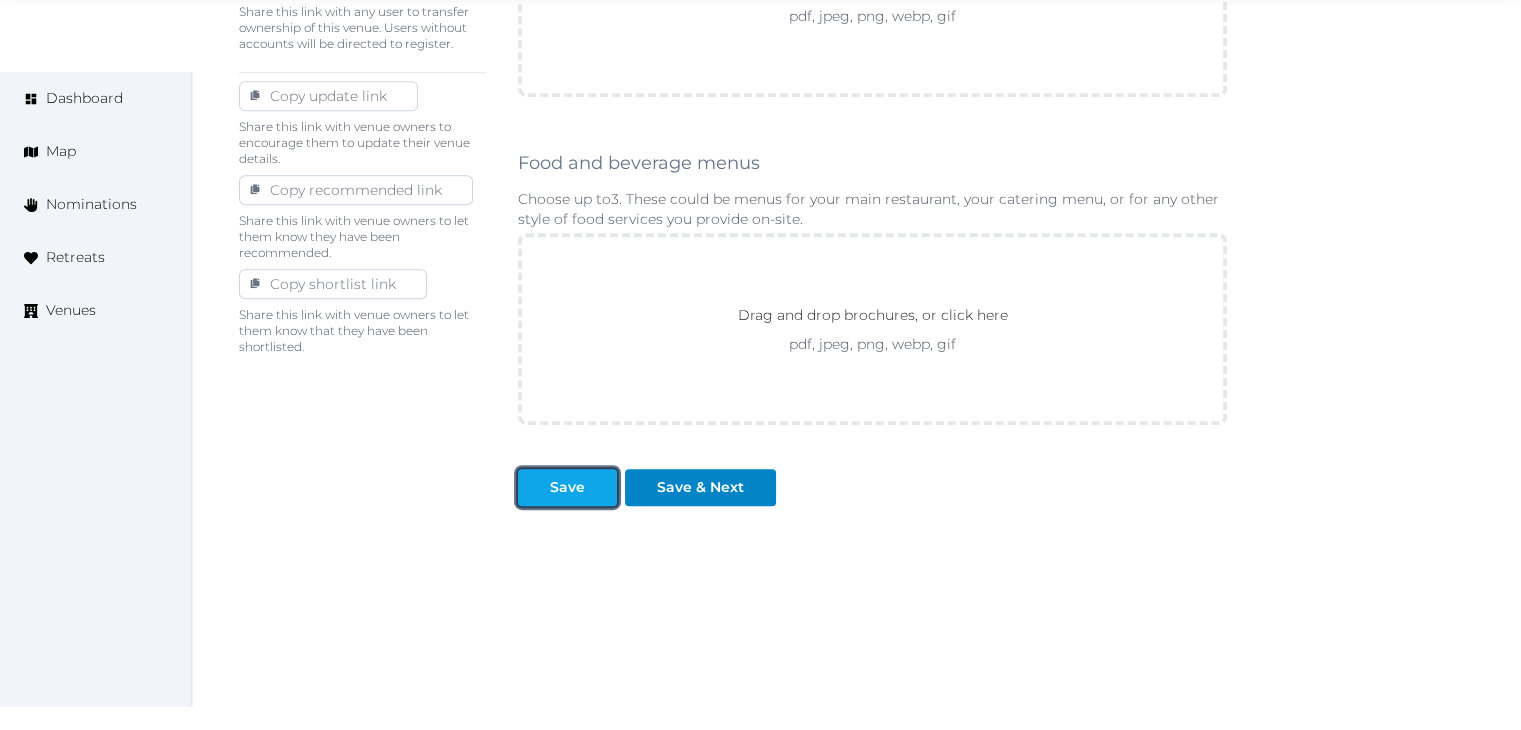 click on "Save" at bounding box center [567, 487] 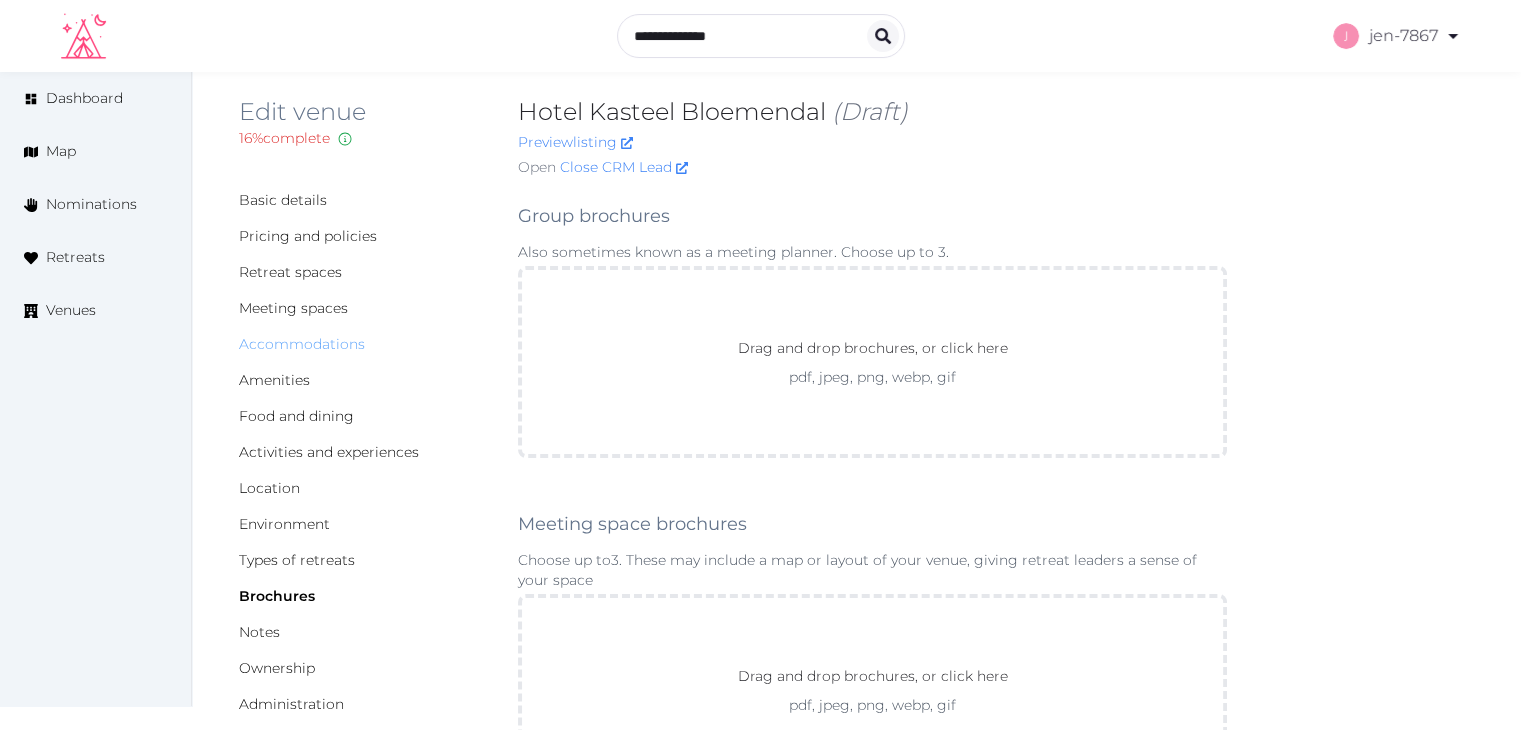 scroll, scrollTop: 11, scrollLeft: 0, axis: vertical 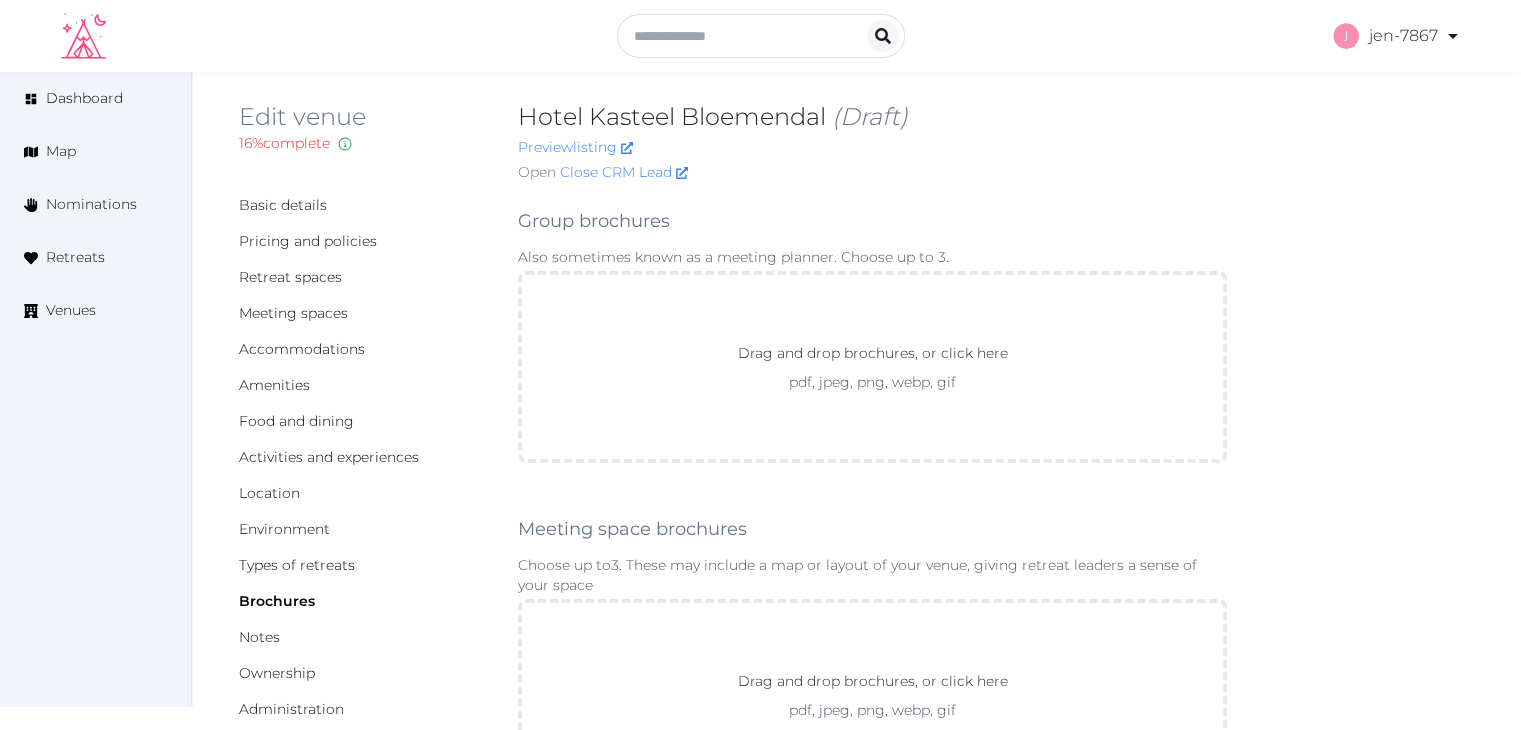 click on "Meeting spaces" at bounding box center (362, 313) 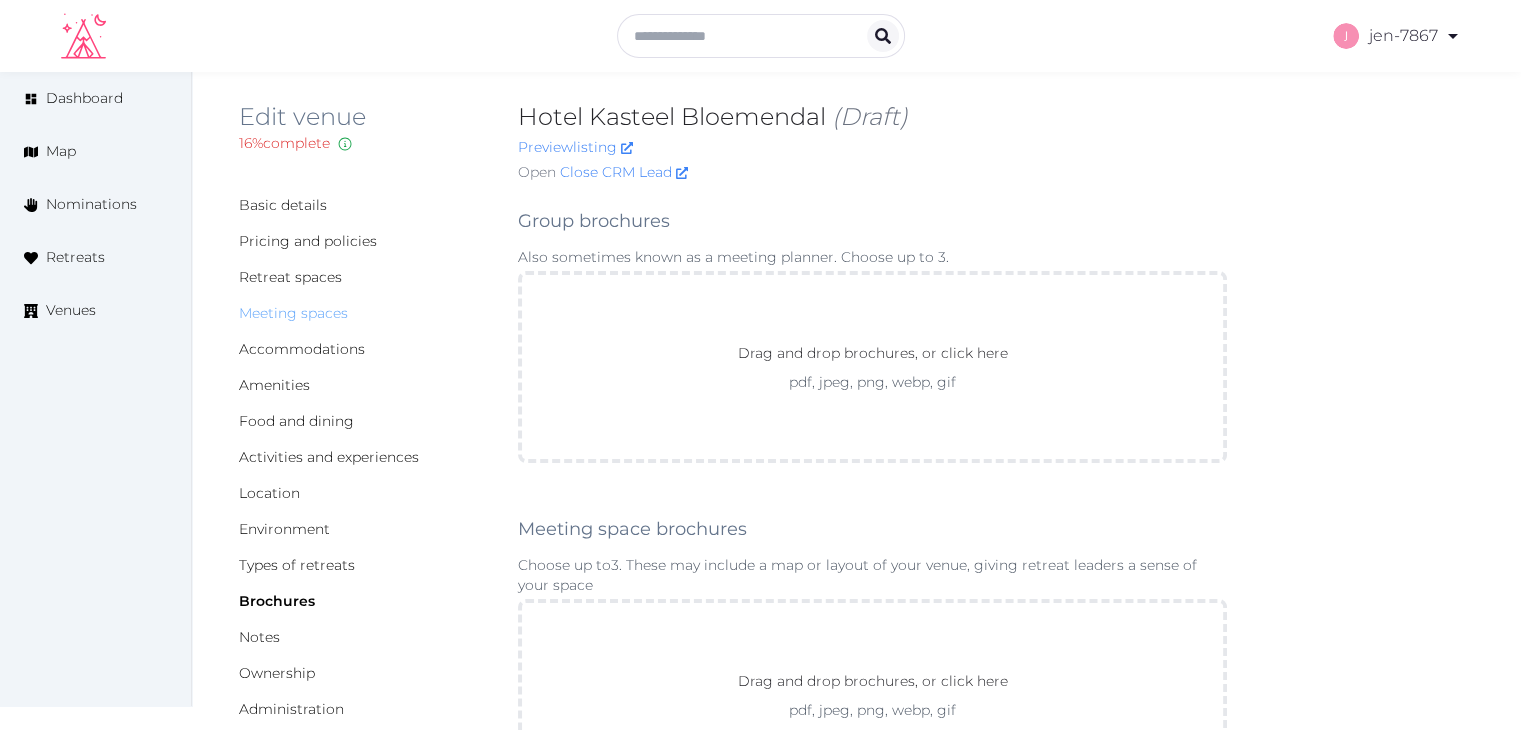 click on "Meeting spaces" at bounding box center (293, 313) 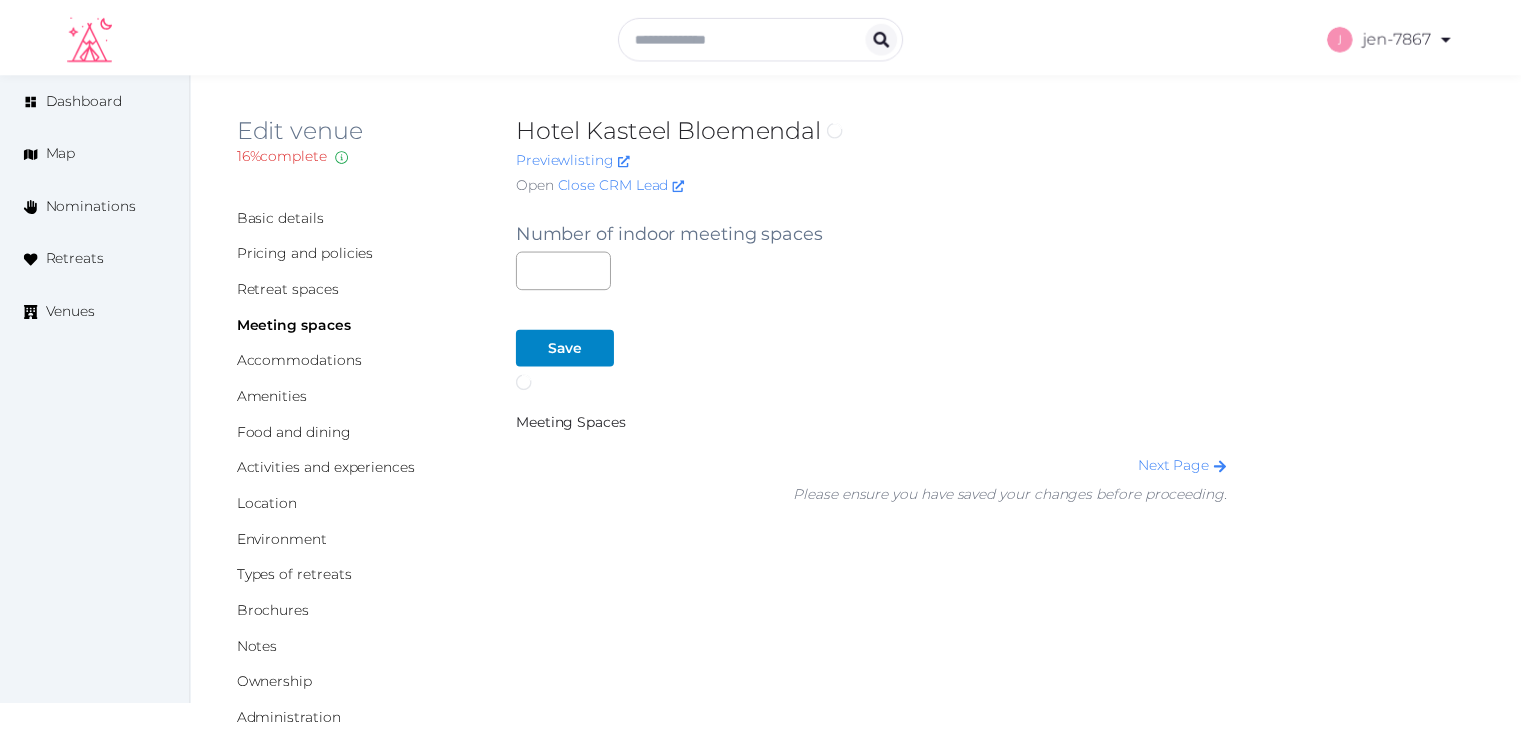 scroll, scrollTop: 0, scrollLeft: 0, axis: both 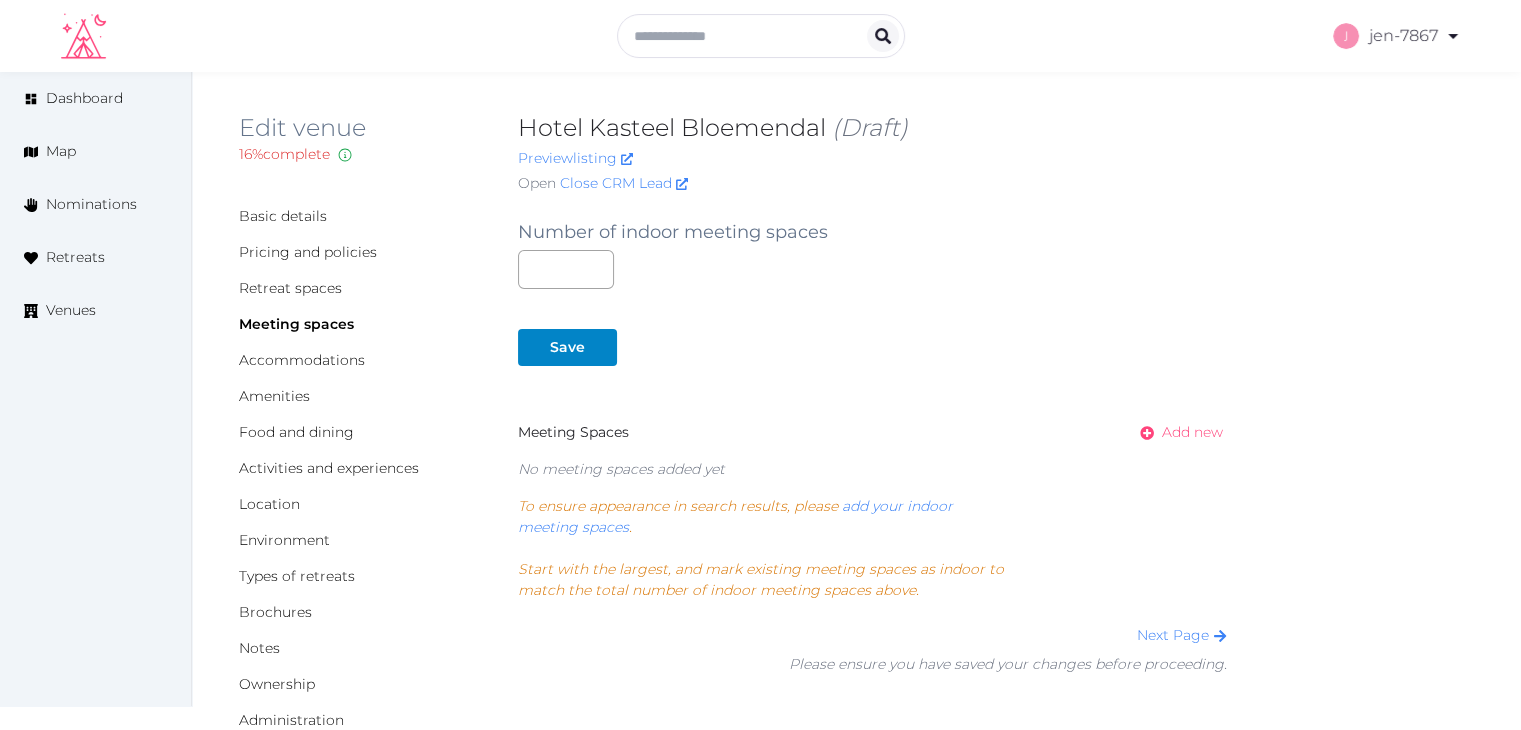 click on "Add new" at bounding box center [1192, 432] 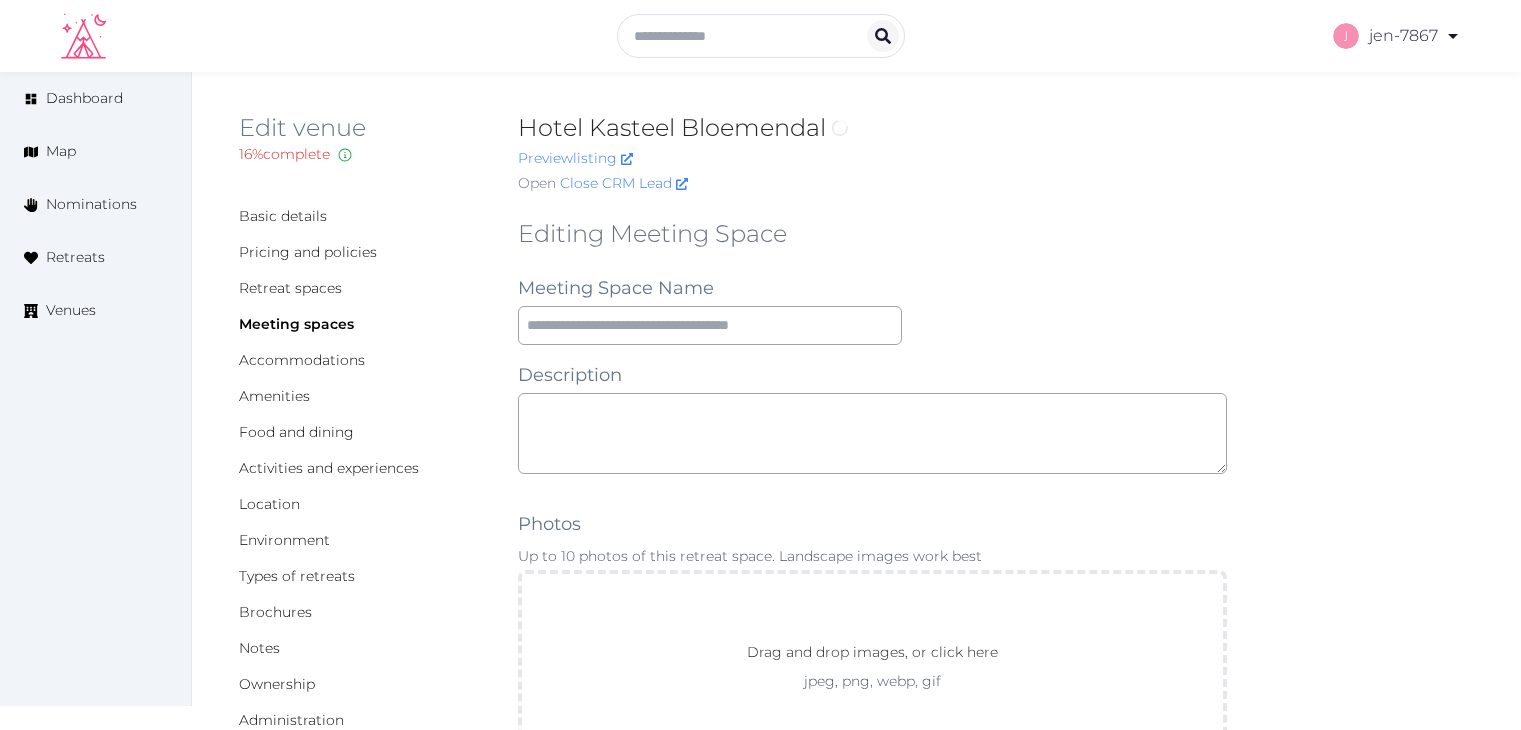 scroll, scrollTop: 0, scrollLeft: 0, axis: both 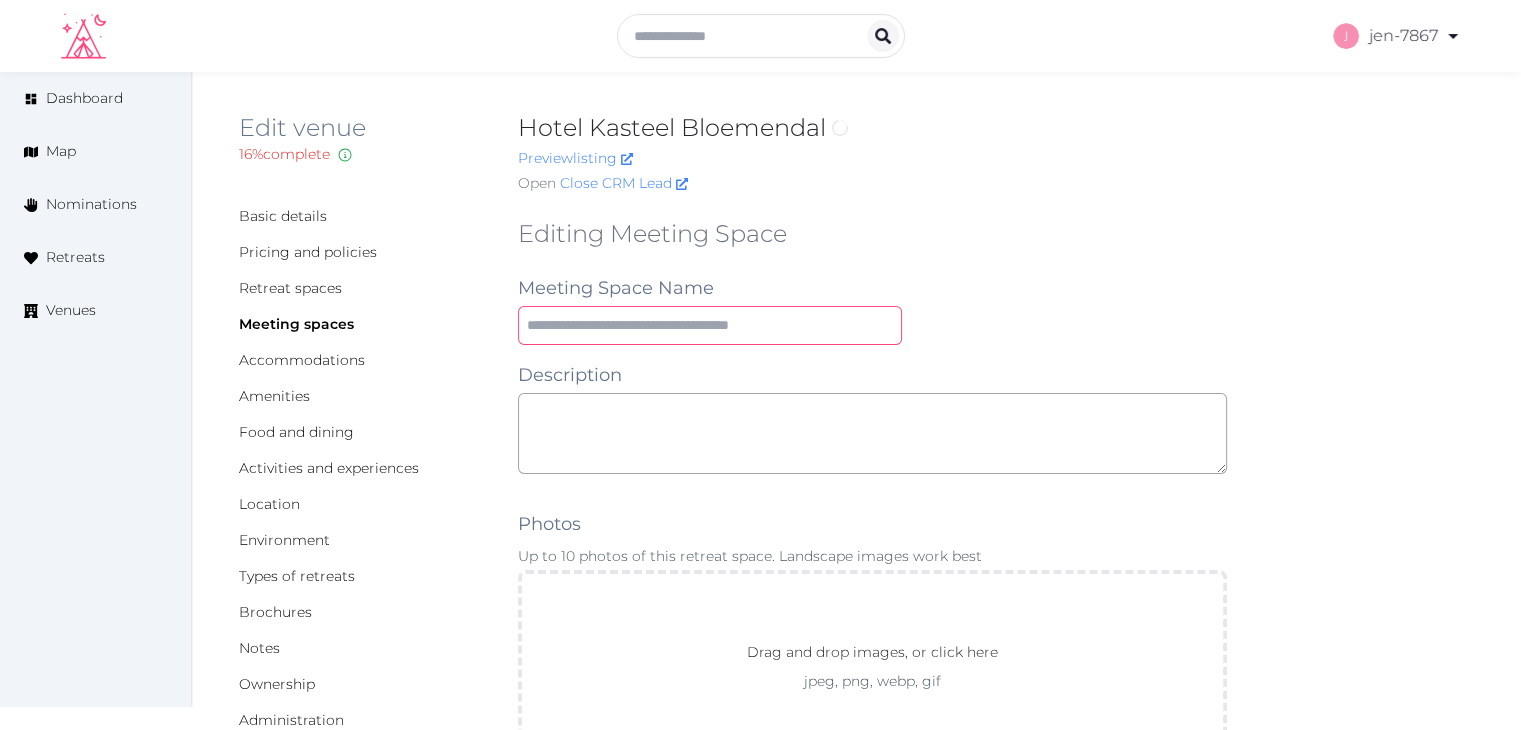 click at bounding box center (710, 325) 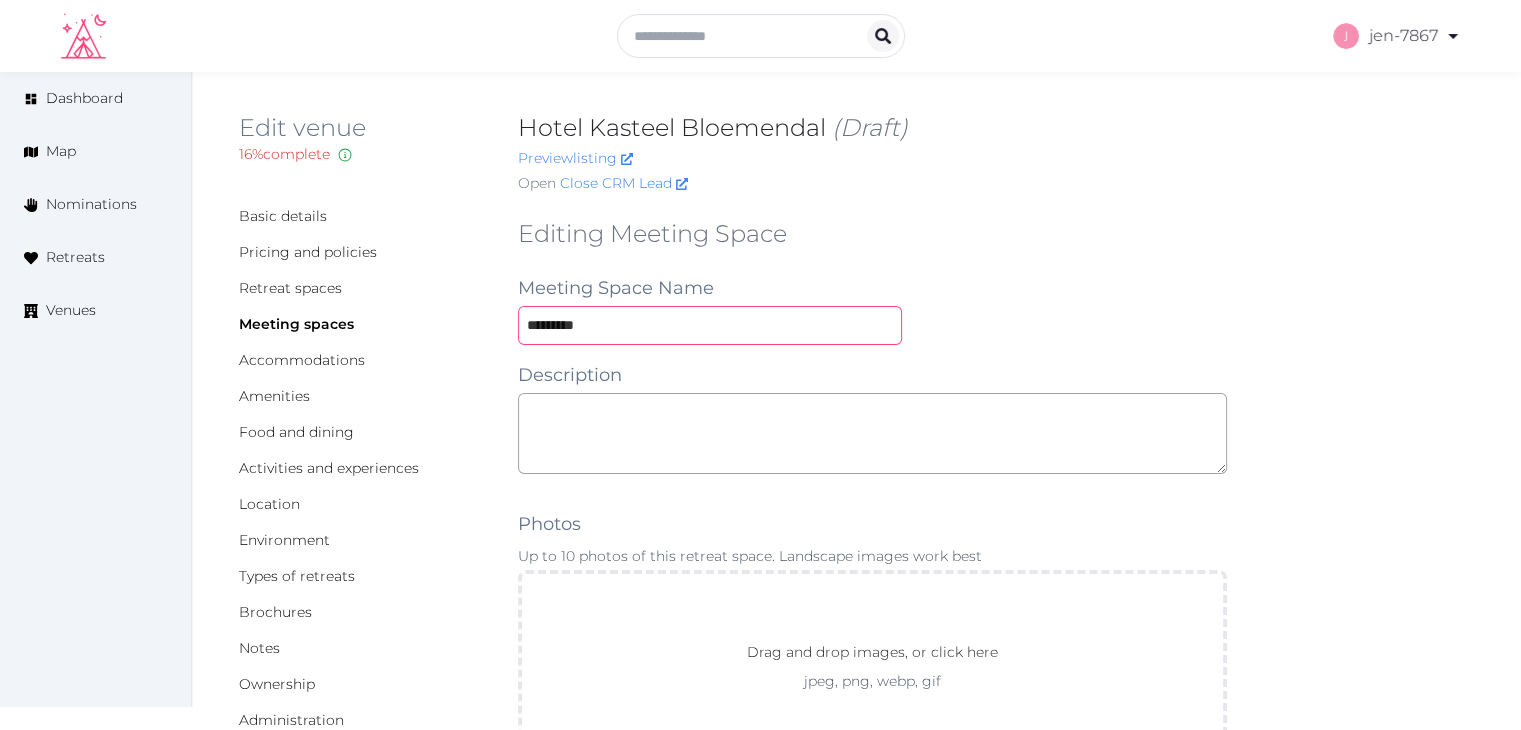 type on "*********" 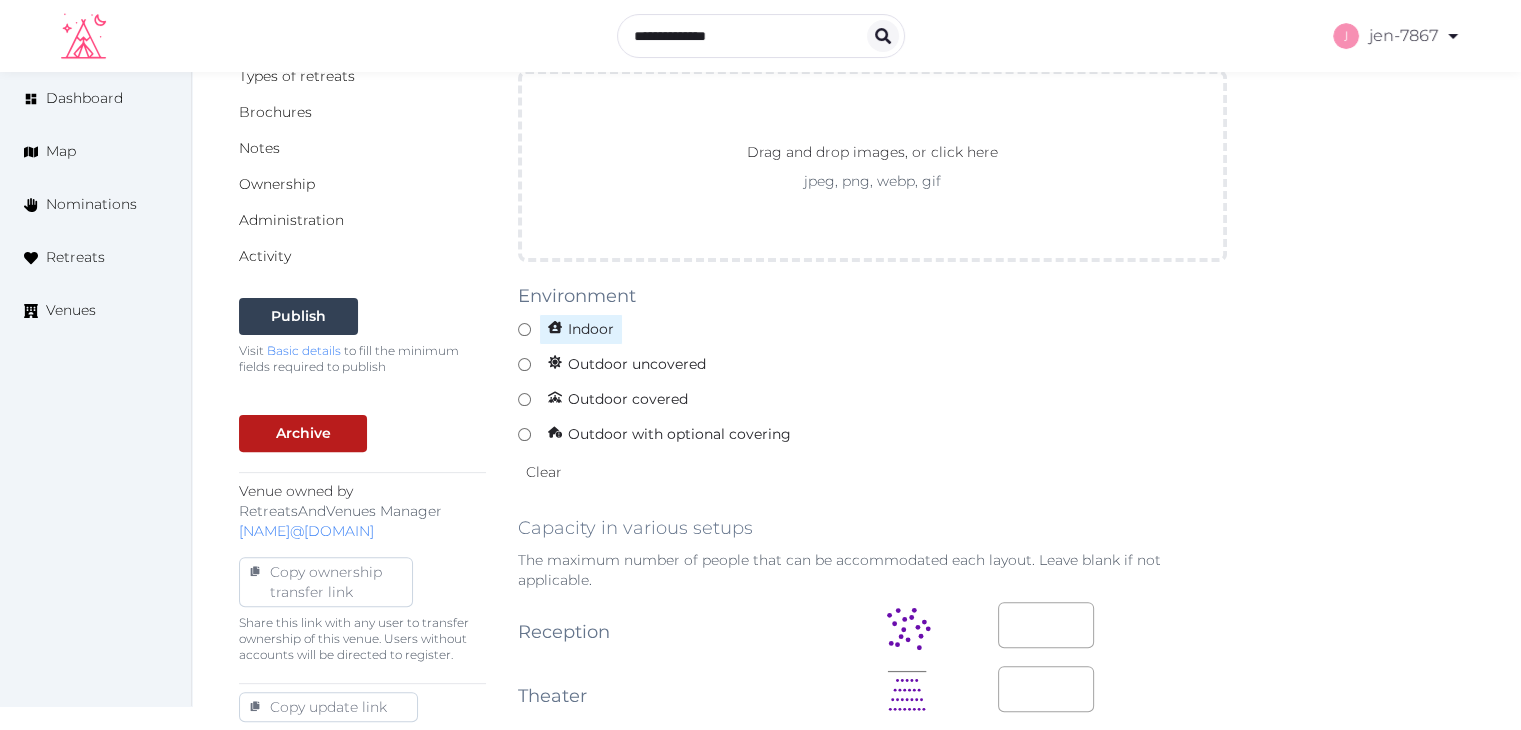 click on "Indoor" at bounding box center (581, 329) 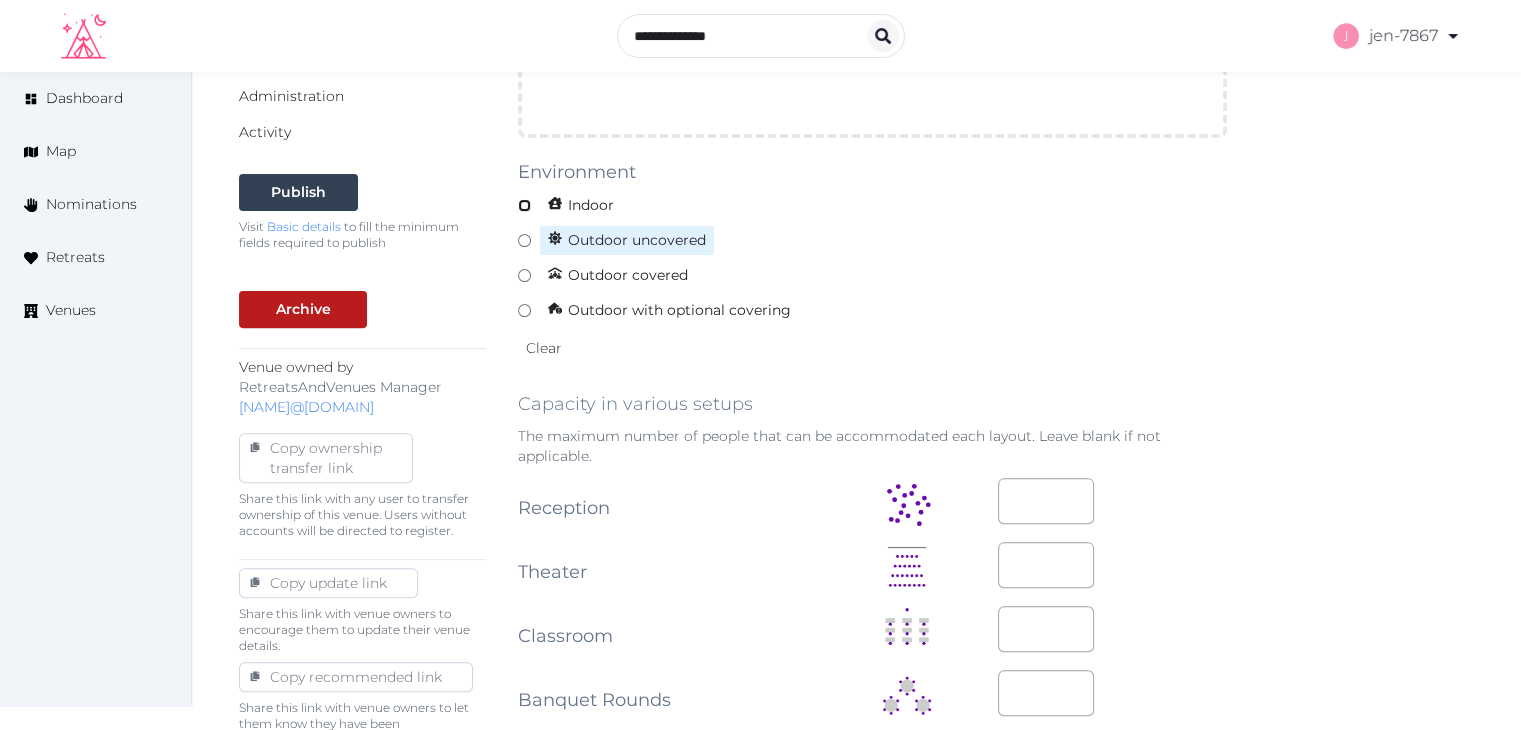 scroll, scrollTop: 900, scrollLeft: 0, axis: vertical 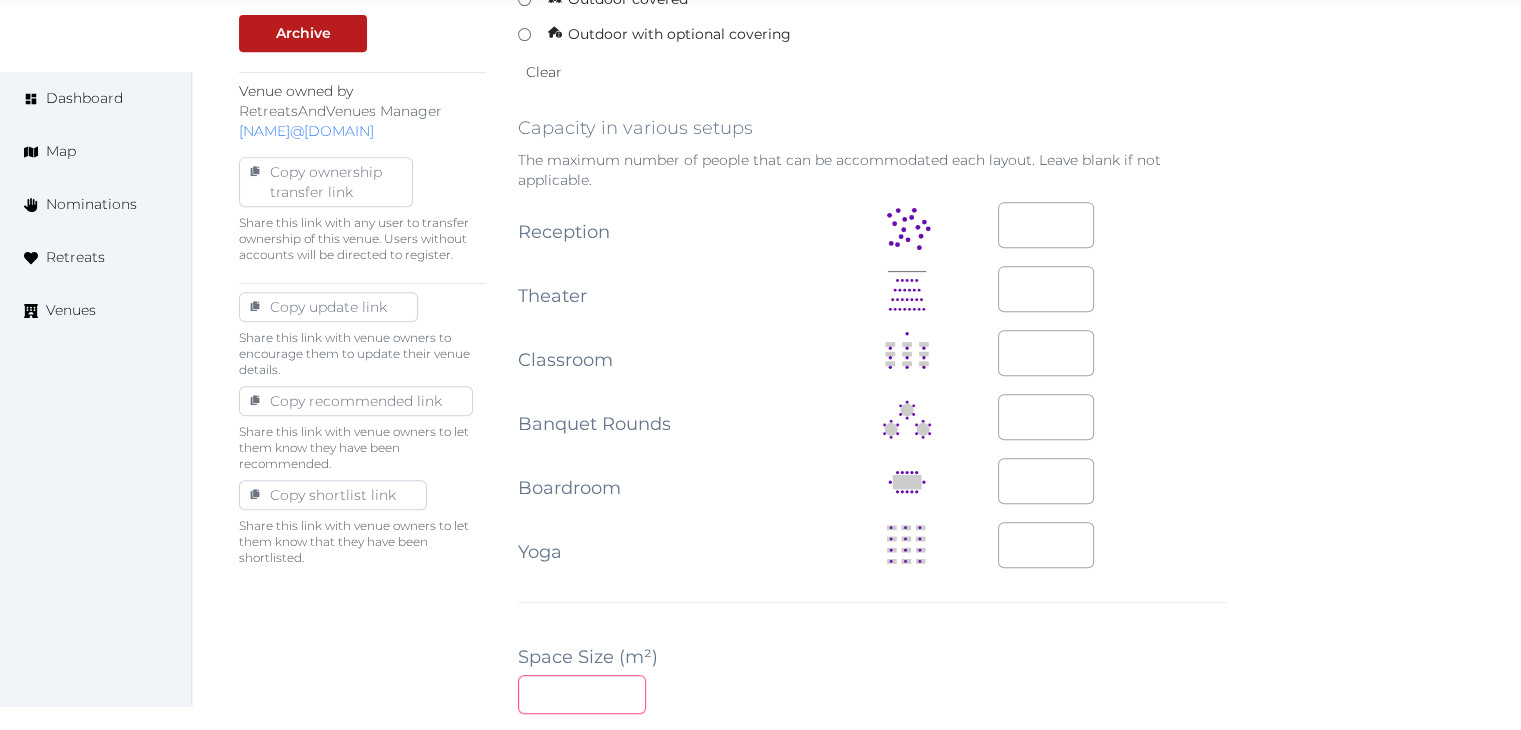 click at bounding box center [582, 694] 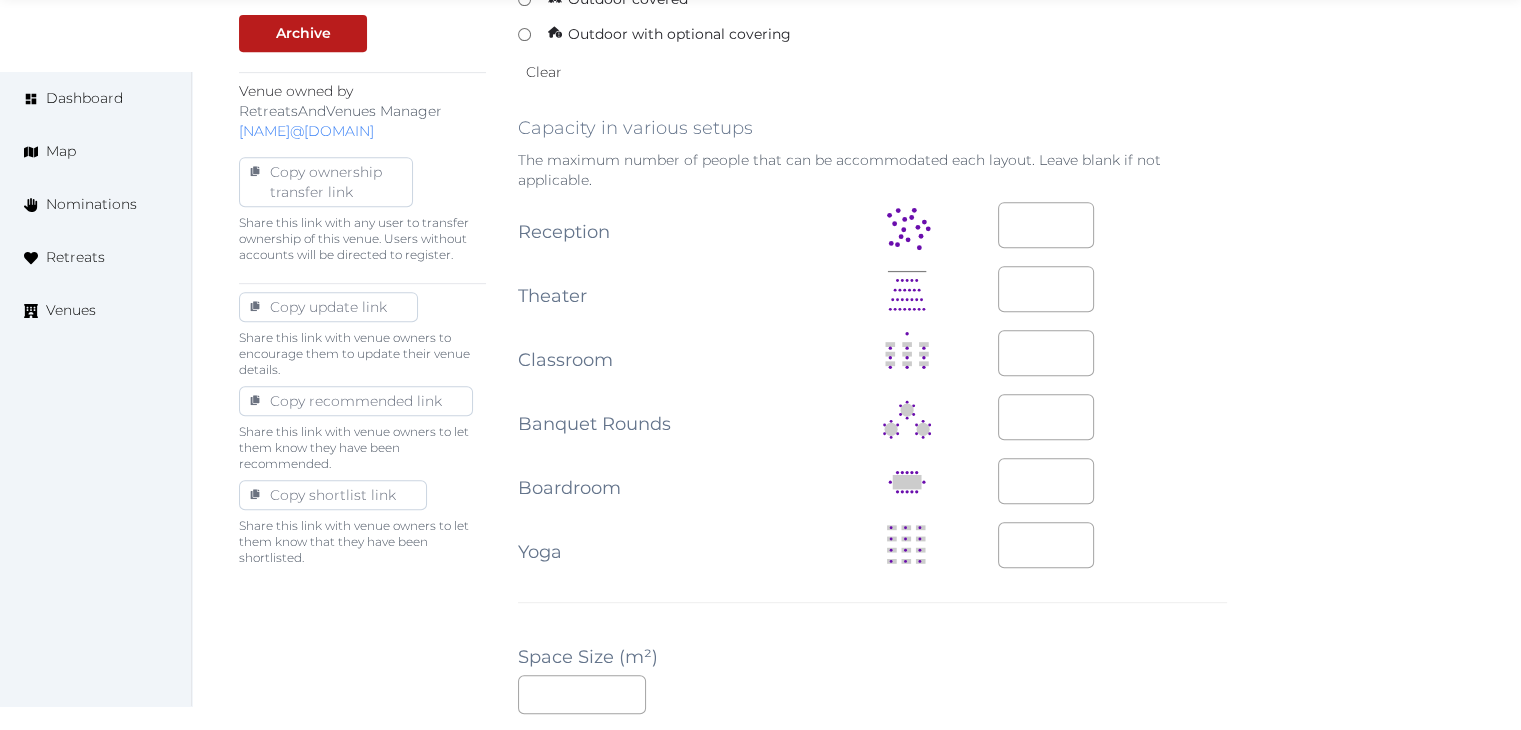 click at bounding box center [940, 290] 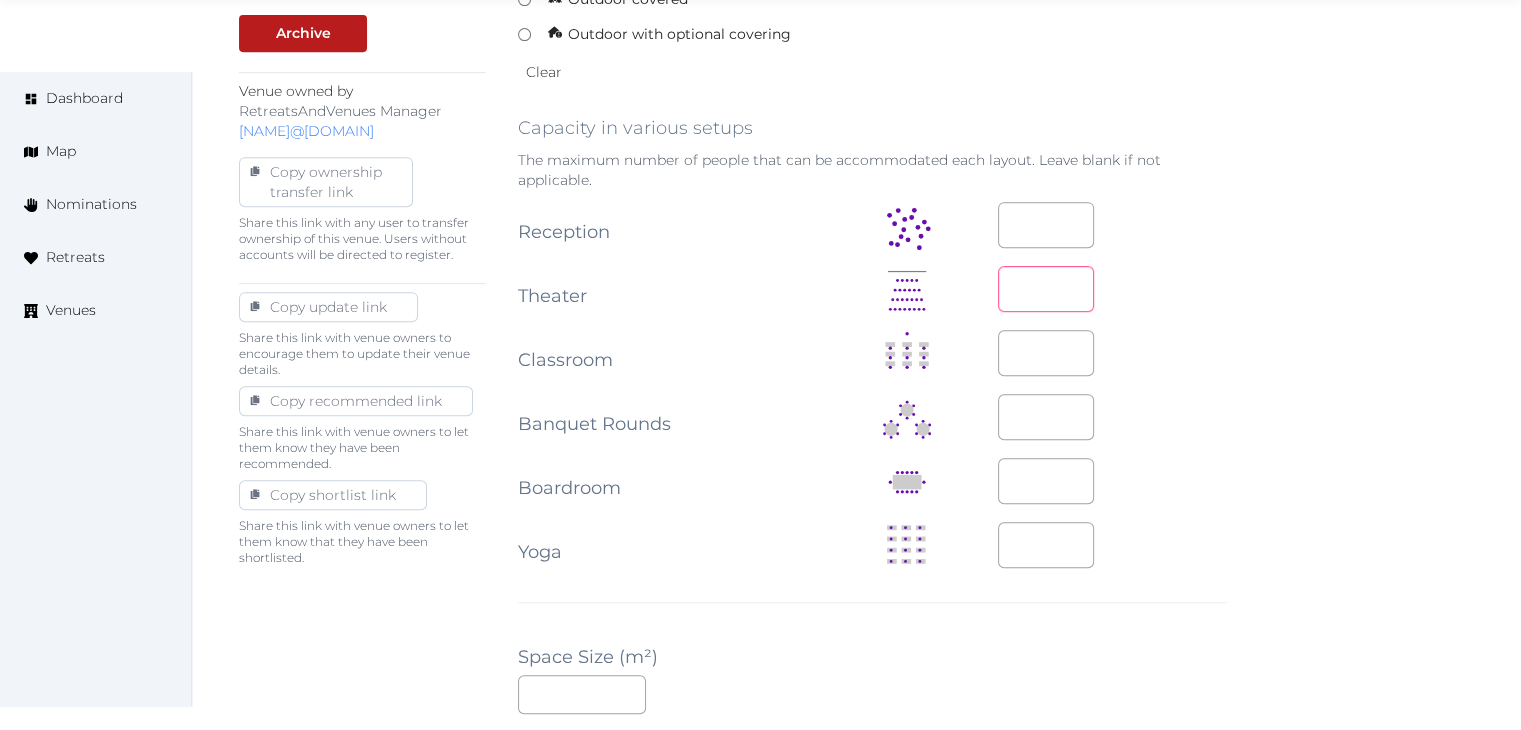 click at bounding box center [1046, 289] 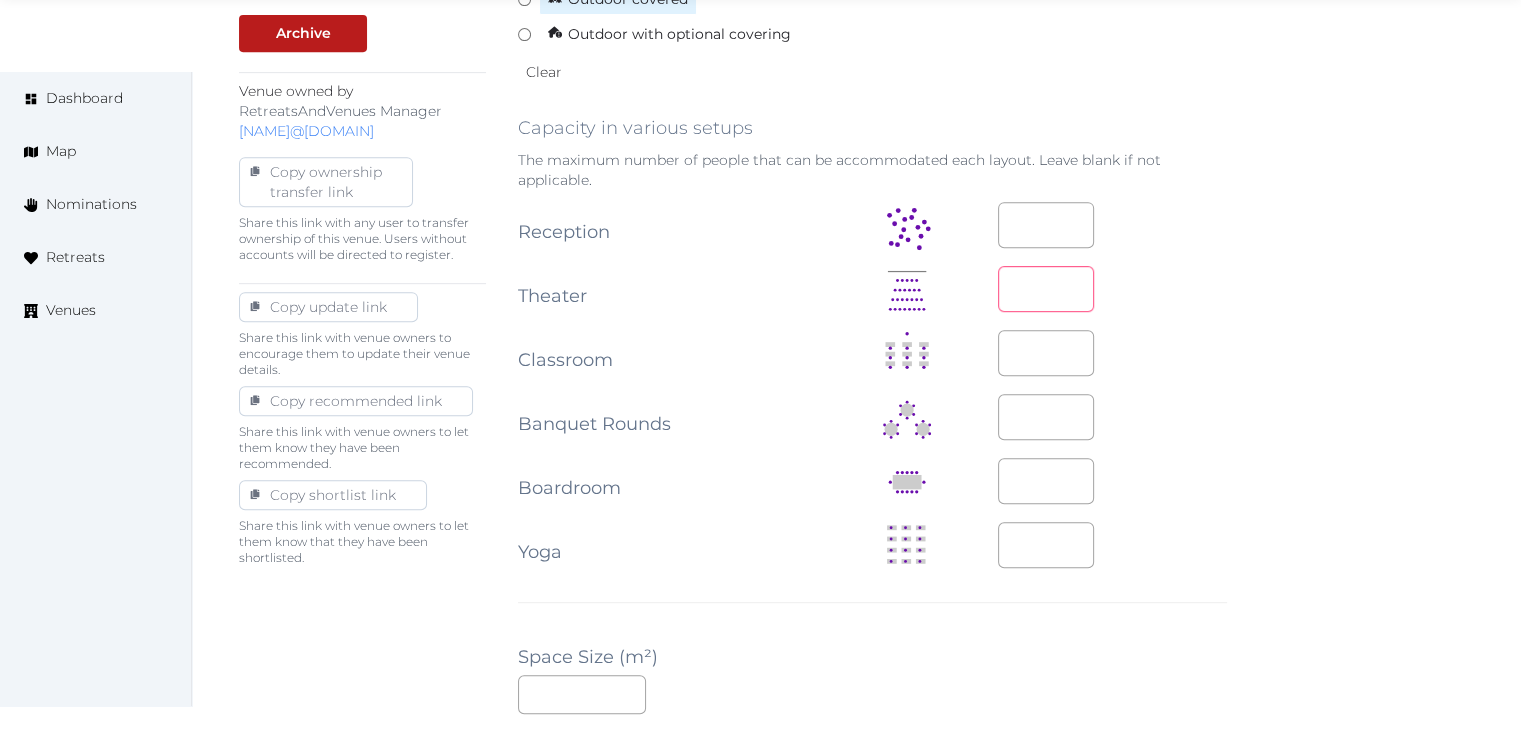 type on "***" 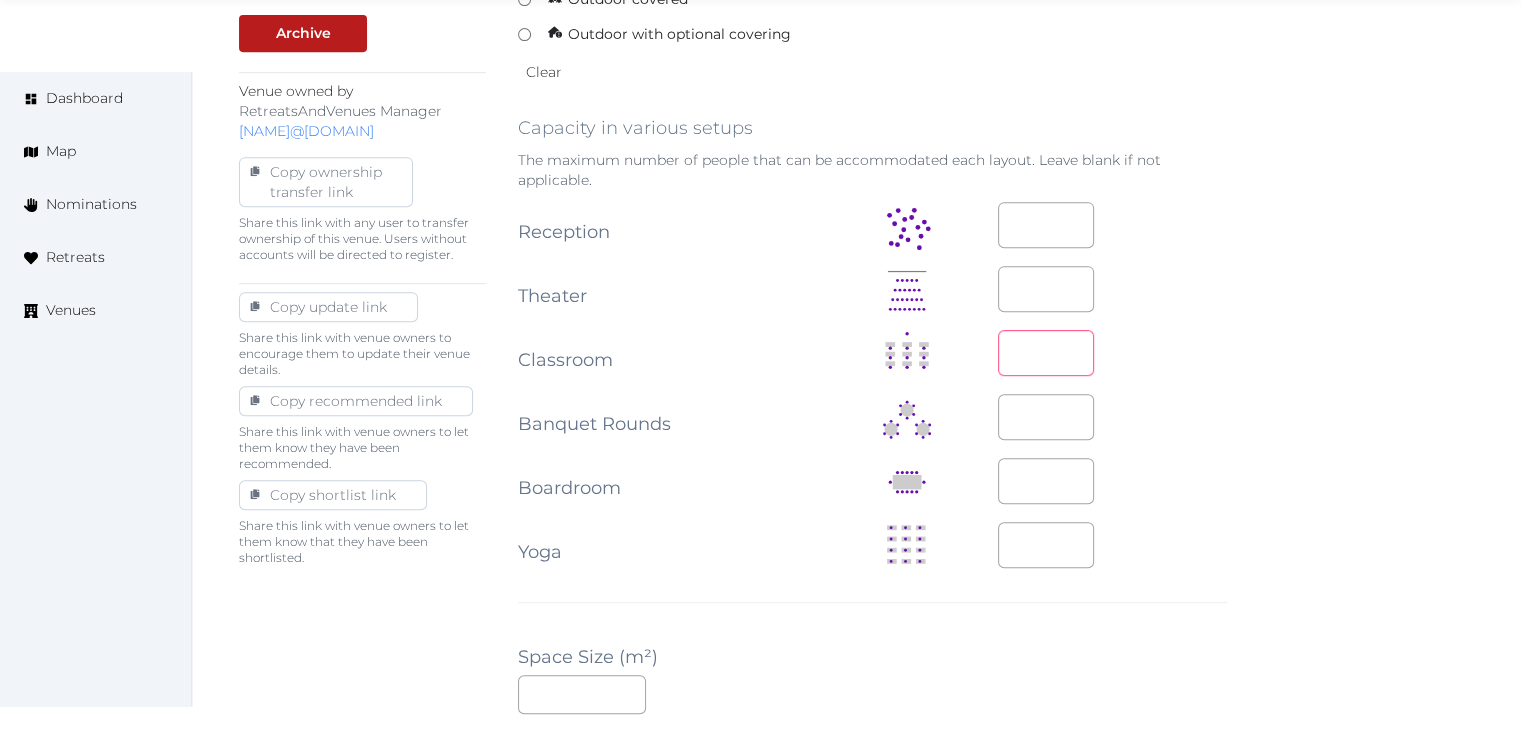 click at bounding box center [1046, 353] 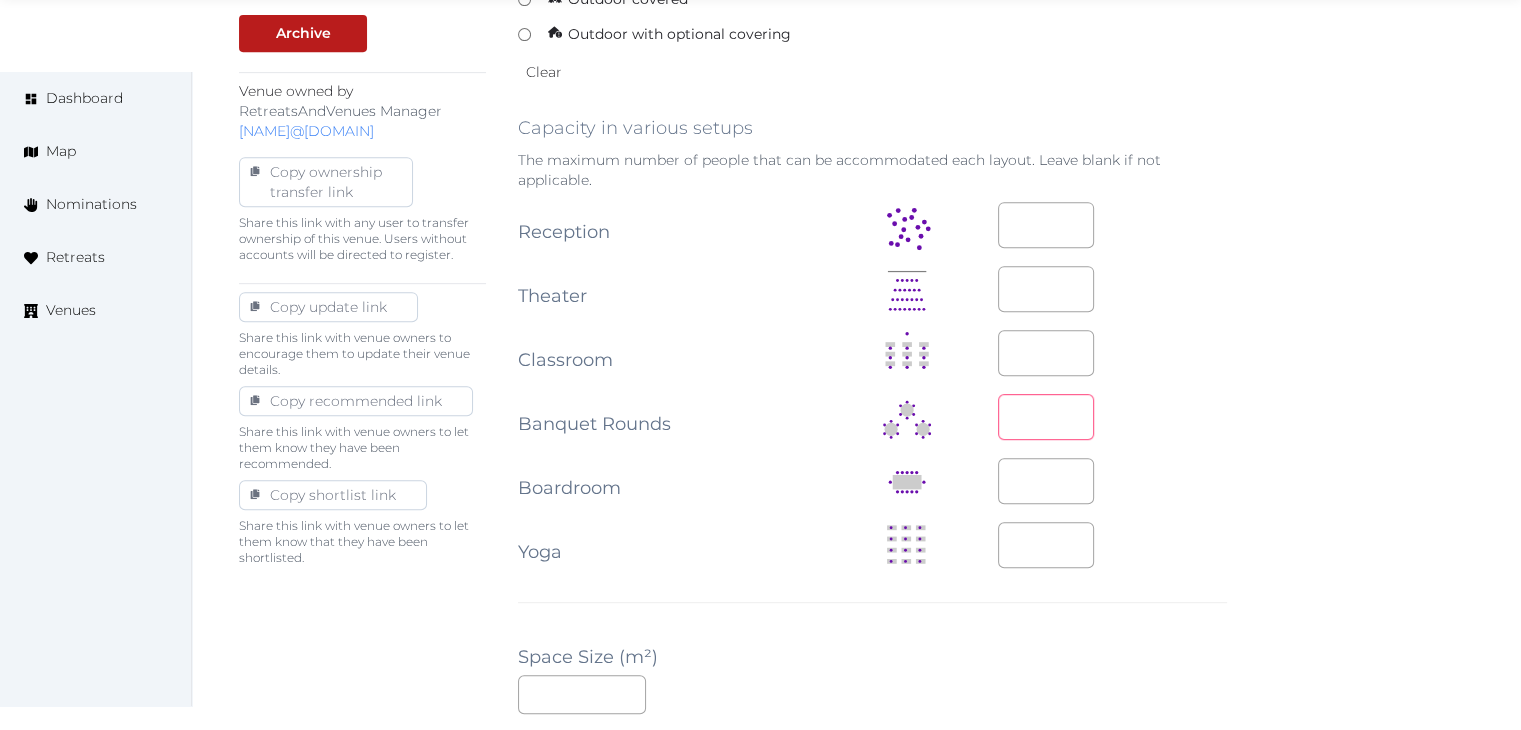 click at bounding box center [1046, 417] 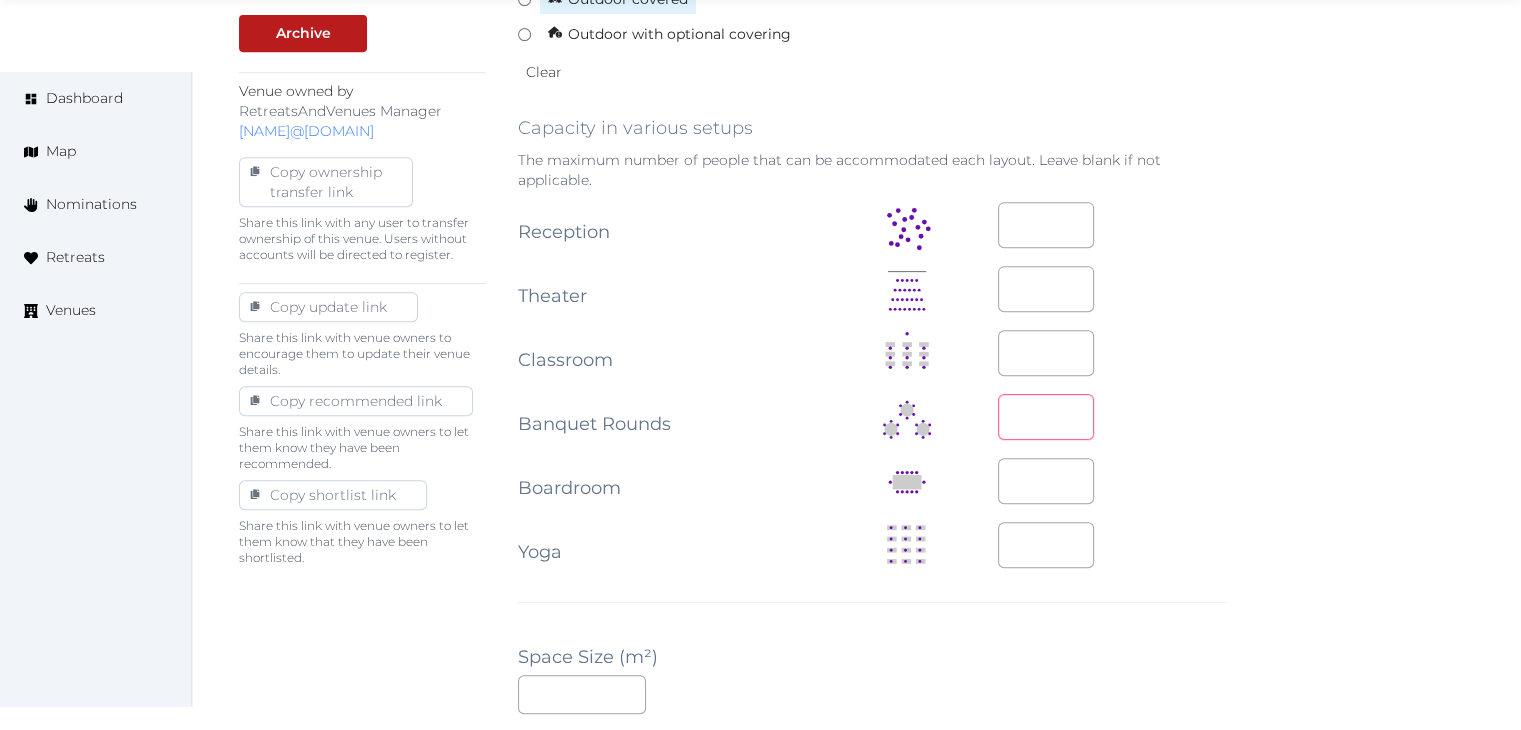 type on "**" 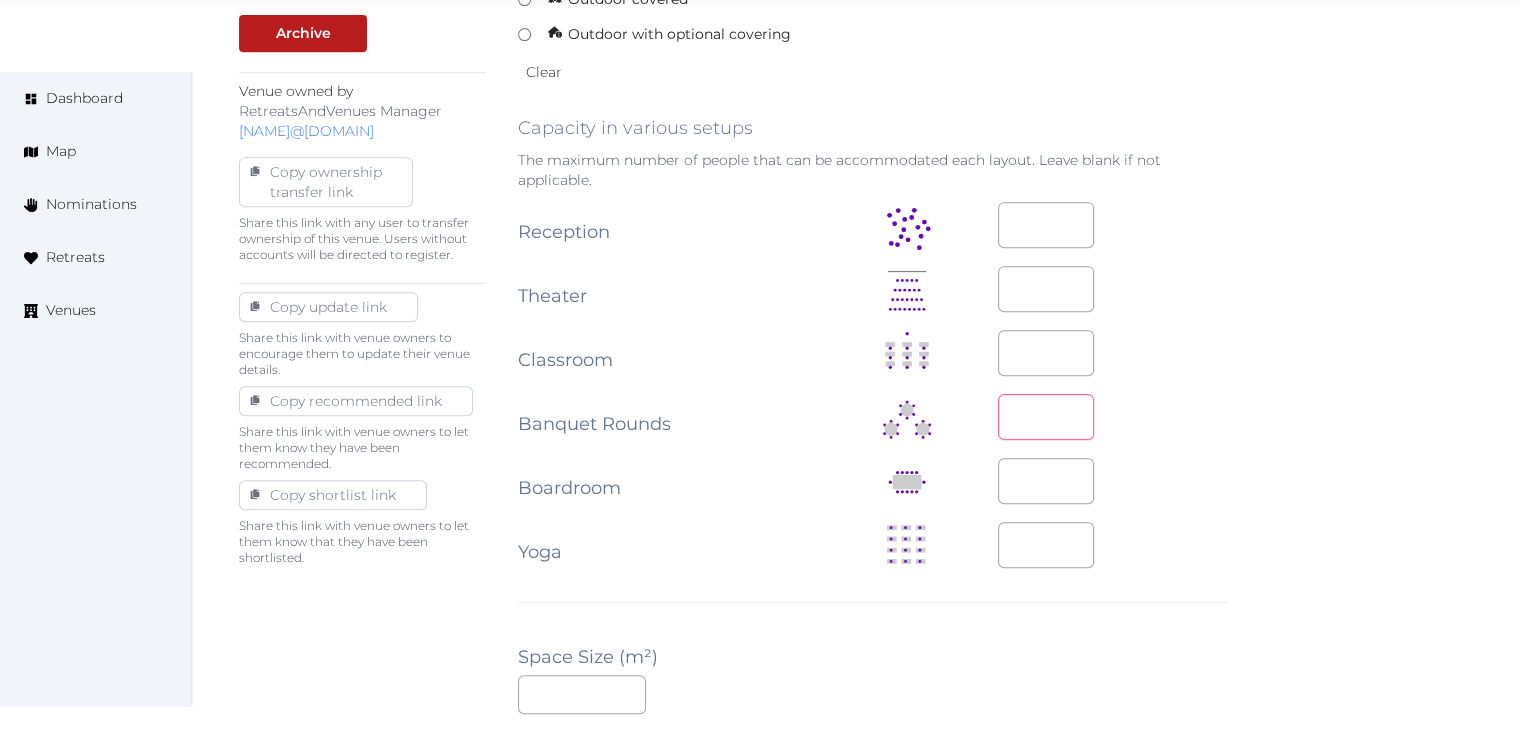 drag, startPoint x: 1028, startPoint y: 411, endPoint x: 980, endPoint y: 411, distance: 48 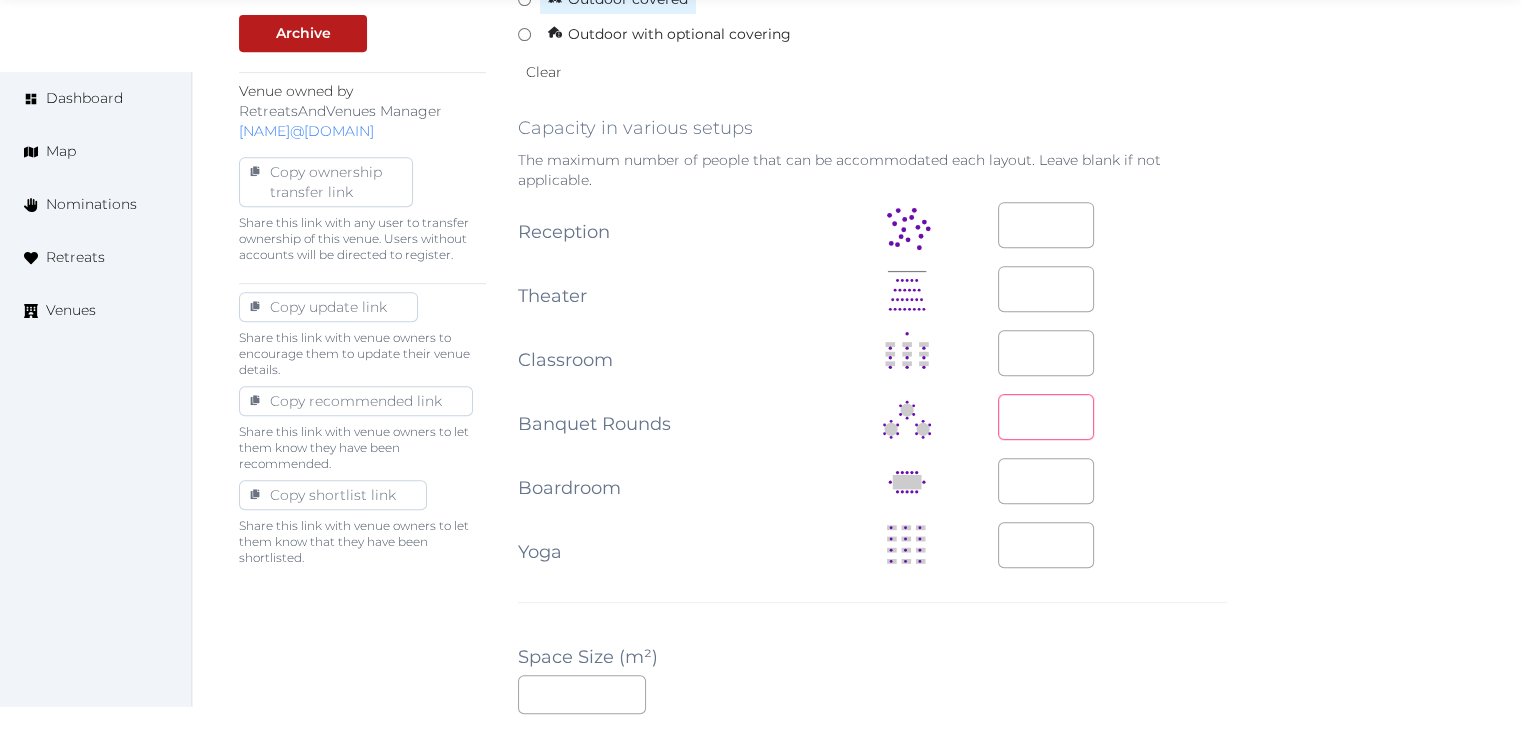 type on "***" 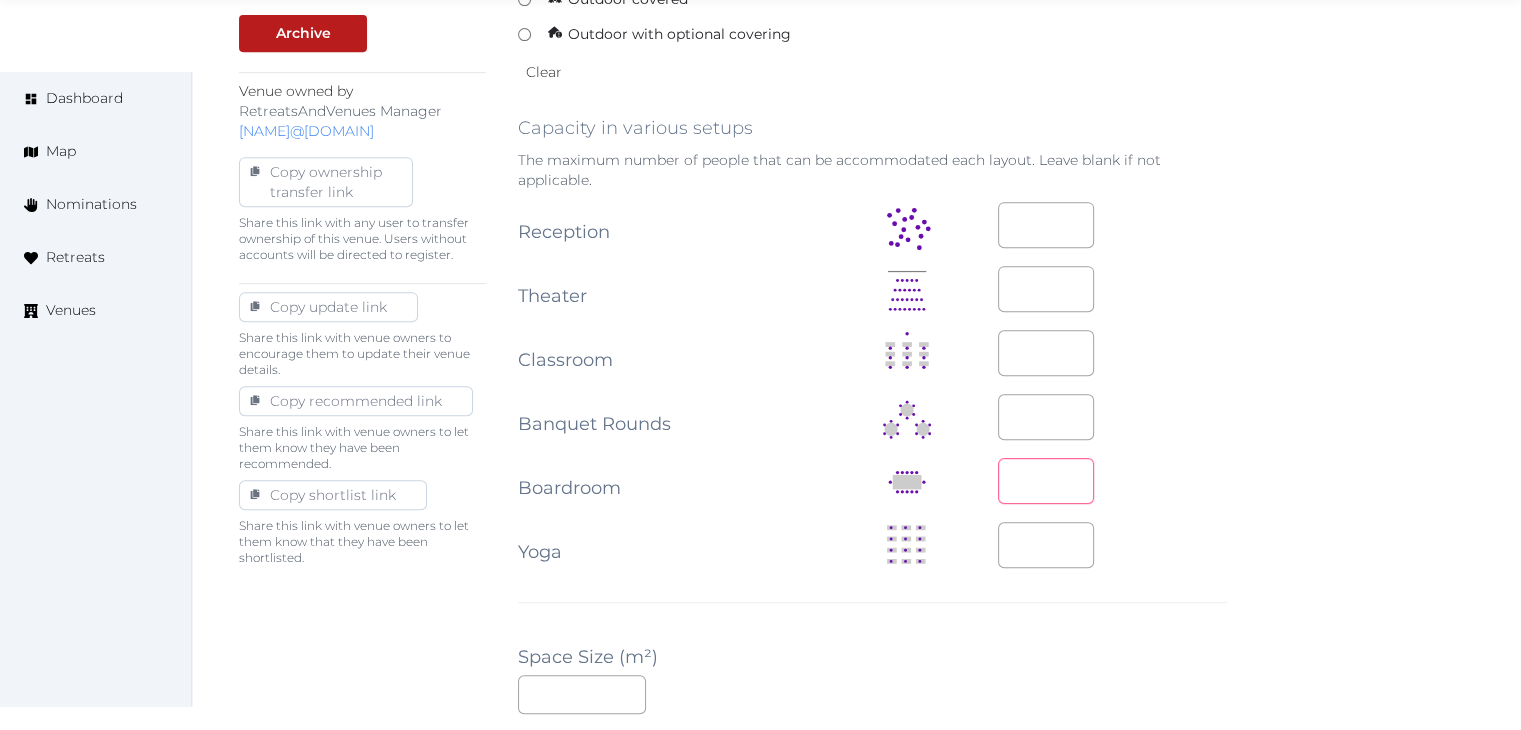 click at bounding box center [1046, 481] 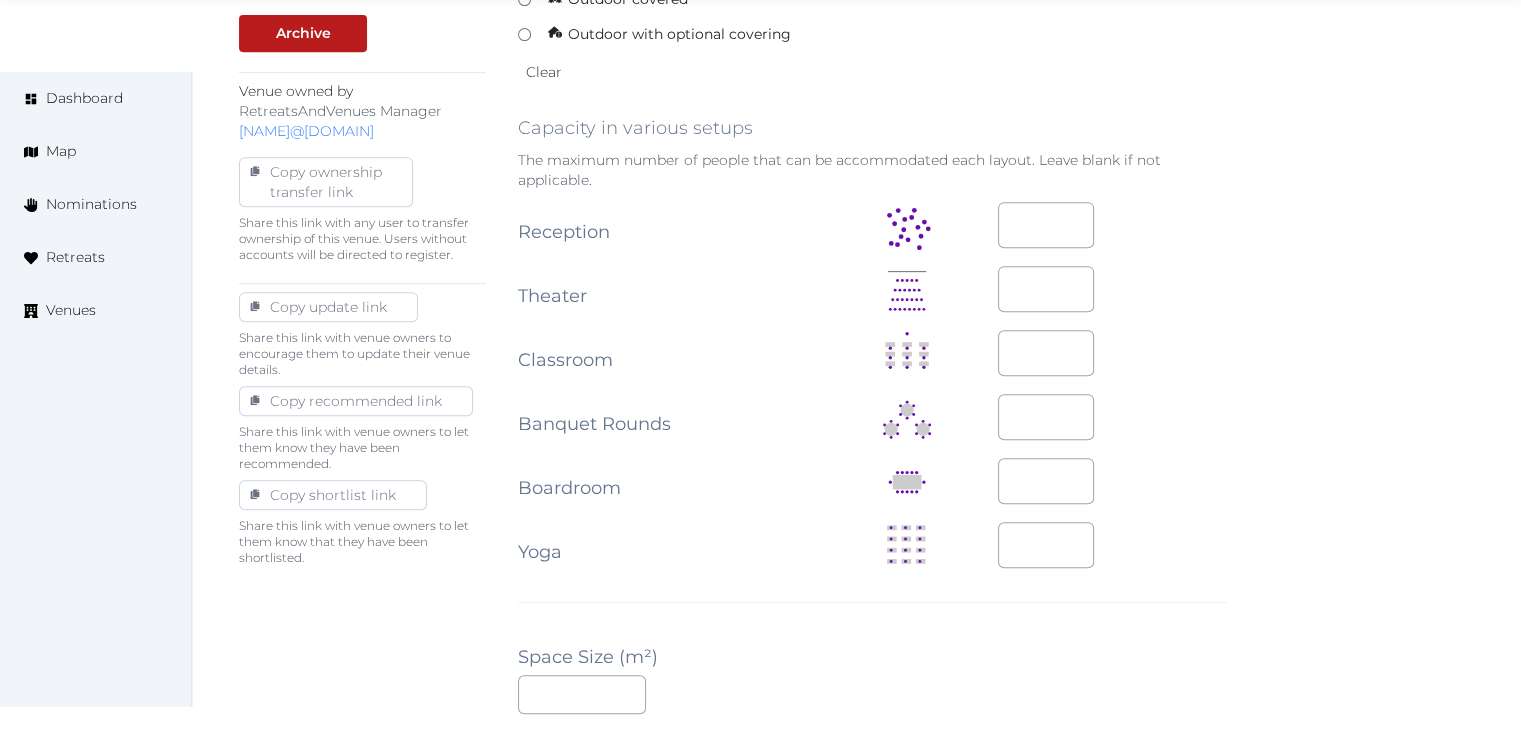 click on "**" at bounding box center (1112, 353) 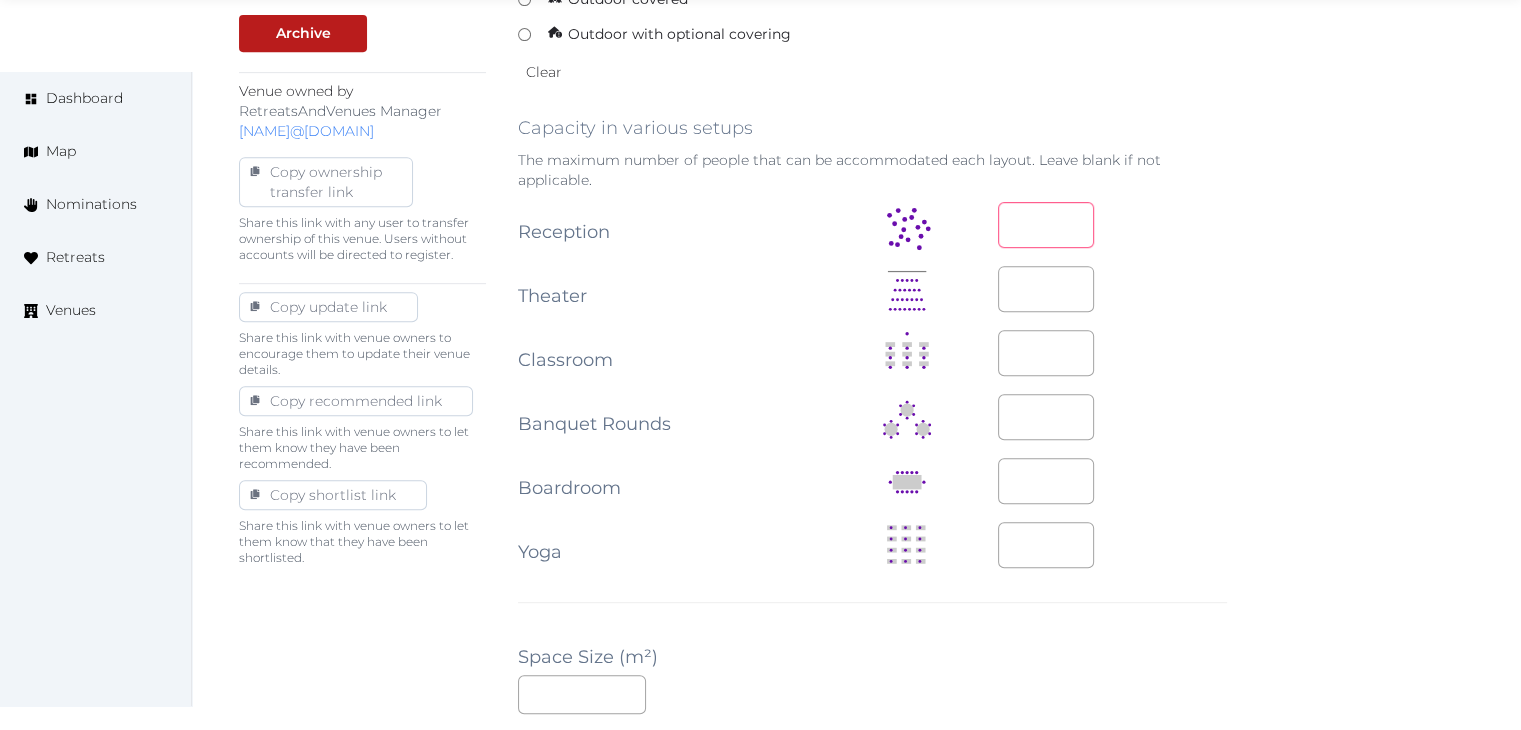 click at bounding box center (1046, 225) 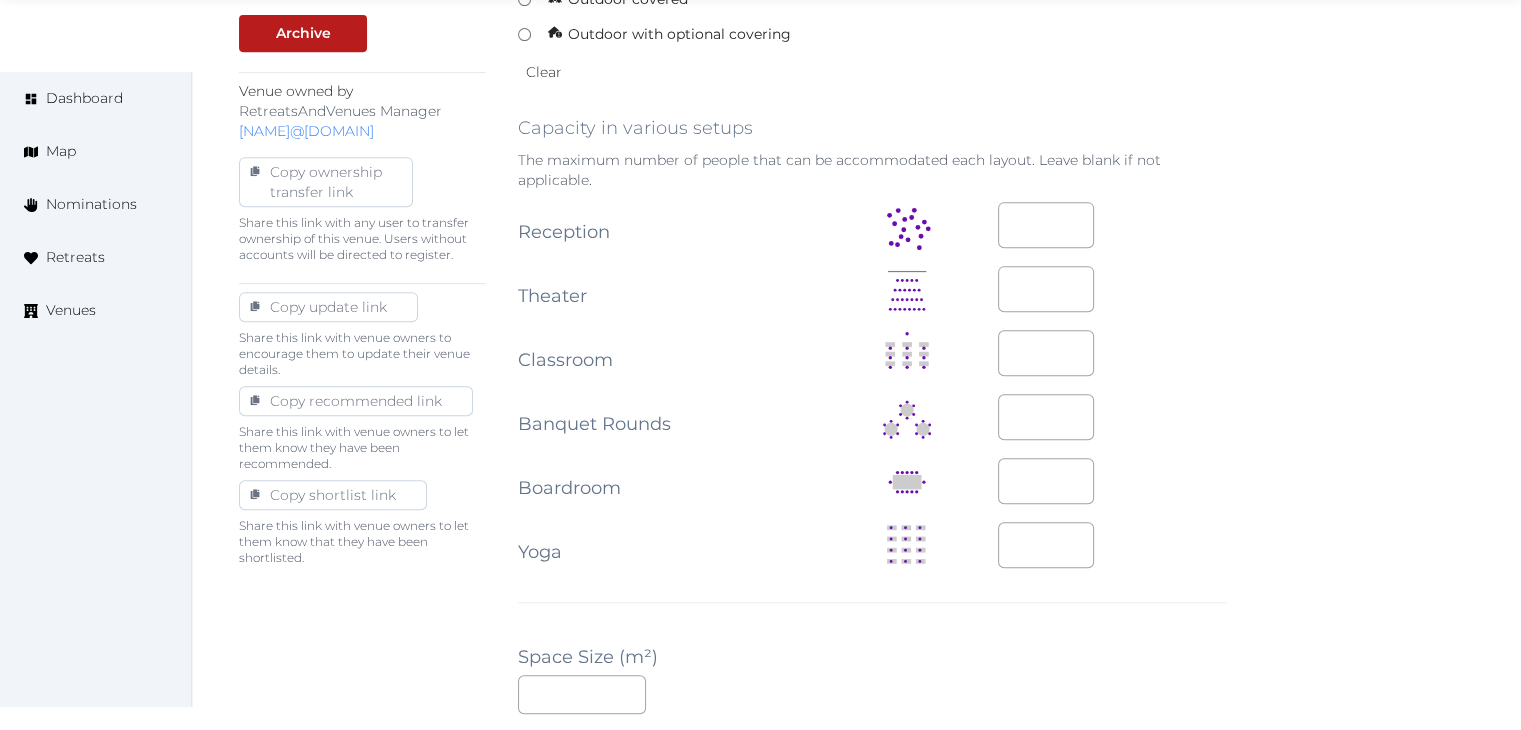 click on "**" at bounding box center (1112, 354) 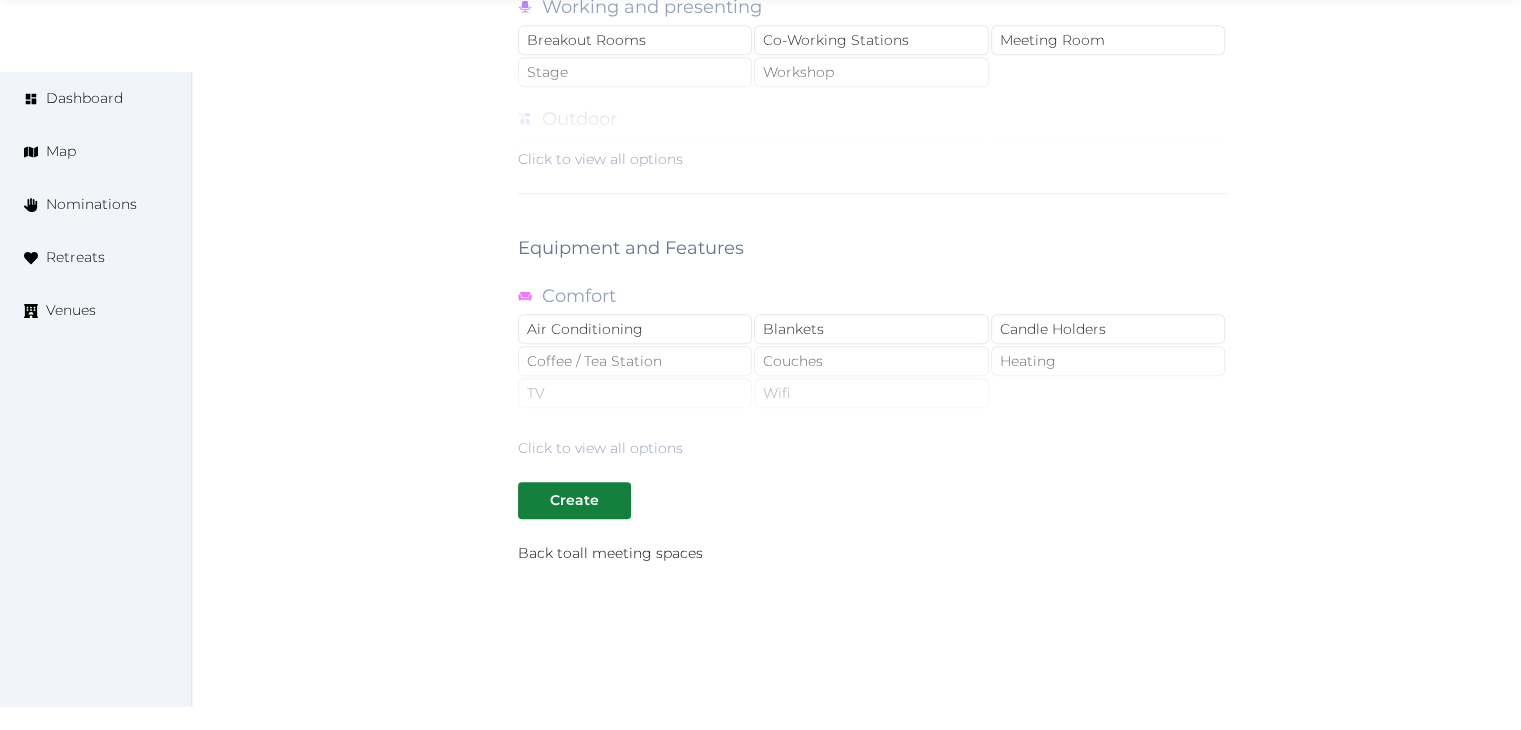 scroll, scrollTop: 1788, scrollLeft: 0, axis: vertical 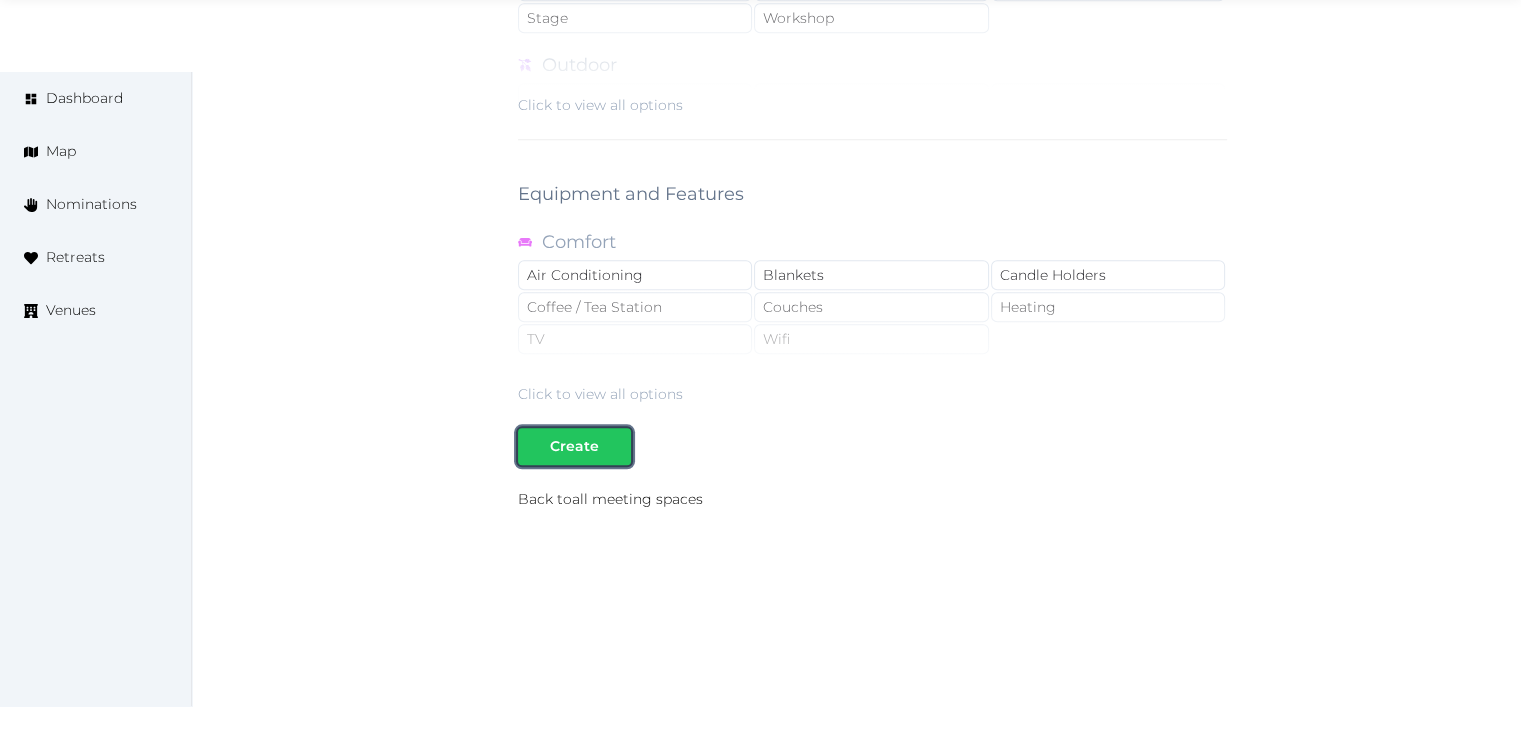 click on "Create" at bounding box center (574, 446) 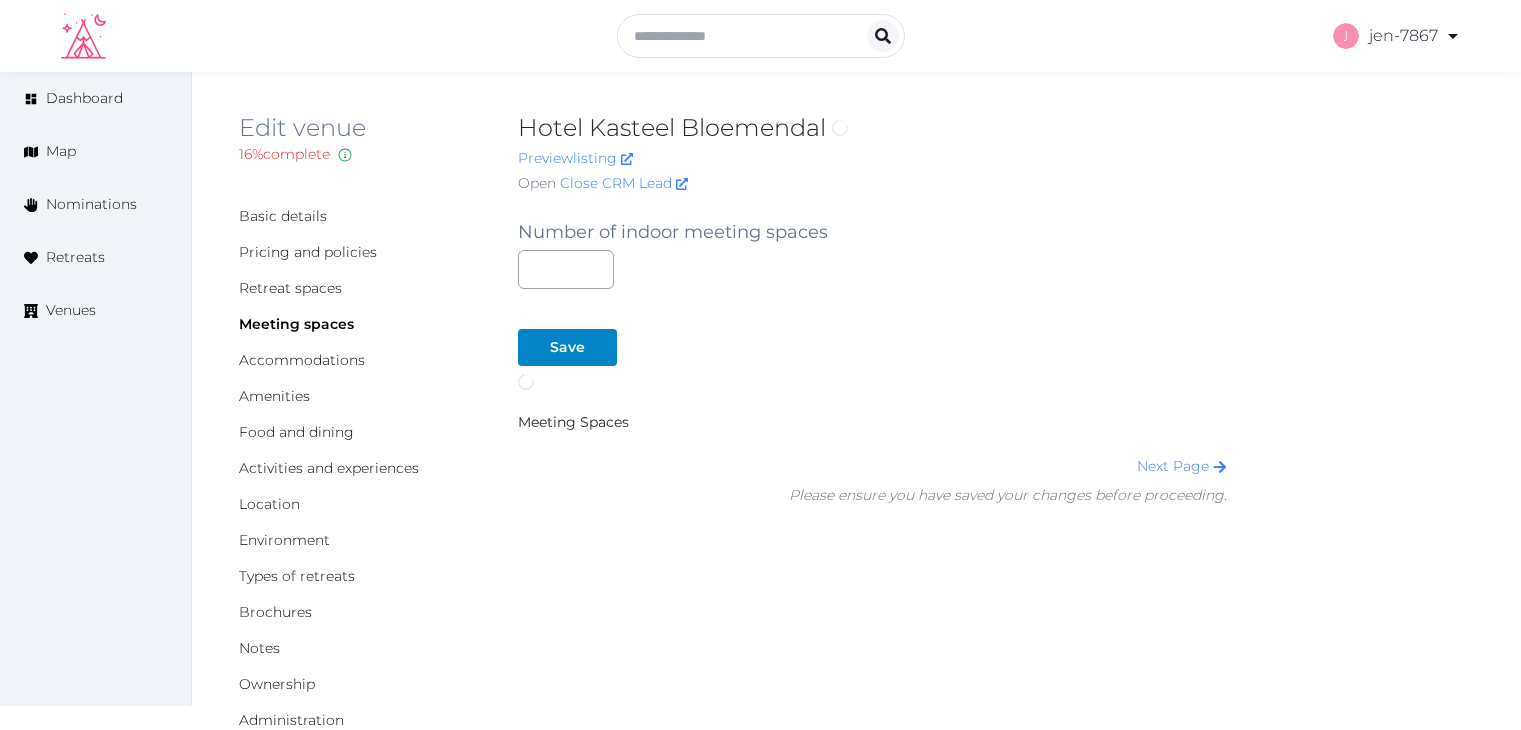 scroll, scrollTop: 0, scrollLeft: 0, axis: both 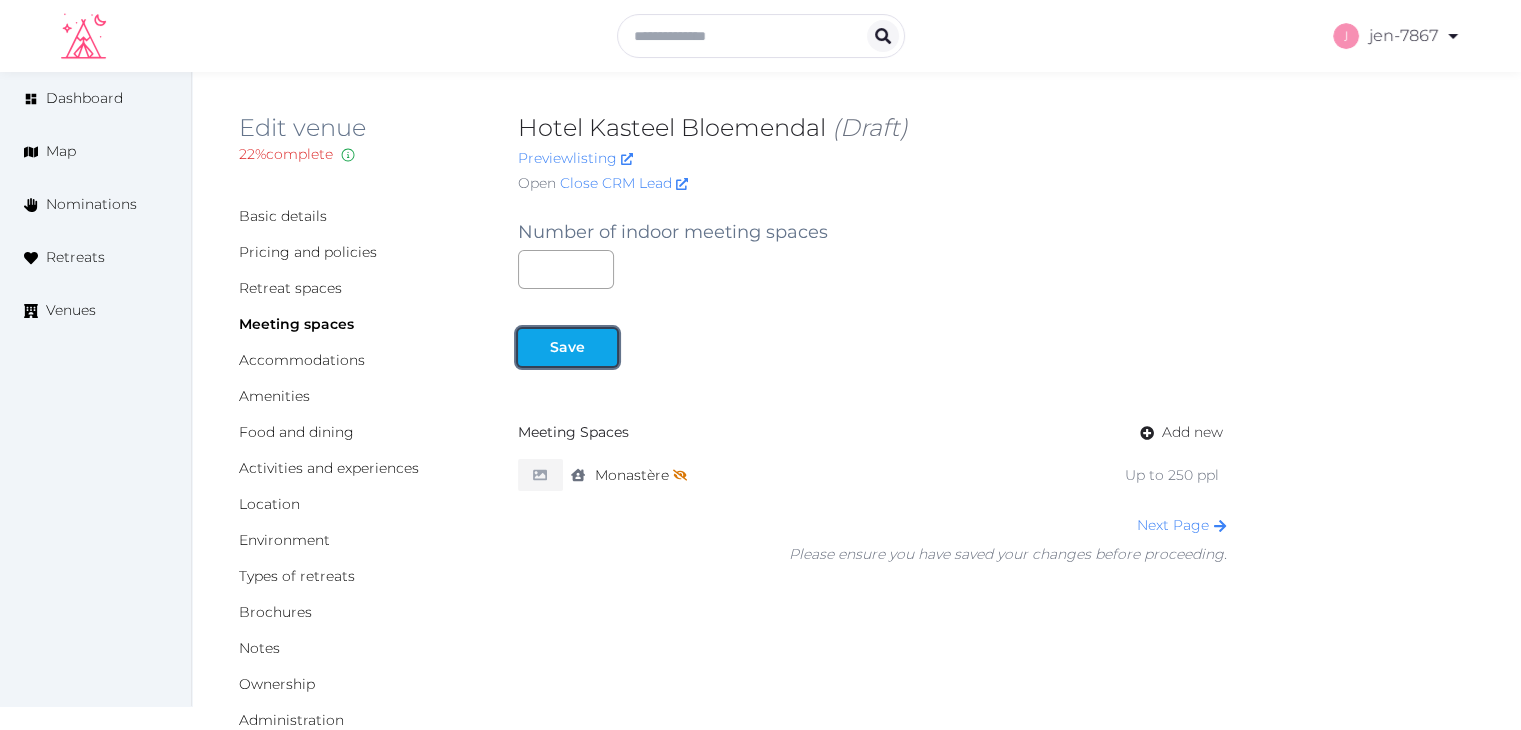 click on "Save" at bounding box center [567, 347] 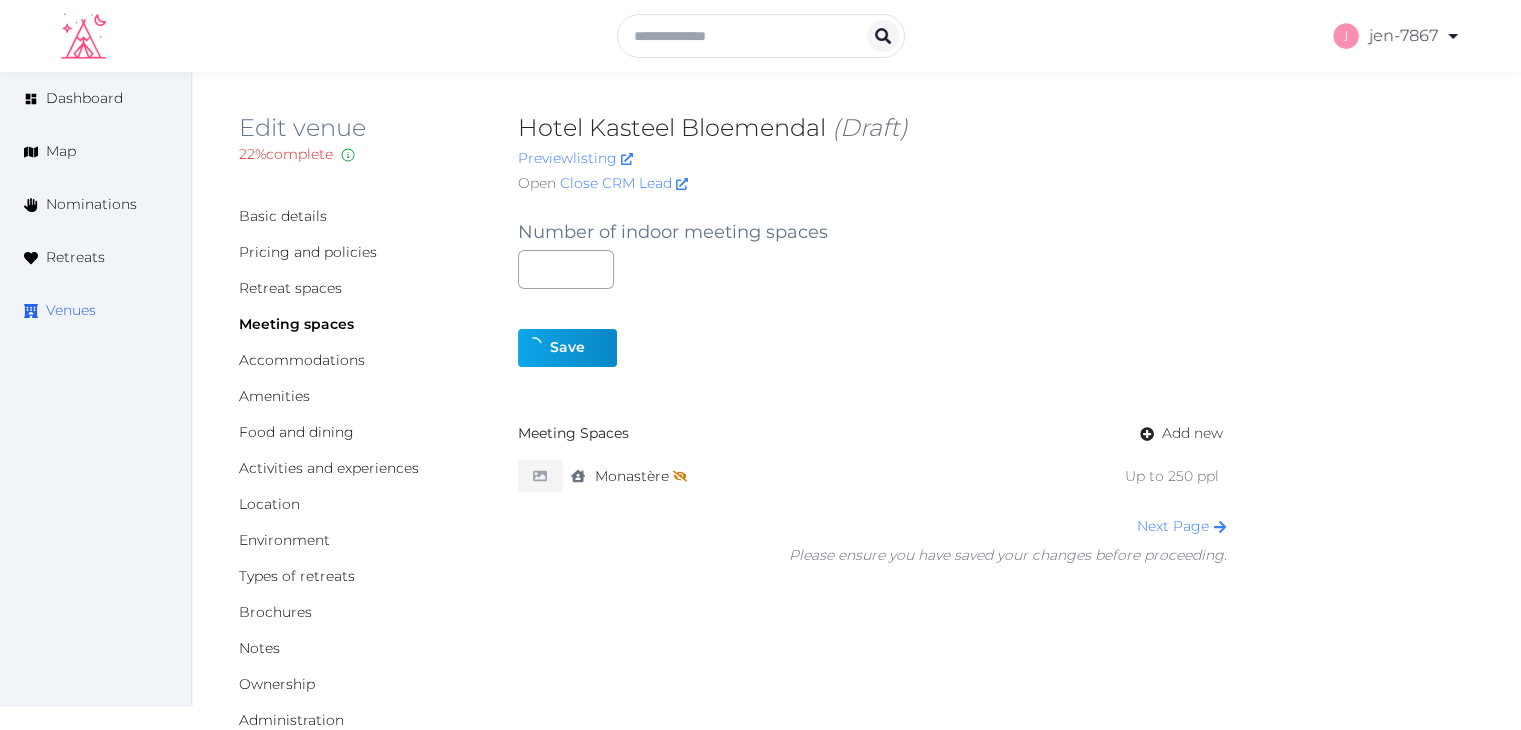click on "Venues" at bounding box center (71, 310) 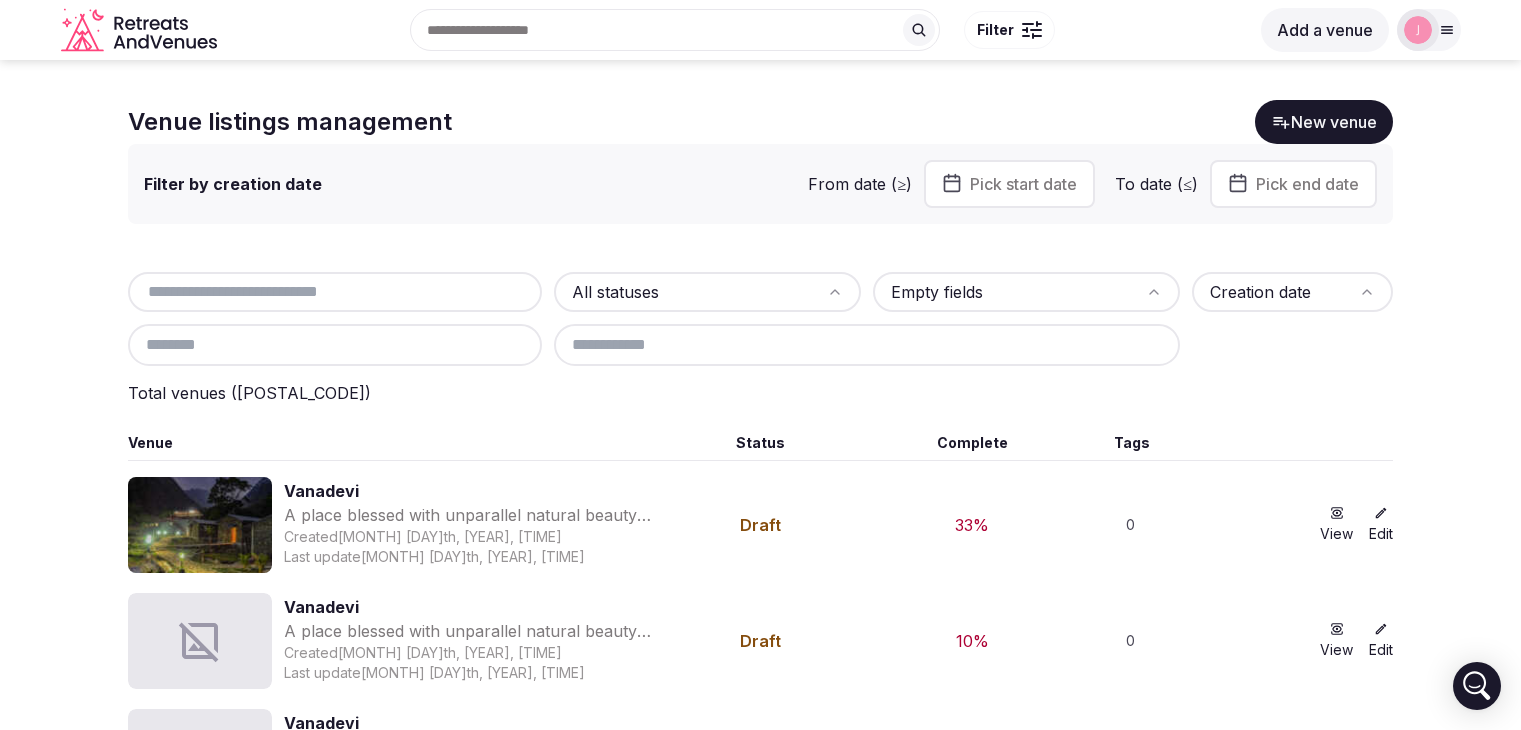 scroll, scrollTop: 0, scrollLeft: 0, axis: both 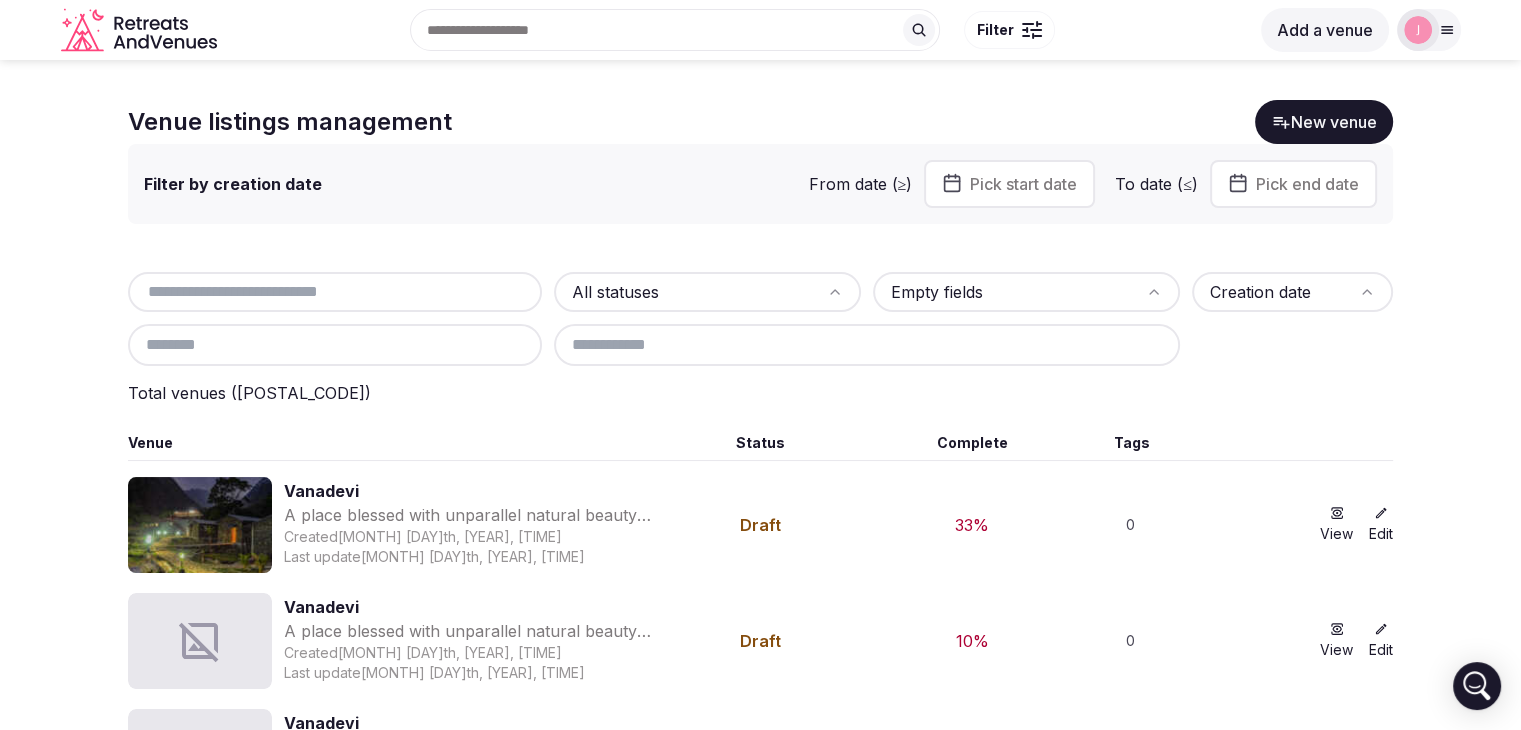 click at bounding box center (335, 292) 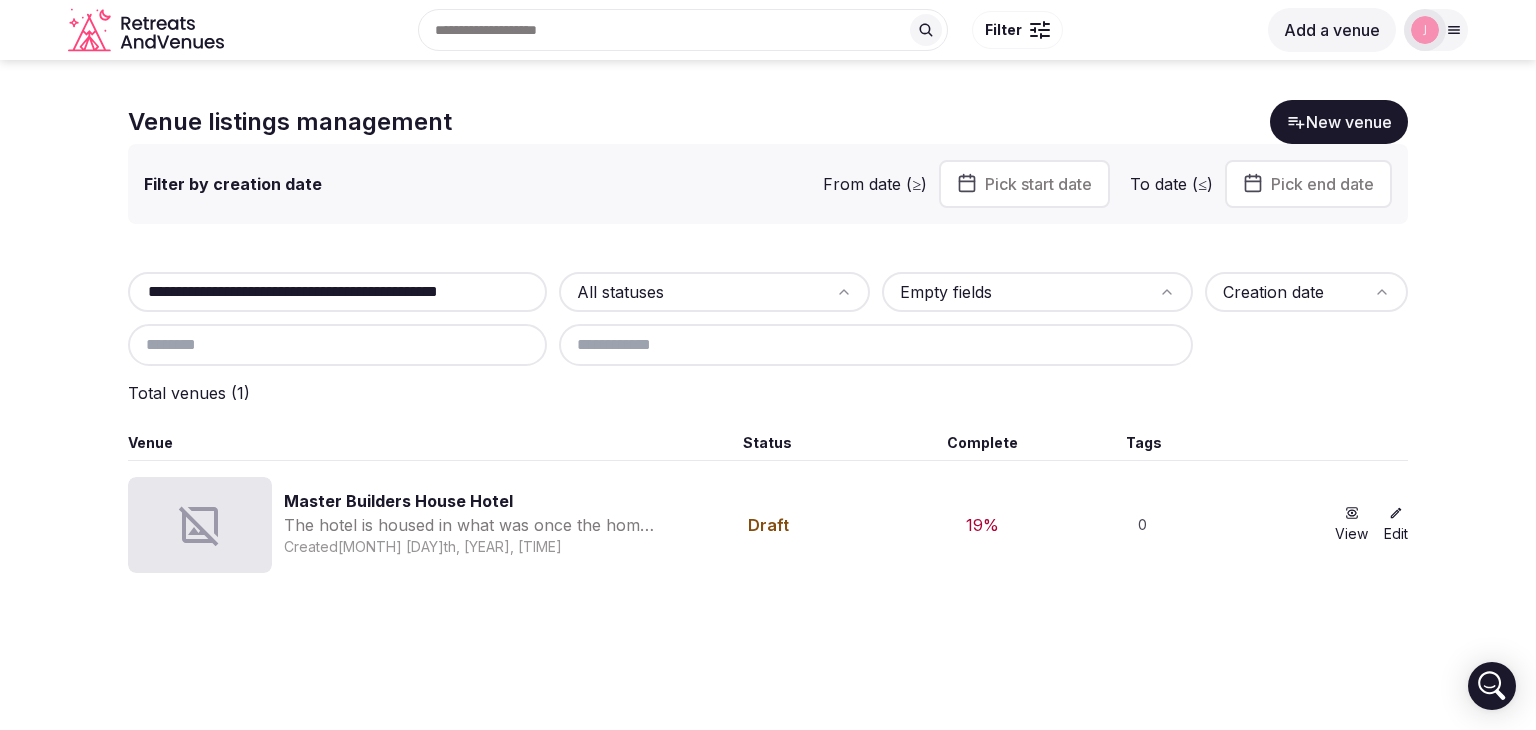 scroll, scrollTop: 0, scrollLeft: 99, axis: horizontal 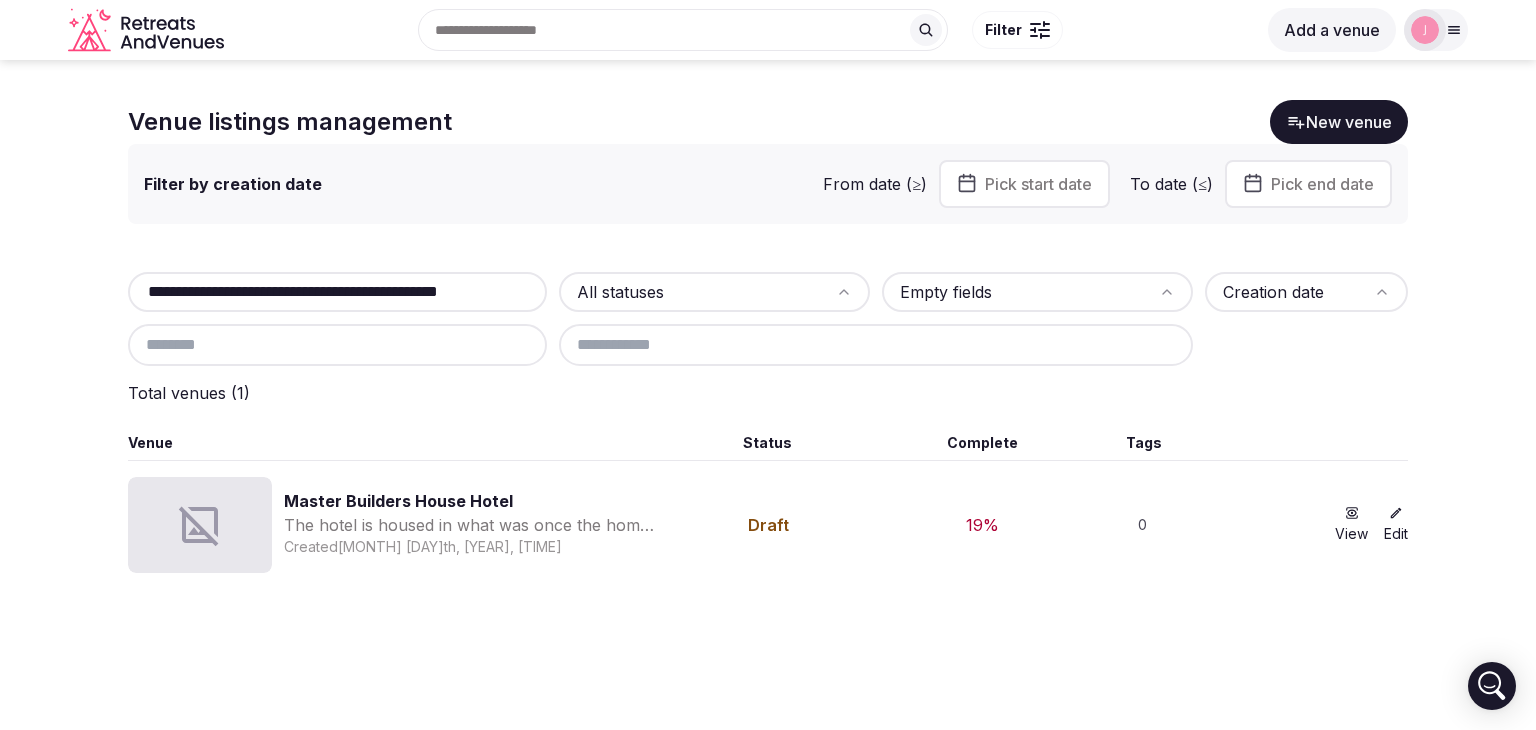 type on "**********" 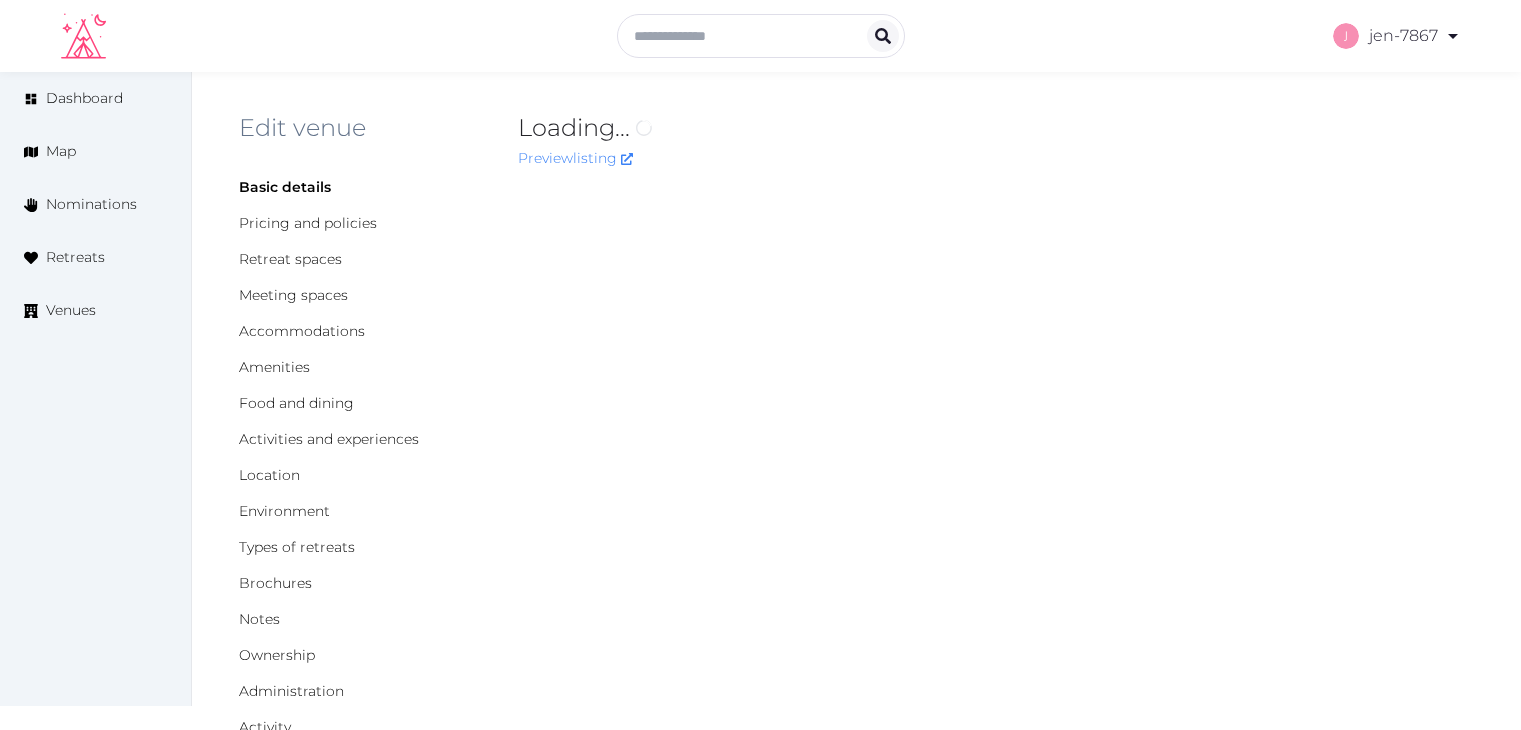 scroll, scrollTop: 0, scrollLeft: 0, axis: both 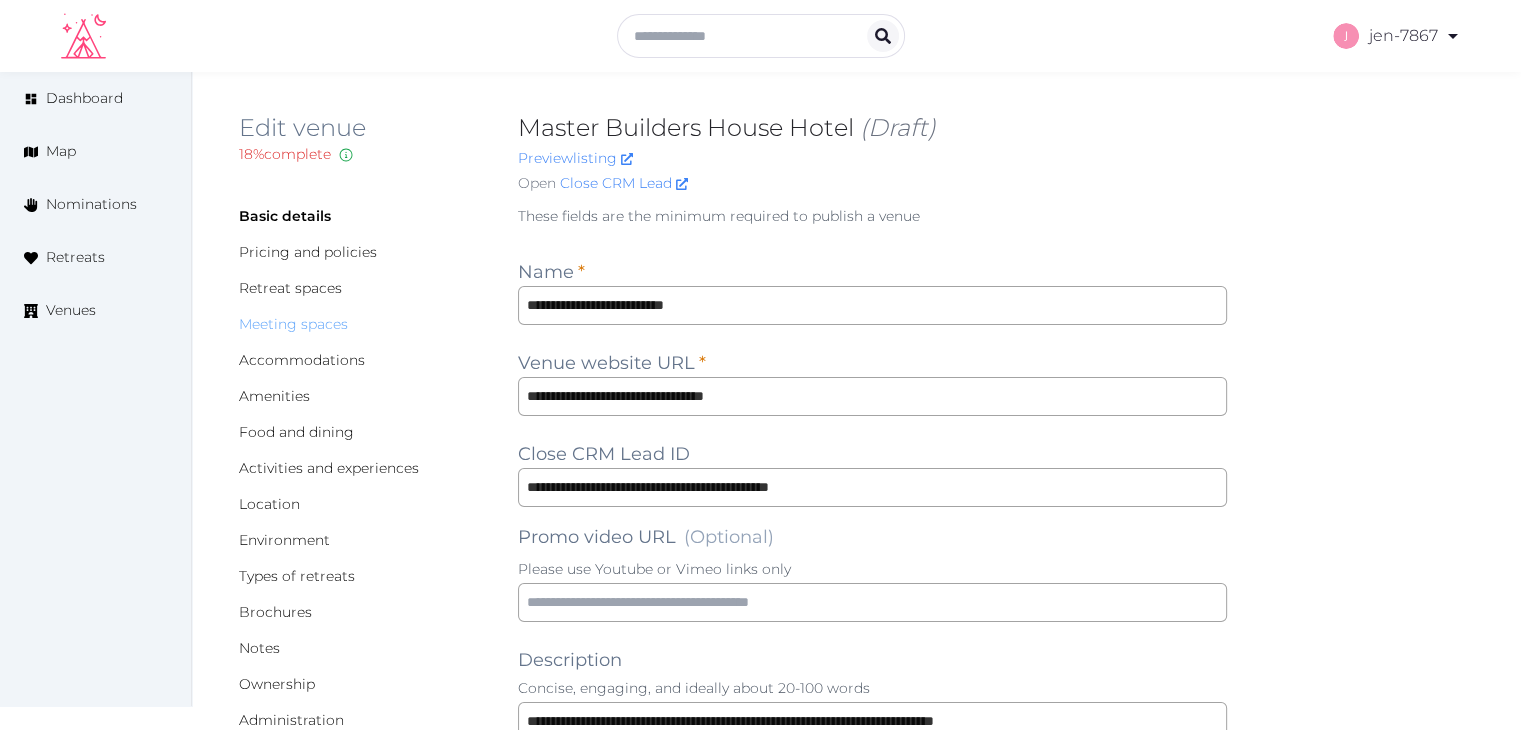click on "Meeting spaces" at bounding box center (293, 324) 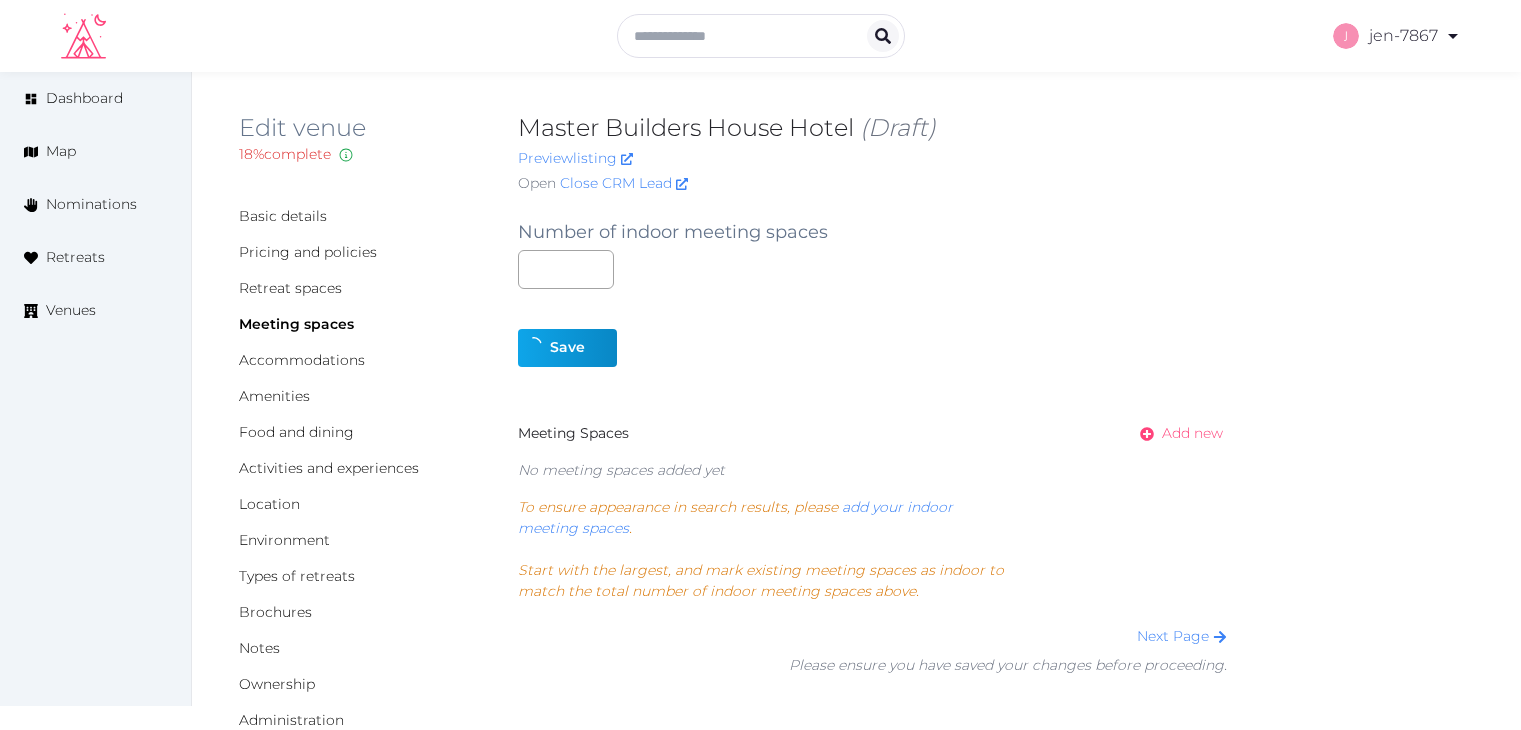 scroll, scrollTop: 0, scrollLeft: 0, axis: both 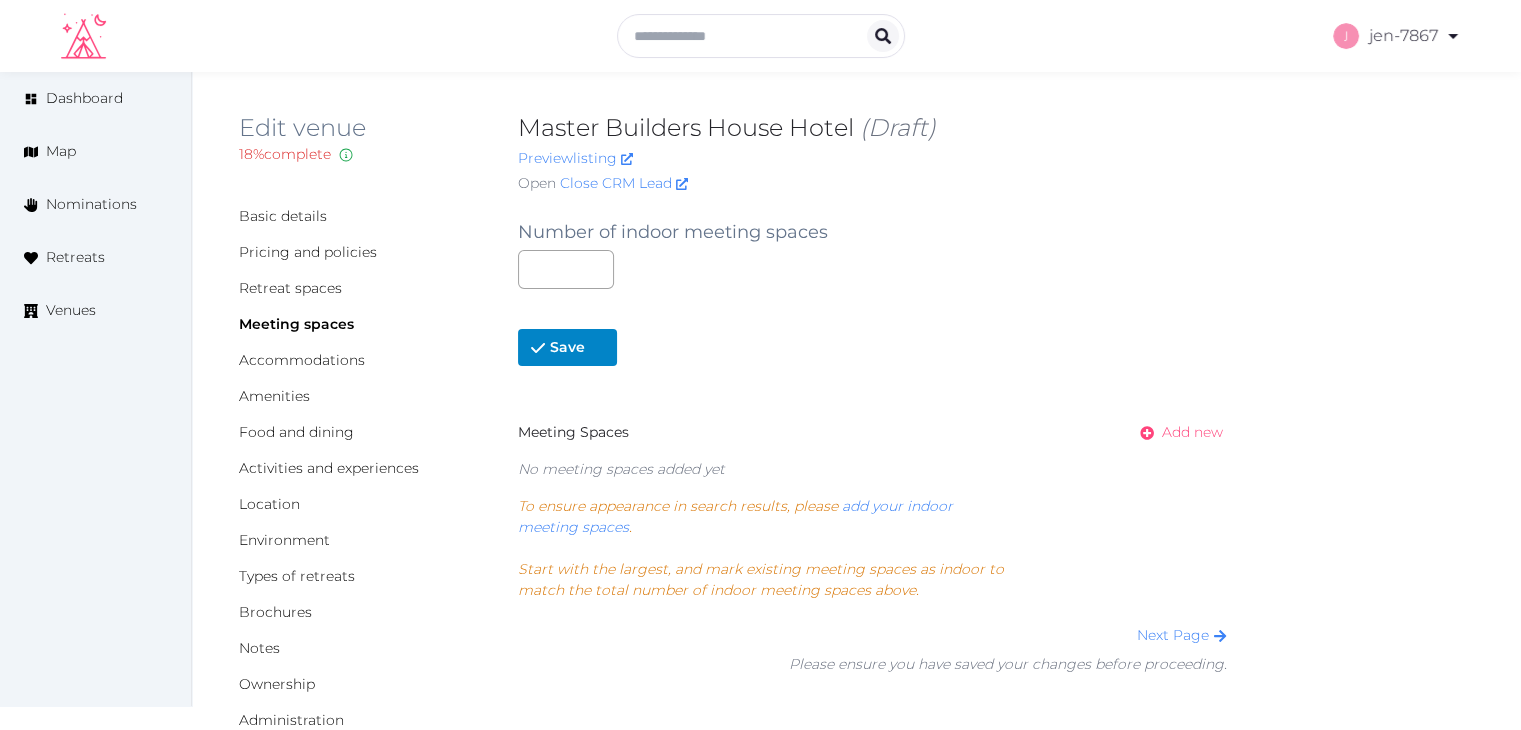 click on "Add new" at bounding box center [1192, 432] 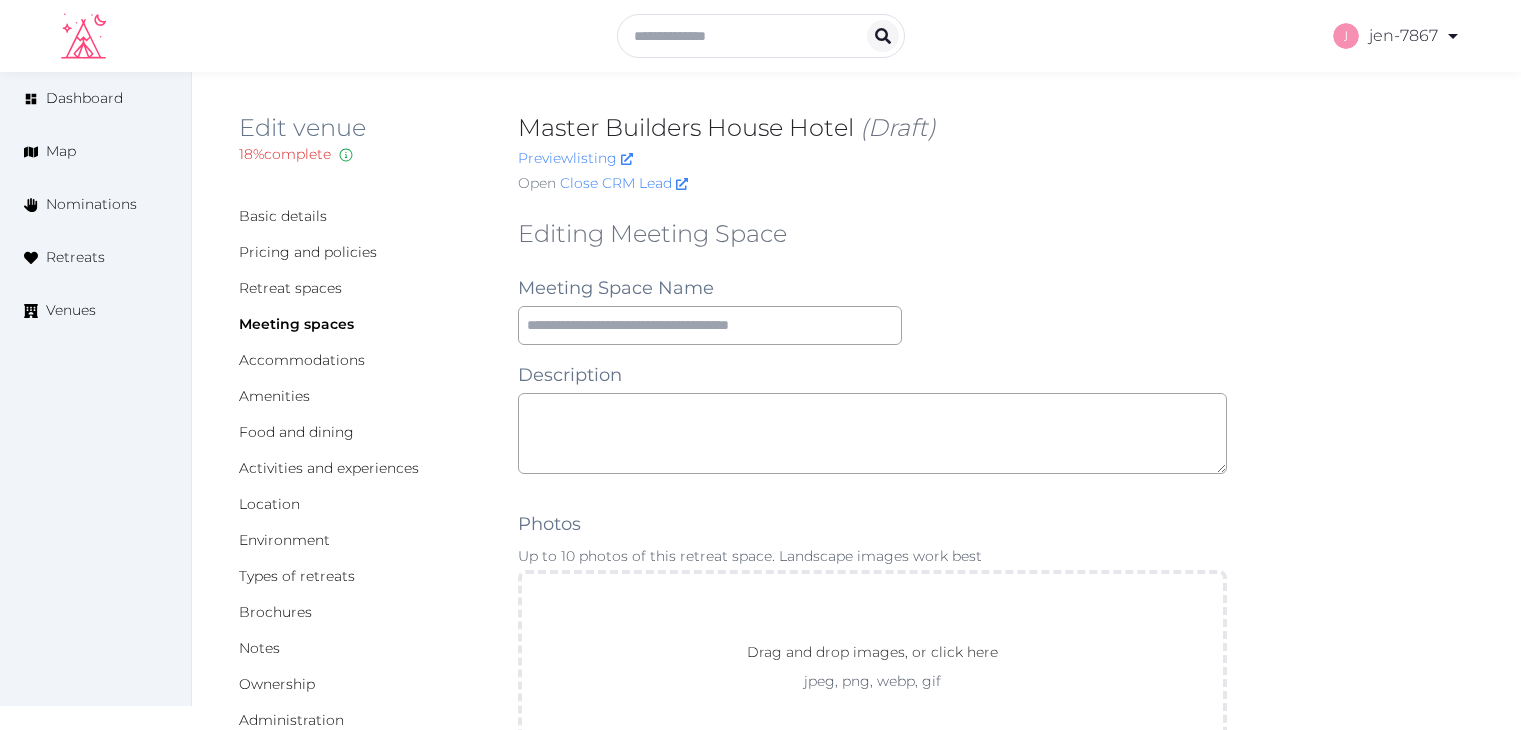 scroll, scrollTop: 0, scrollLeft: 0, axis: both 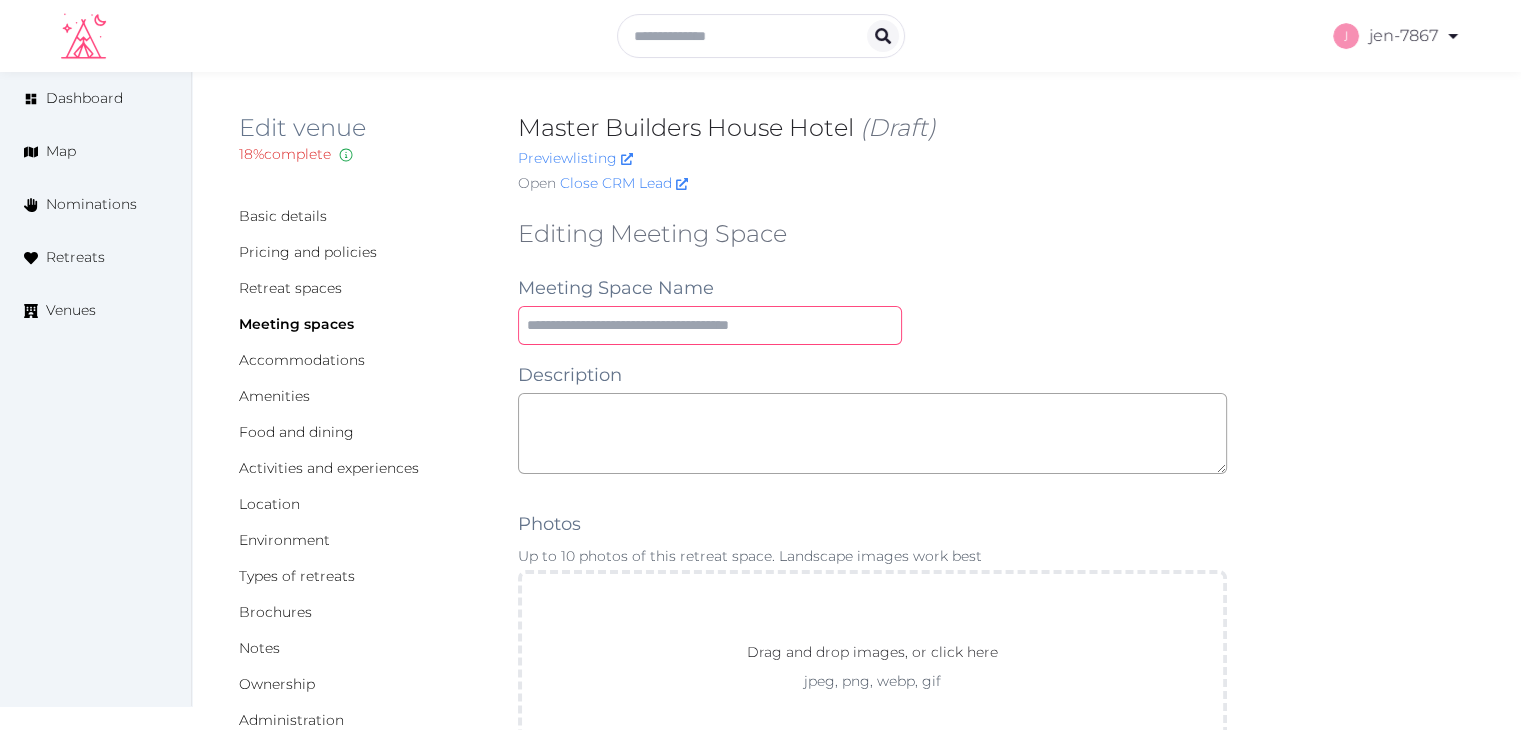 click at bounding box center (710, 325) 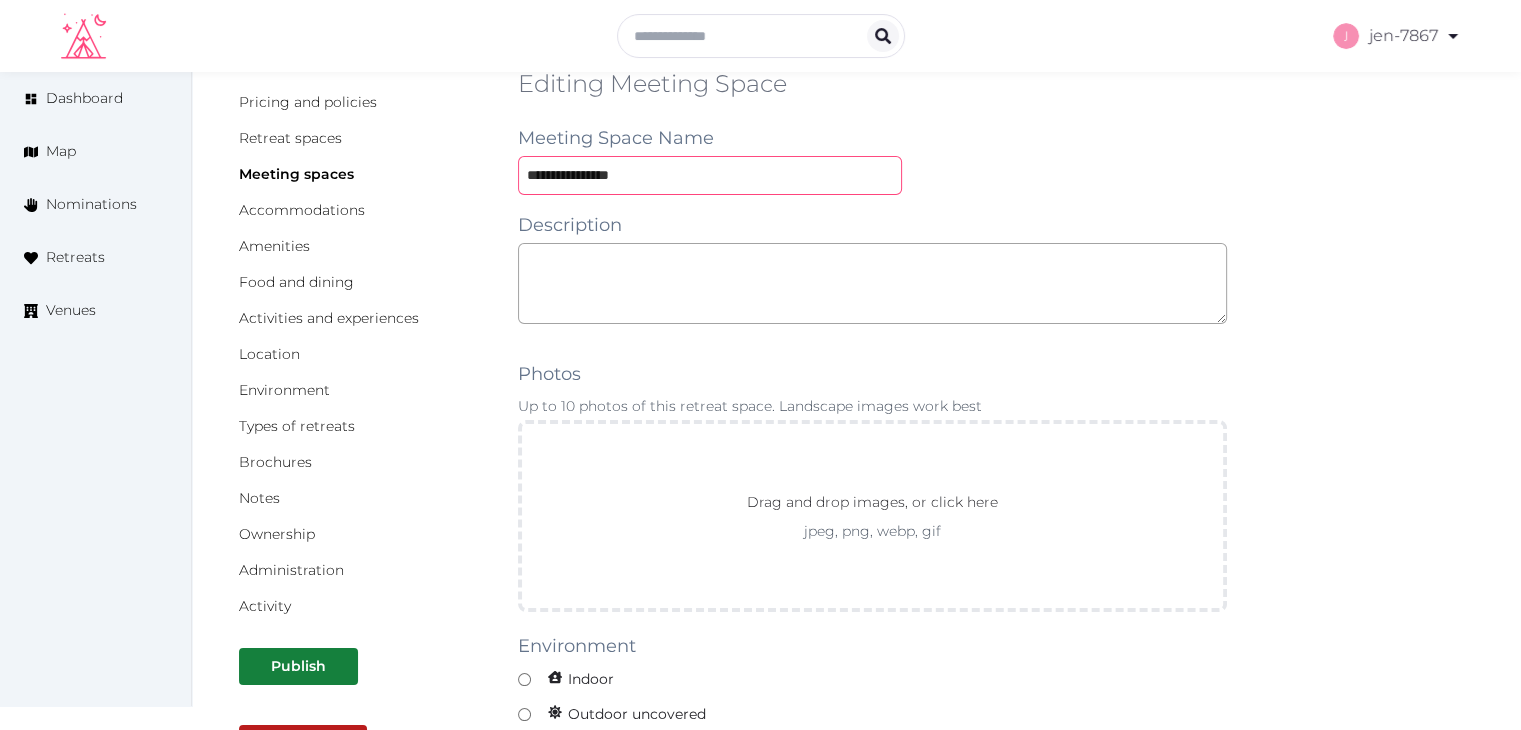 scroll, scrollTop: 200, scrollLeft: 0, axis: vertical 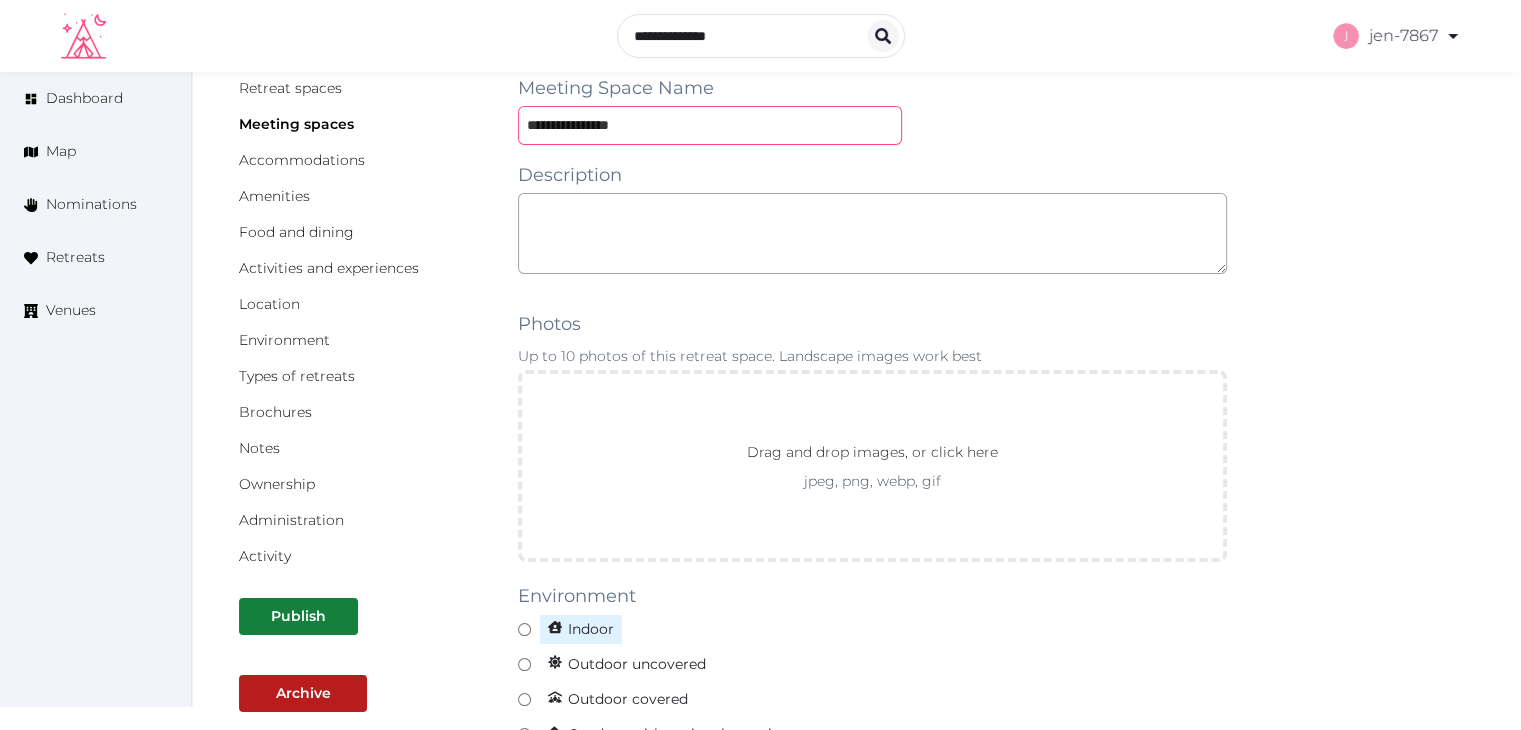 type on "**********" 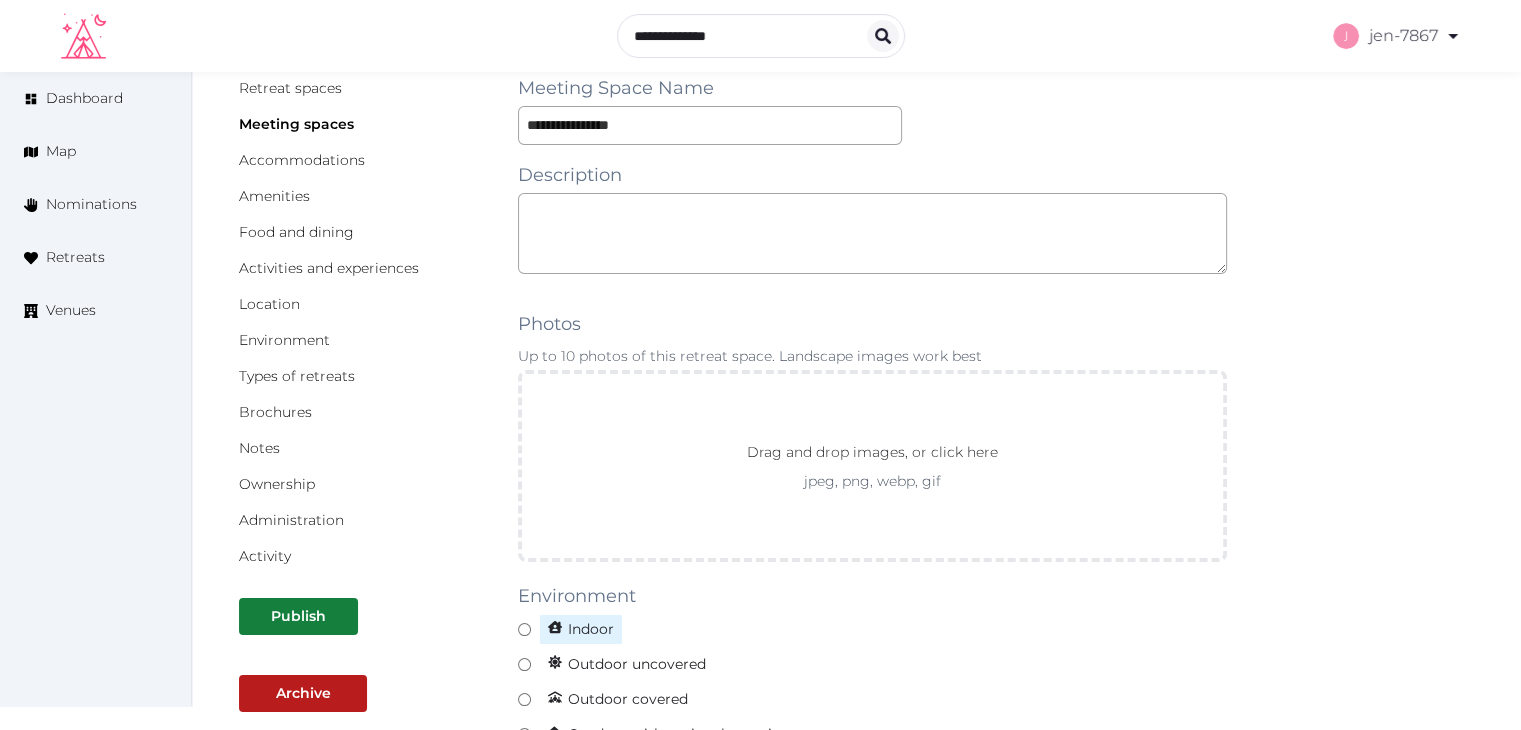 click on "Indoor" at bounding box center [581, 629] 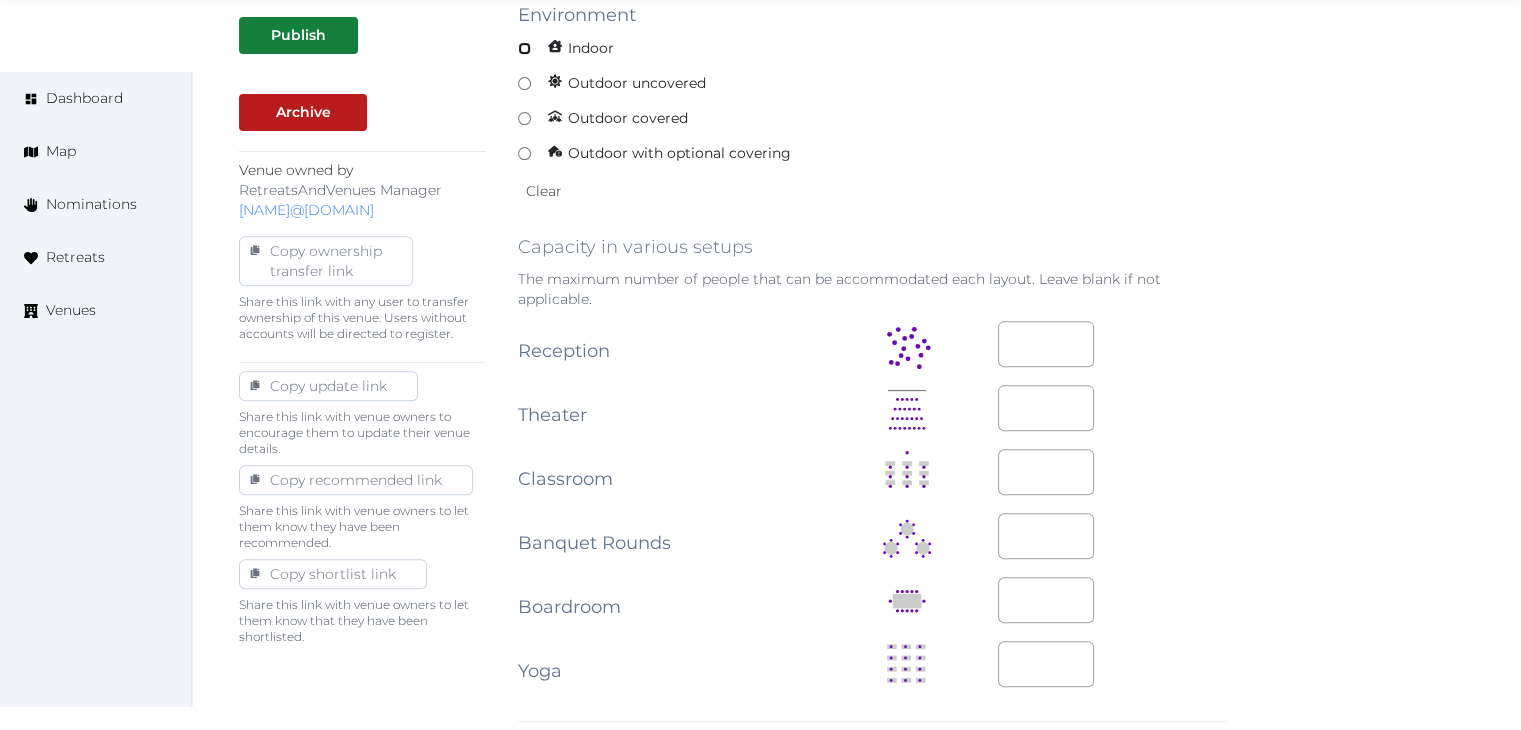scroll, scrollTop: 800, scrollLeft: 0, axis: vertical 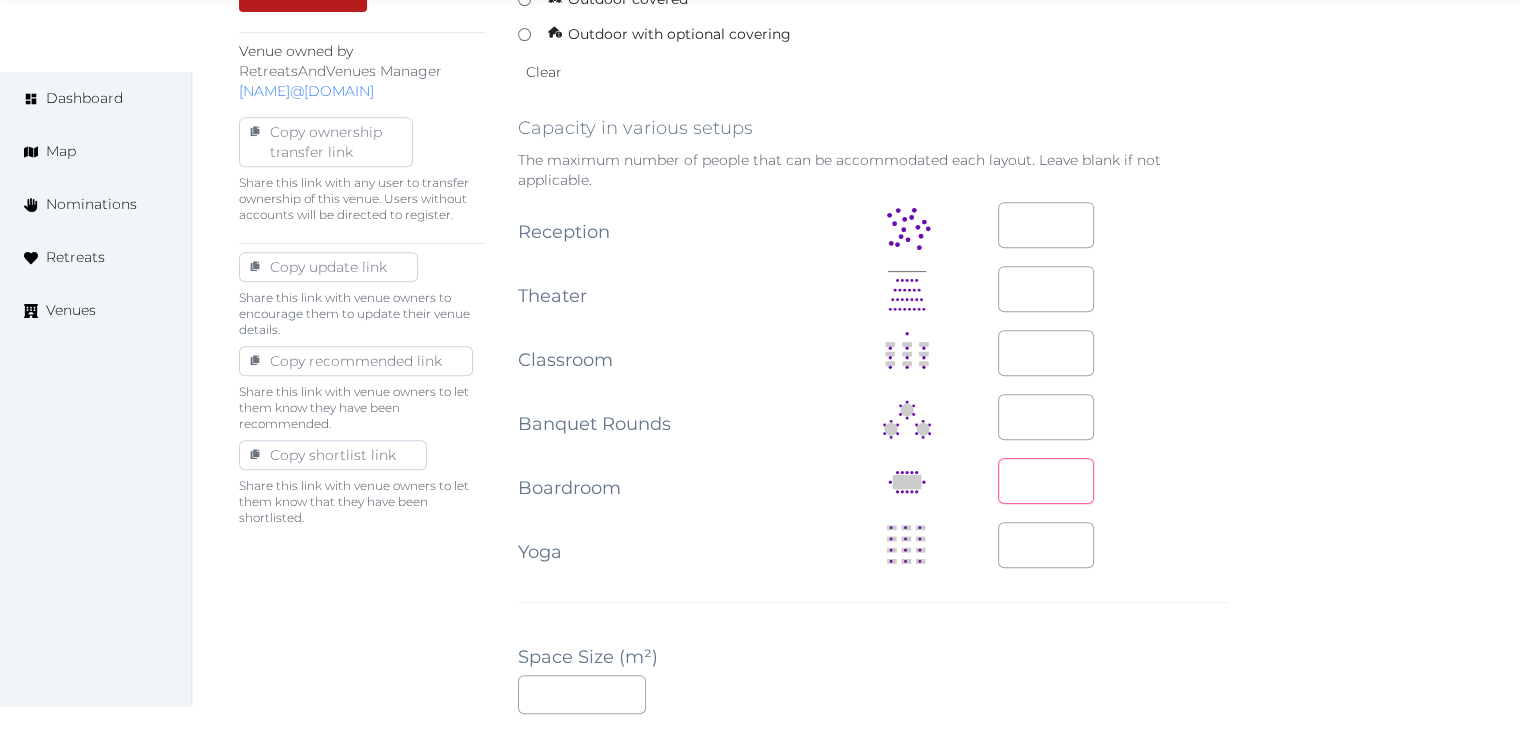 click at bounding box center (1046, 481) 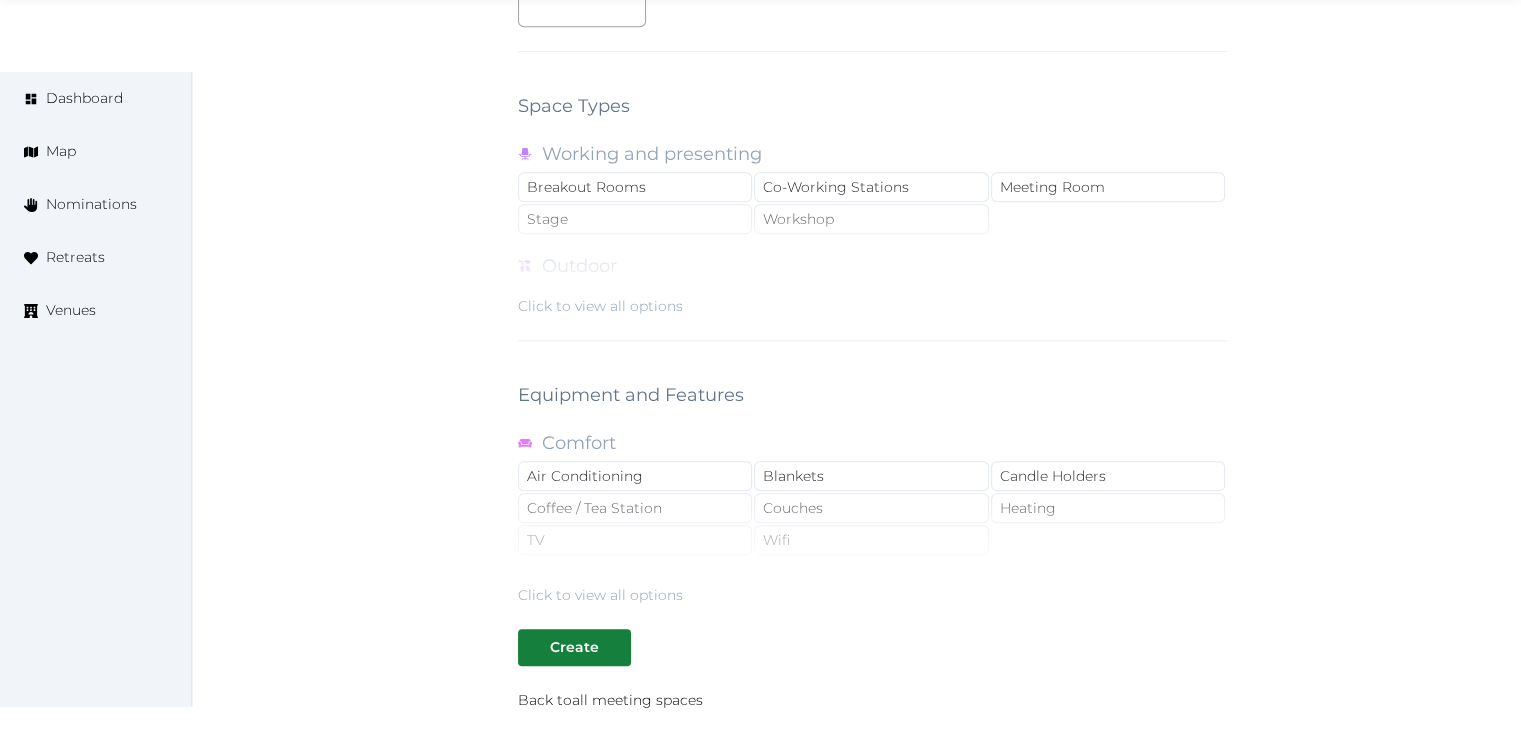 scroll, scrollTop: 1788, scrollLeft: 0, axis: vertical 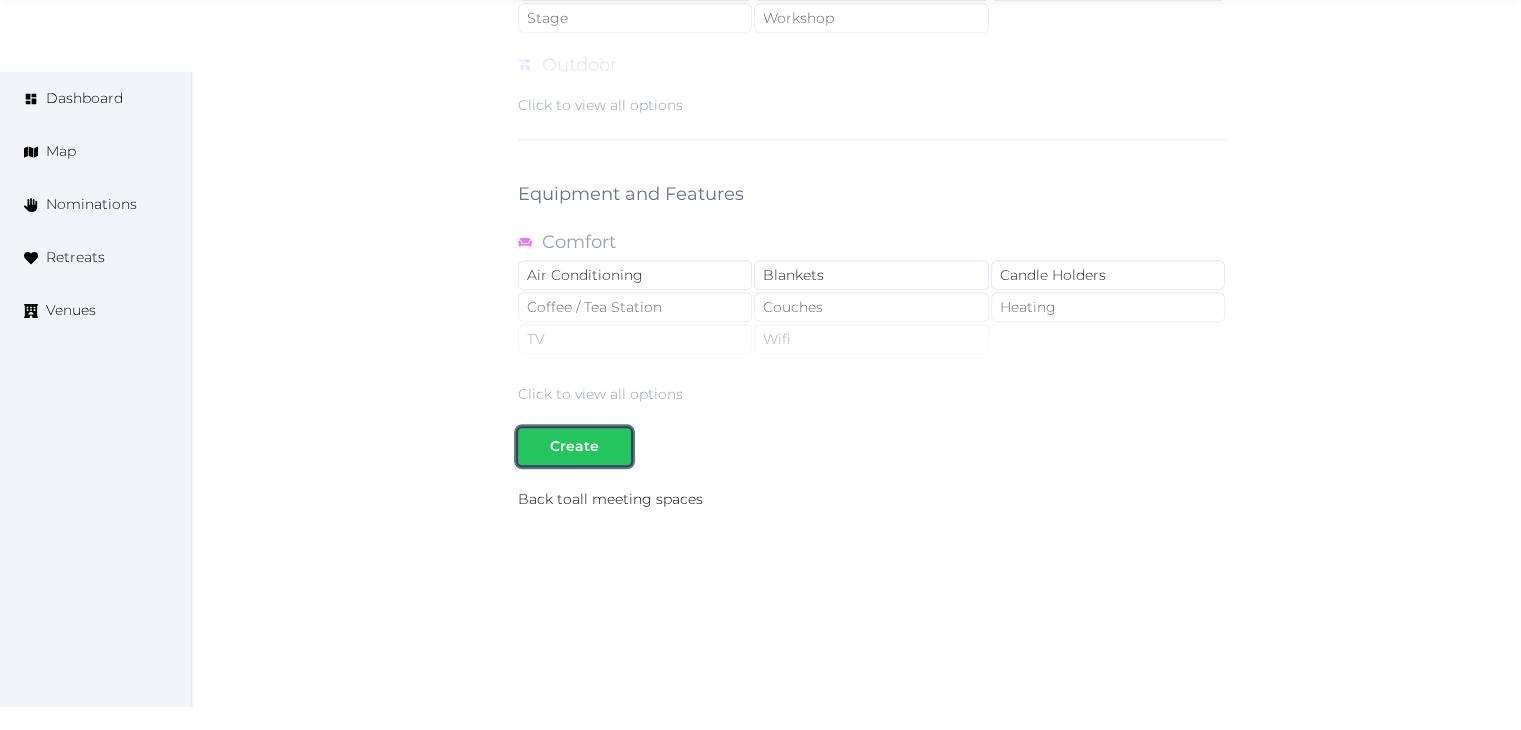click on "Create" at bounding box center [574, 446] 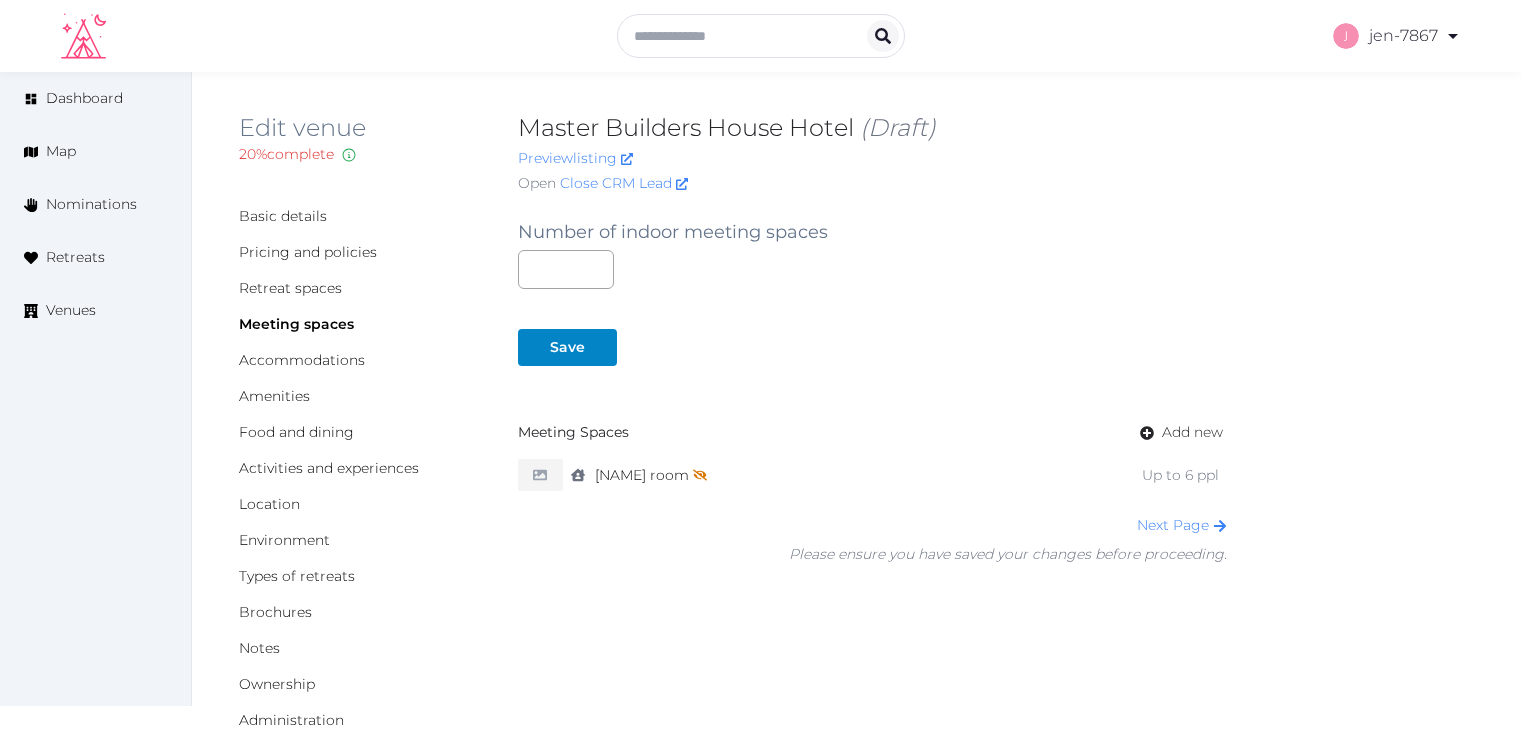 scroll, scrollTop: 0, scrollLeft: 0, axis: both 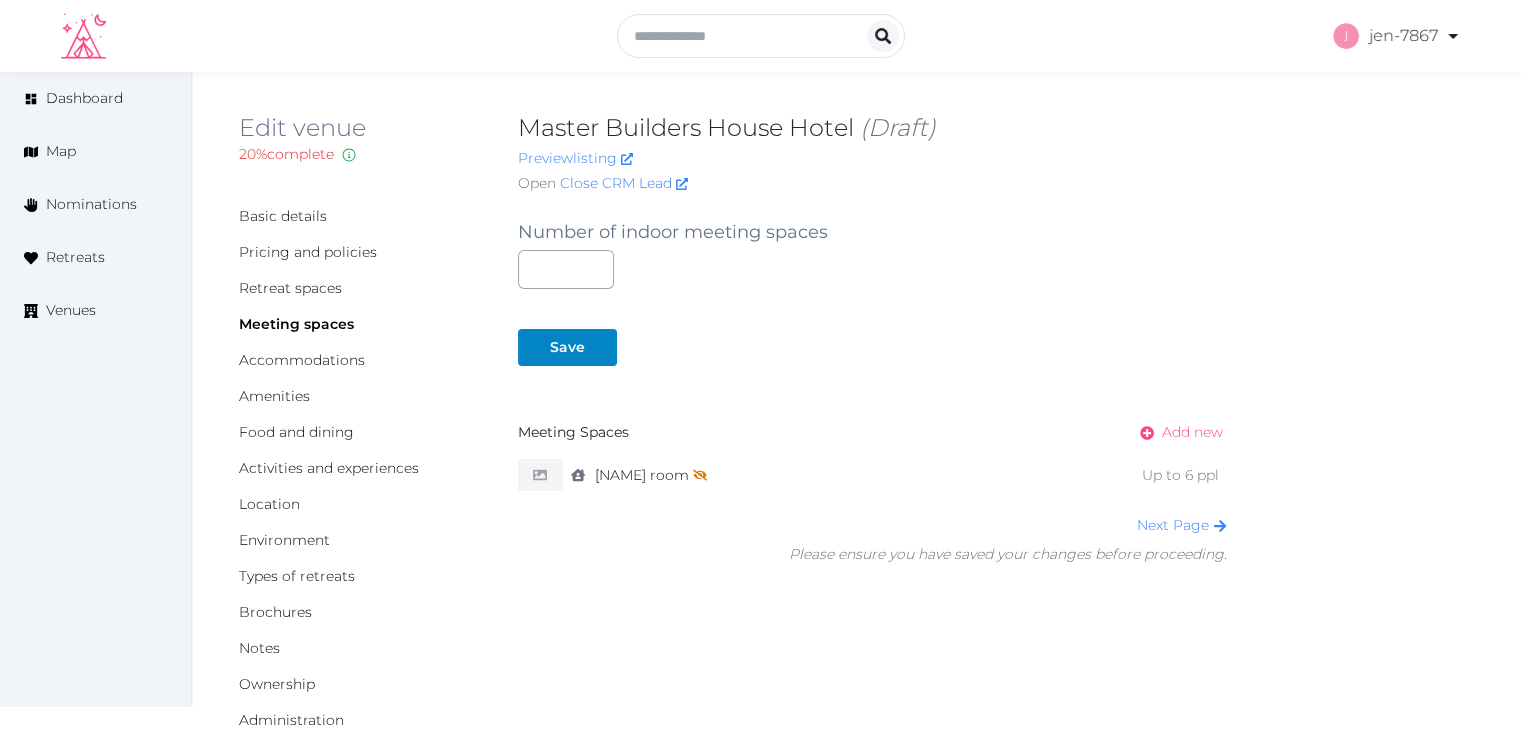 click 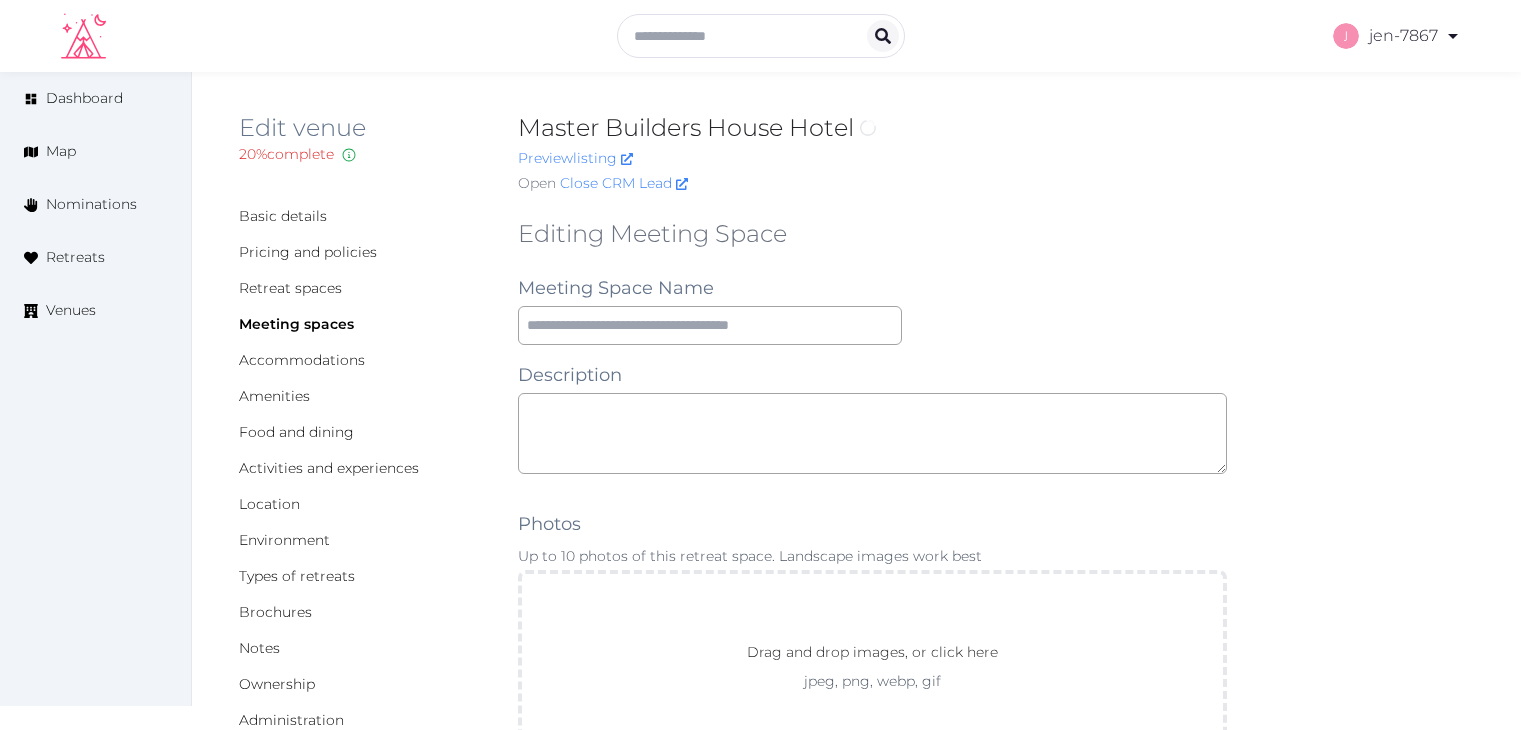 scroll, scrollTop: 0, scrollLeft: 0, axis: both 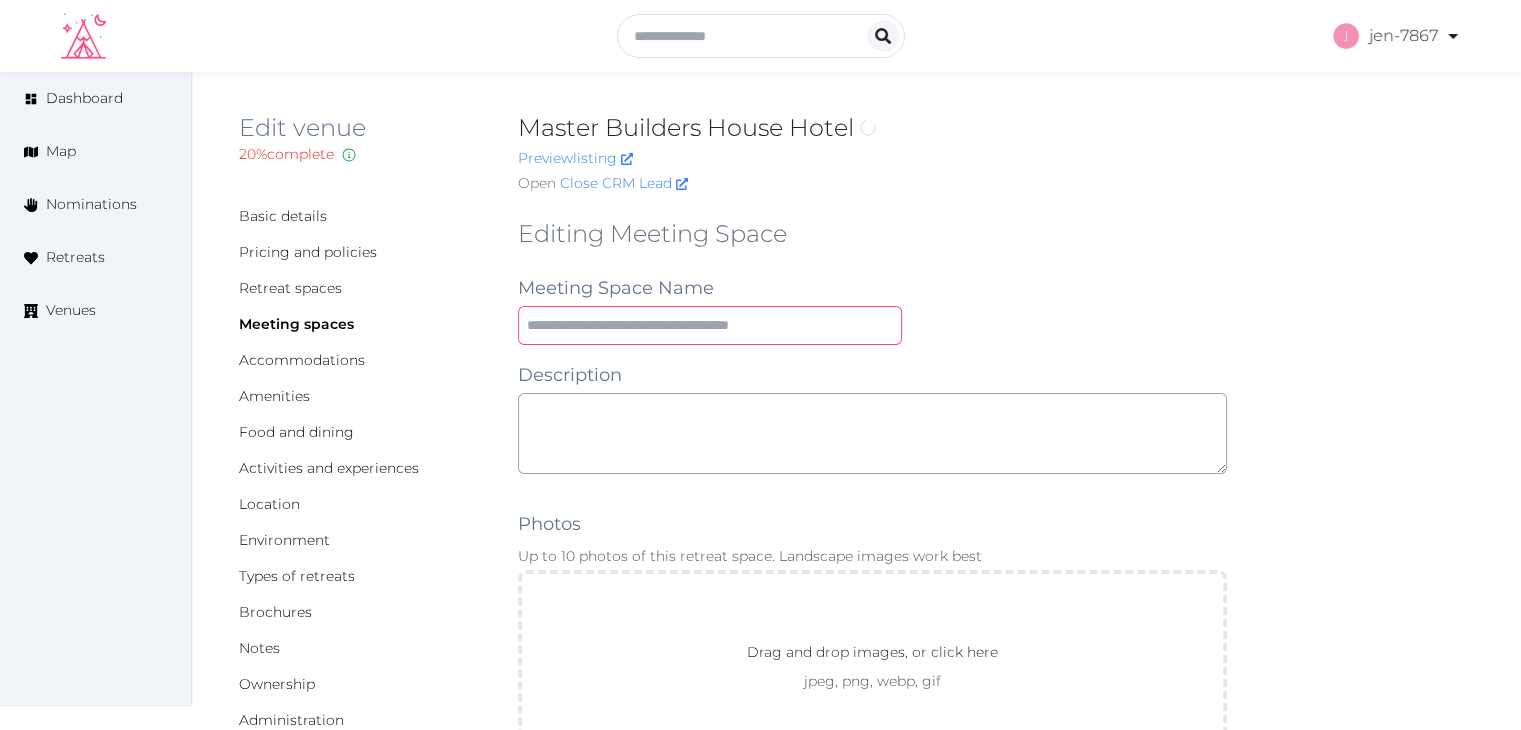 click at bounding box center (710, 325) 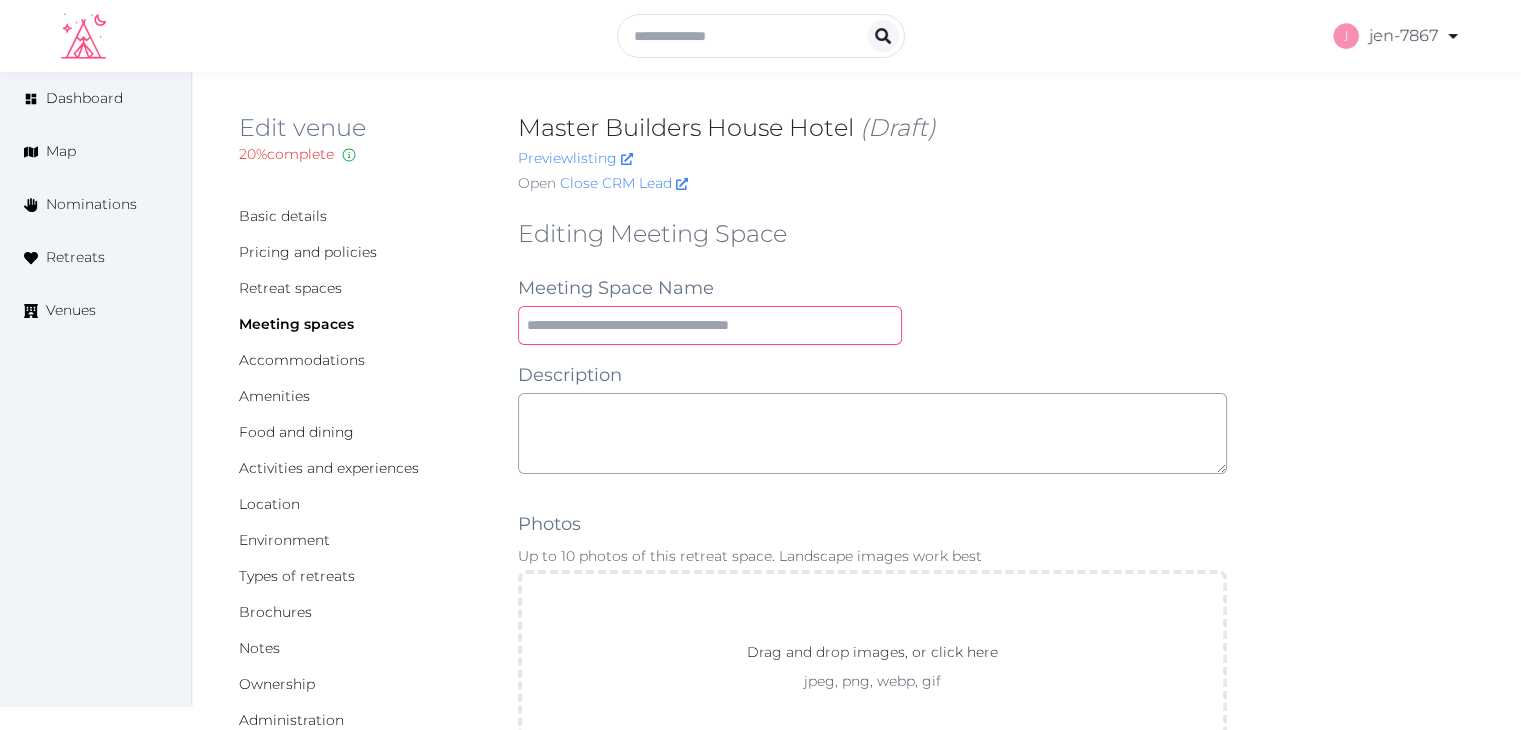 paste on "**********" 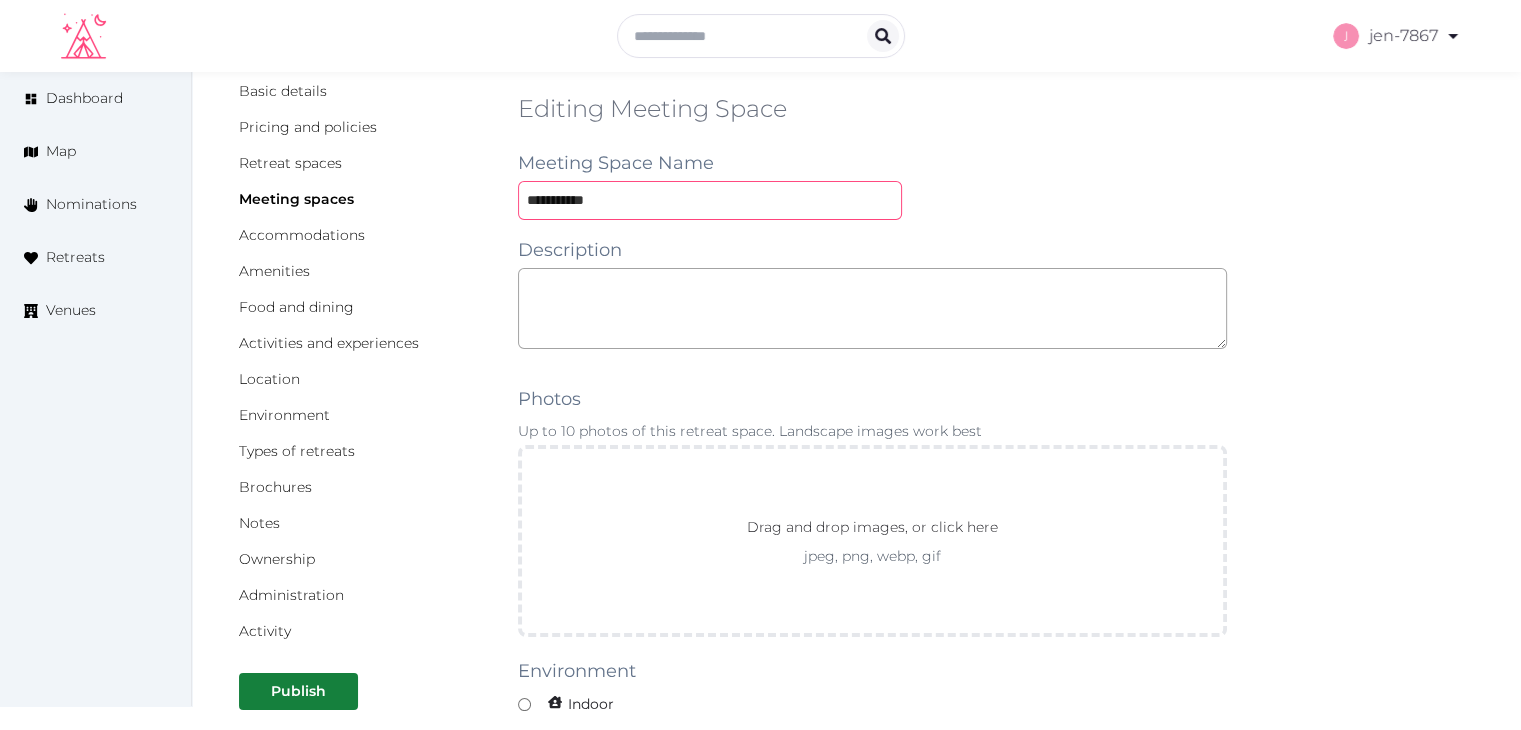 scroll, scrollTop: 400, scrollLeft: 0, axis: vertical 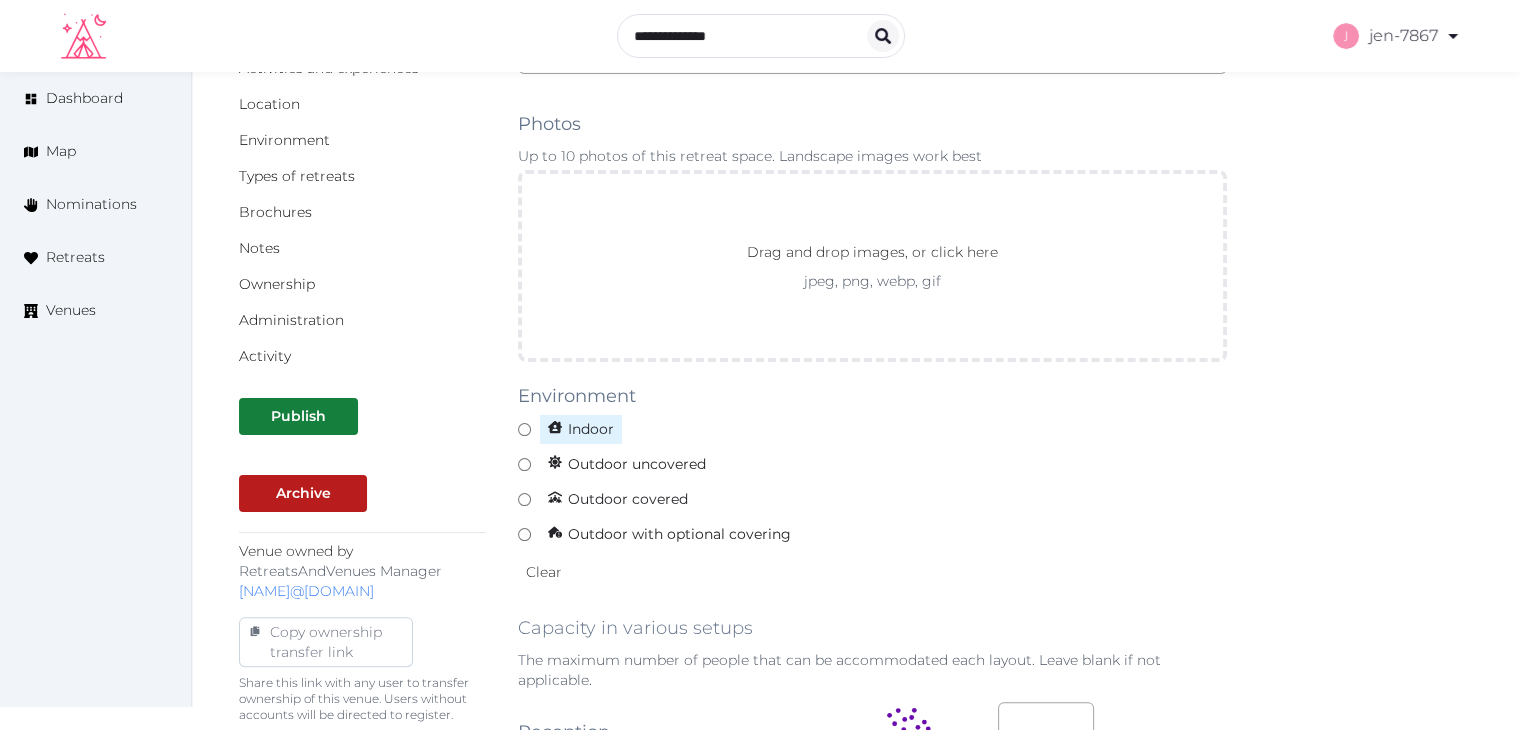 type on "**********" 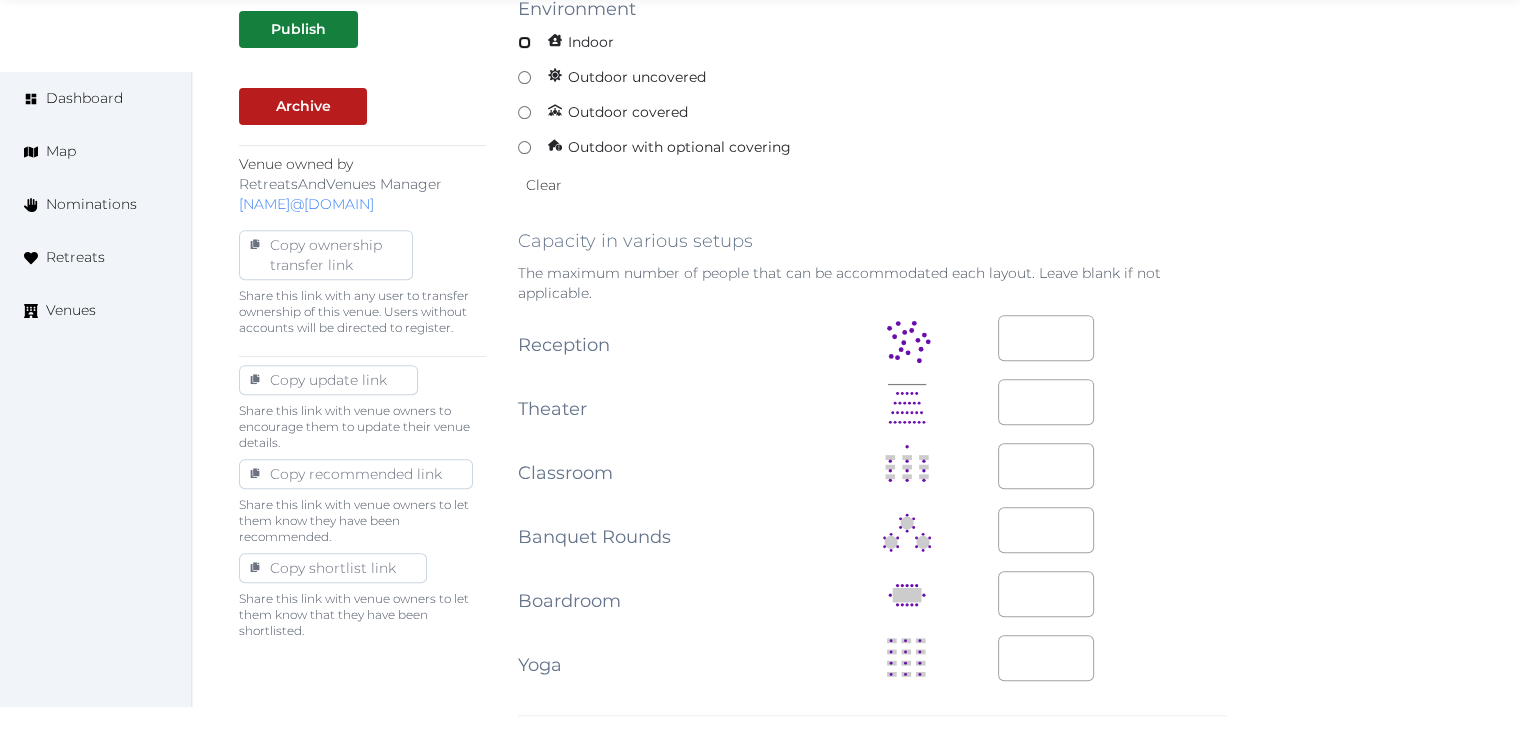 scroll, scrollTop: 800, scrollLeft: 0, axis: vertical 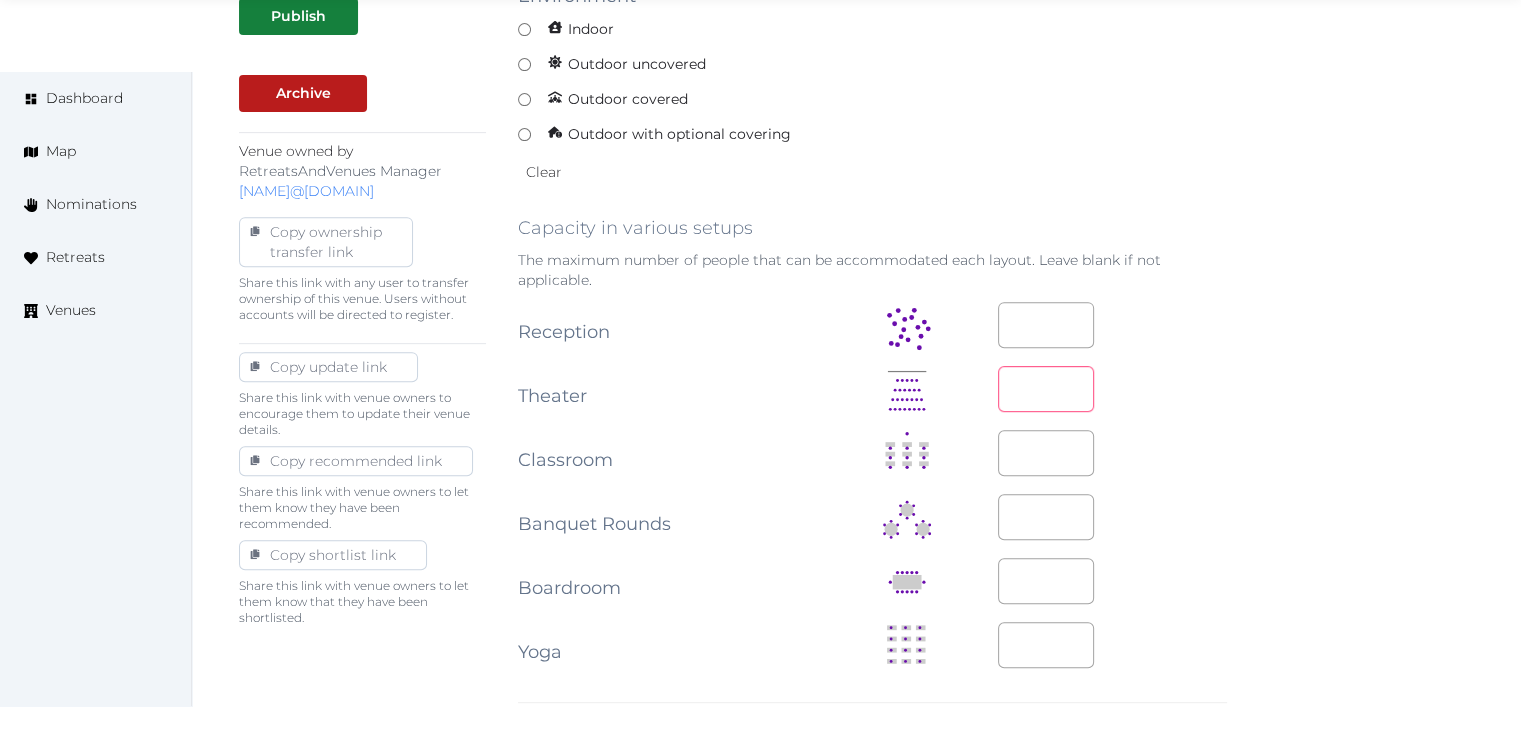 click at bounding box center (1046, 389) 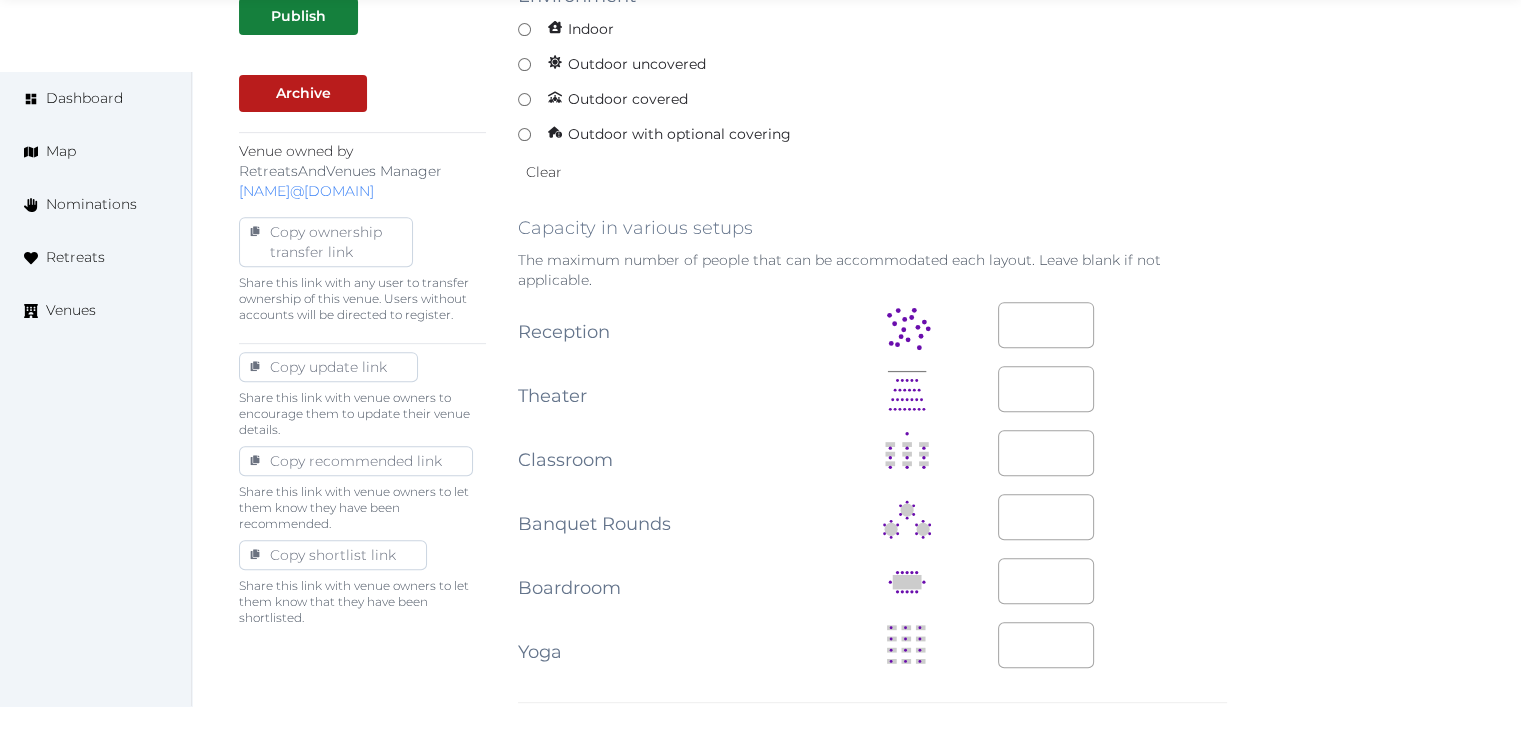 click at bounding box center (1112, 454) 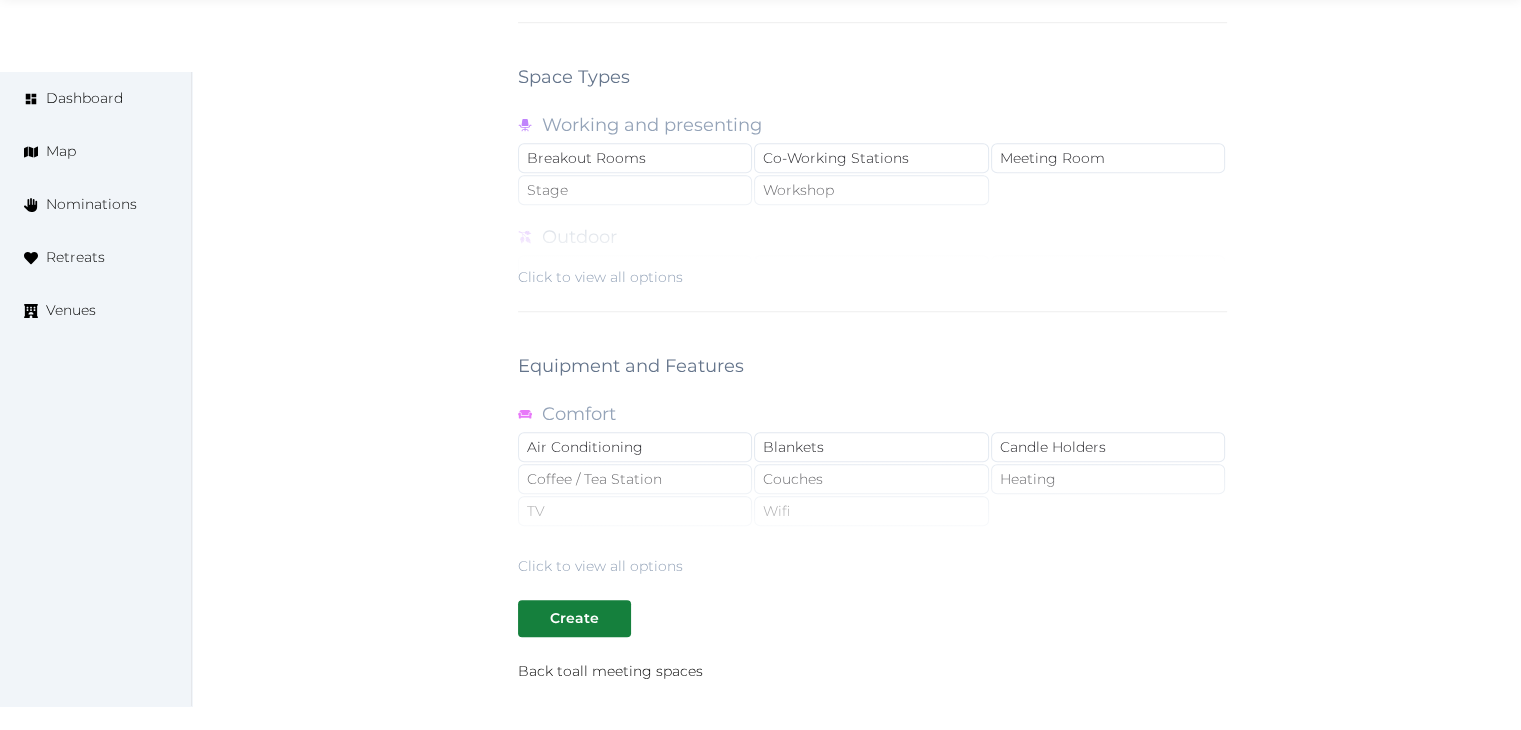scroll, scrollTop: 1700, scrollLeft: 0, axis: vertical 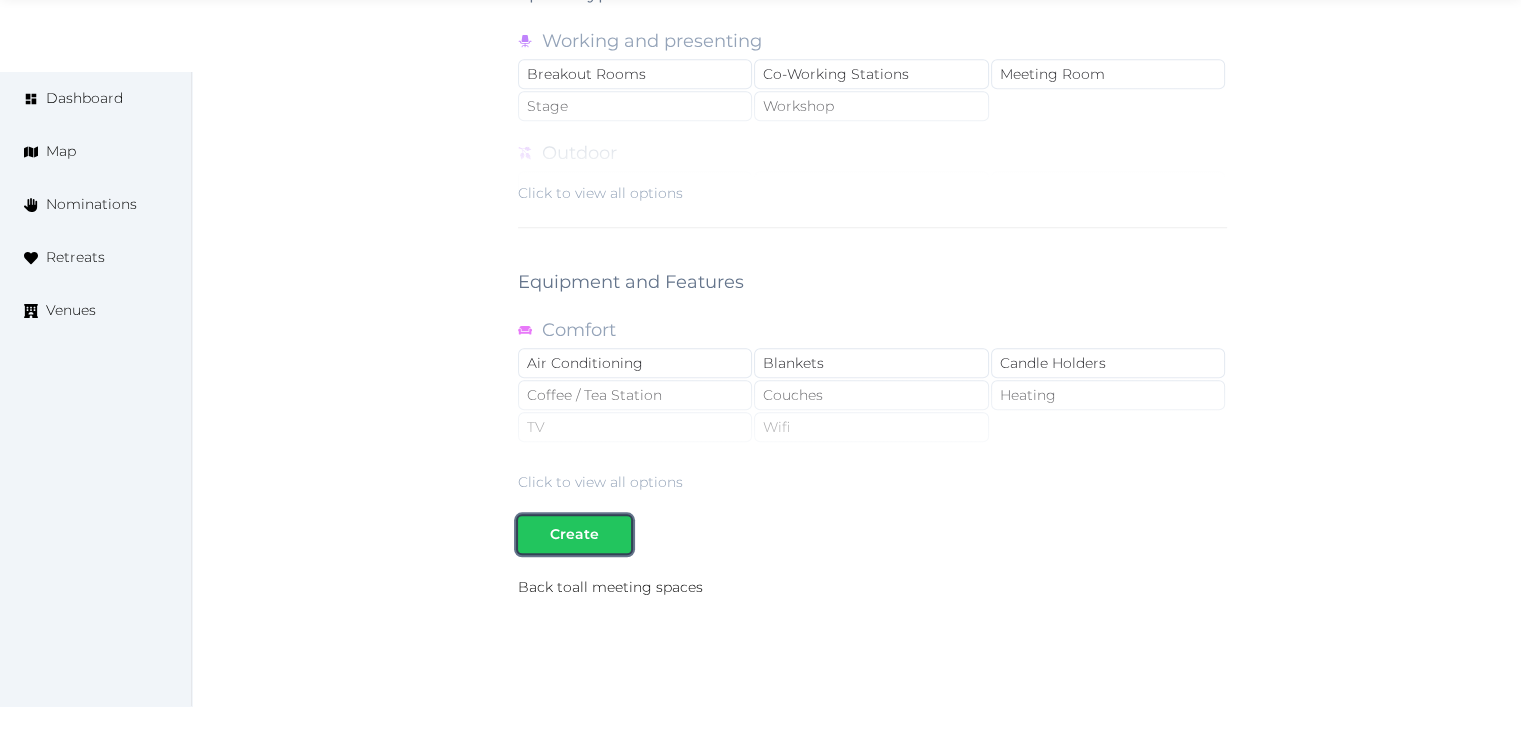 click on "Create" at bounding box center [574, 534] 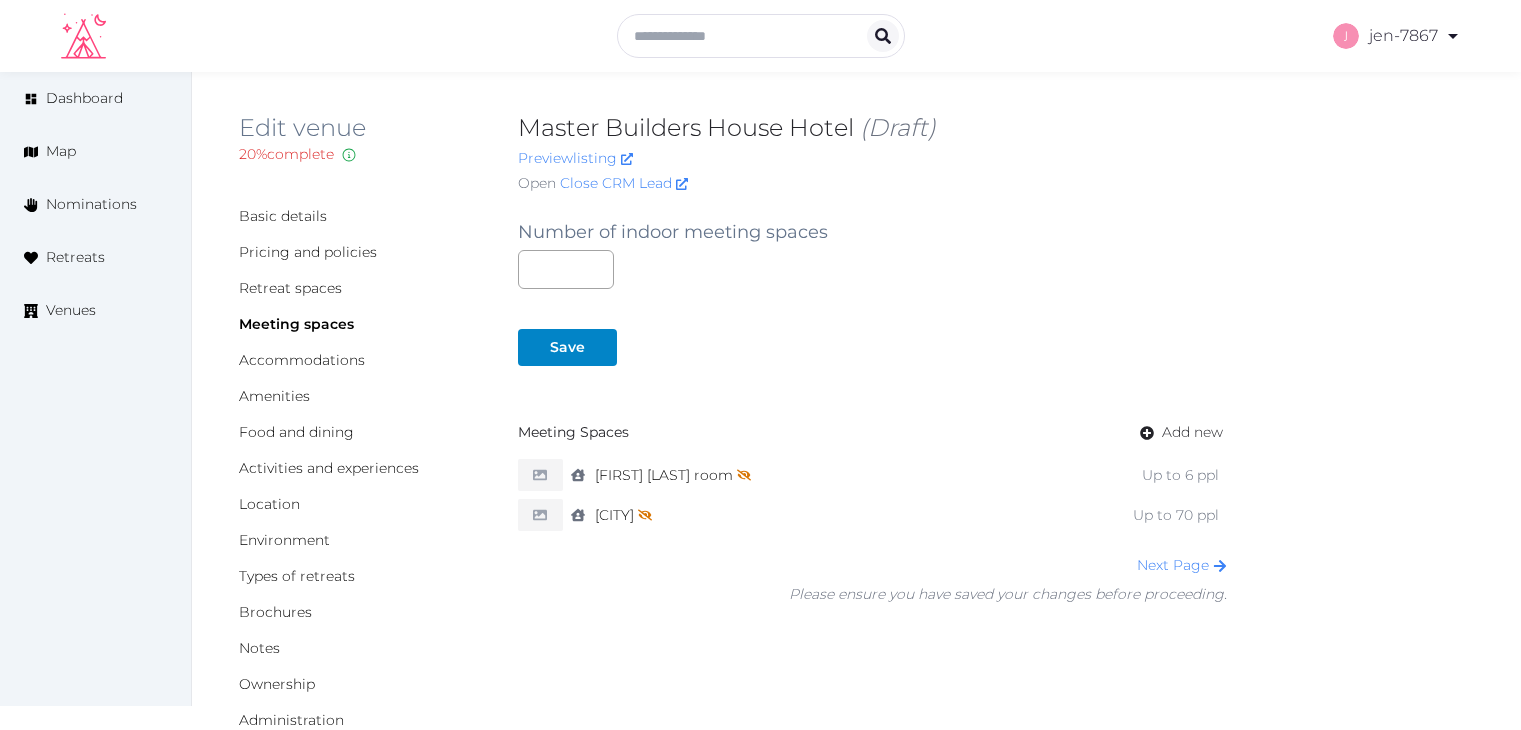 scroll, scrollTop: 0, scrollLeft: 0, axis: both 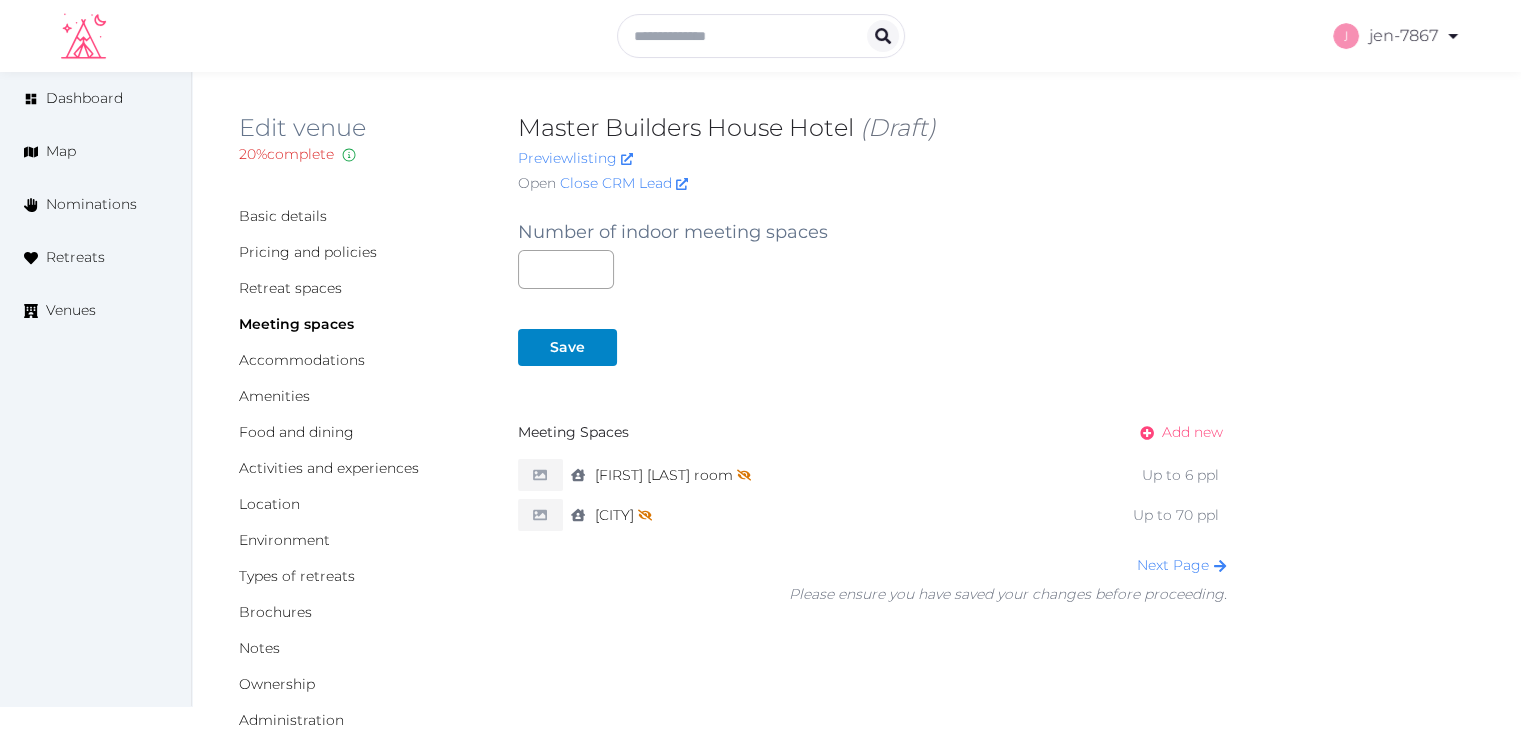 click on "Add new" at bounding box center [1192, 432] 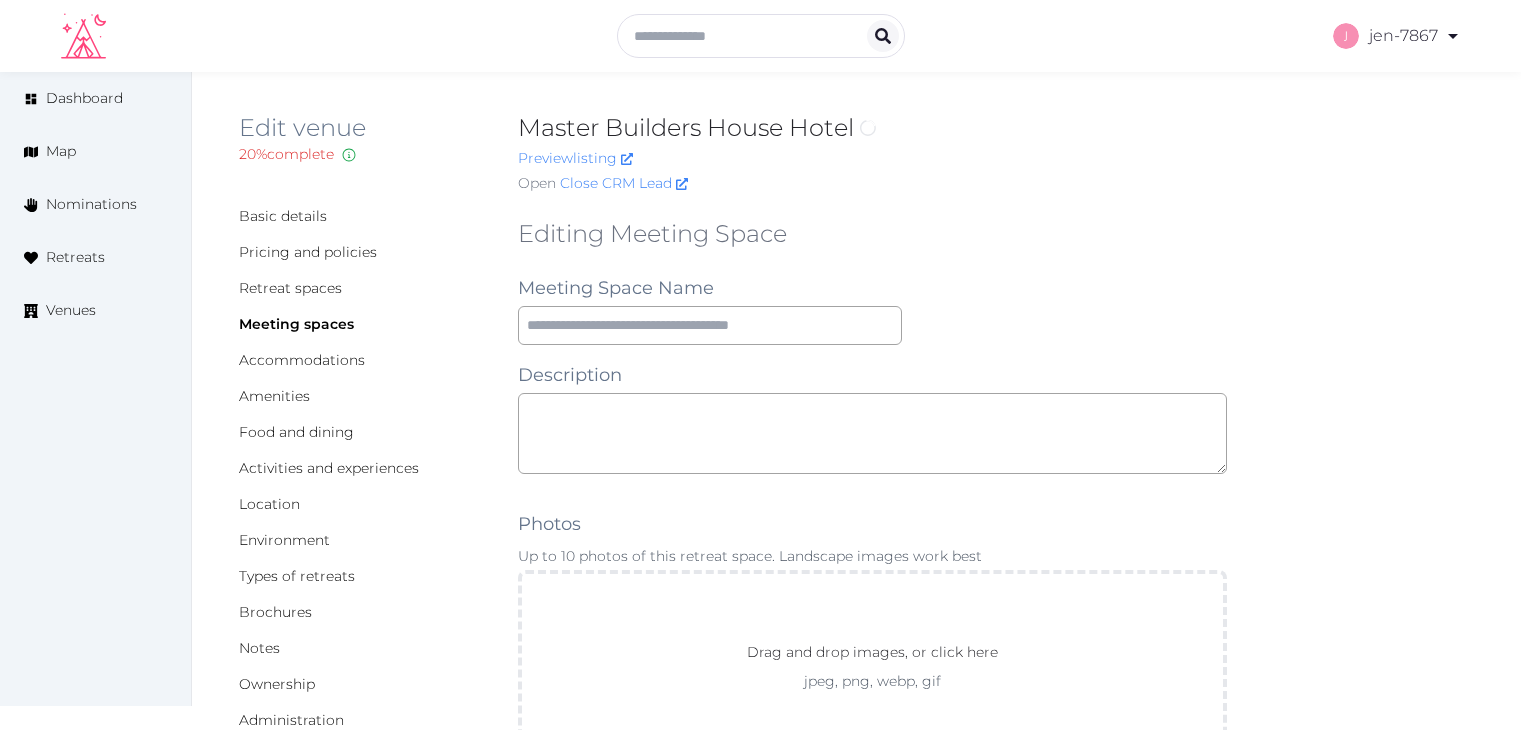 scroll, scrollTop: 0, scrollLeft: 0, axis: both 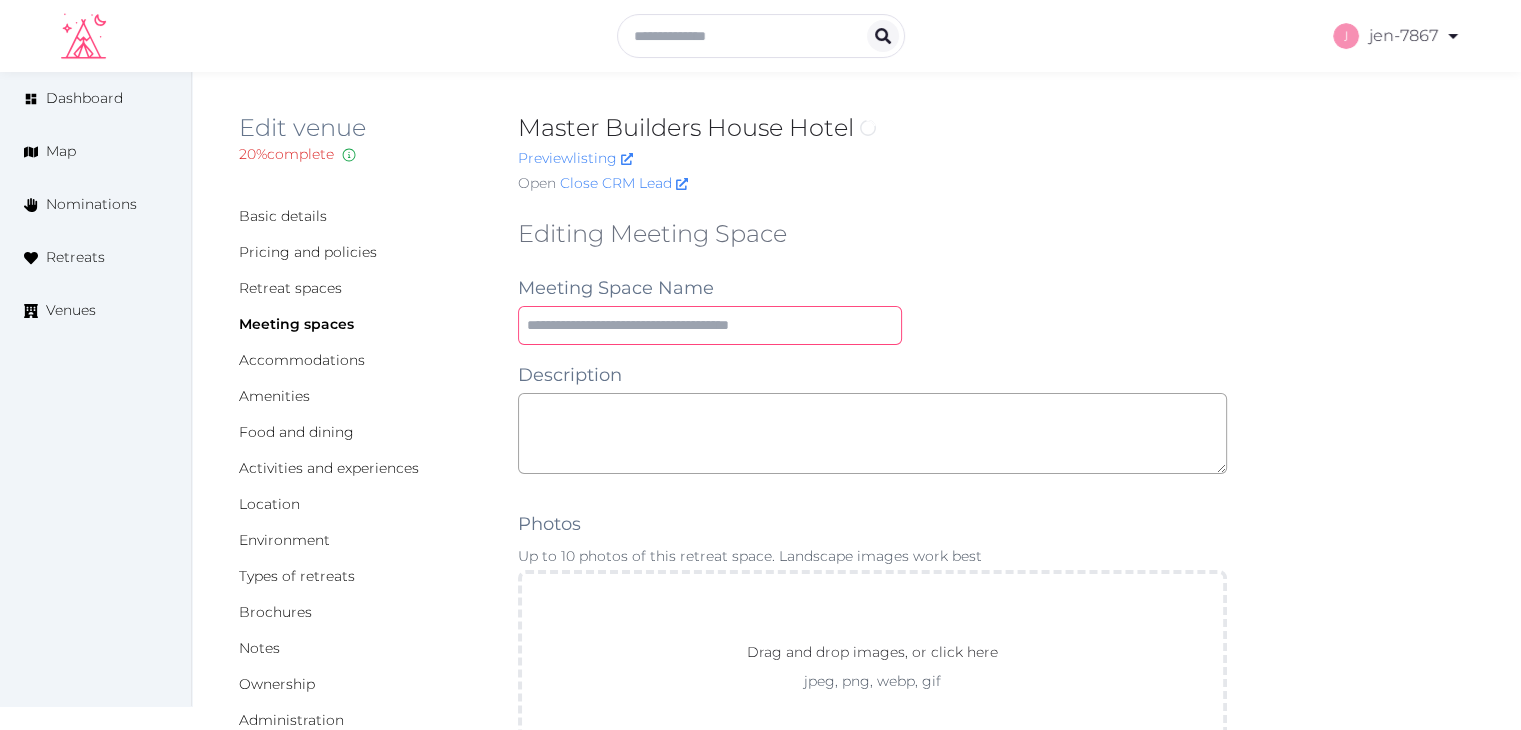 click at bounding box center (710, 325) 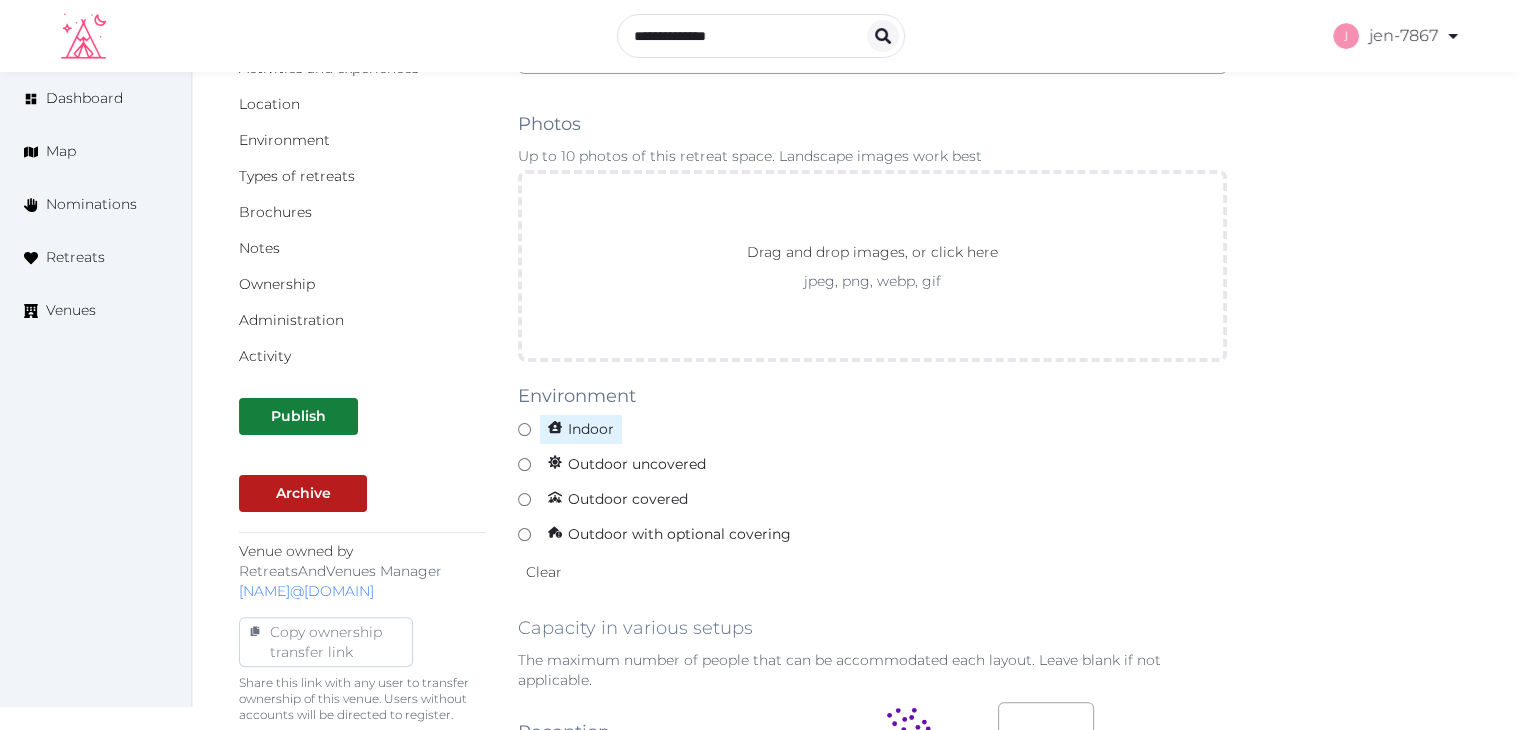 type on "********" 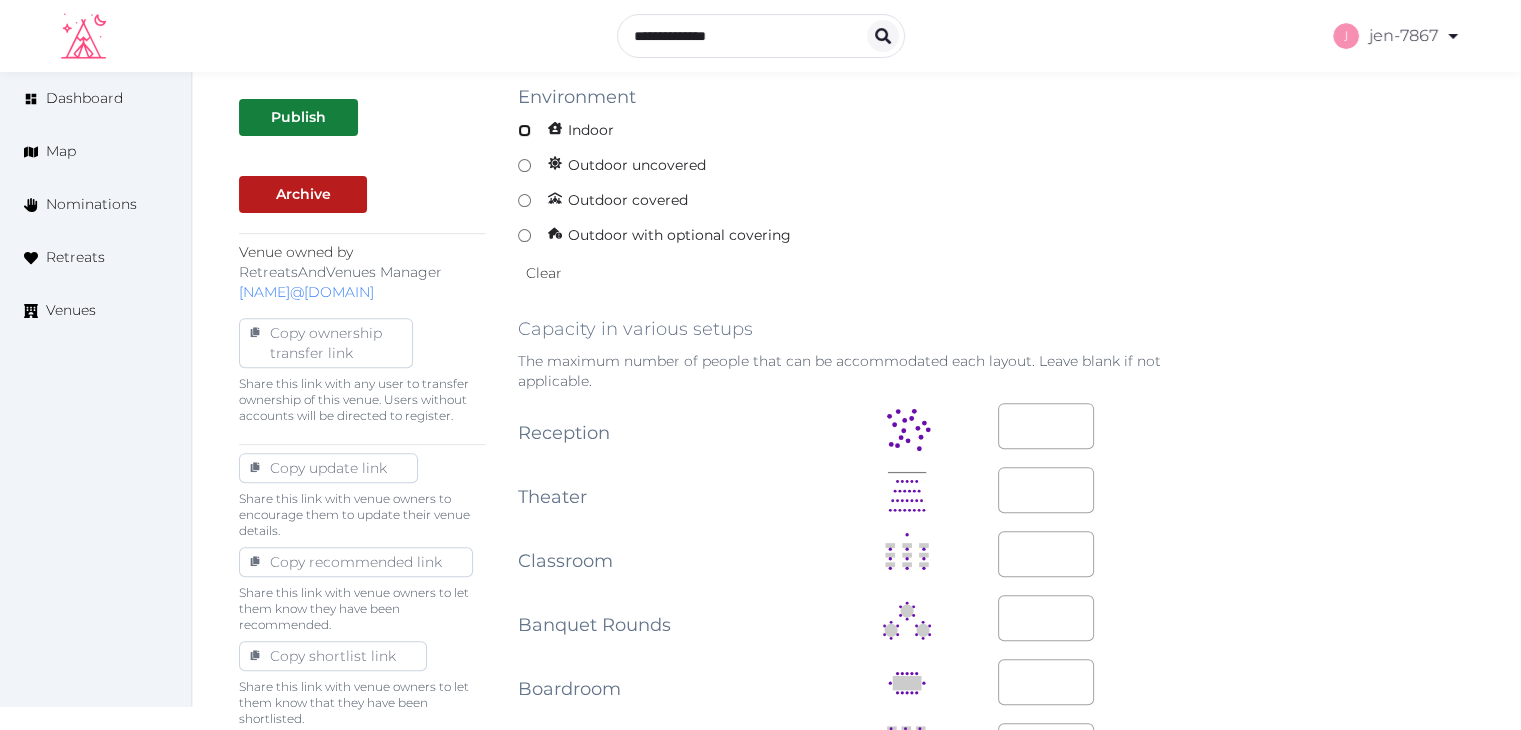 scroll, scrollTop: 700, scrollLeft: 0, axis: vertical 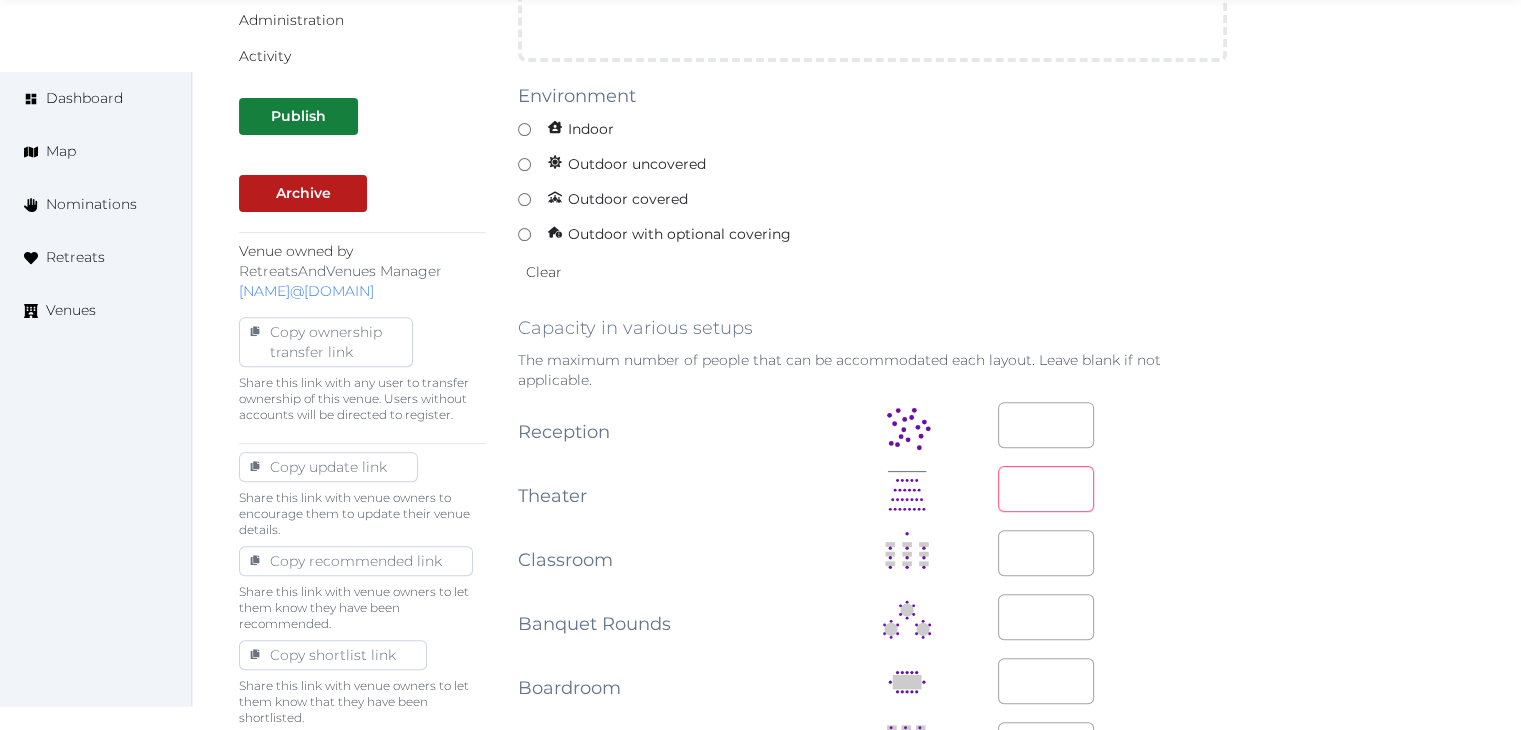 click at bounding box center (1046, 489) 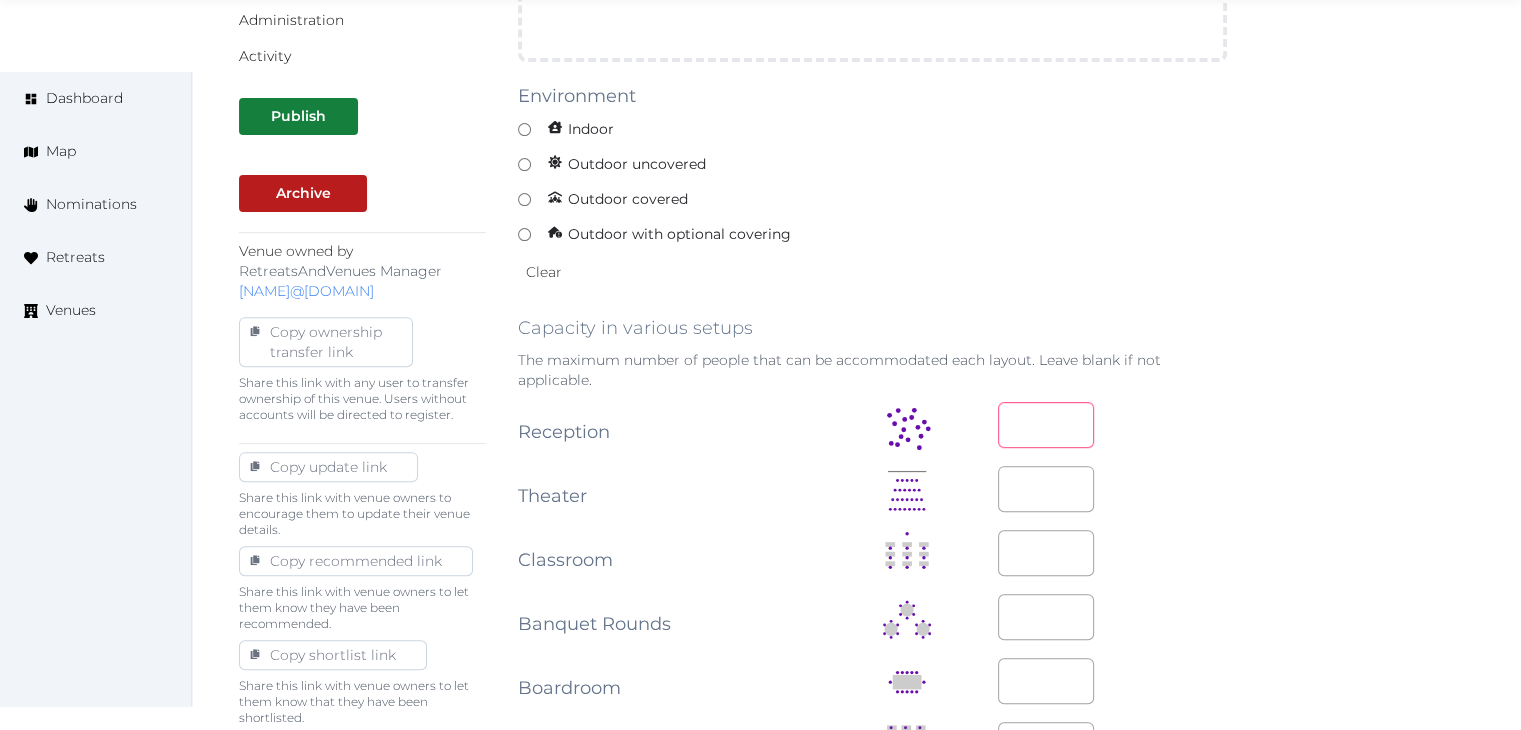 click at bounding box center (1112, 425) 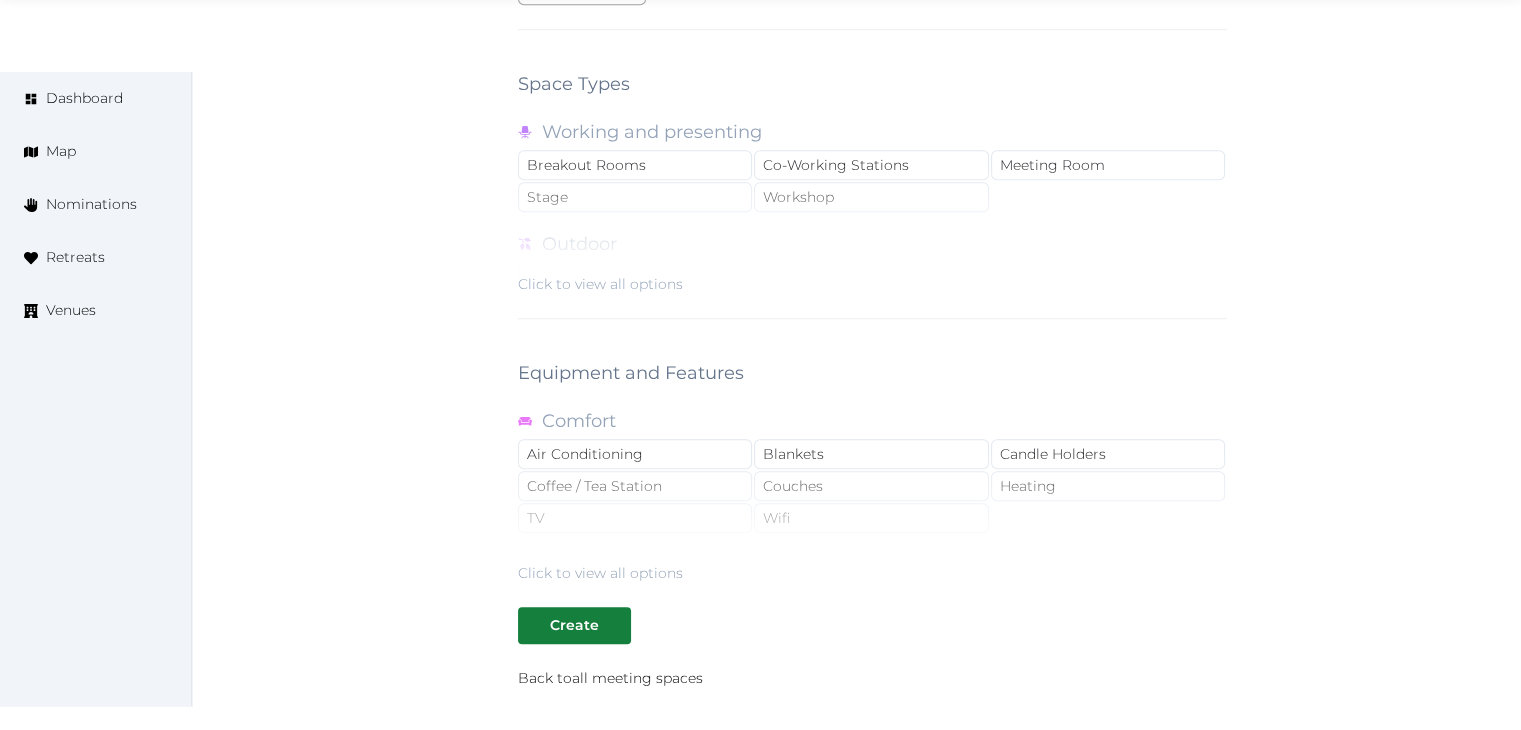 scroll, scrollTop: 1788, scrollLeft: 0, axis: vertical 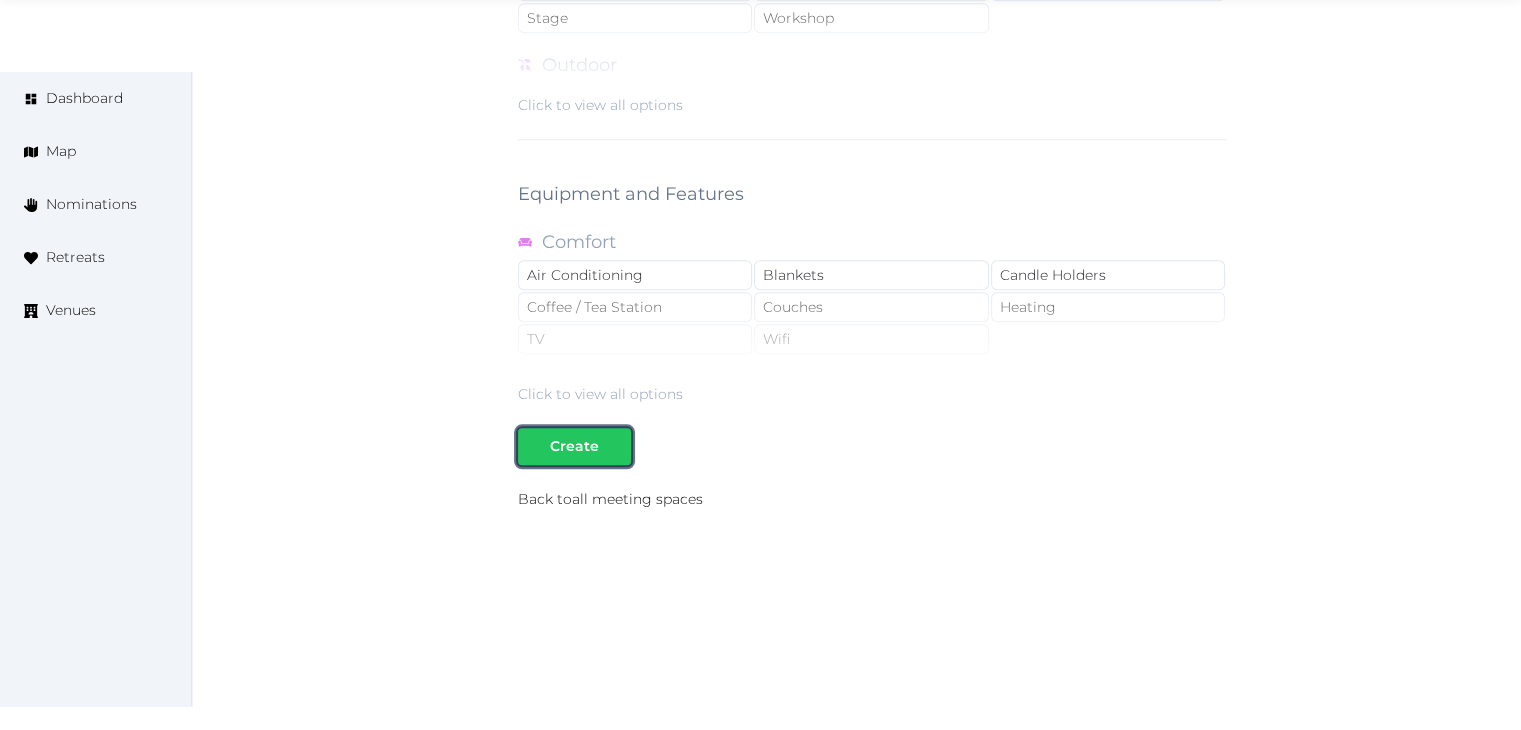 click on "Create" at bounding box center (574, 446) 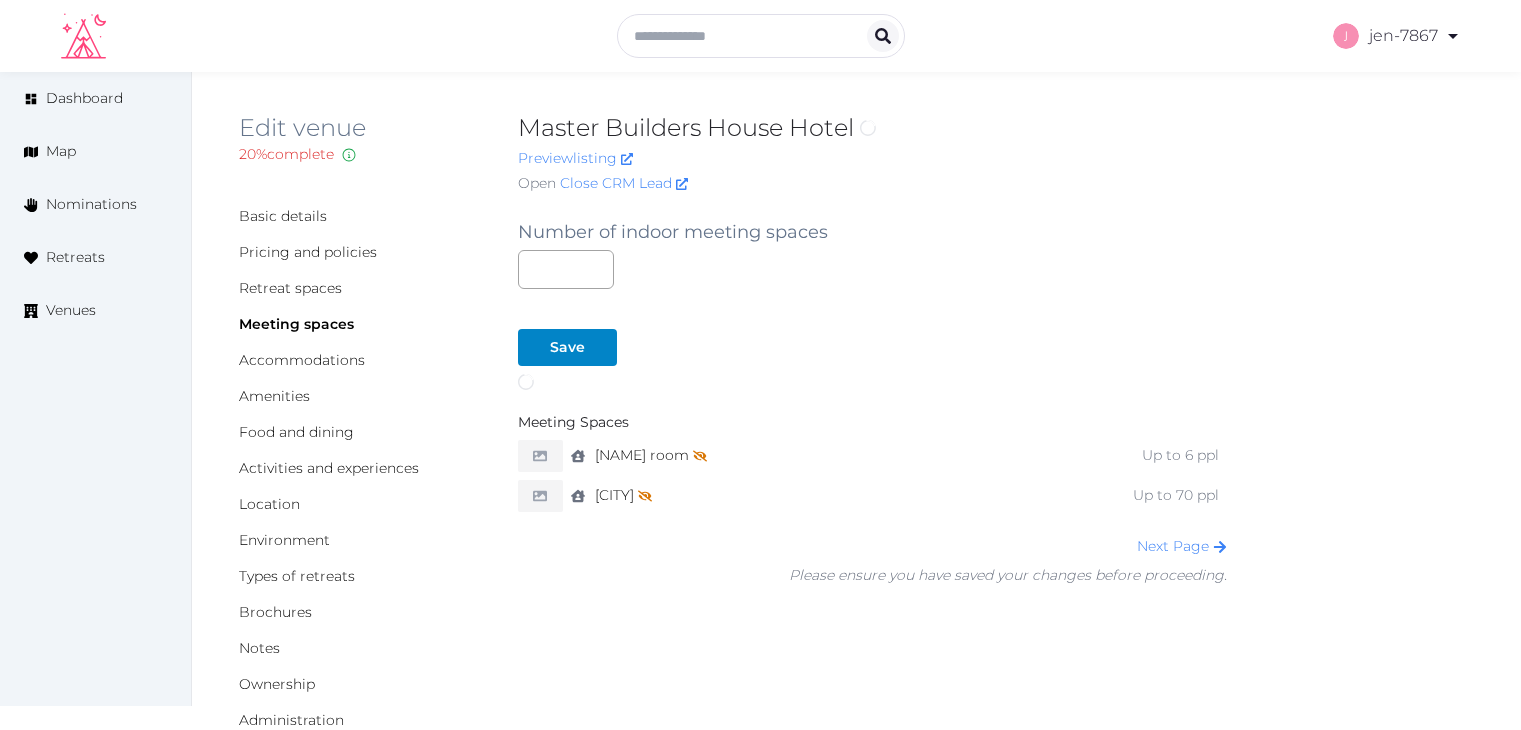 scroll, scrollTop: 0, scrollLeft: 0, axis: both 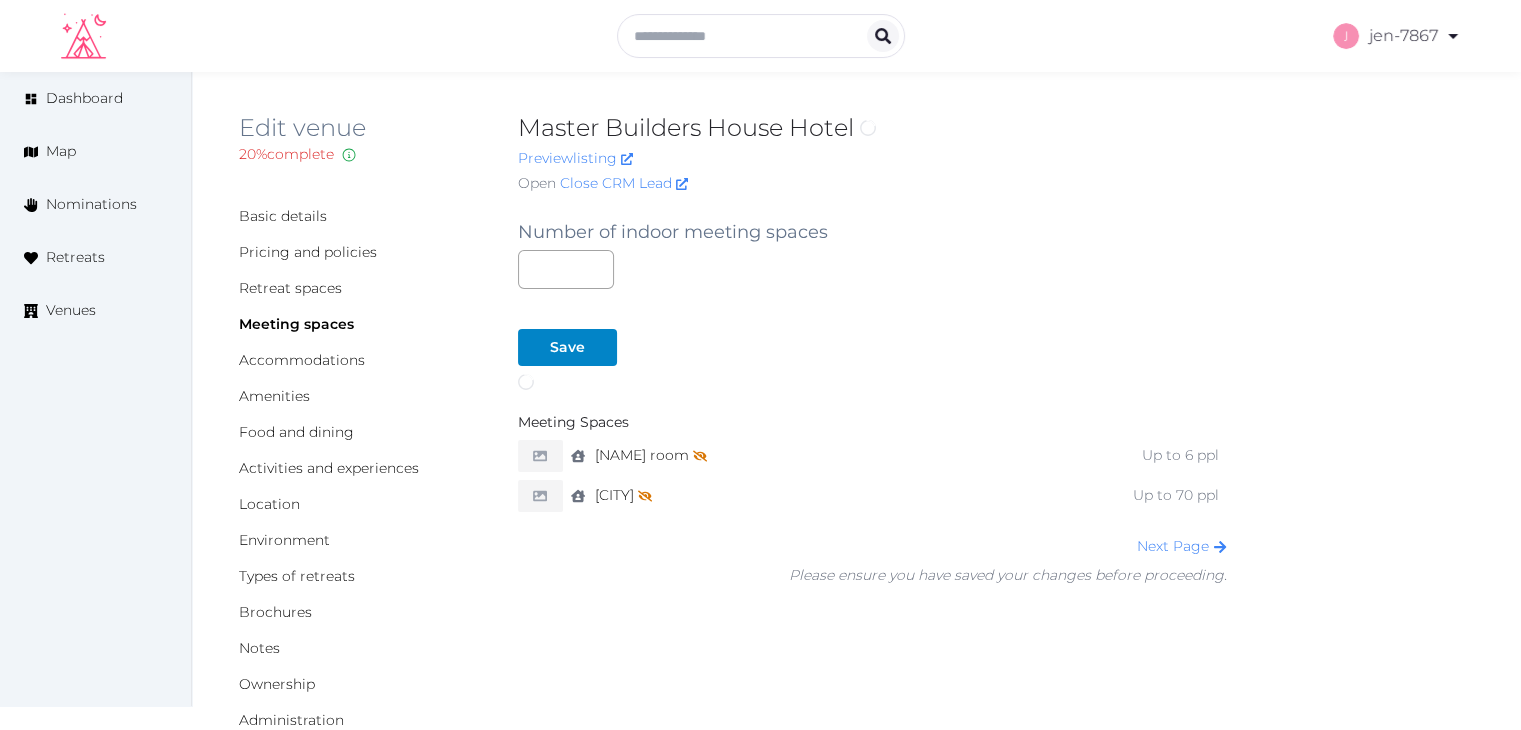 click on "Master Builders House Hotel" at bounding box center [872, 128] 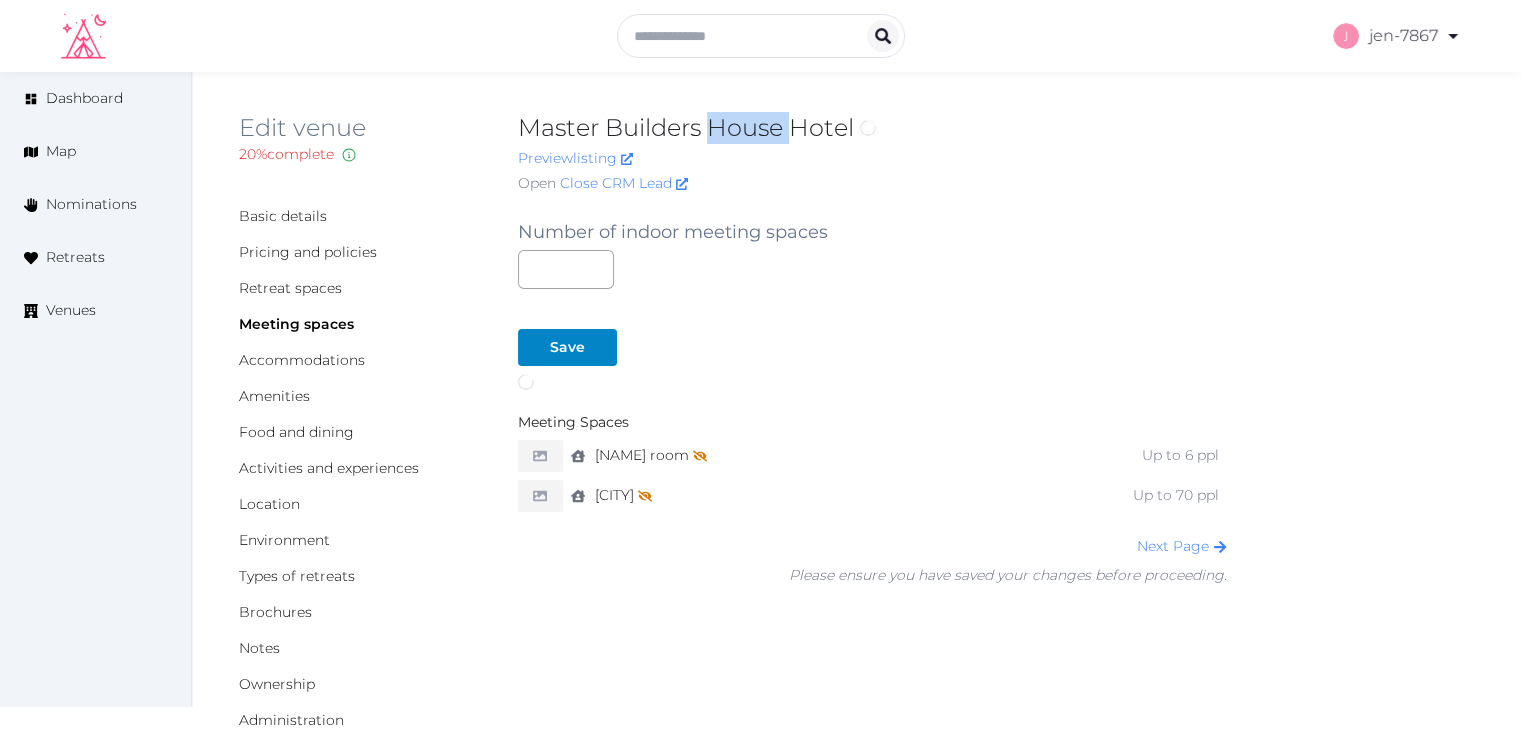 click on "Master Builders House Hotel" at bounding box center (872, 128) 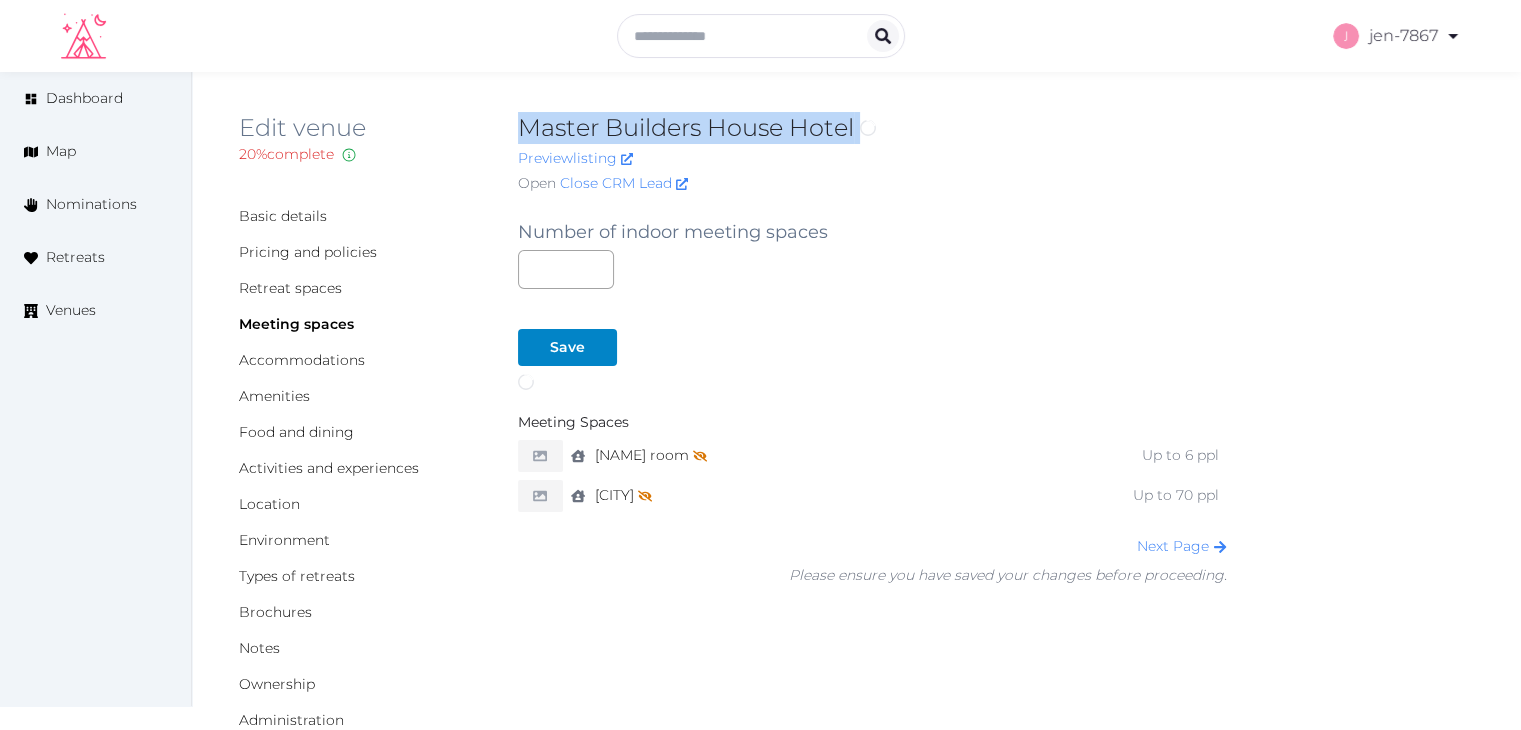 click on "Master Builders House Hotel" at bounding box center [872, 128] 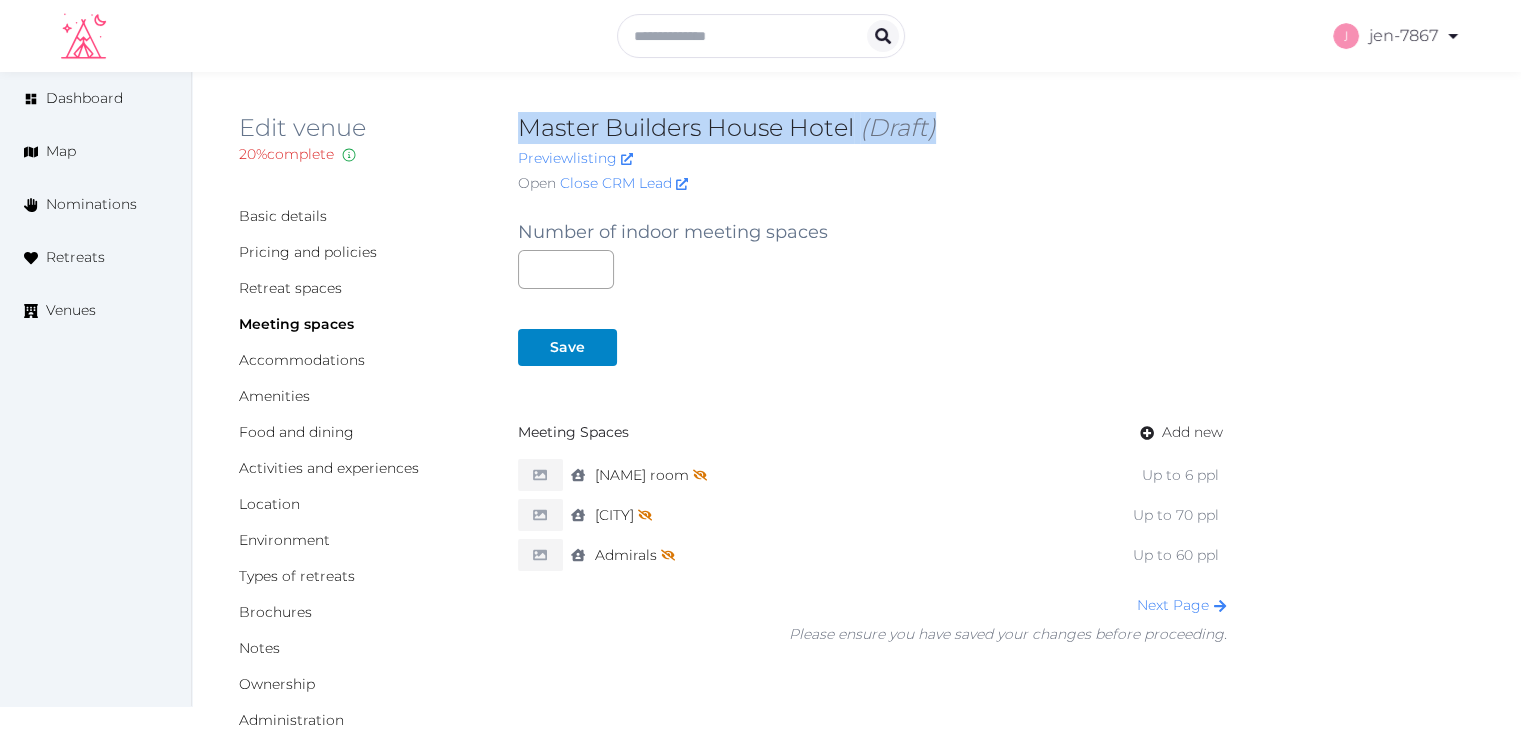 copy on "Master Builders House Hotel" 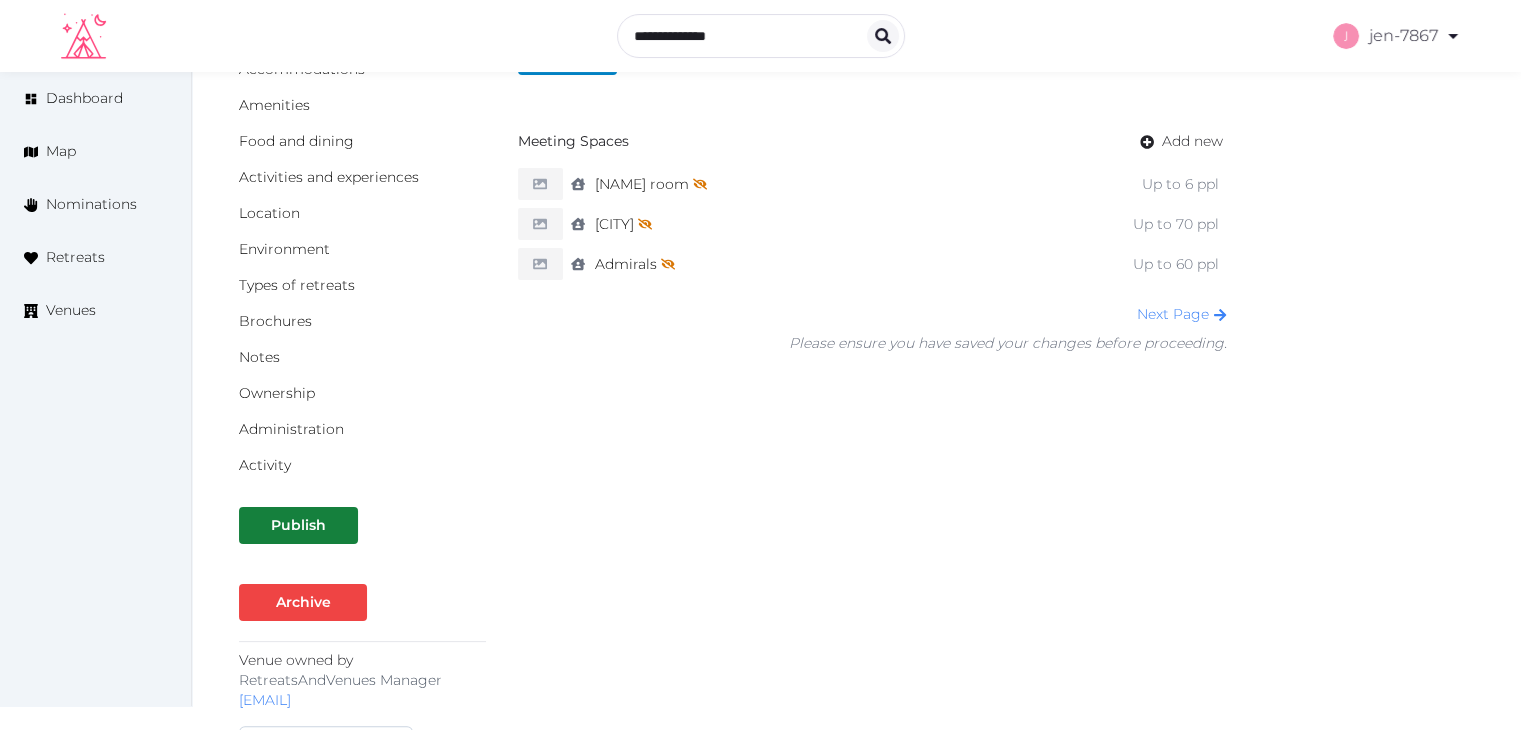 scroll, scrollTop: 0, scrollLeft: 0, axis: both 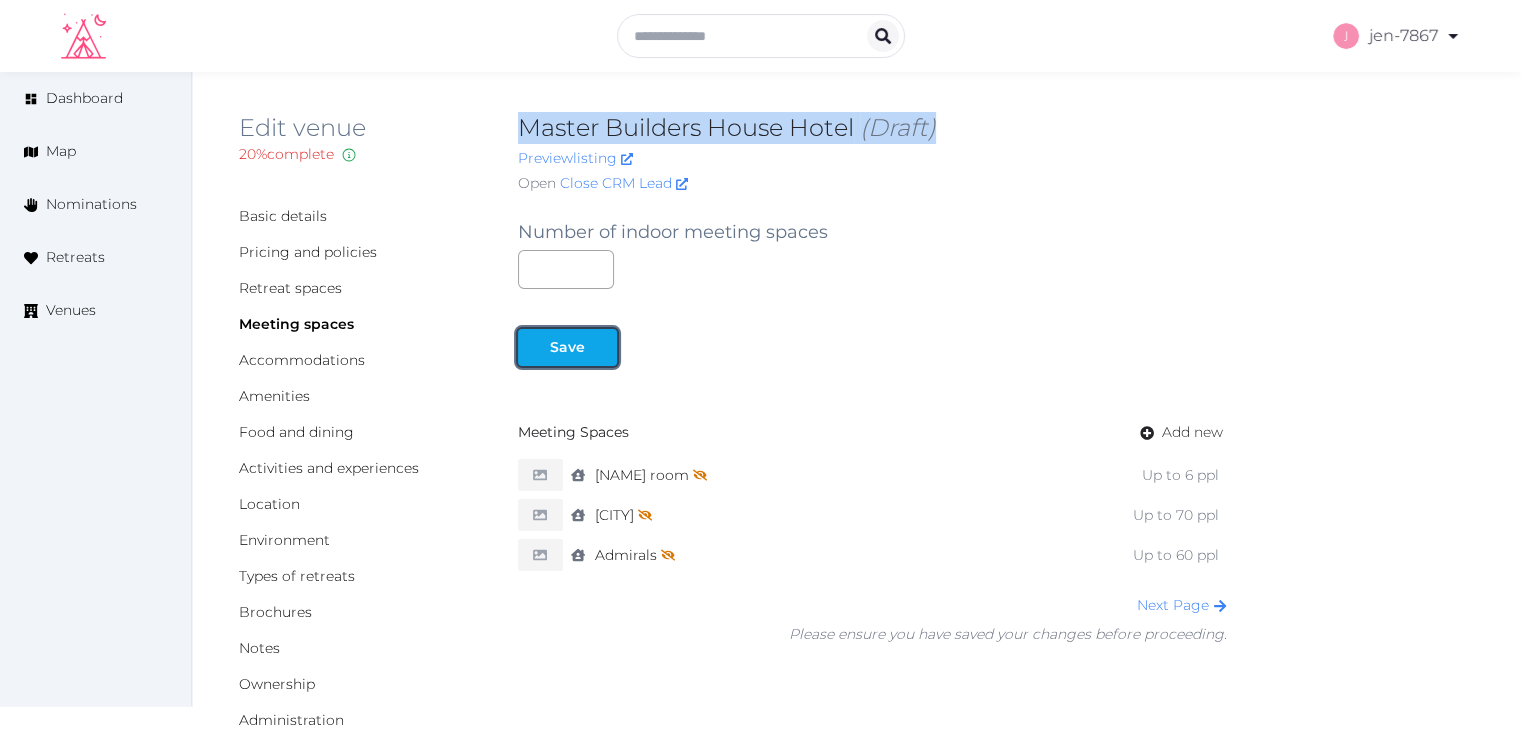 click on "Save" at bounding box center [567, 347] 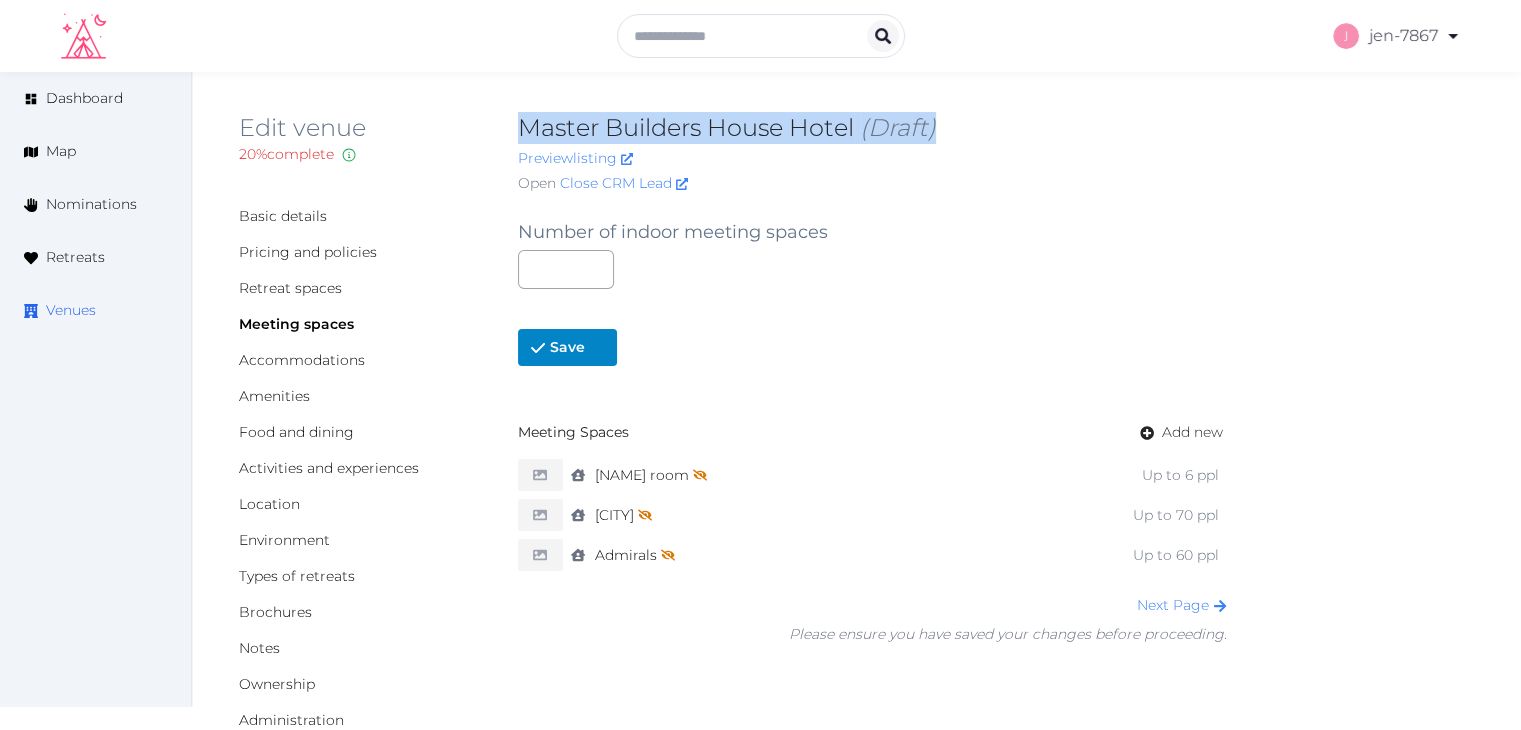 click on "Venues" at bounding box center (71, 310) 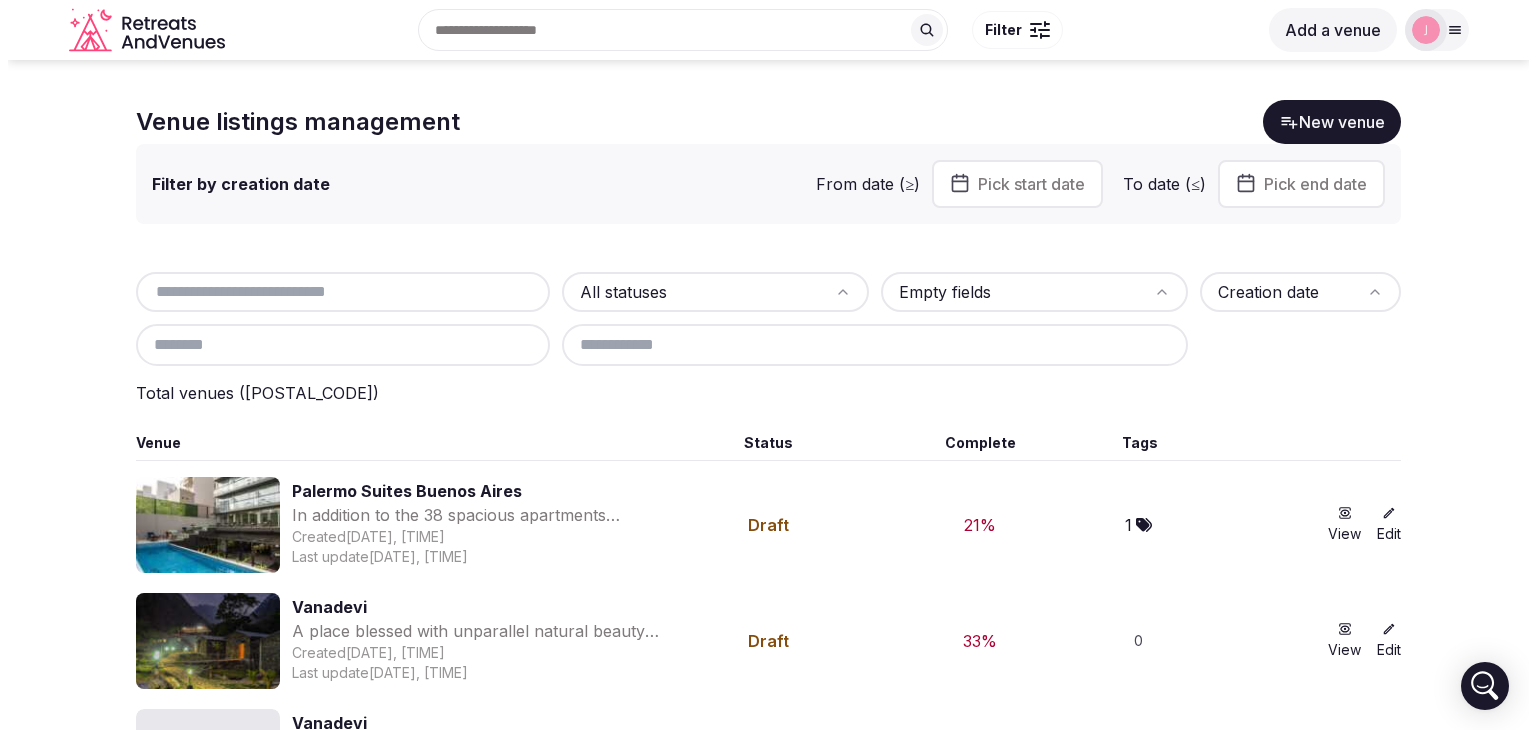 scroll, scrollTop: 0, scrollLeft: 0, axis: both 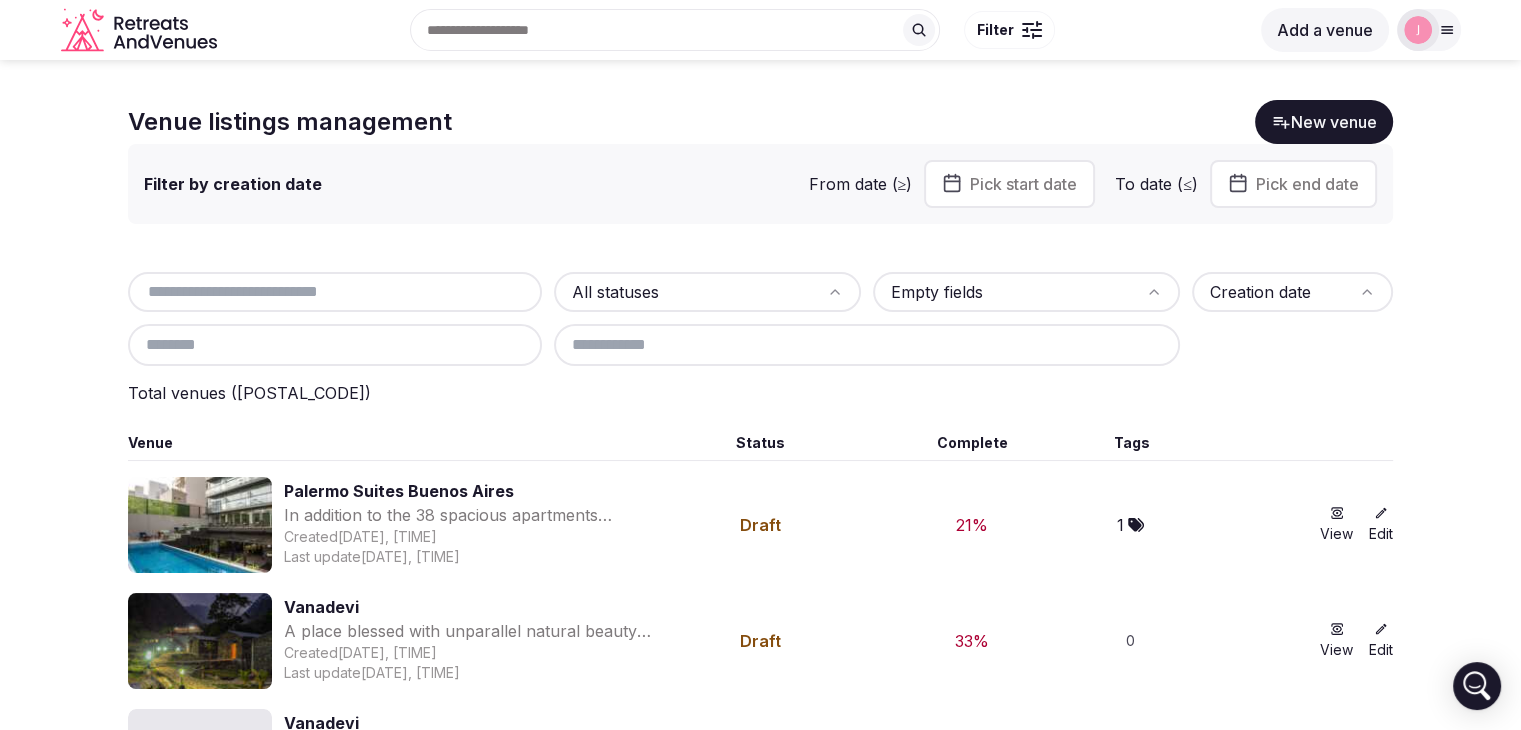 click at bounding box center (335, 292) 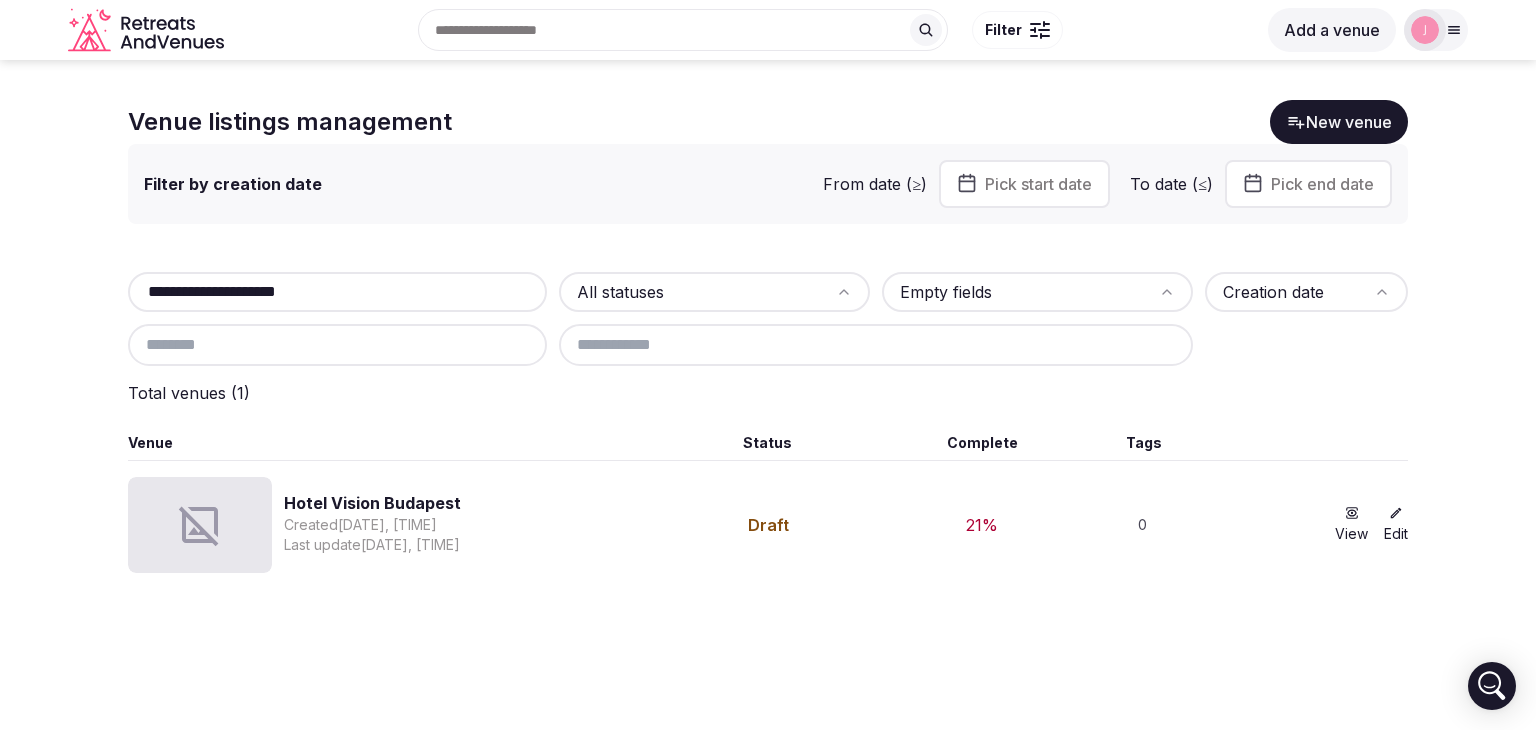 type on "**********" 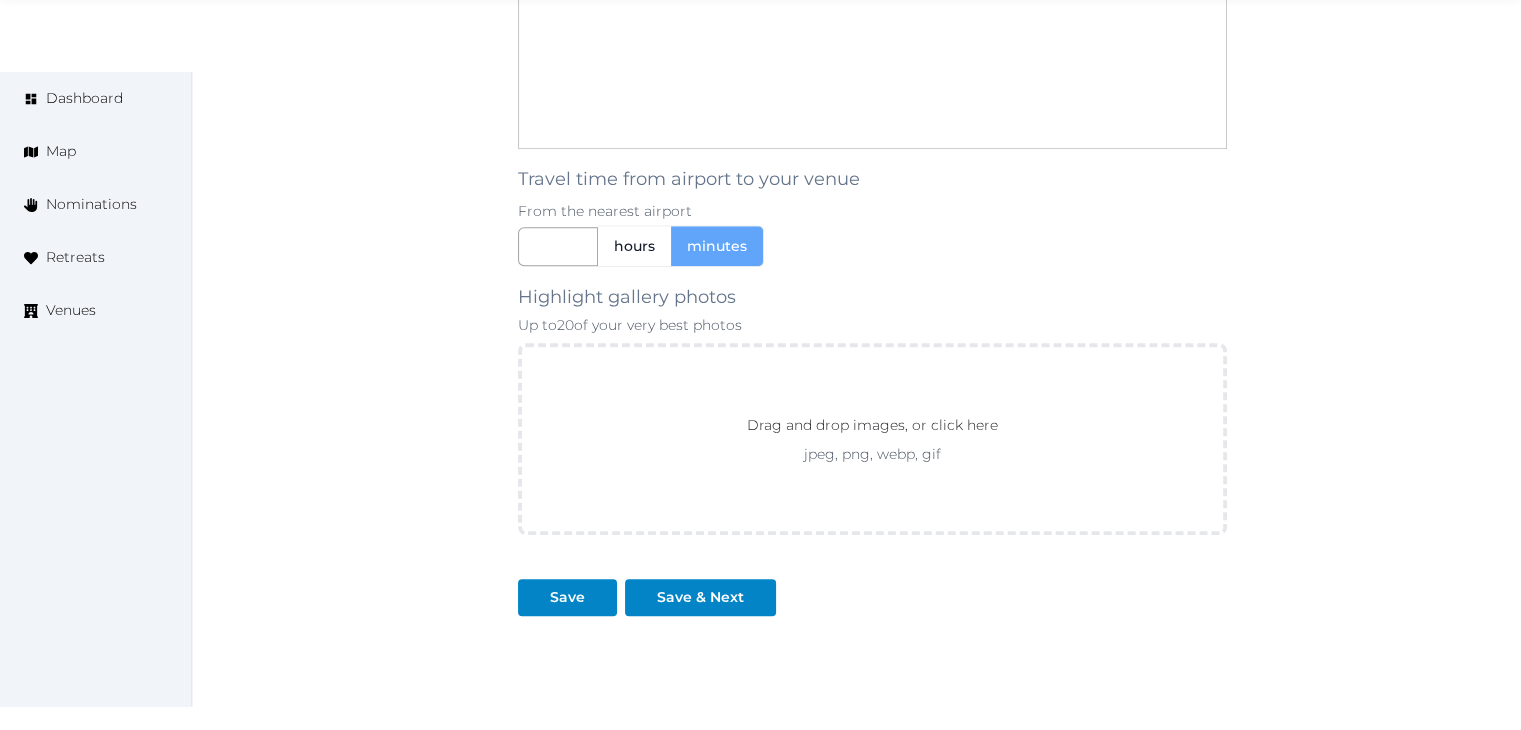 scroll, scrollTop: 1655, scrollLeft: 0, axis: vertical 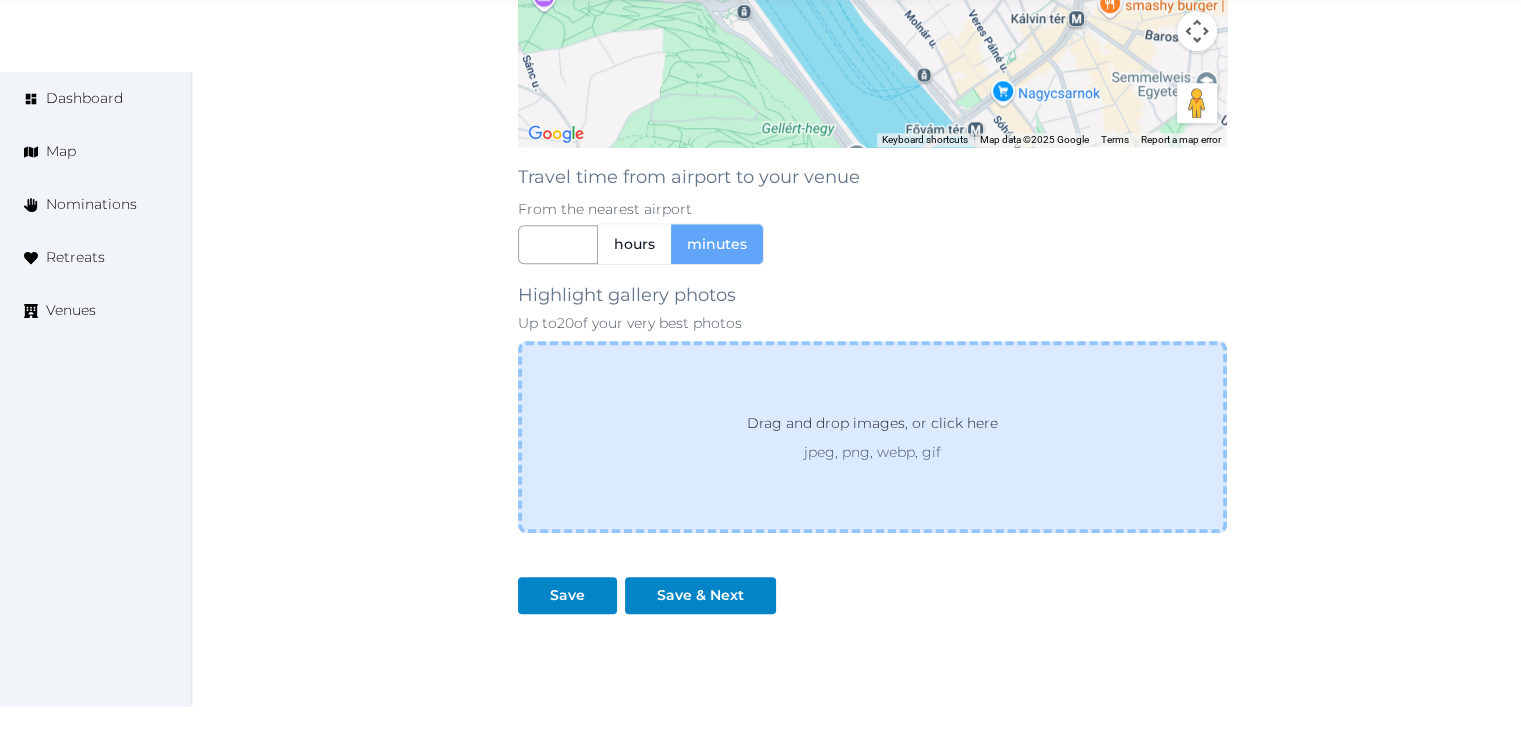 click on "Drag and drop images, or click here" at bounding box center (872, 427) 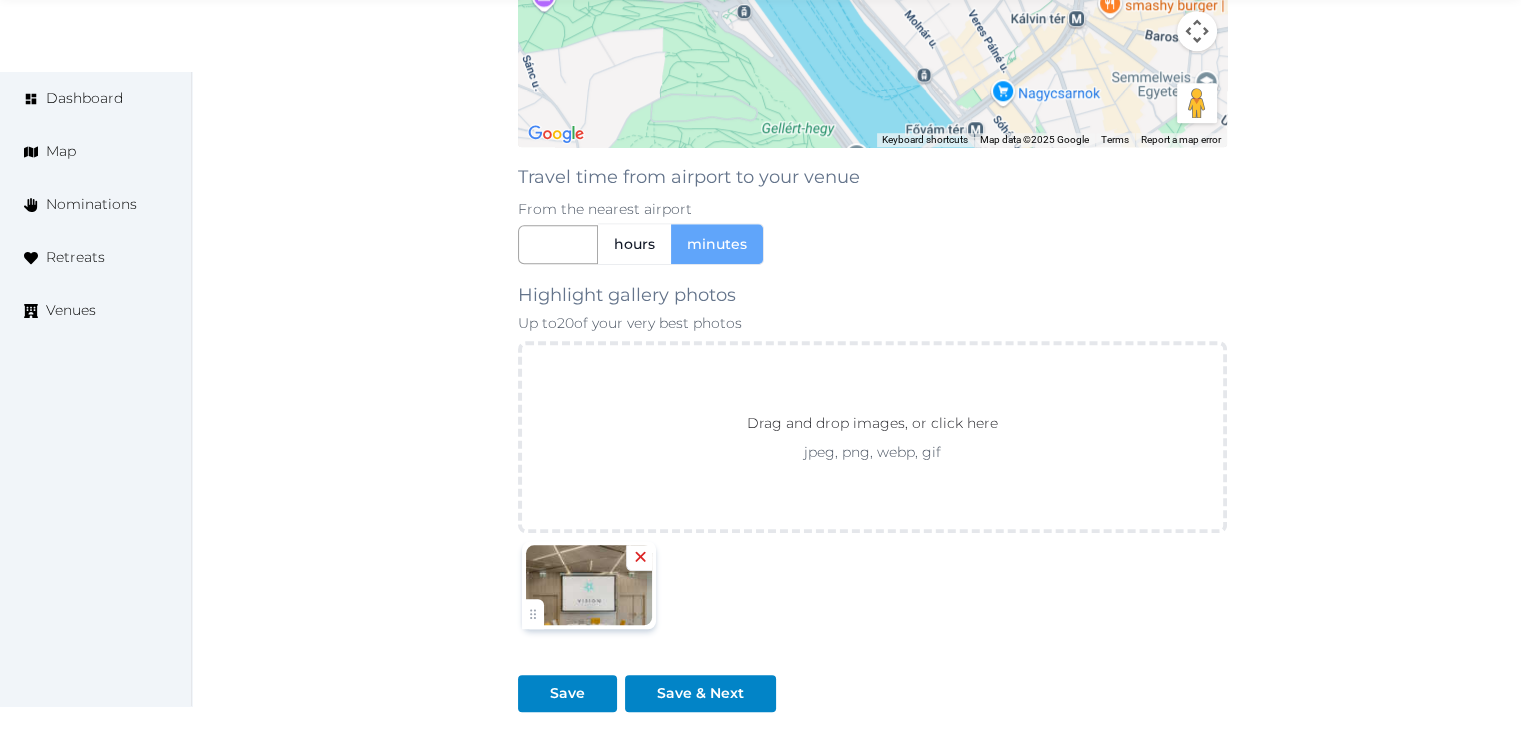 click 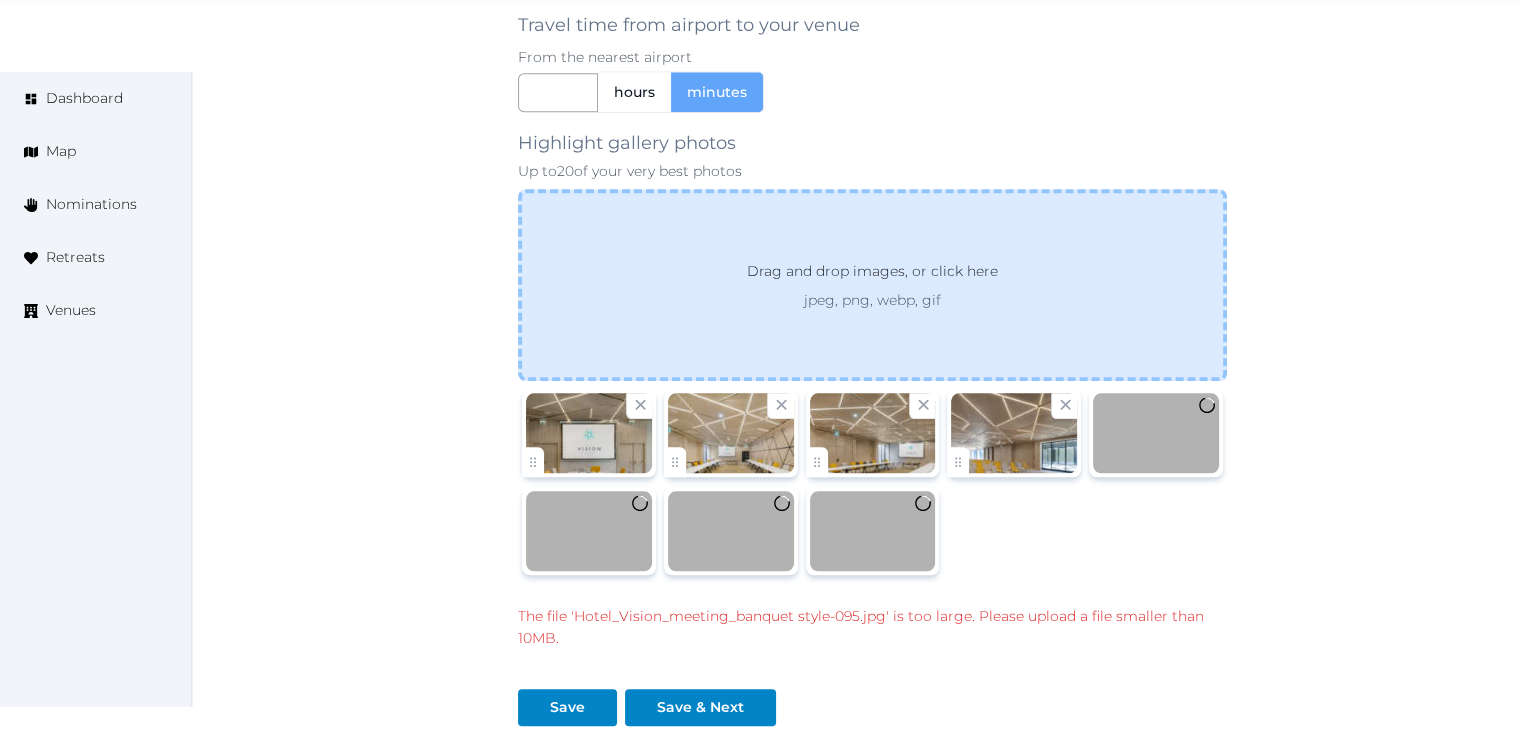 scroll, scrollTop: 1855, scrollLeft: 0, axis: vertical 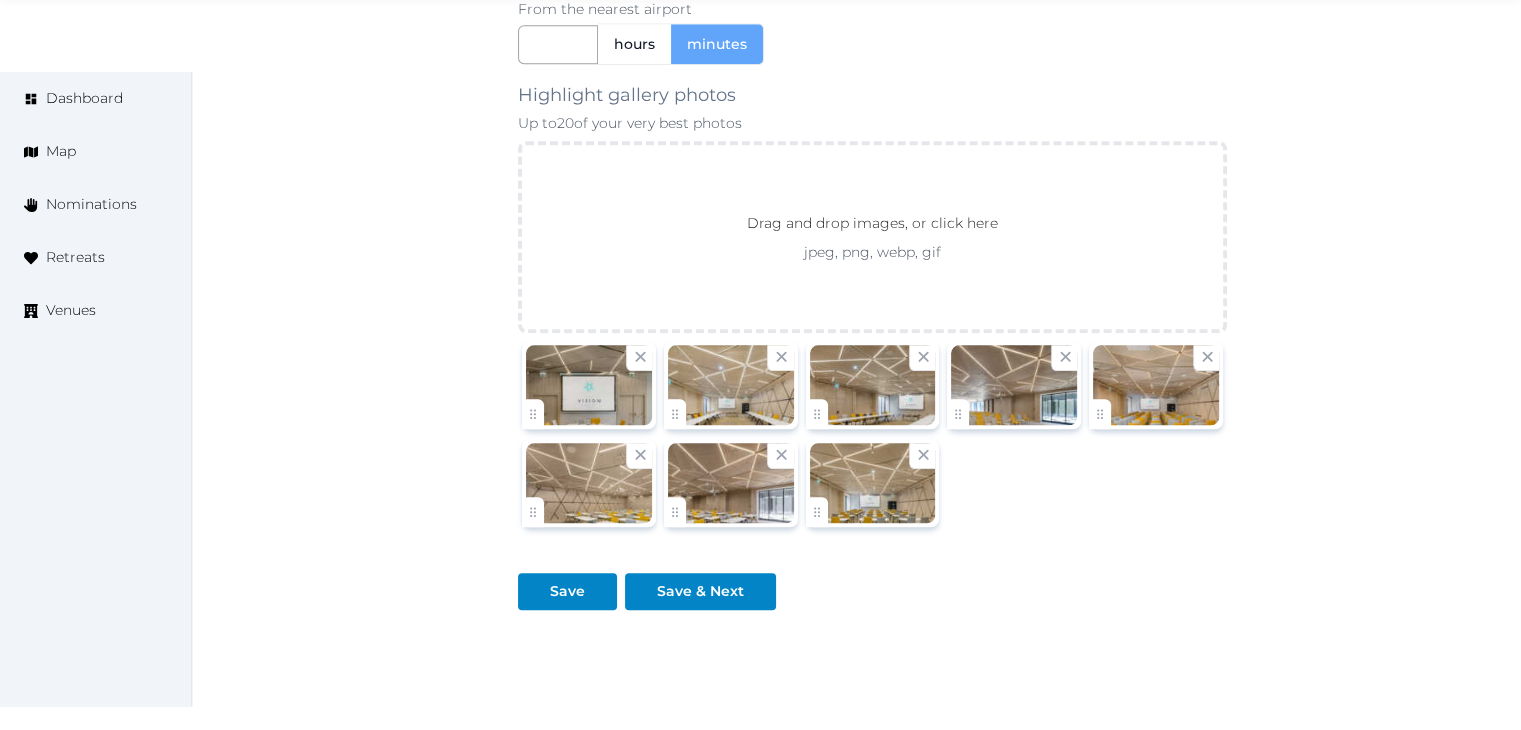 click on "Save" at bounding box center [571, 583] 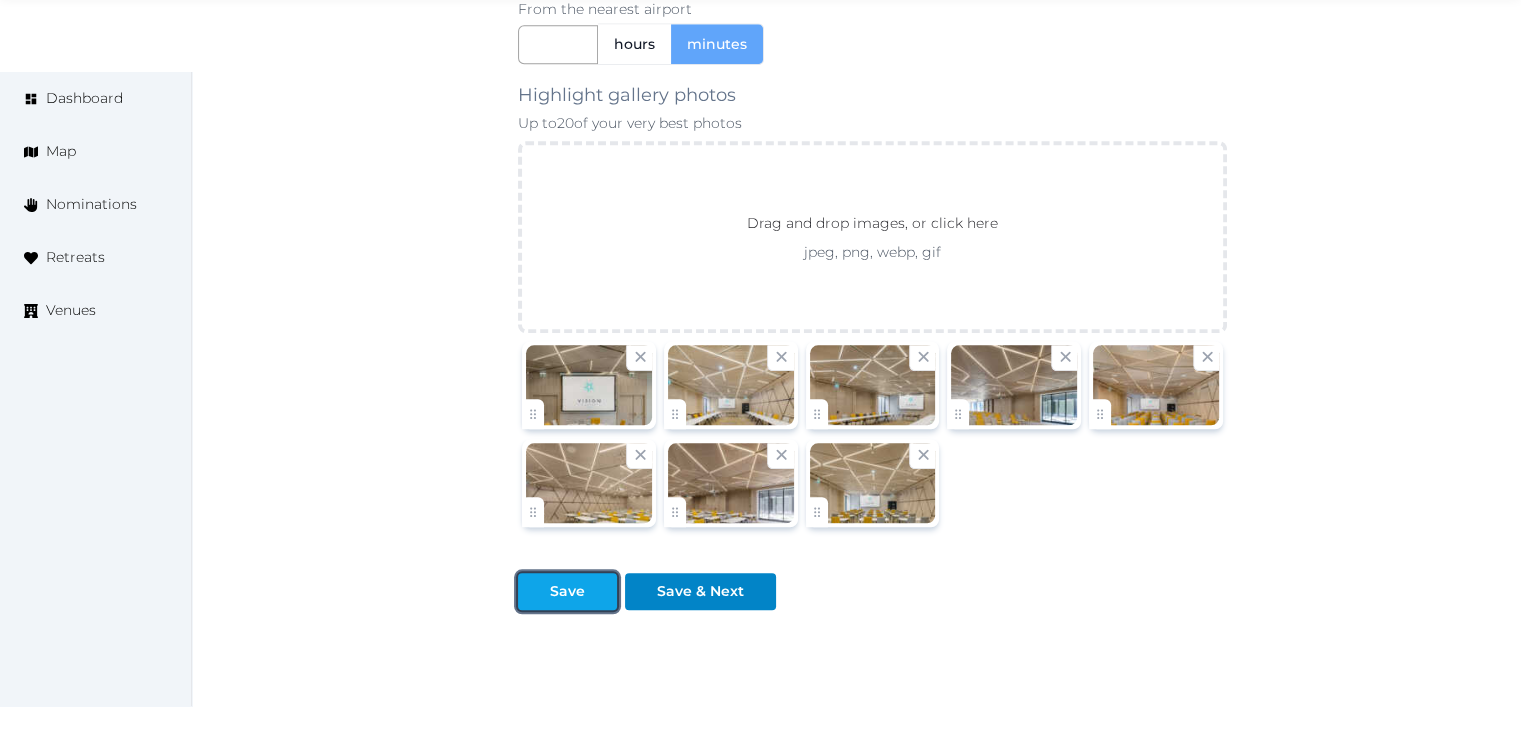 click on "Save" at bounding box center [567, 591] 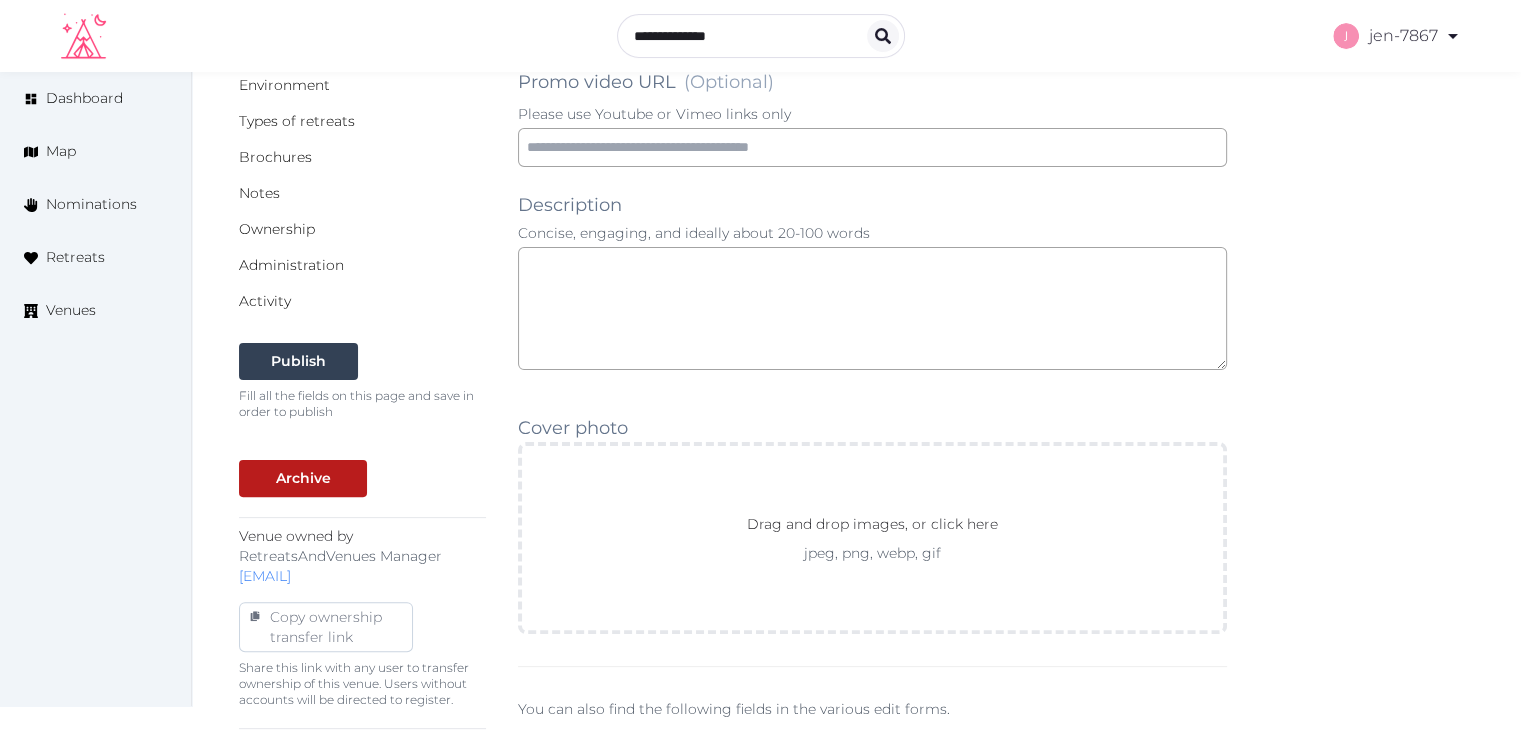 scroll, scrollTop: 0, scrollLeft: 0, axis: both 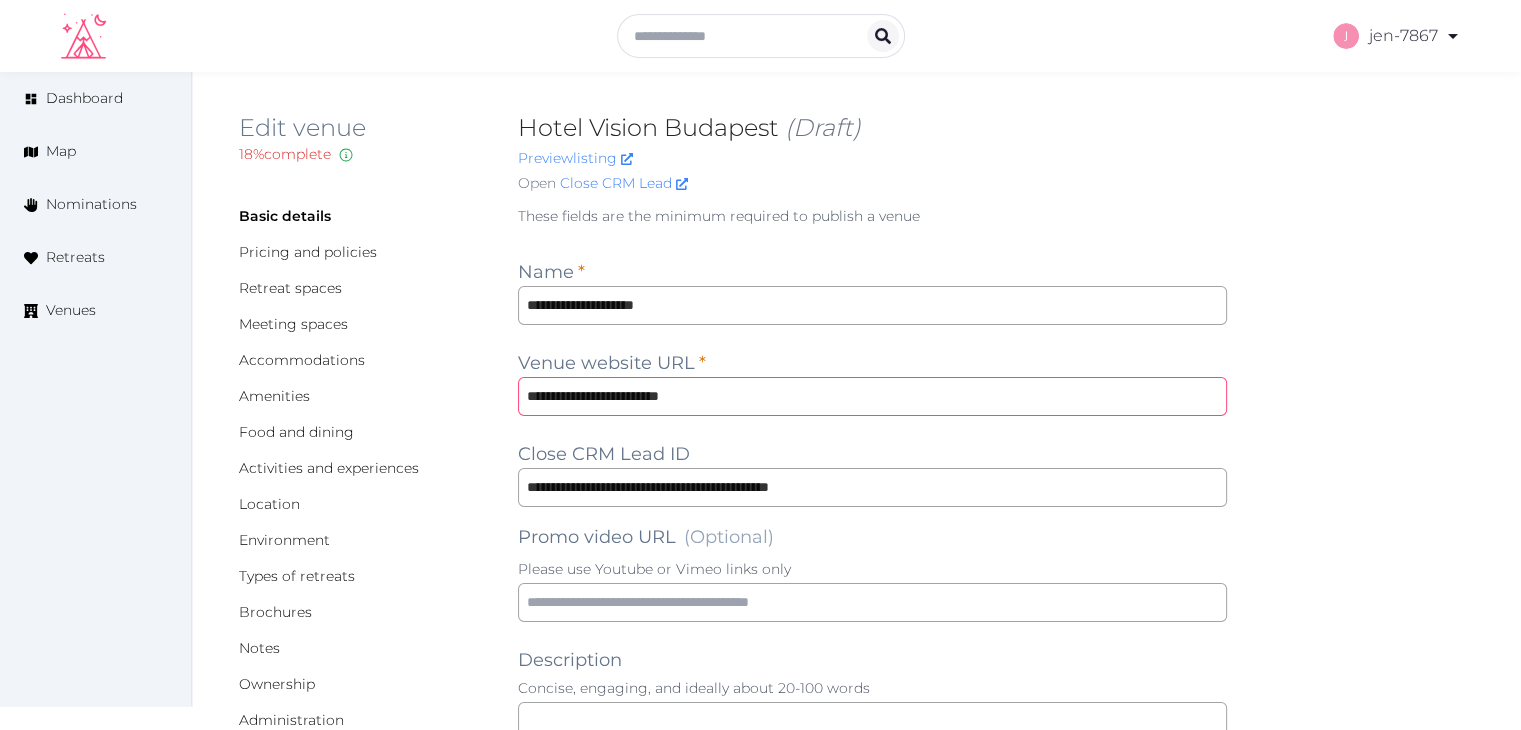 click on "**********" at bounding box center [872, 396] 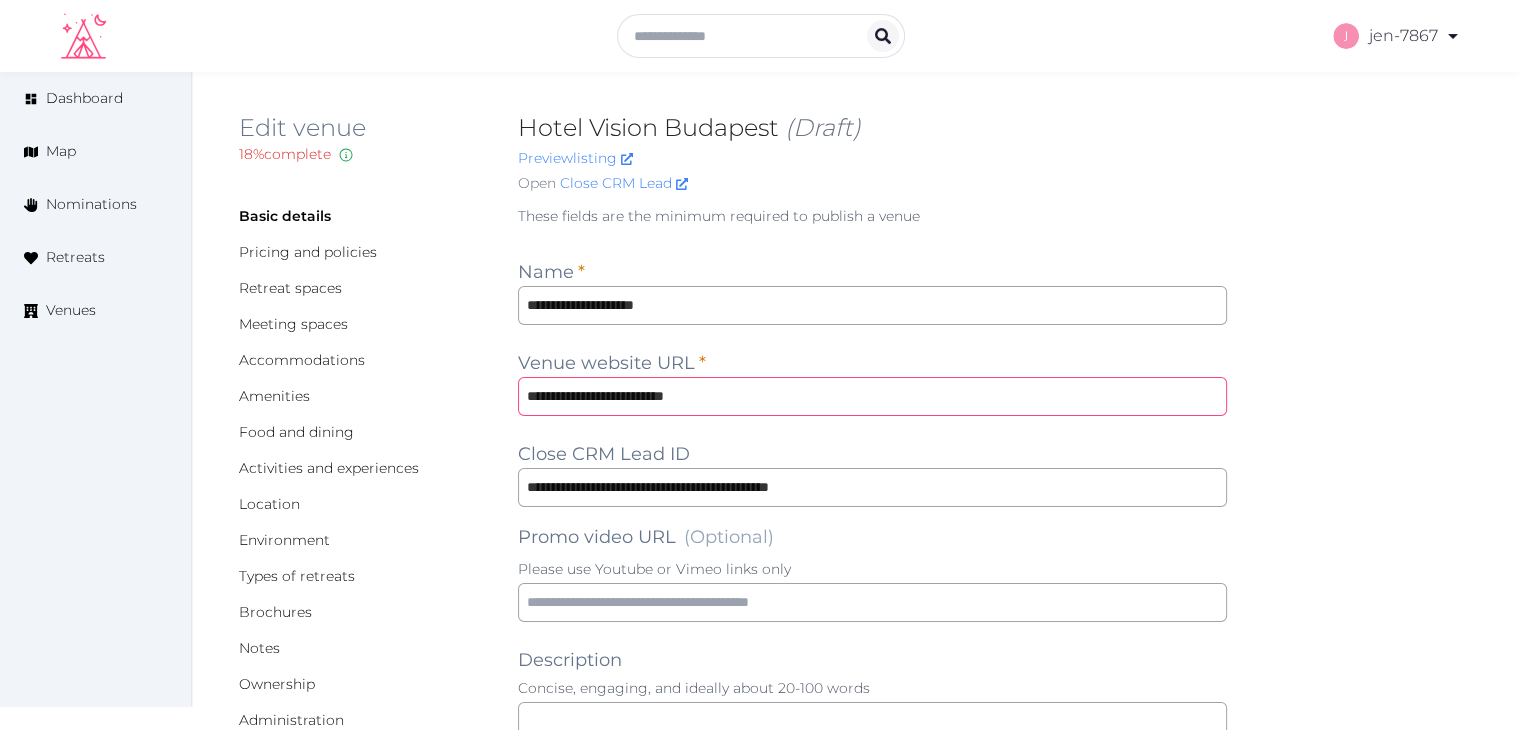 type on "**********" 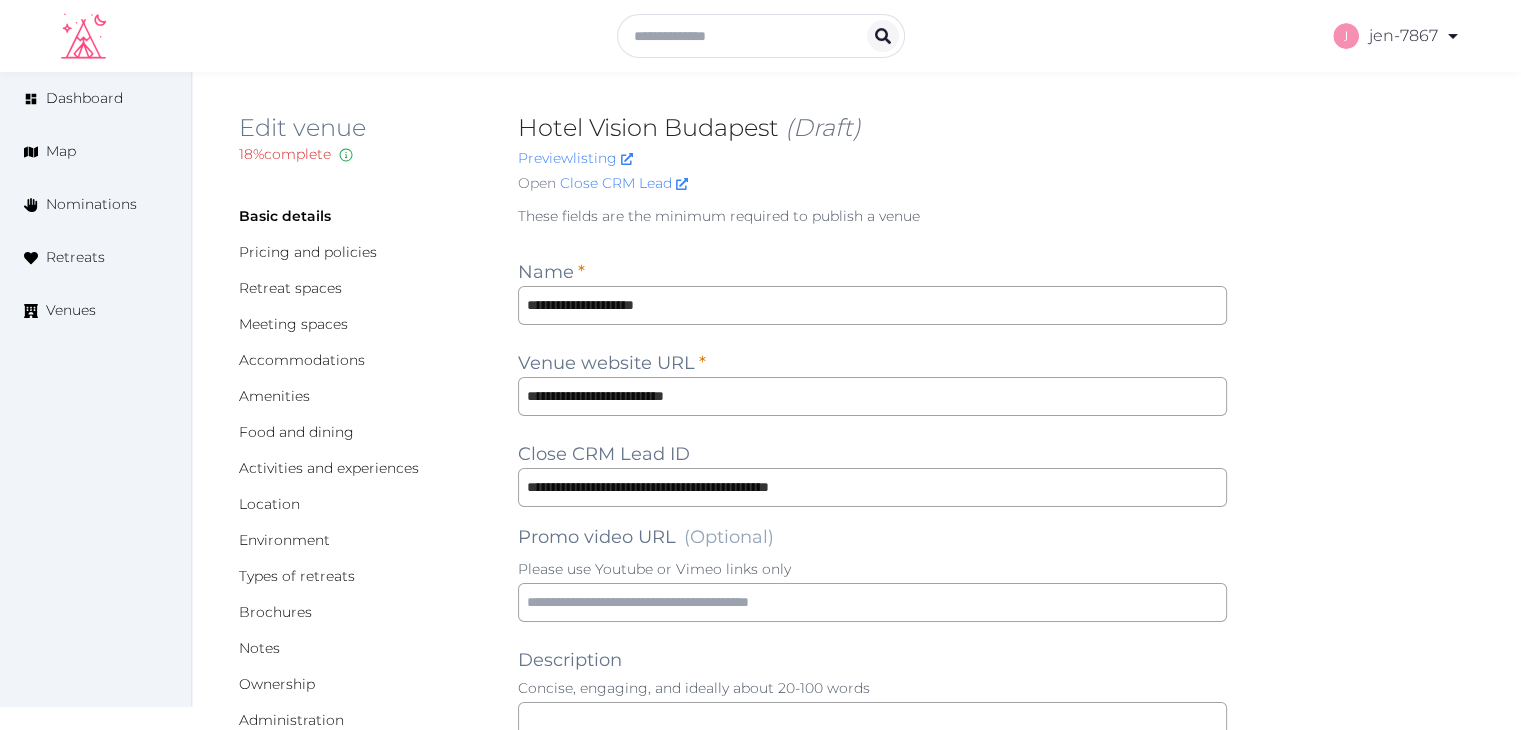click on "**********" at bounding box center (856, 1448) 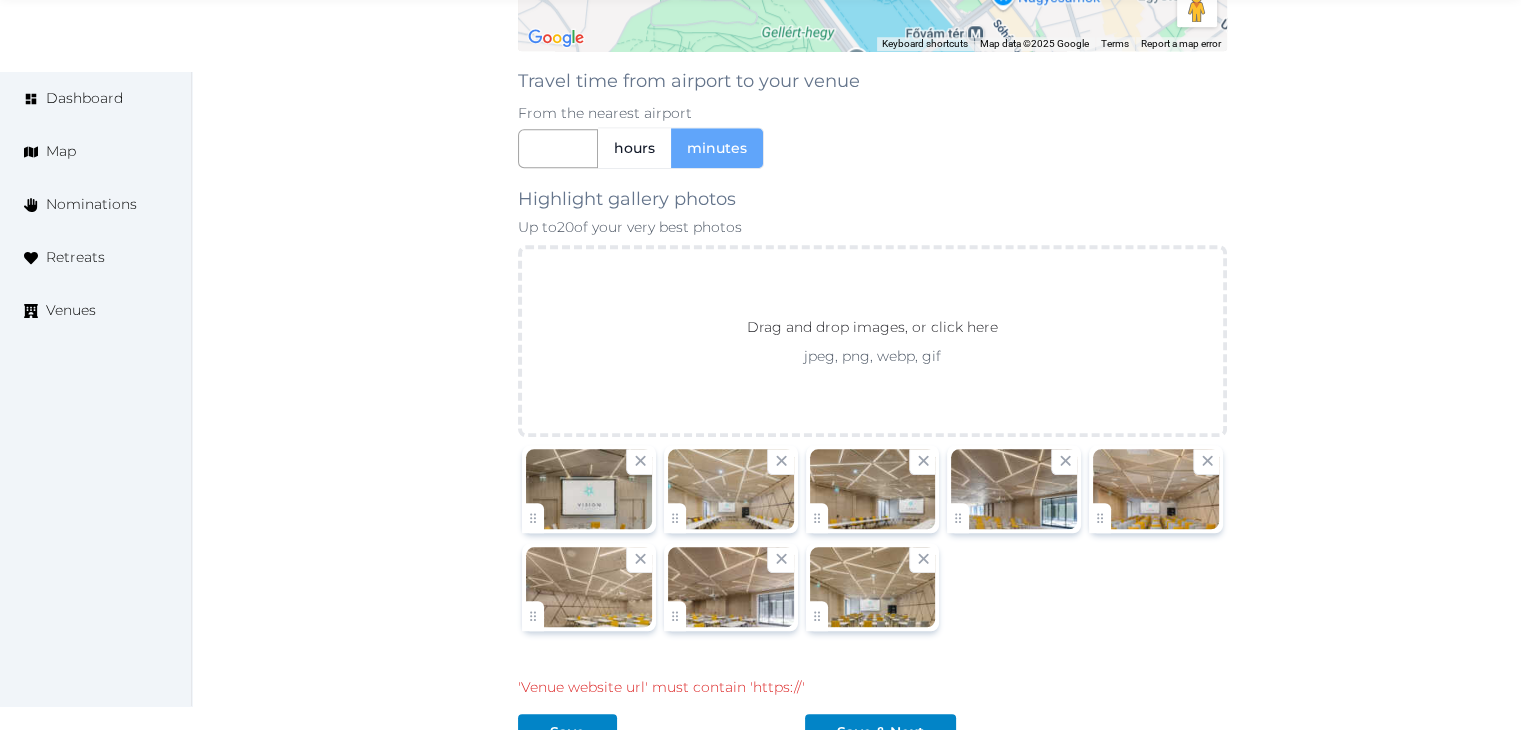 scroll, scrollTop: 1992, scrollLeft: 0, axis: vertical 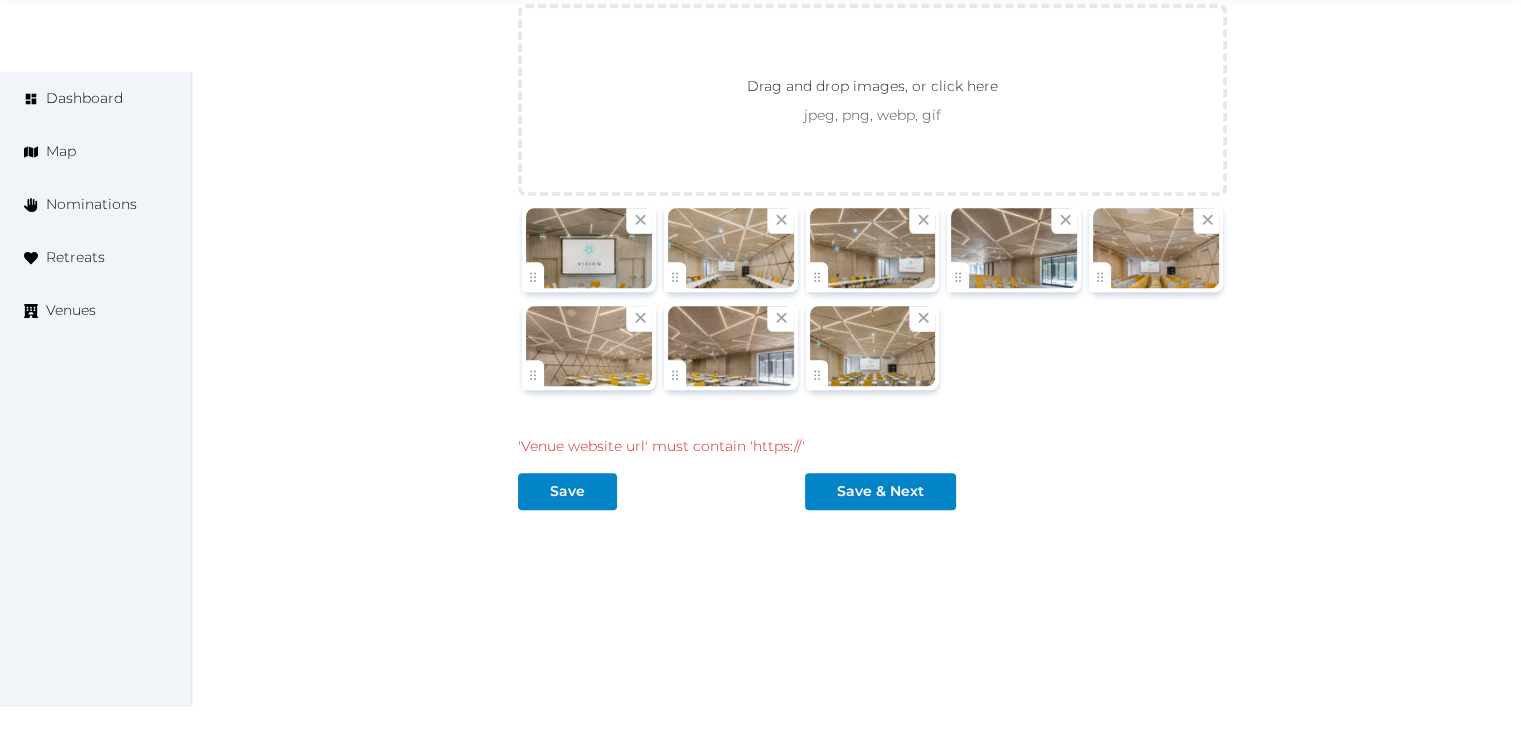 click on "**********" at bounding box center (856, -544) 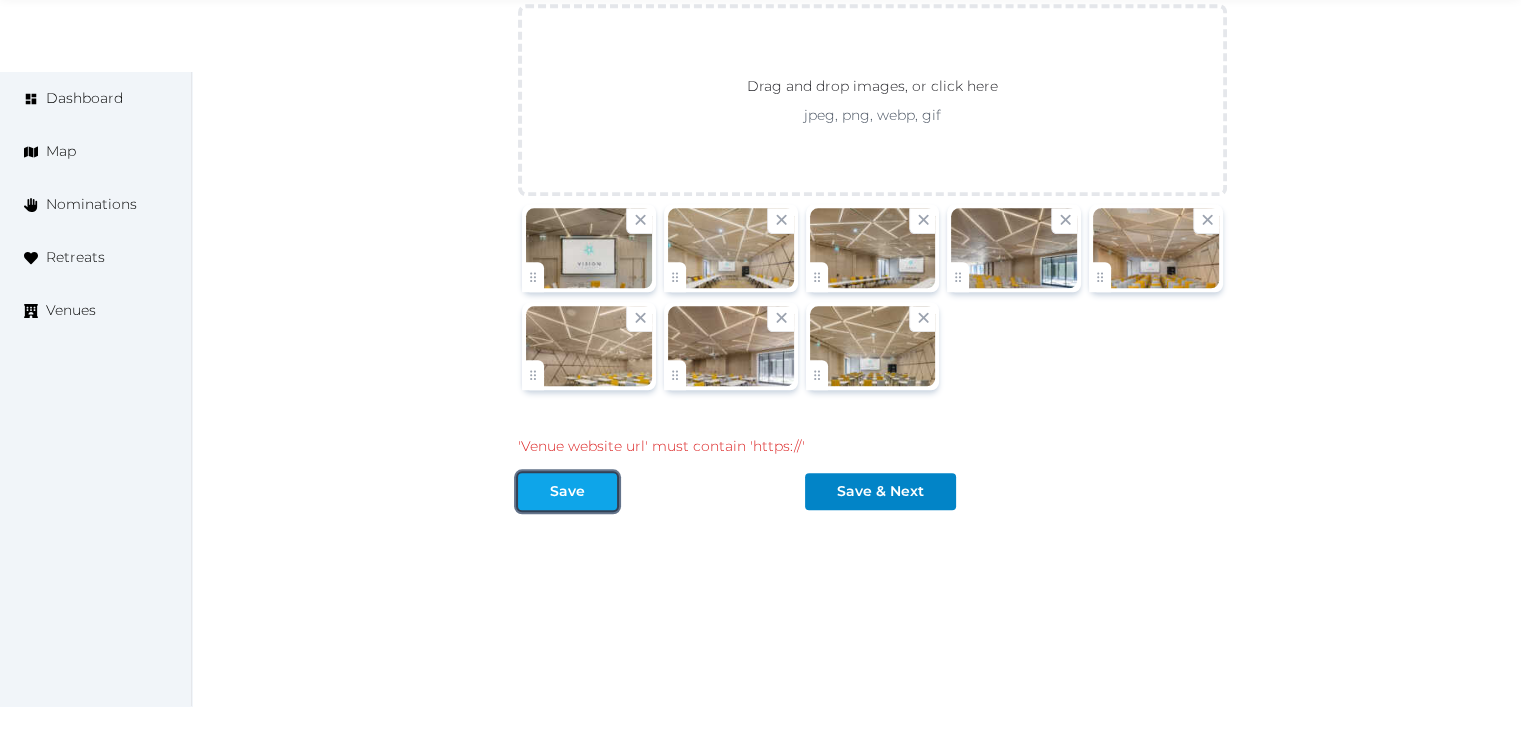 click on "Save" at bounding box center [567, 491] 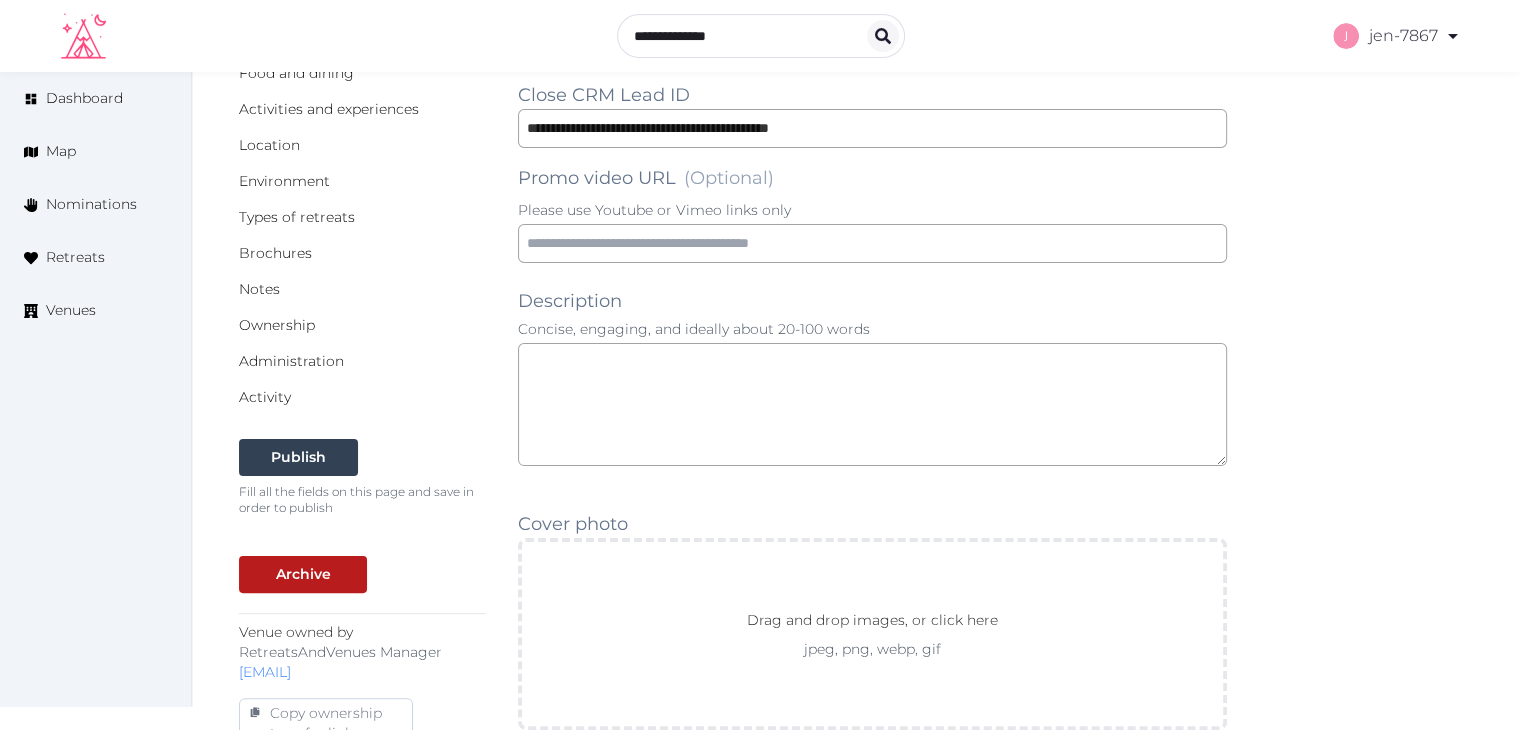 scroll, scrollTop: 0, scrollLeft: 0, axis: both 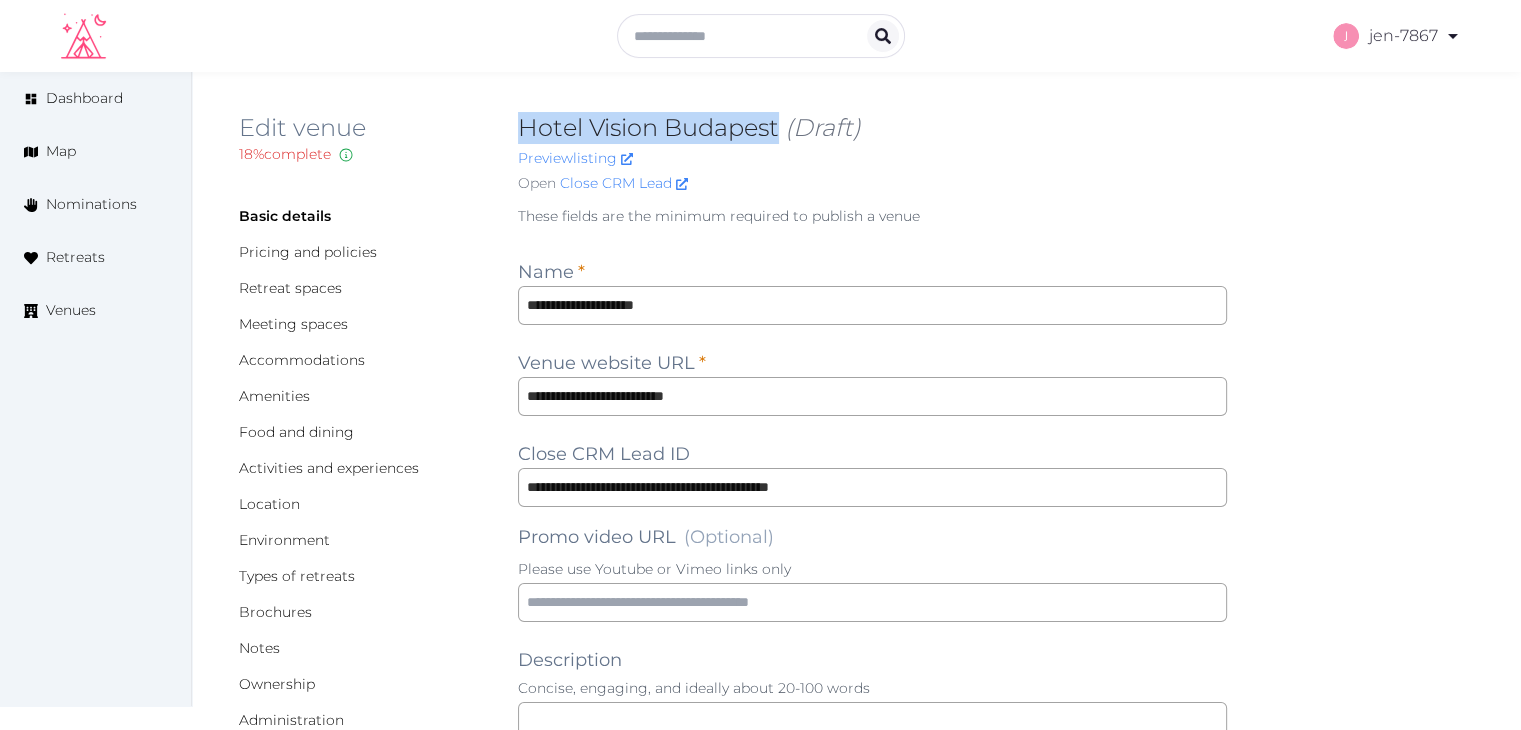 drag, startPoint x: 777, startPoint y: 128, endPoint x: 525, endPoint y: 141, distance: 252.3351 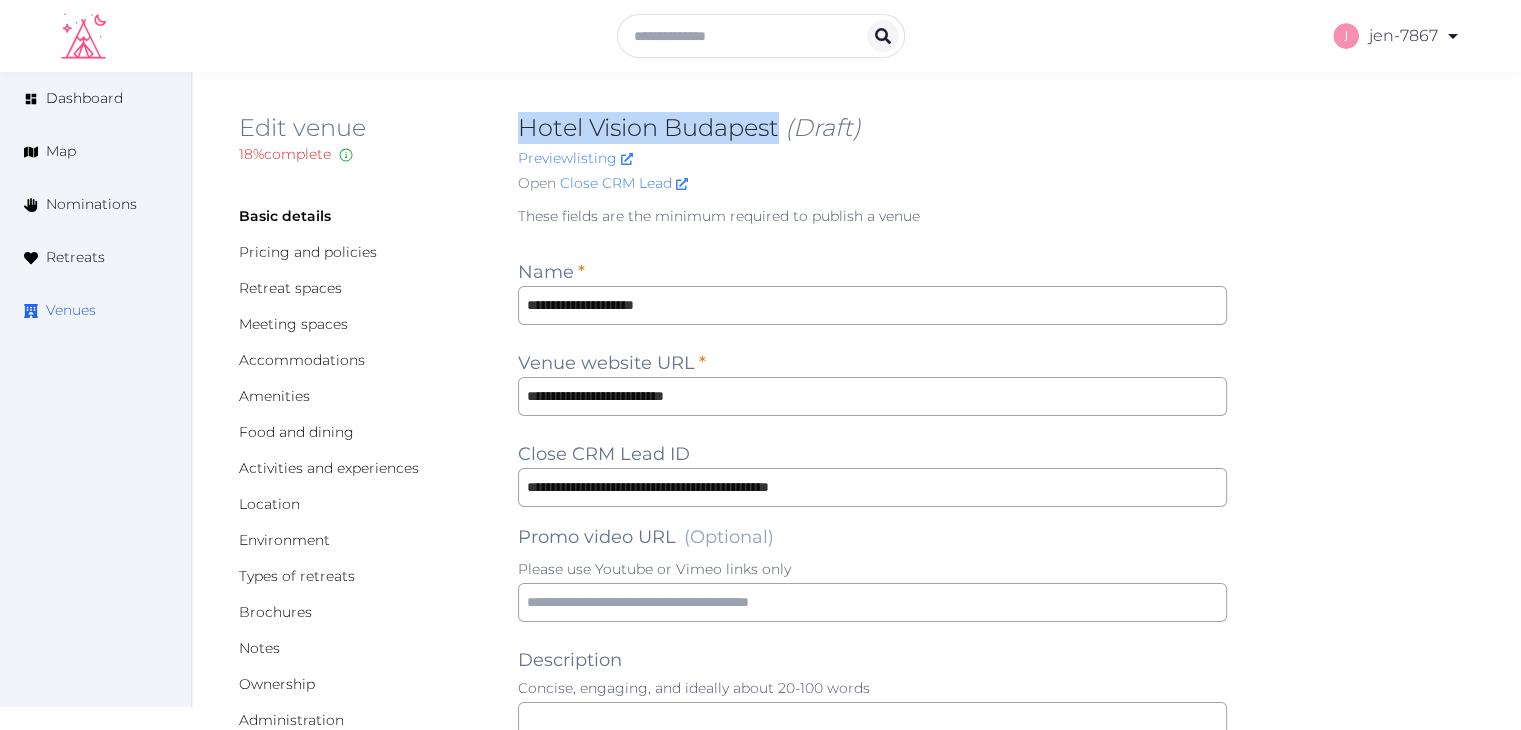 click on "Venues" at bounding box center (71, 310) 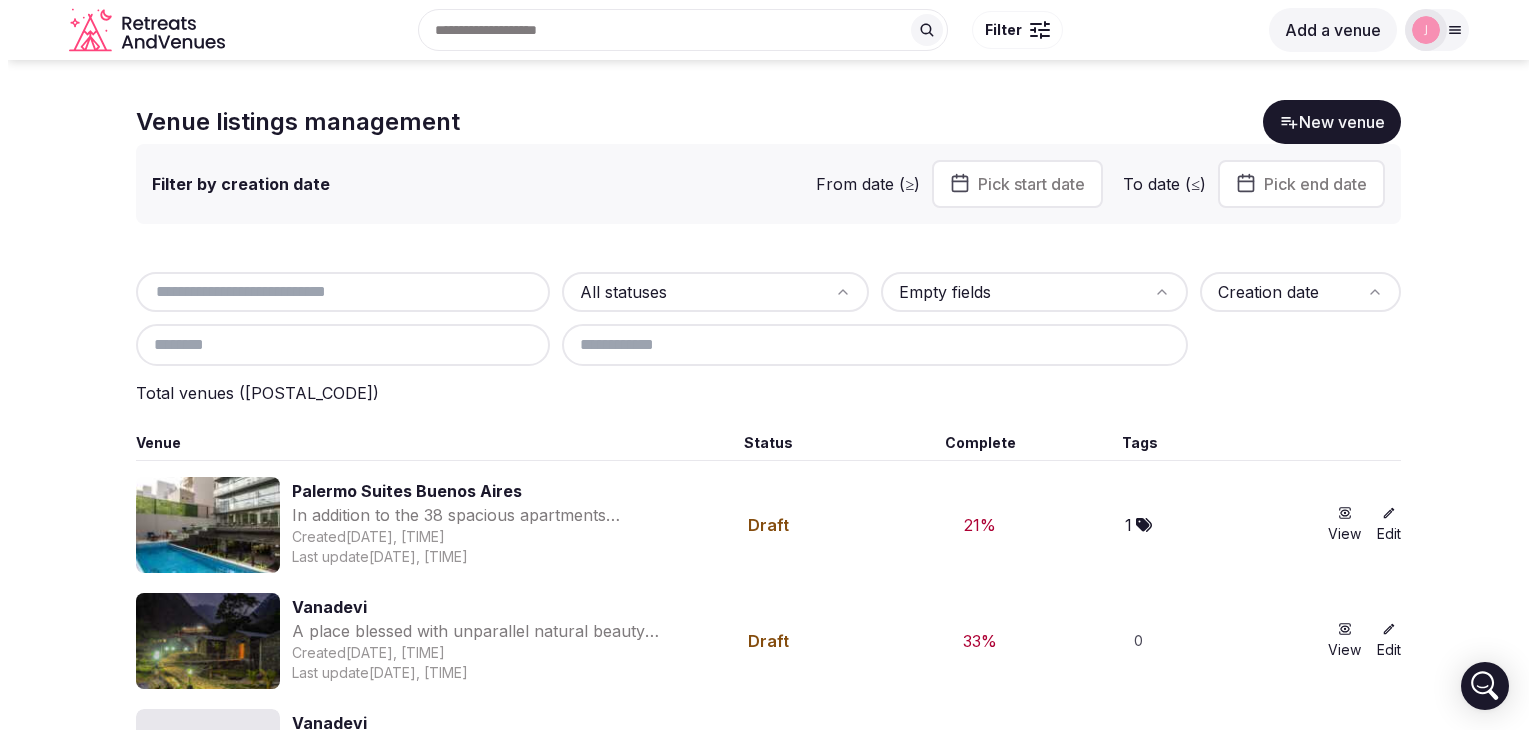 scroll, scrollTop: 0, scrollLeft: 0, axis: both 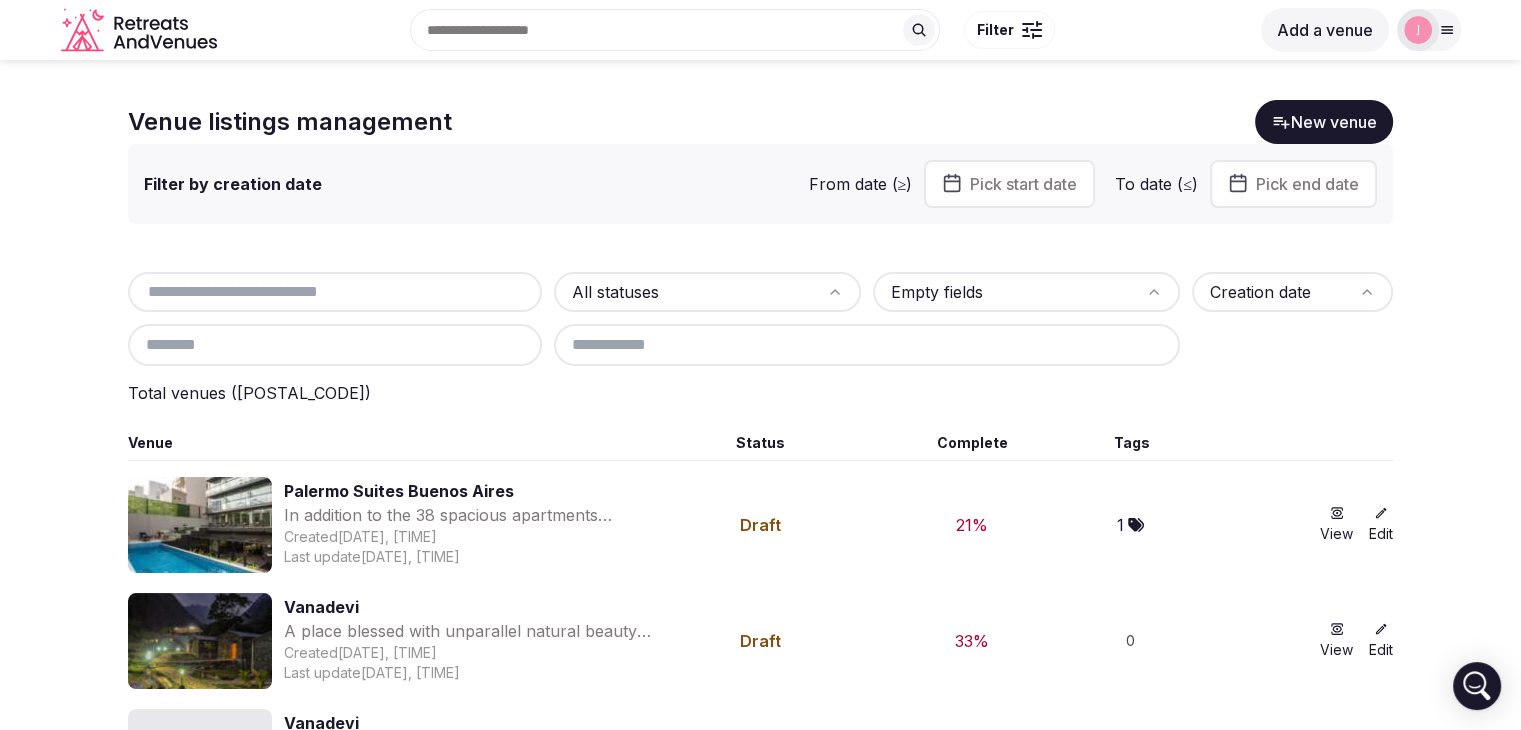 click at bounding box center (335, 292) 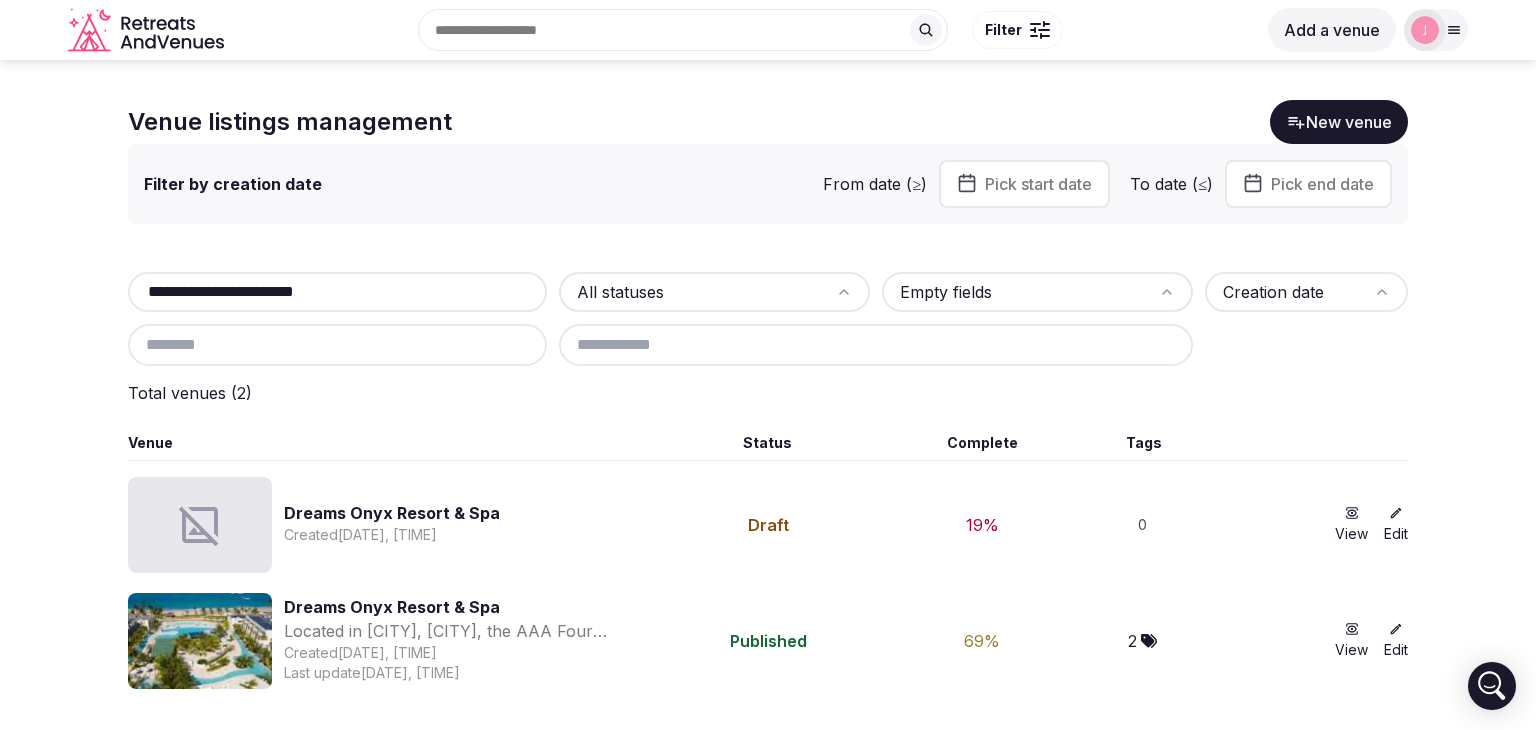 drag, startPoint x: 376, startPoint y: 284, endPoint x: 74, endPoint y: 272, distance: 302.2383 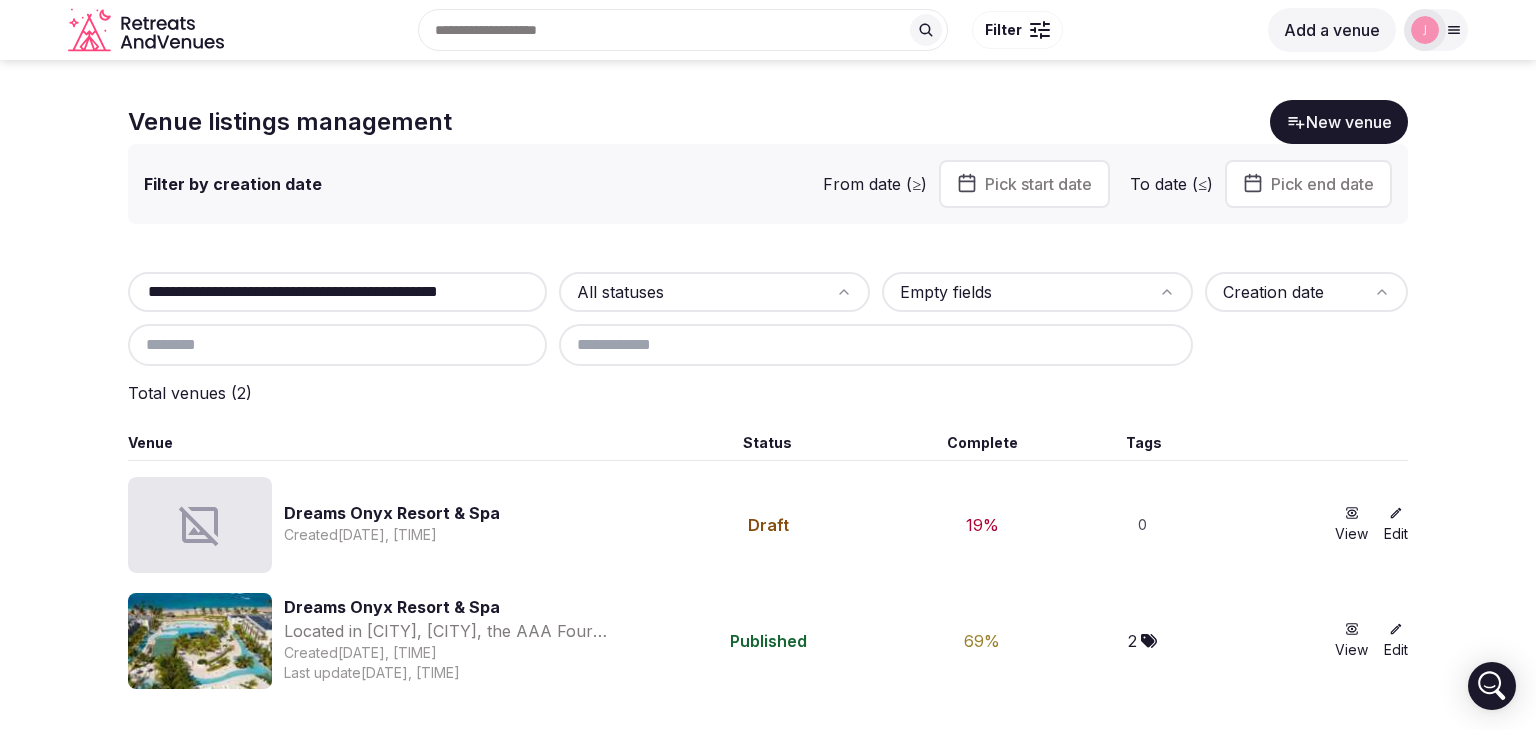 scroll, scrollTop: 0, scrollLeft: 94, axis: horizontal 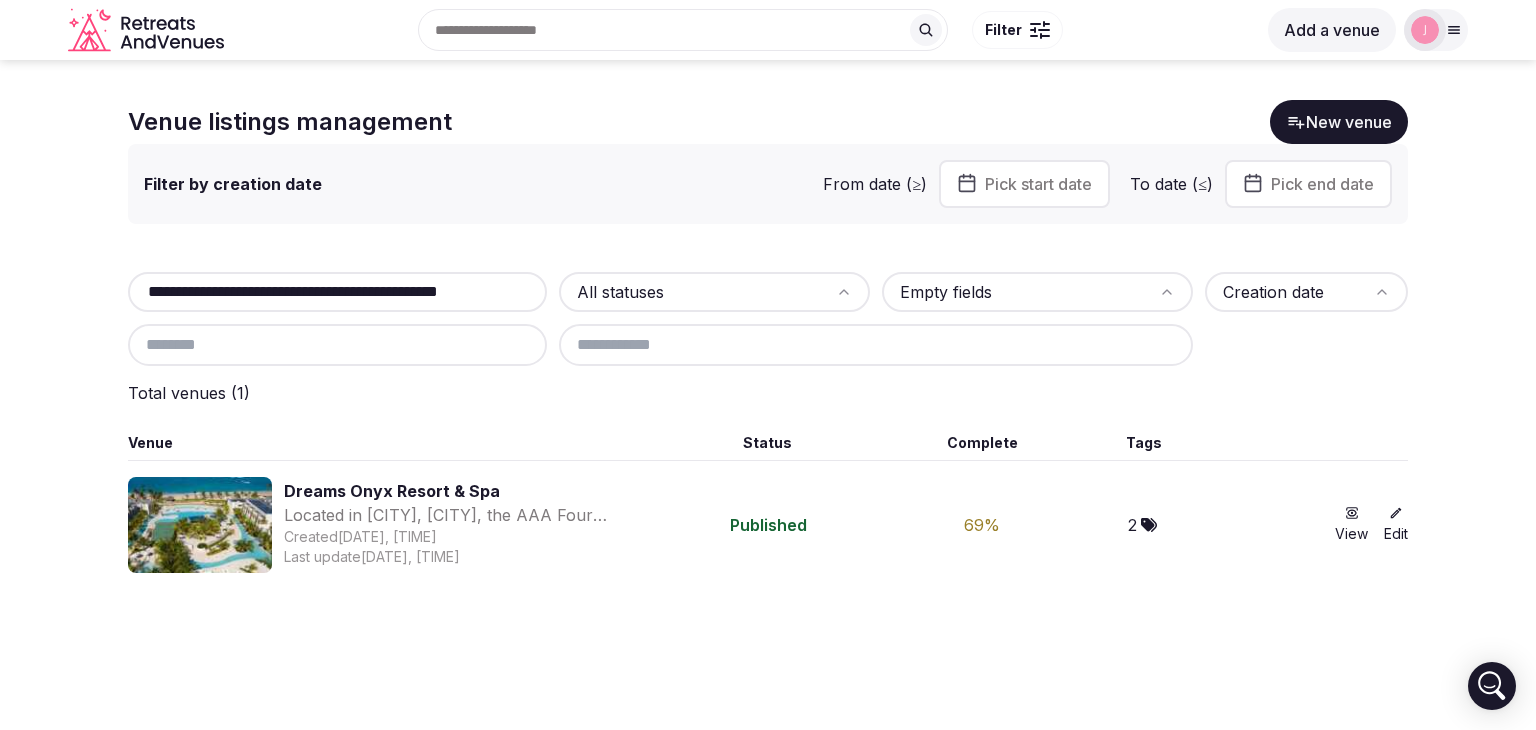 type on "**********" 